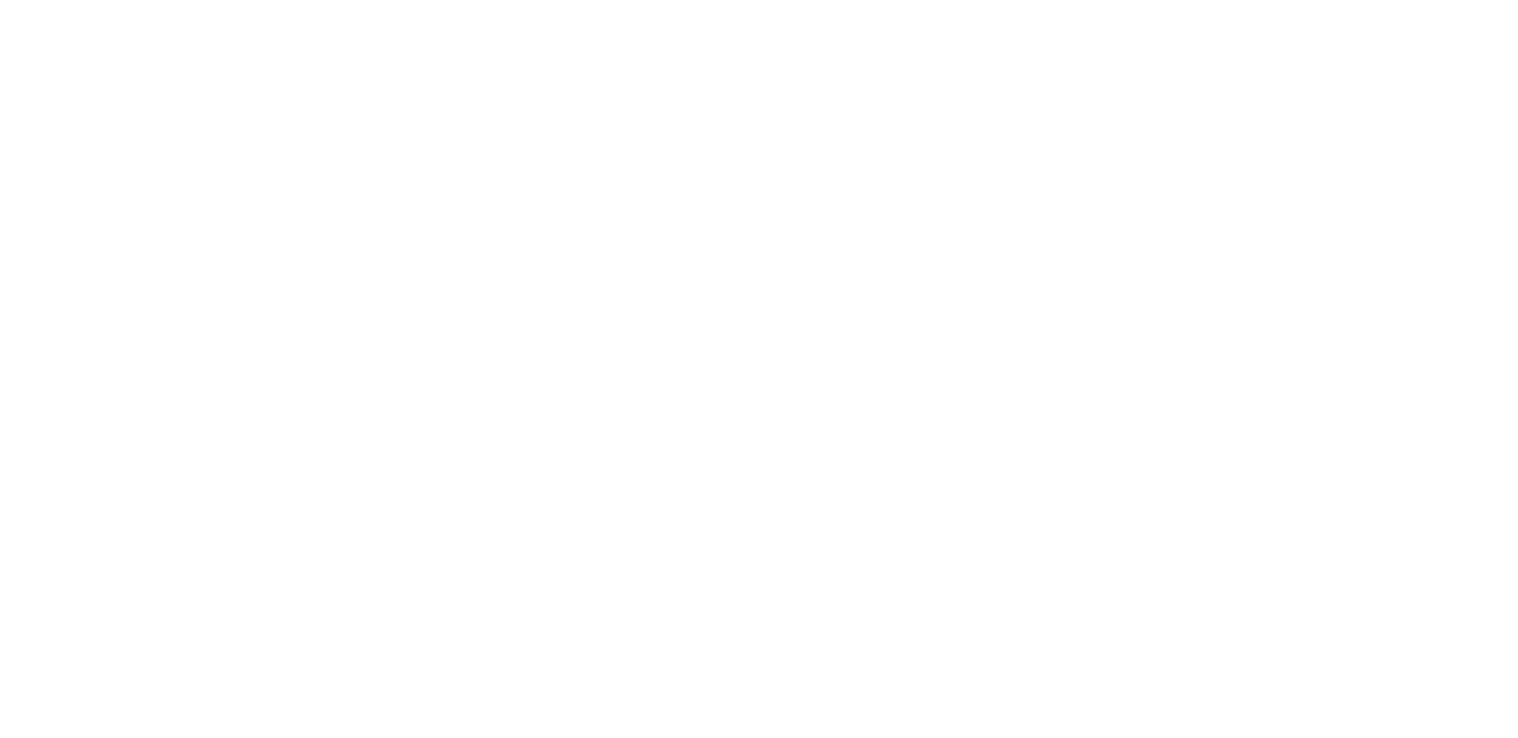 scroll, scrollTop: 0, scrollLeft: 0, axis: both 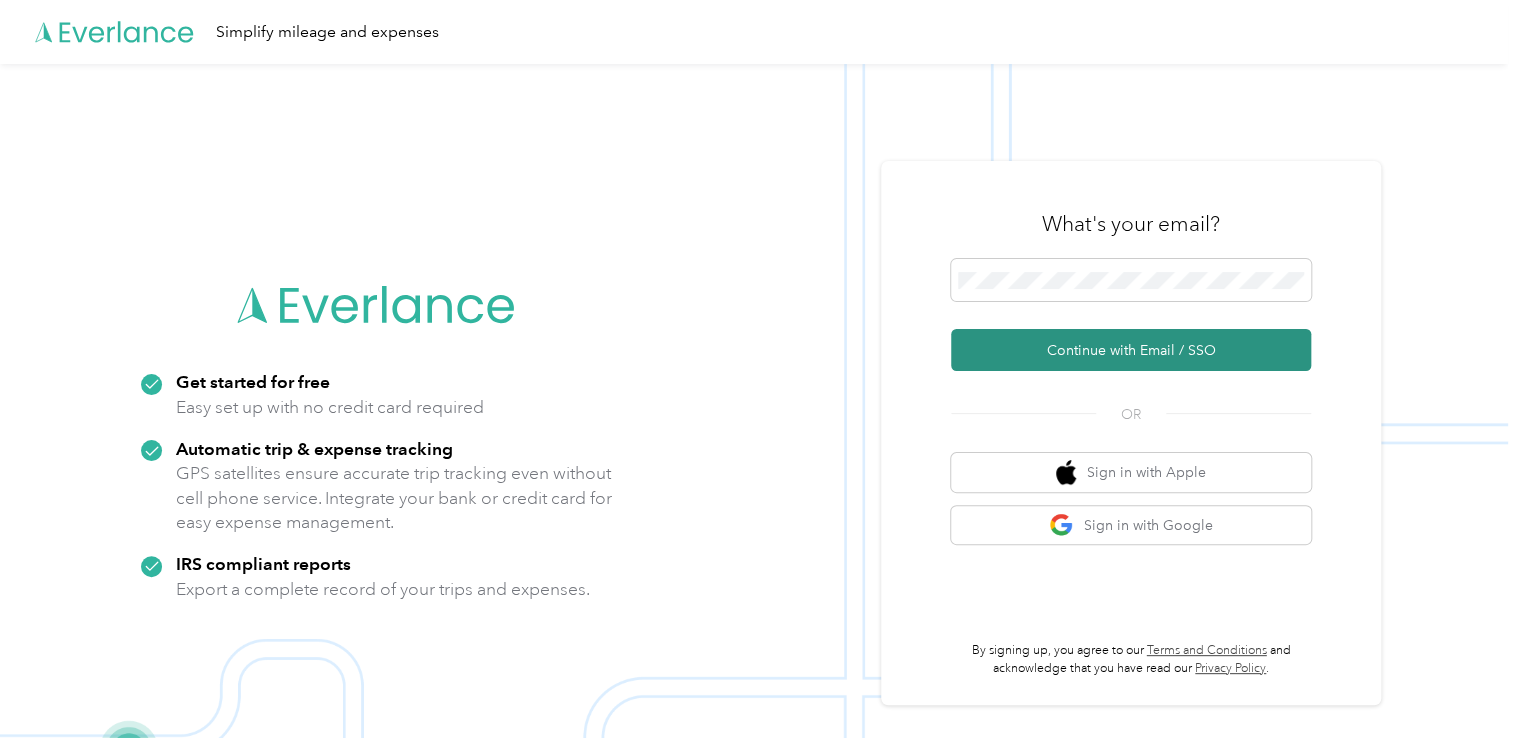 click on "Continue with Email / SSO" at bounding box center [1131, 350] 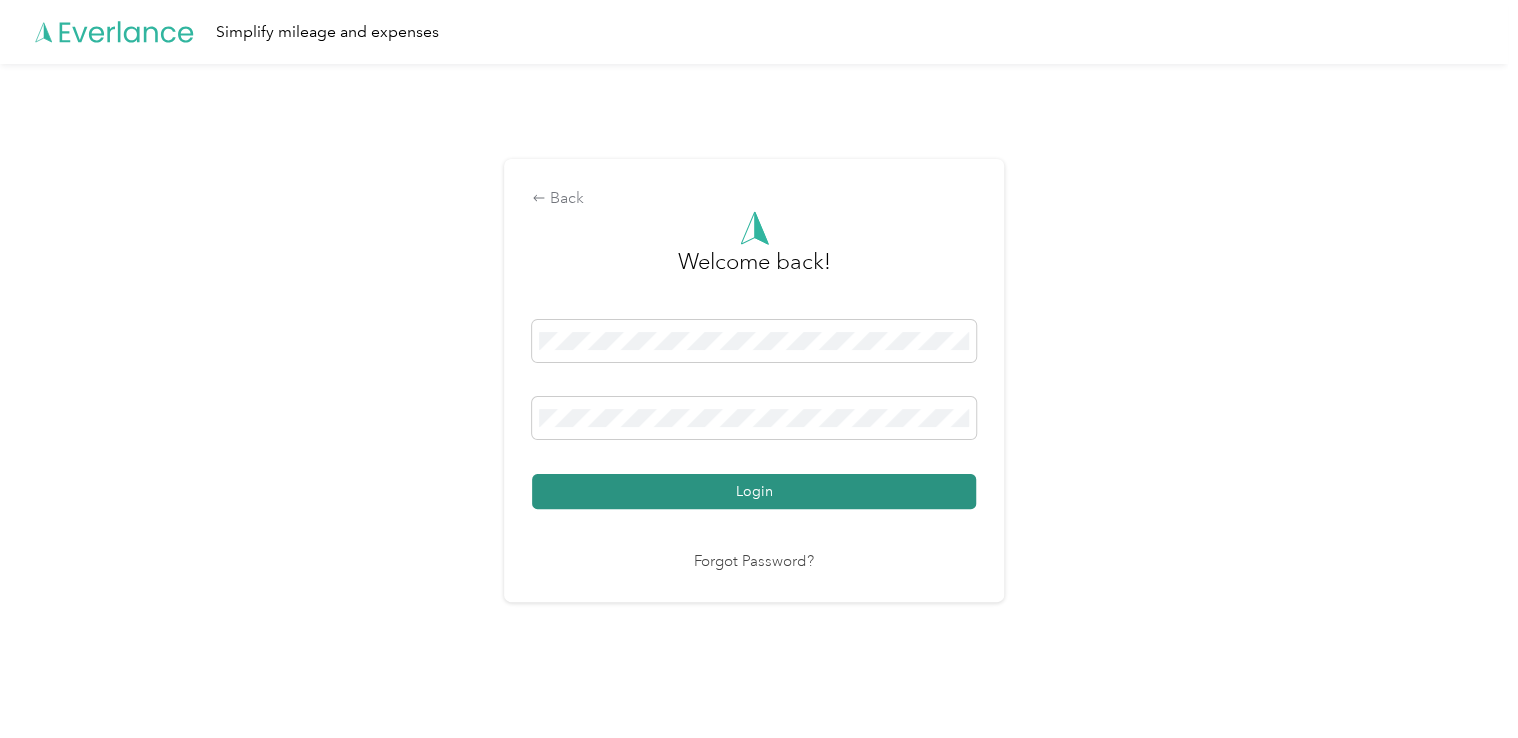 click on "Login" at bounding box center (754, 491) 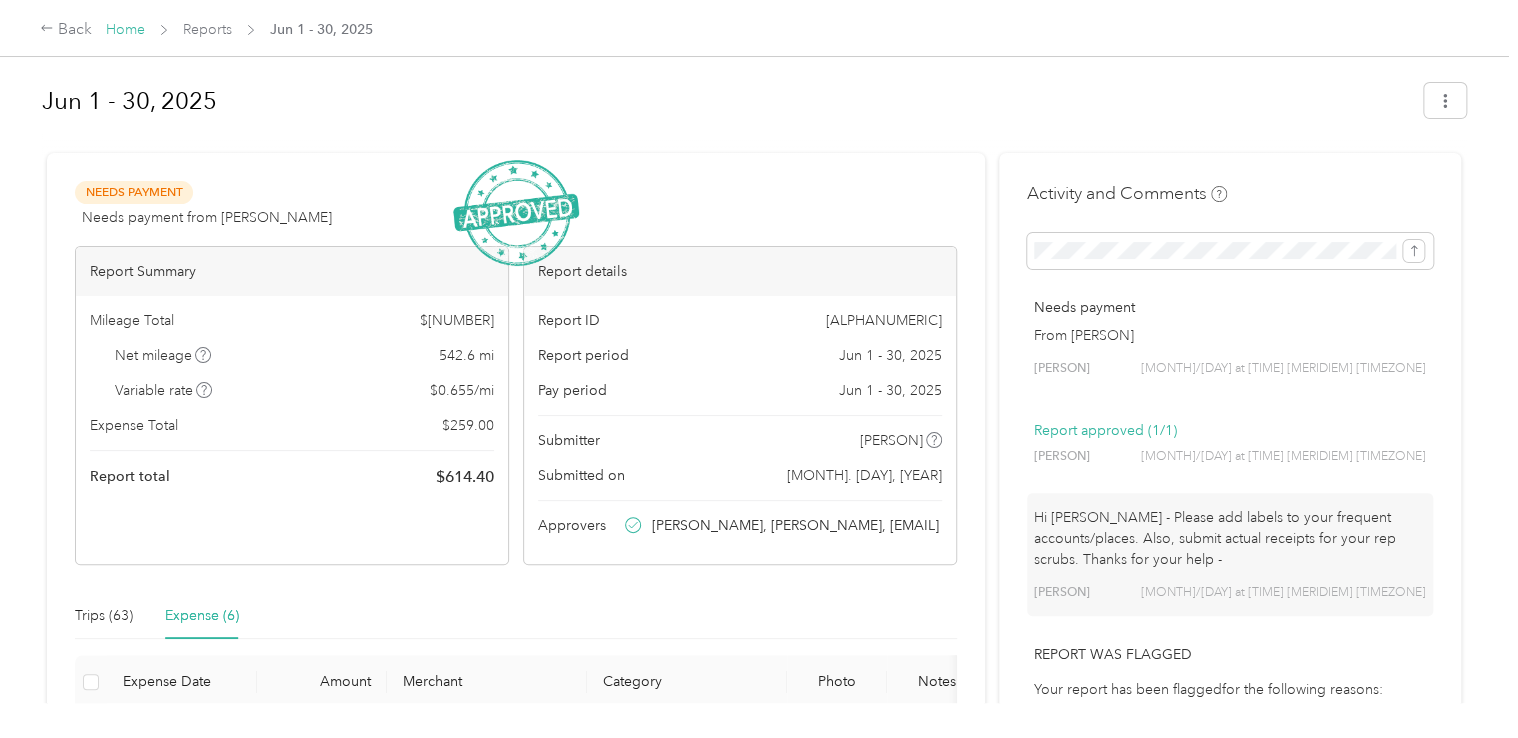 click on "Home" at bounding box center (125, 29) 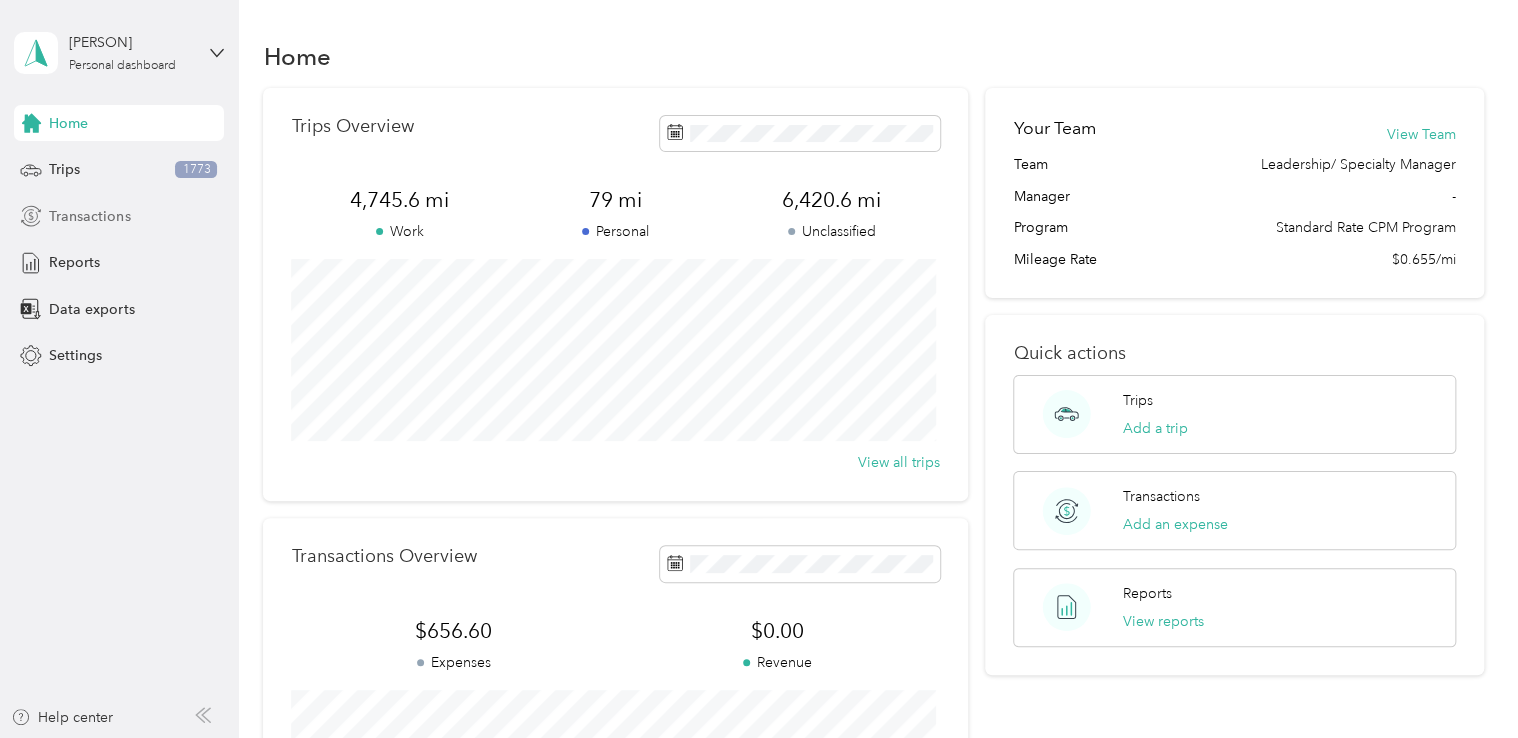 click on "Transactions" at bounding box center (89, 216) 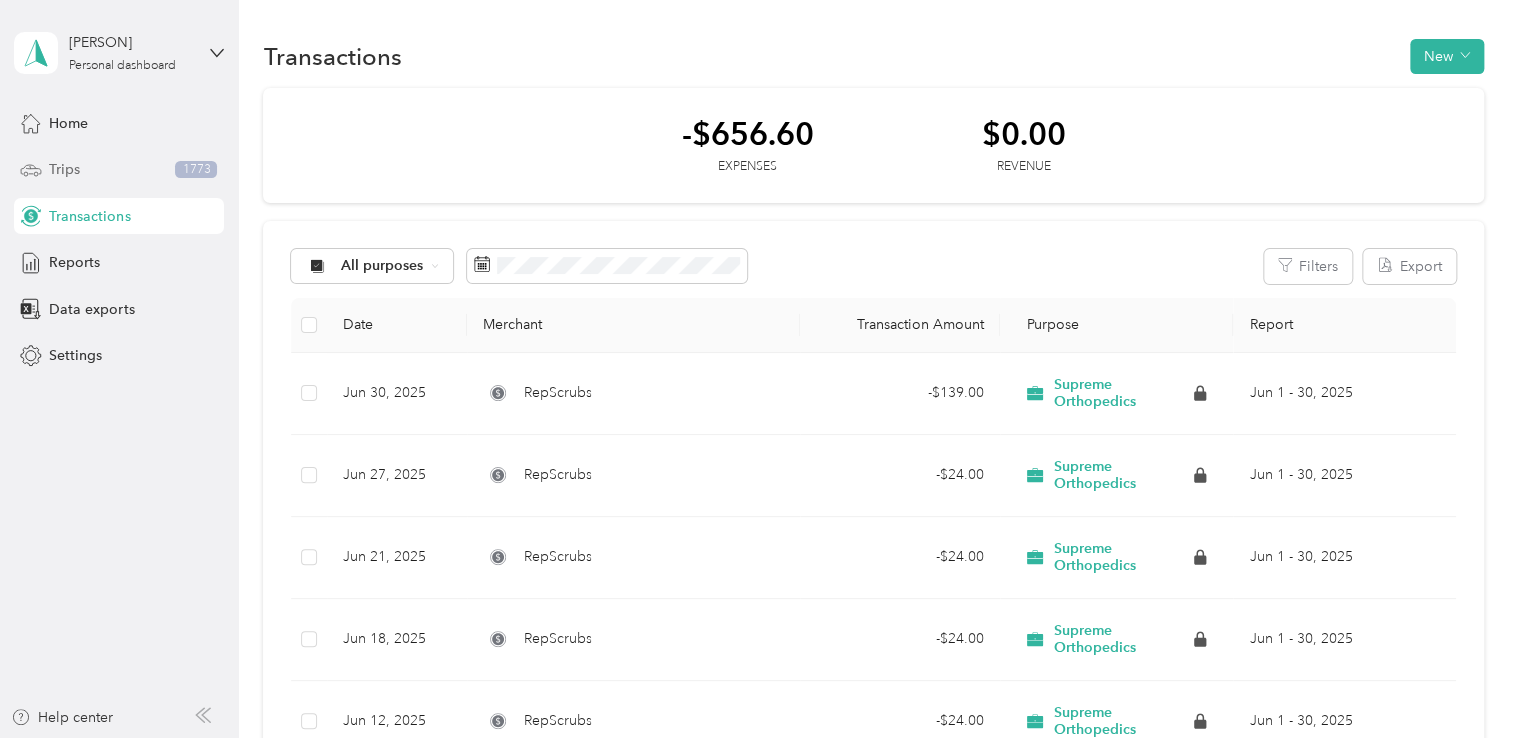 click on "Trips [NUMBER]" at bounding box center [119, 170] 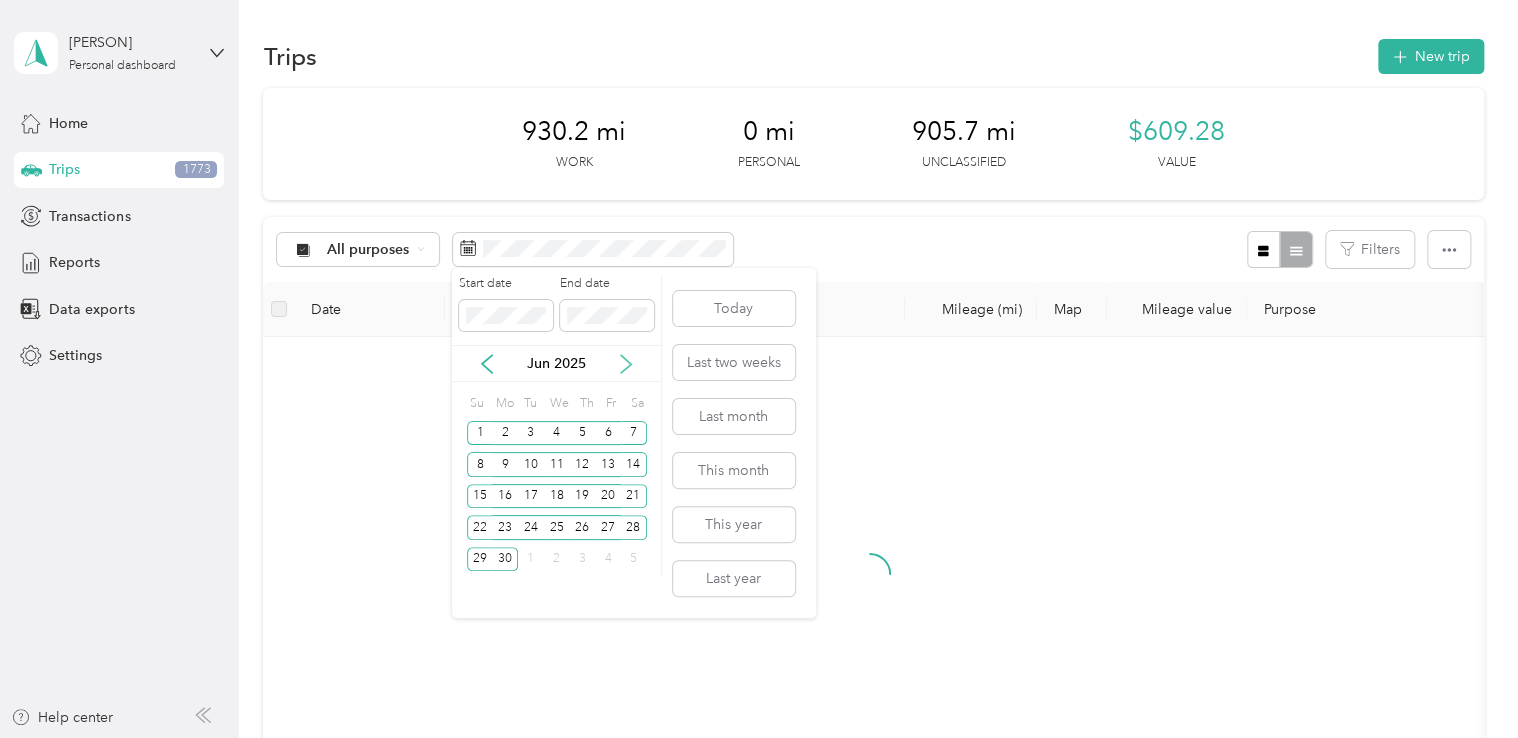 click 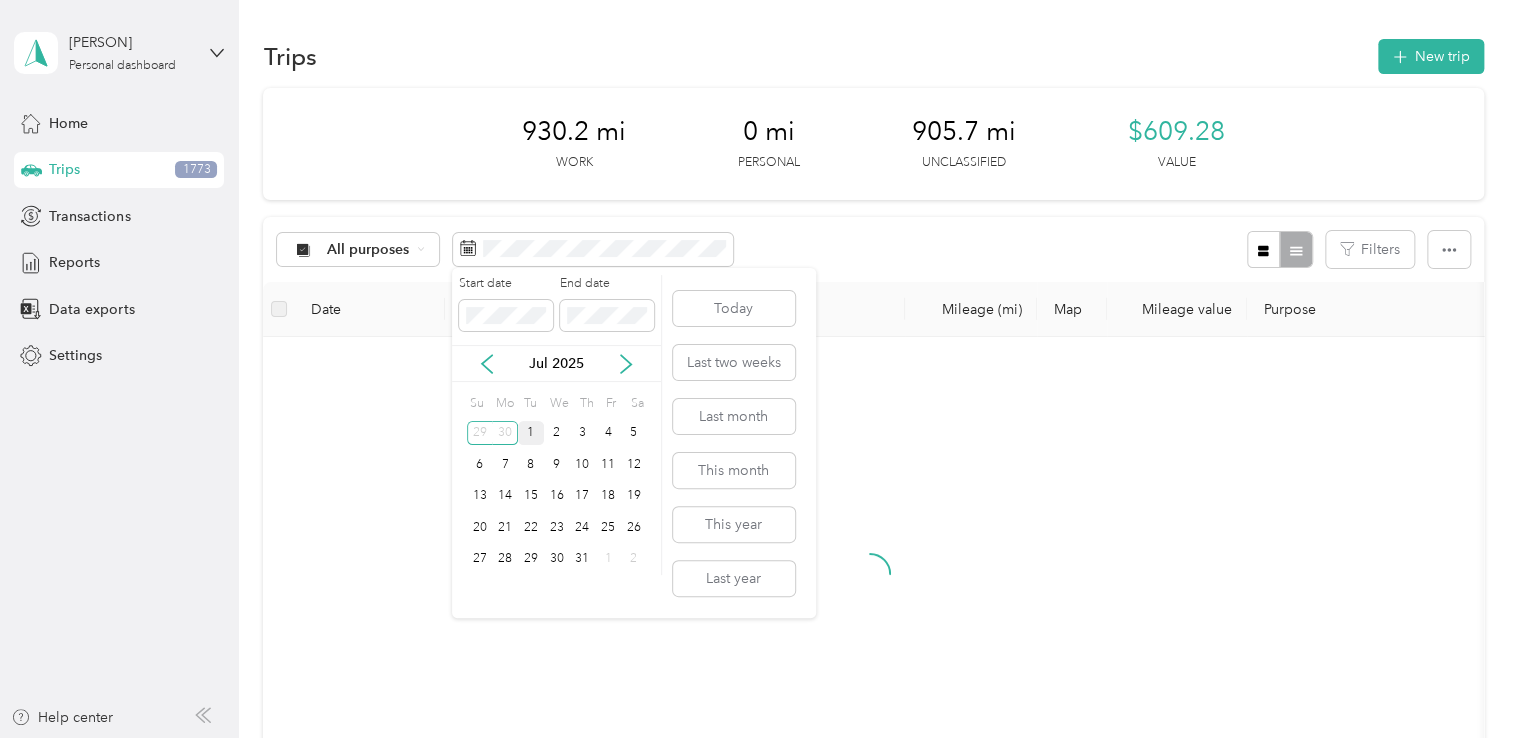 click on "1" at bounding box center (531, 433) 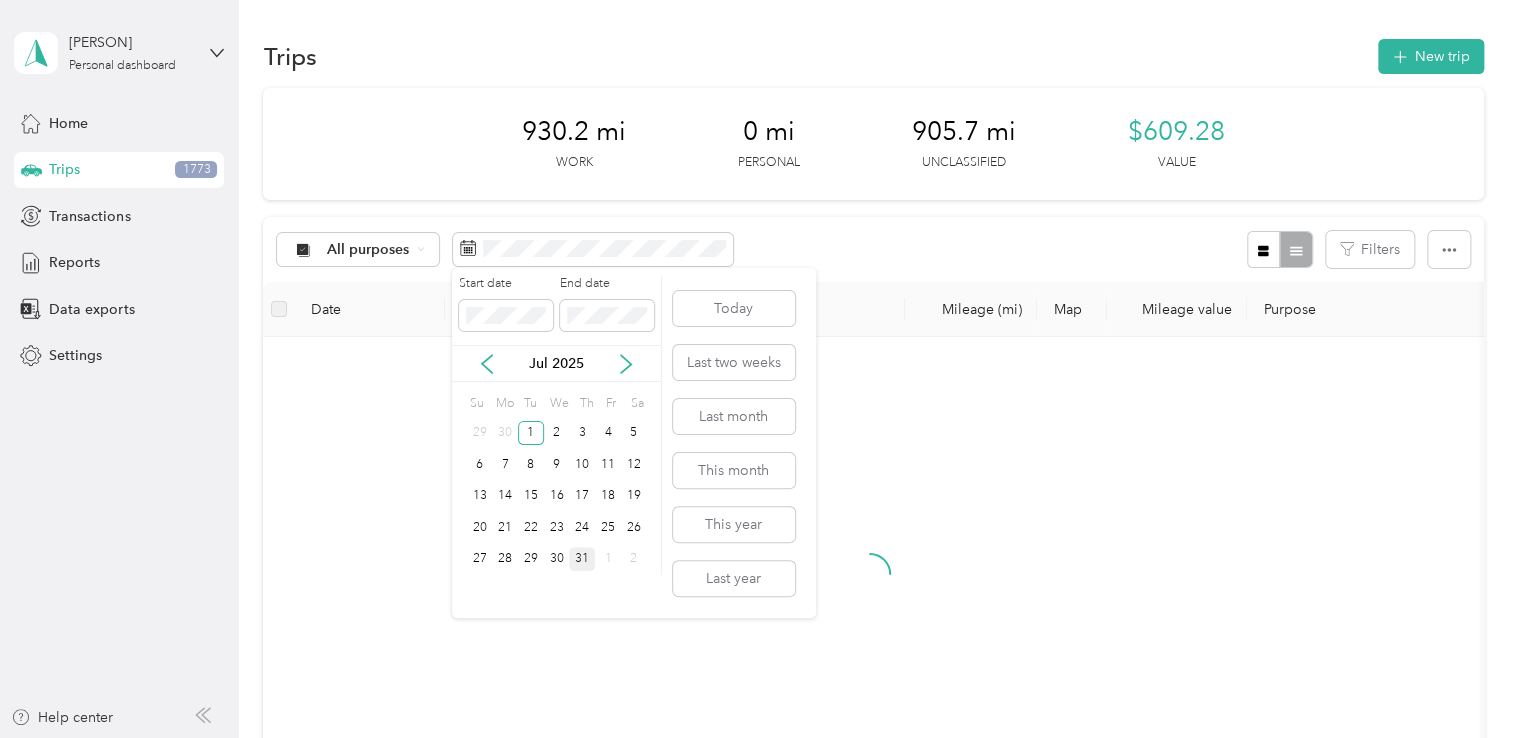 click on "31" at bounding box center [582, 559] 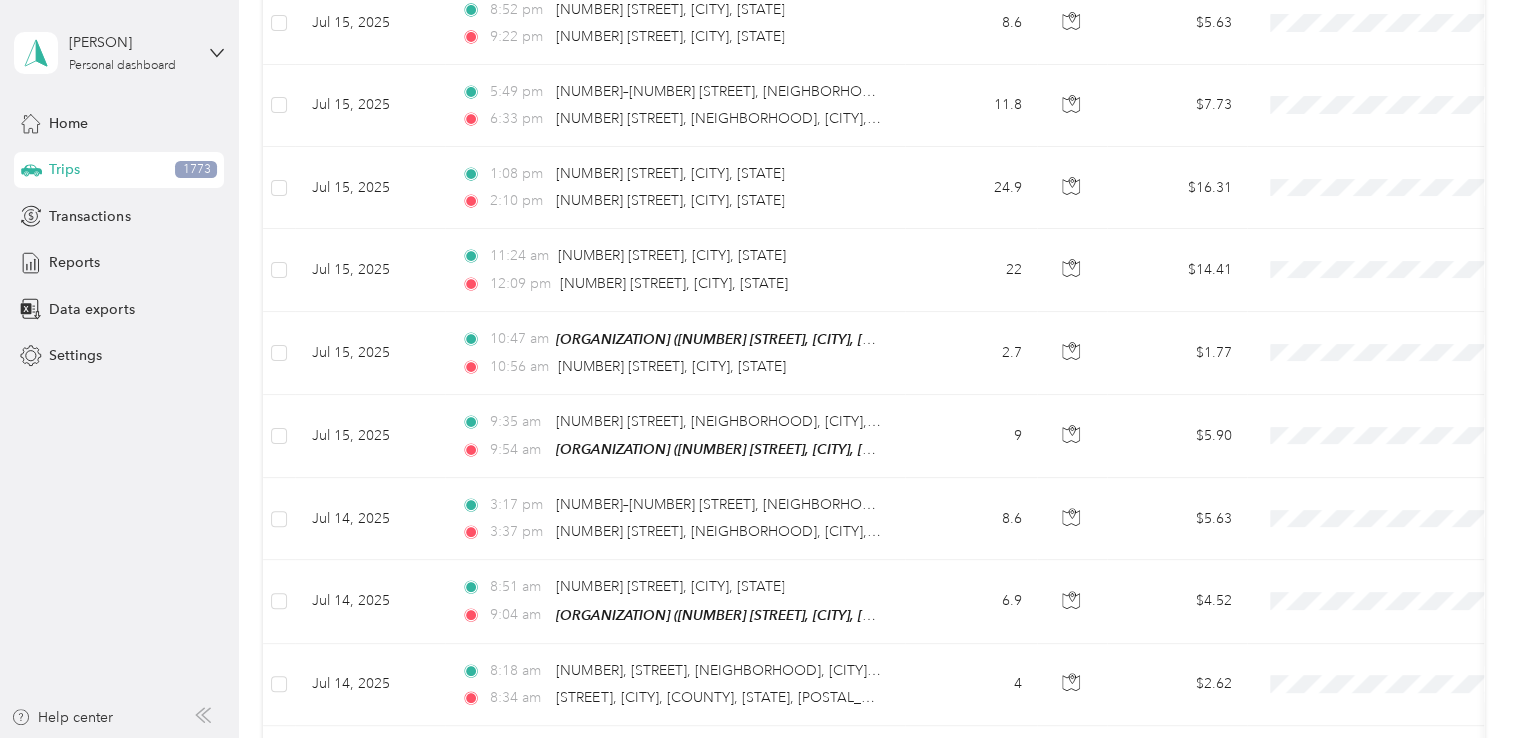 scroll, scrollTop: 8164, scrollLeft: 0, axis: vertical 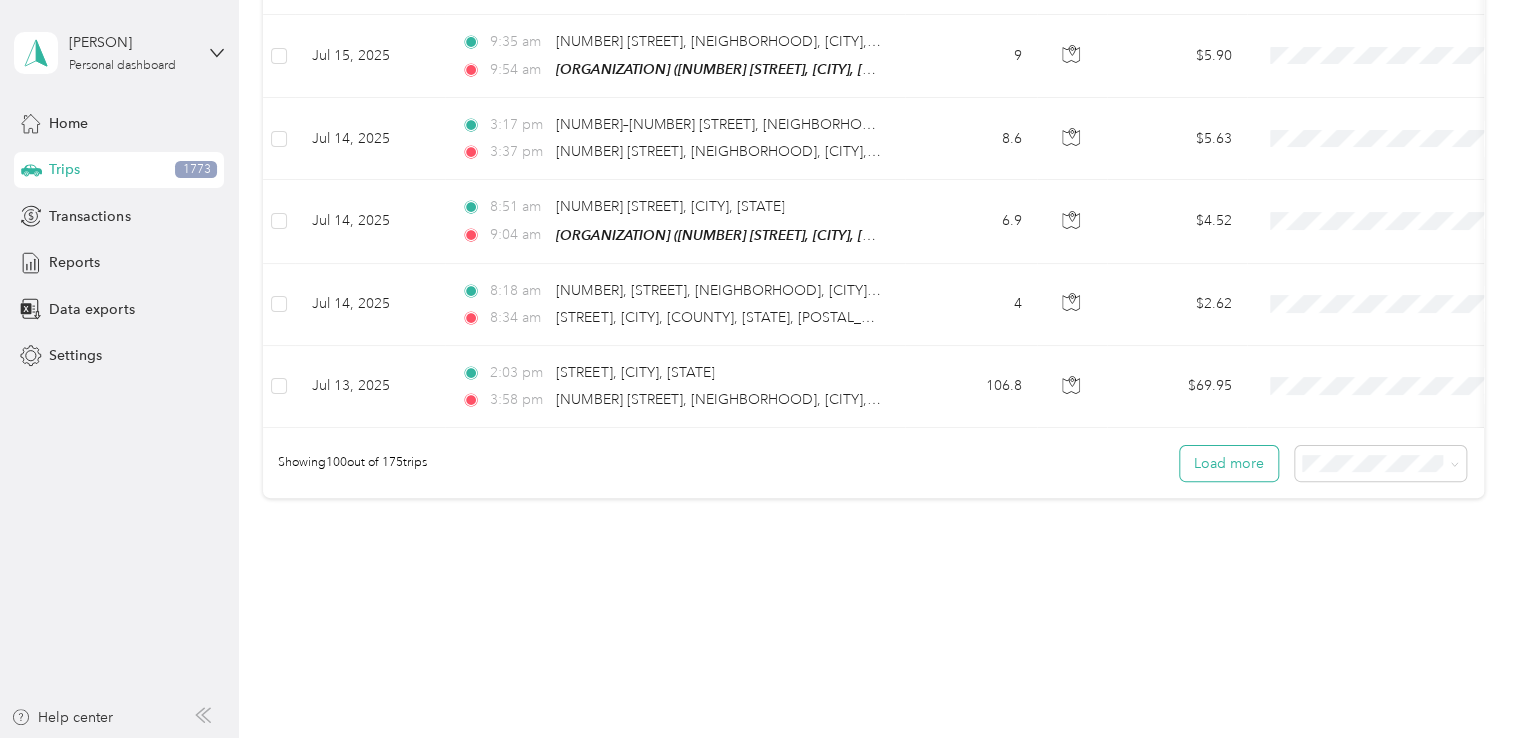 click on "Load more" at bounding box center [1229, 463] 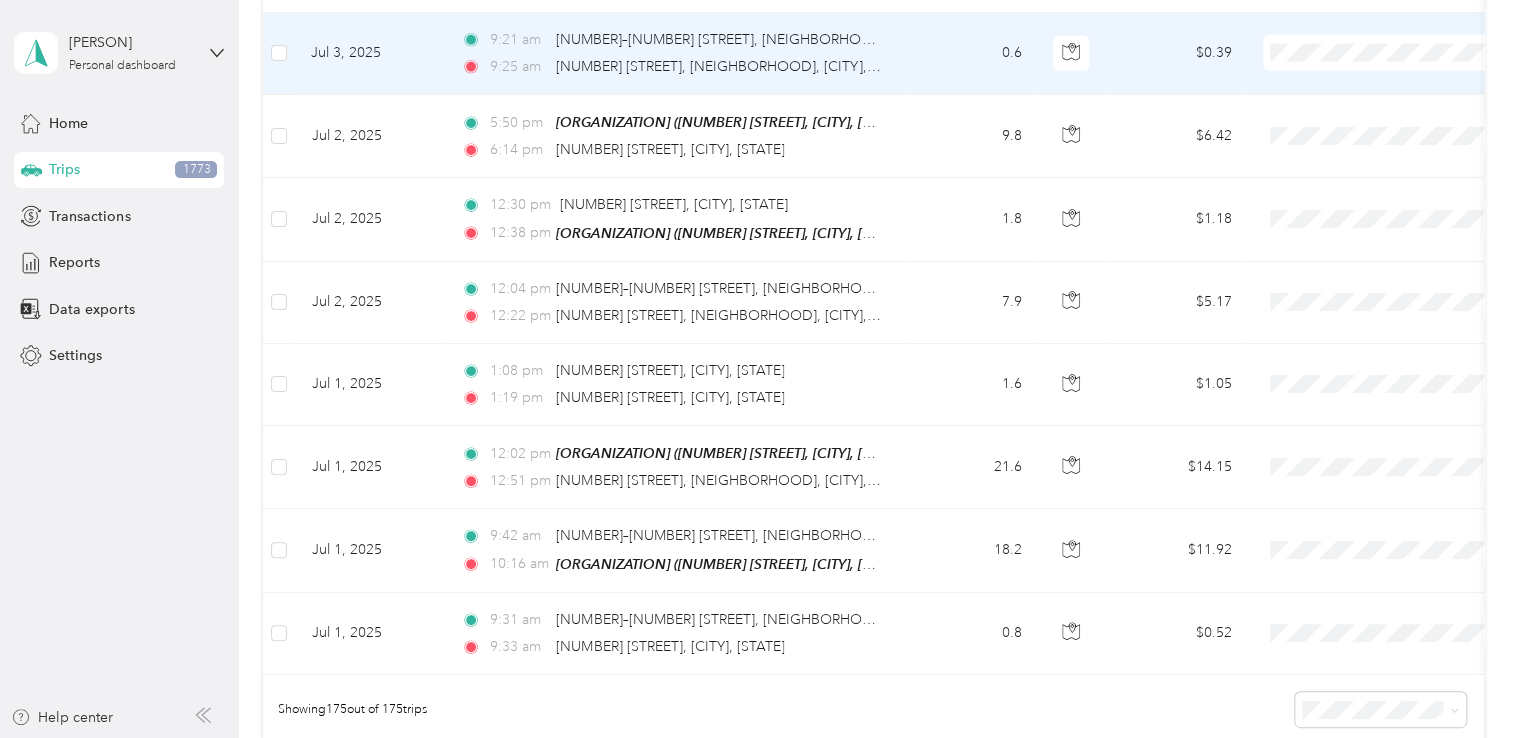 scroll, scrollTop: 14318, scrollLeft: 0, axis: vertical 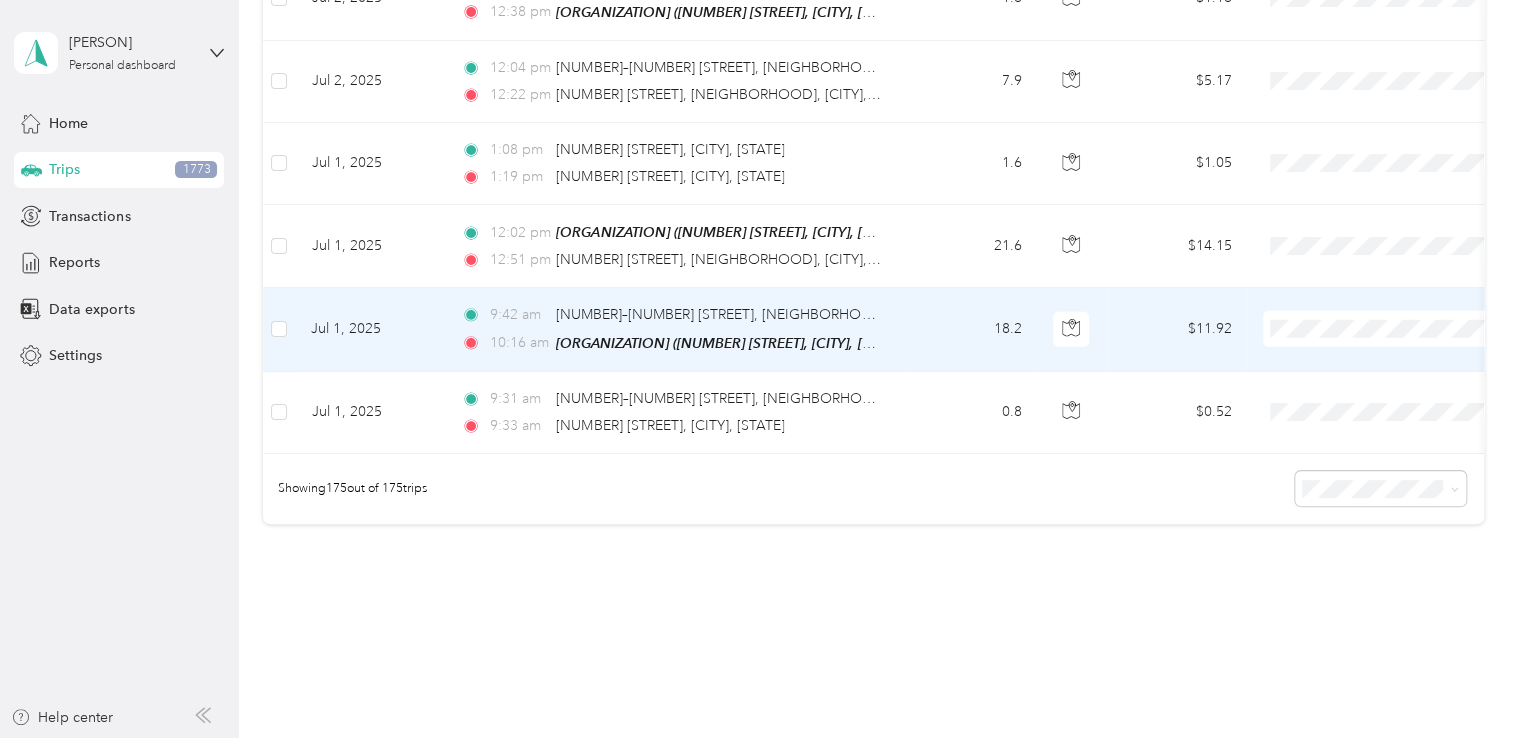 click on "Supreme Orthopedics" at bounding box center [1405, 290] 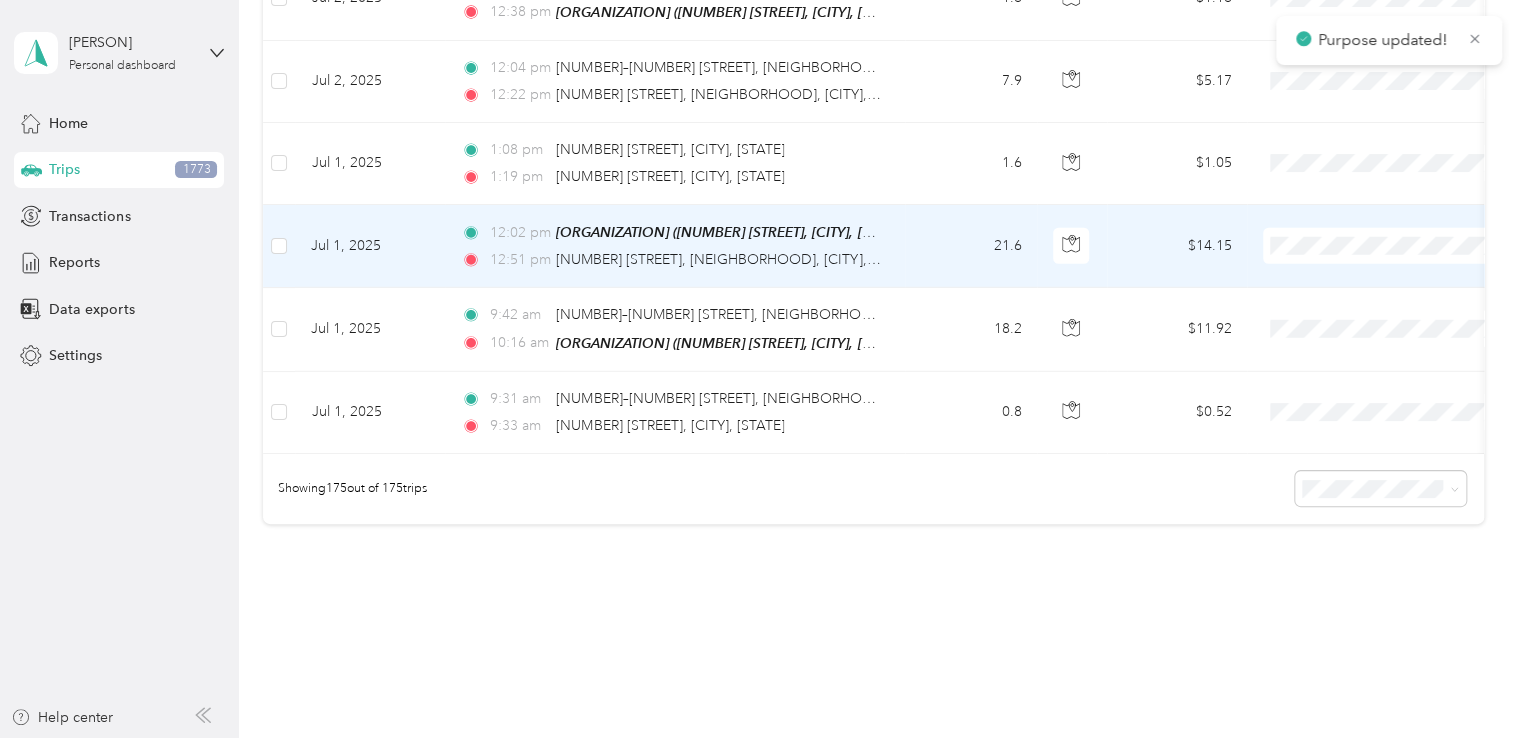 click on "Supreme Orthopedics" at bounding box center [1405, 208] 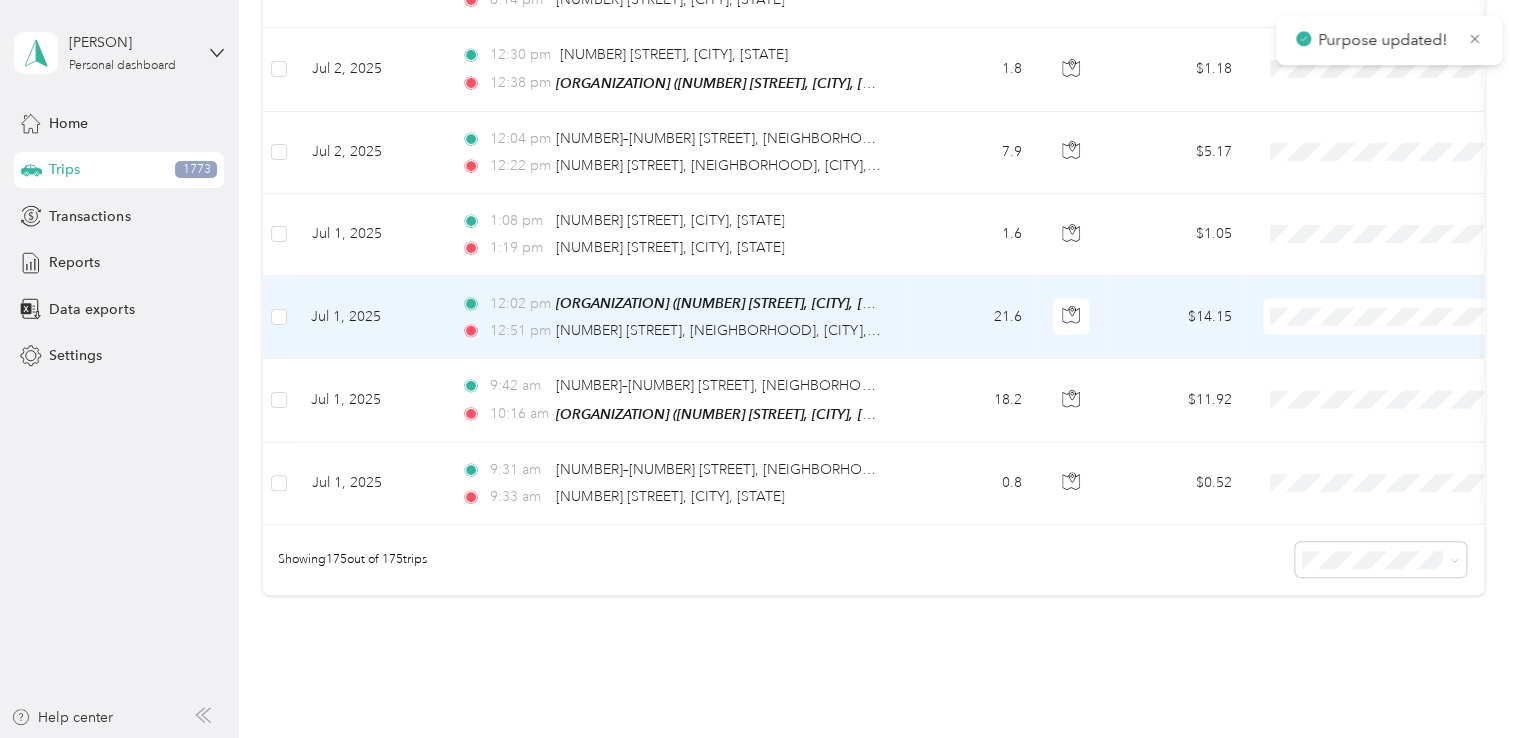 scroll, scrollTop: 14243, scrollLeft: 0, axis: vertical 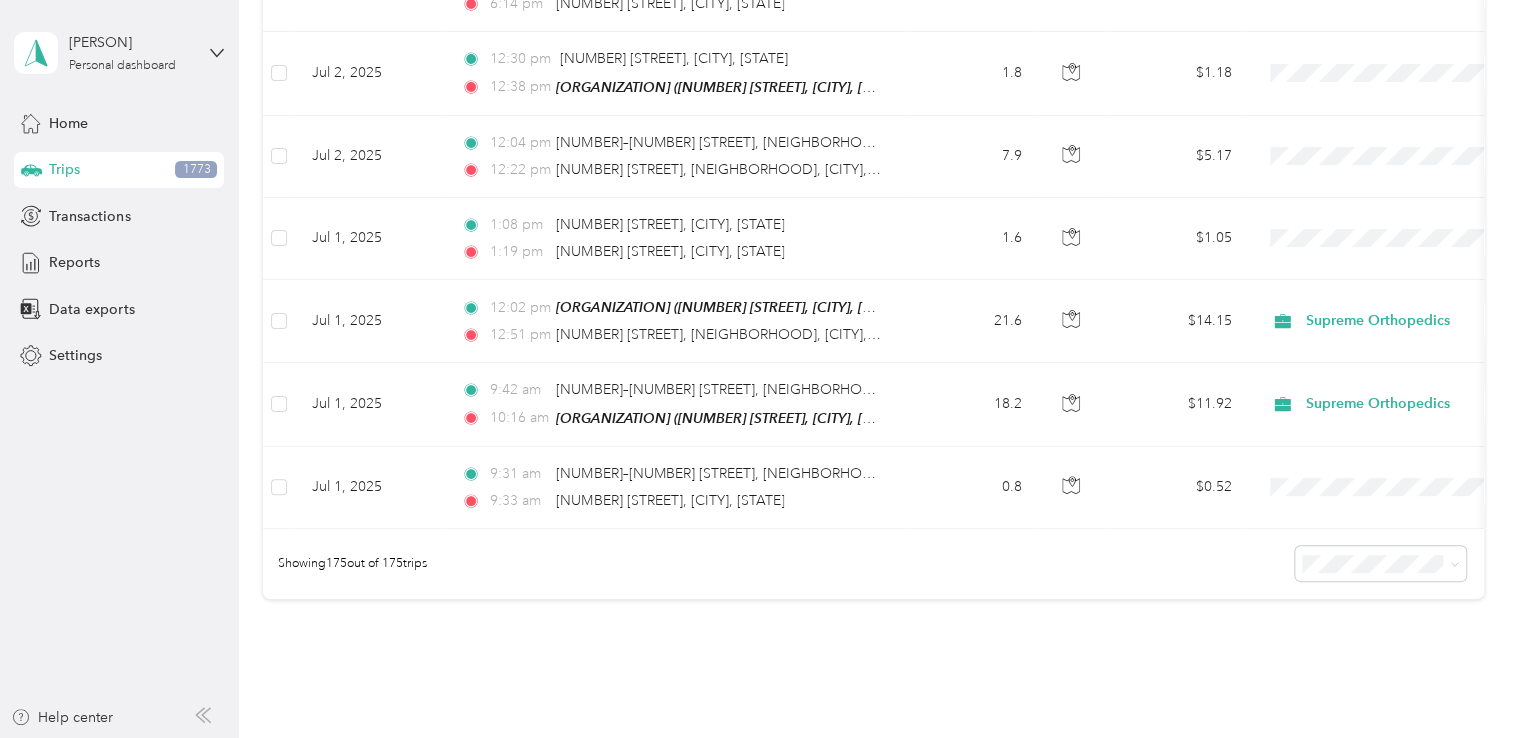 click on "Trips New trip [NUMBER] mi Work [NUMBER] mi Personal [NUMBER] mi Unclassified $[NUMBER] Value All purposes Filters Date Locations Mileage (mi) Map Mileage value Purpose Track Method Report                     [MONTH] [DAY], [YEAR] [TIME] [NUMBER] [STREET], [CITY], [STATE] [TIME] [NUMBER] [STREET], [CITY], [STATE] [NUMBER] $[NUMBER] GPS -- [MONTH] [DAY], [YEAR] [TIME] [NUMBER]–[NUMBER] [STREET], [CITY], [STATE] [TIME] [NUMBER] [STREET], [CITY], [STATE] [NUMBER] $[NUMBER] GPS -- [MONTH] [DAY], [YEAR] [TIME] [ORGANIZATION], [POSTAL_CODE], [STREET], [CITY], [STATE], [COUNTY], [STATE], [POSTAL_CODE], [COUNTRY] [TIME] [NUMBER], [STREET], [CITY], [STATE], [COUNTY], [STATE], [POSTAL_CODE], [COUNTRY] [NUMBER] $[NUMBER] GPS -- [MONTH] [DAY], [YEAR] [TIME] [NUMBER] [STREET], [CITY], [STATE] [TIME] [NUMBER] [STREET], [CITY], [STATE] [NUMBER] $[NUMBER] GPS -- [MONTH] [DAY], [YEAR] [TIME] [STREET], [CITY], [STATE] [TIME] [NUMBER] [STREET], [CITY], [STATE] [NUMBER] $[NUMBER] GPS -- [MONTH] [DAY], [YEAR] [TIME] [ORGANIZATION] ([NUMBER] [STREET], [CITY], [STATE]) [TIME] [NUMBER] $[NUMBER] GPS -- [MONTH] [DAY], [YEAR]" at bounding box center (873, -6733) 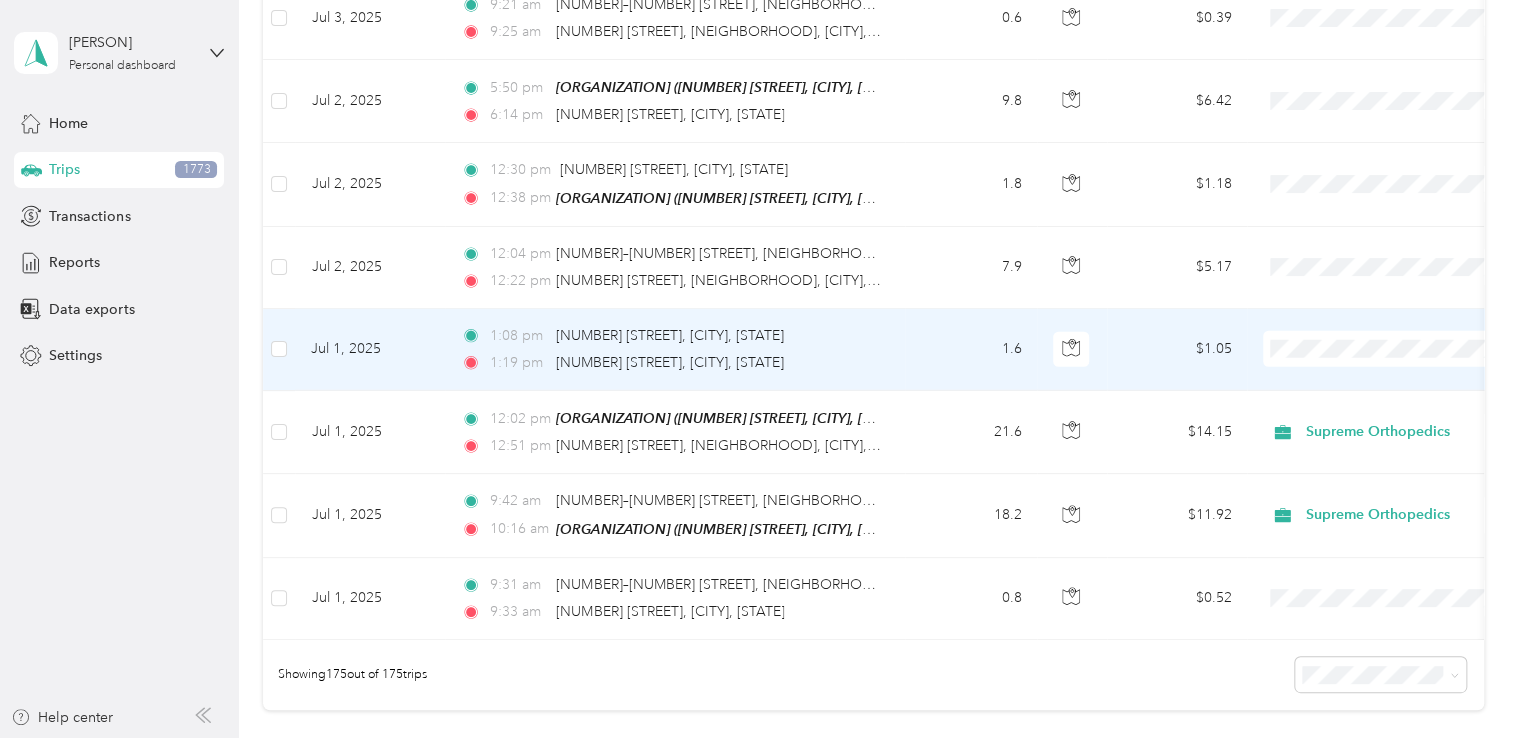scroll, scrollTop: 14122, scrollLeft: 0, axis: vertical 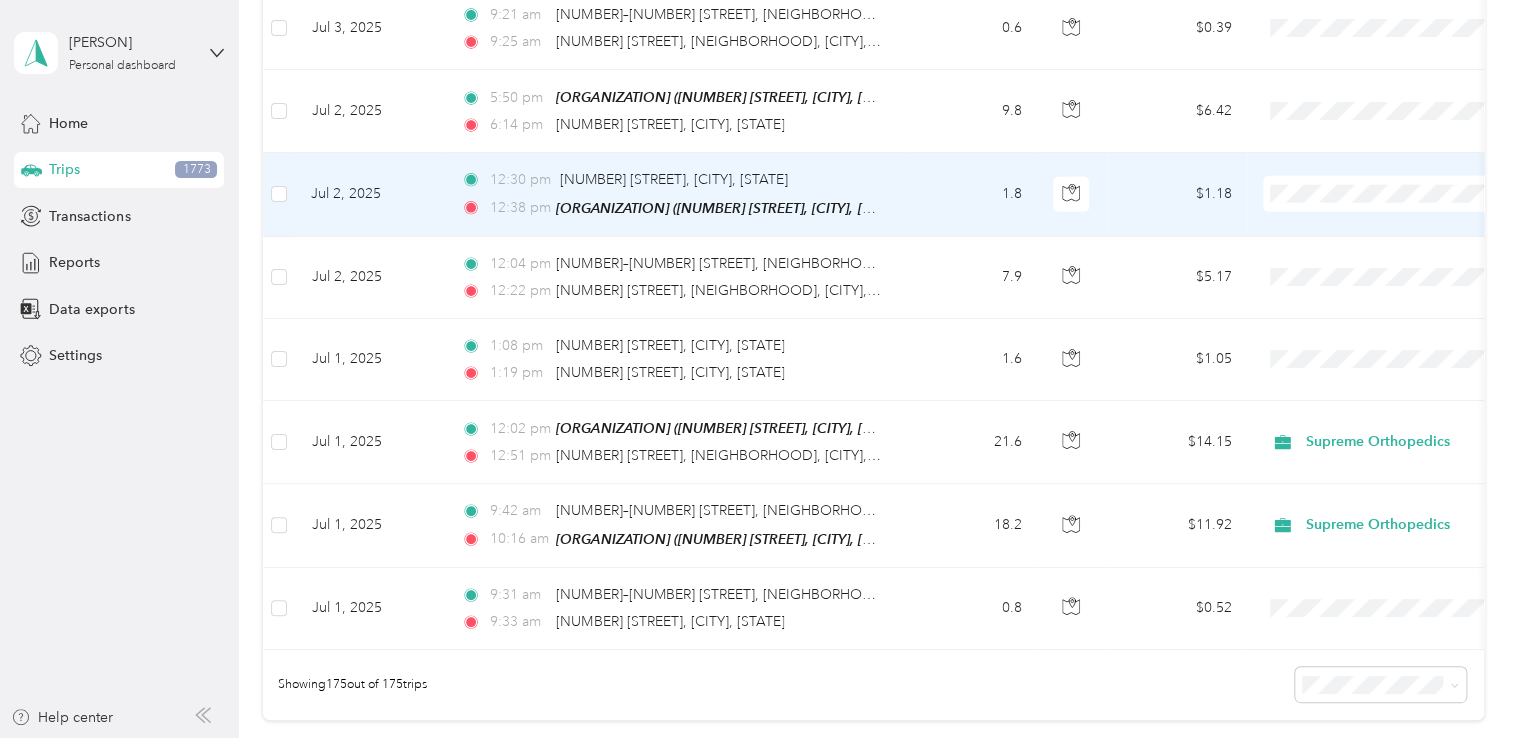 click on "Supreme Orthopedics" at bounding box center [1405, 158] 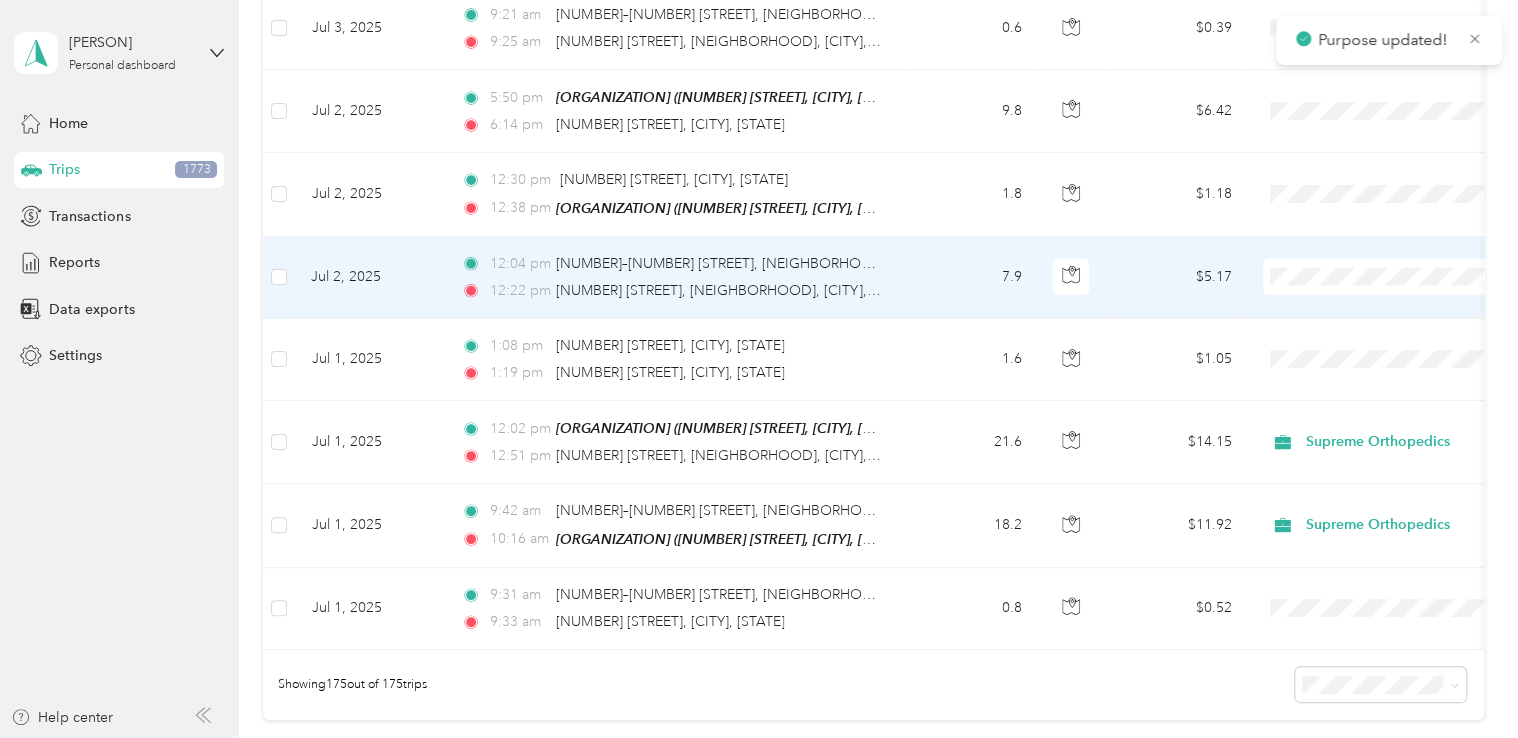 click on "Supreme Orthopedics" at bounding box center [1388, 240] 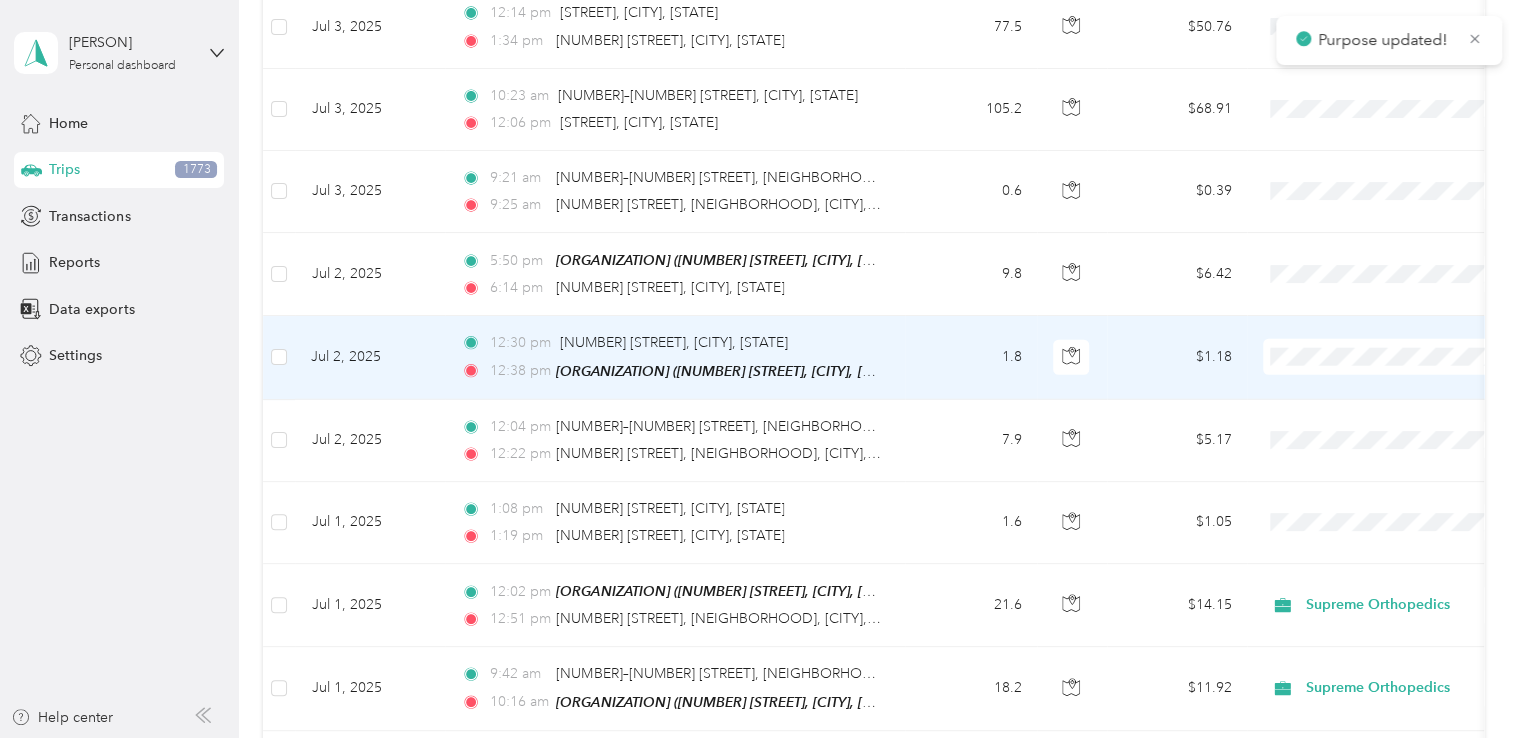 scroll, scrollTop: 13958, scrollLeft: 0, axis: vertical 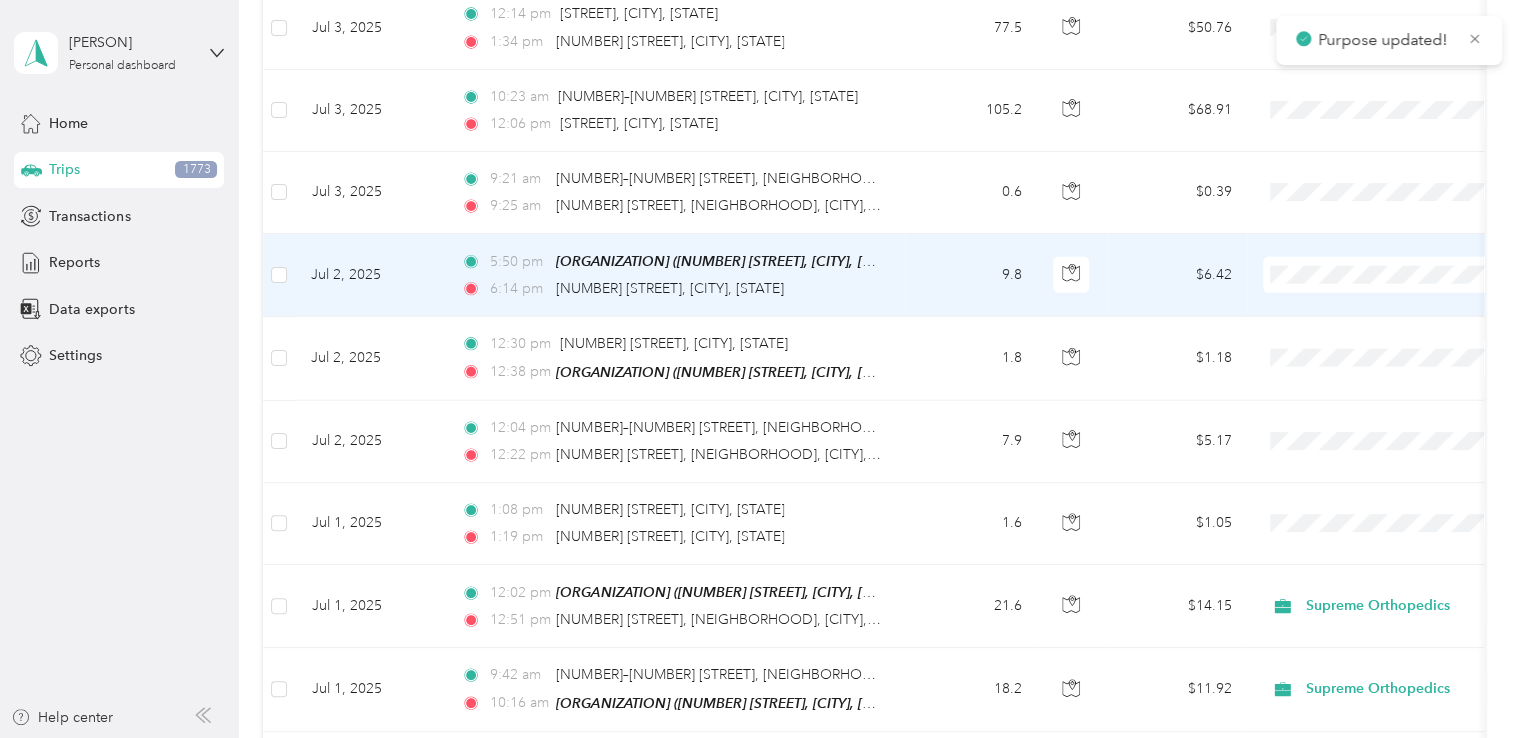 click on "Supreme Orthopedics" at bounding box center [1388, 240] 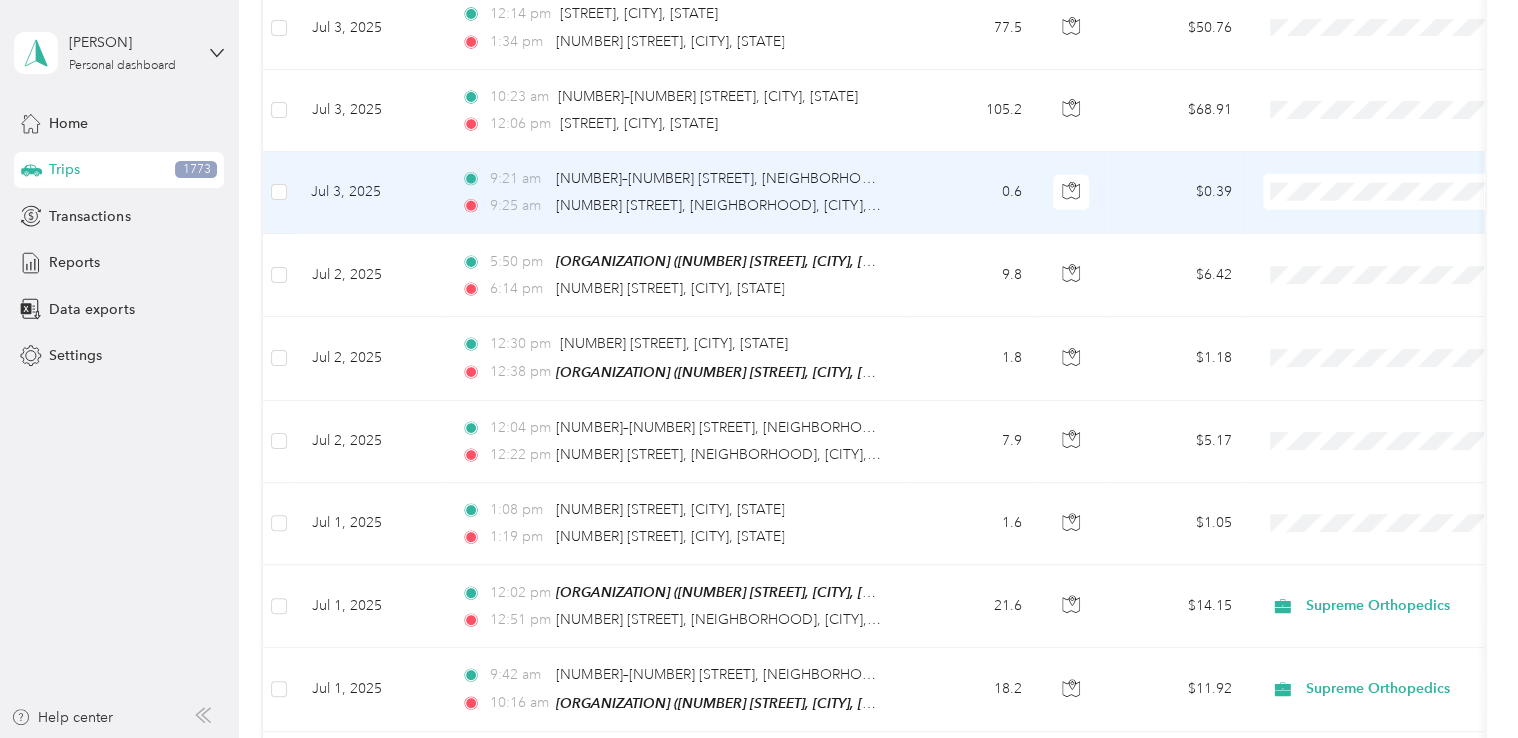 click at bounding box center (1387, 192) 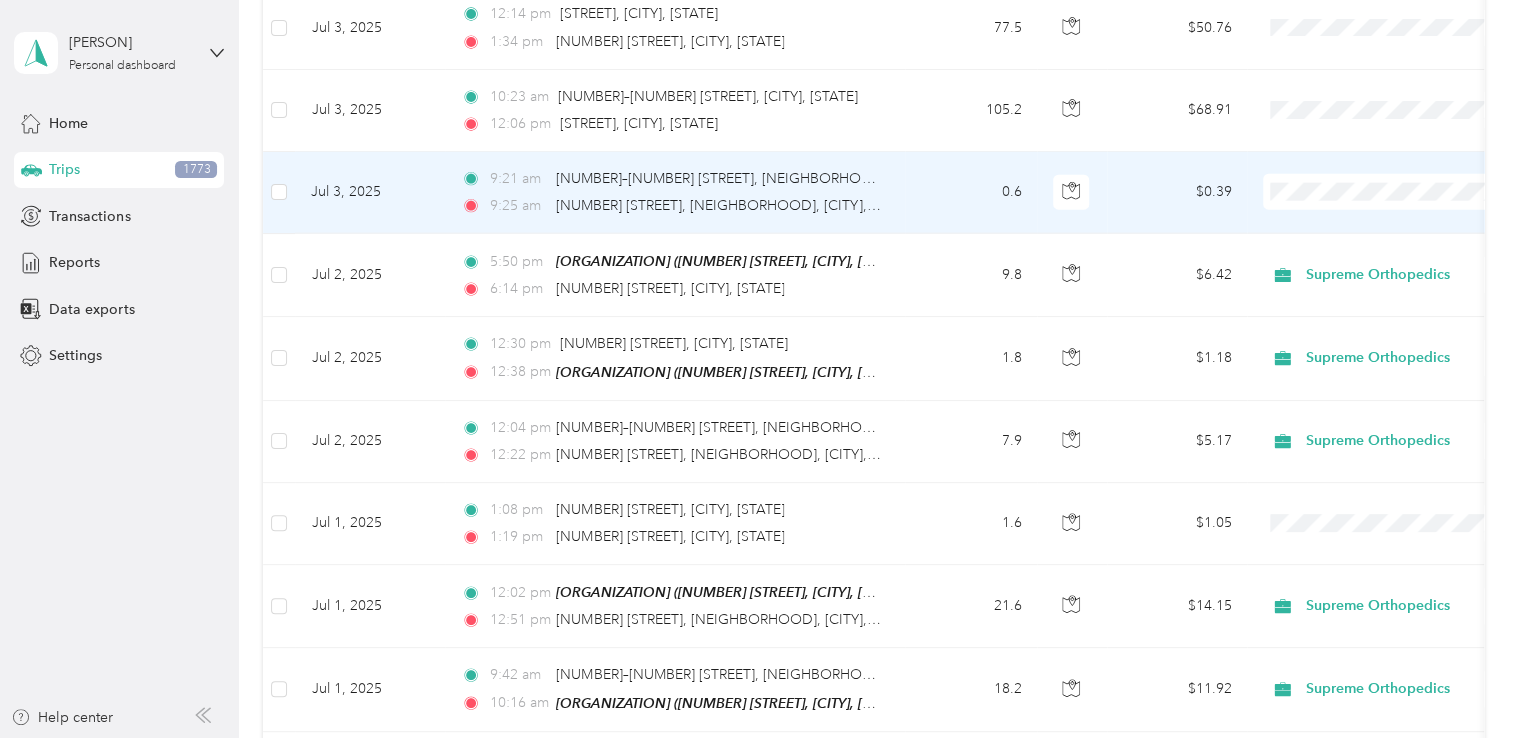 click on "Supreme Orthopedics" at bounding box center [1405, 158] 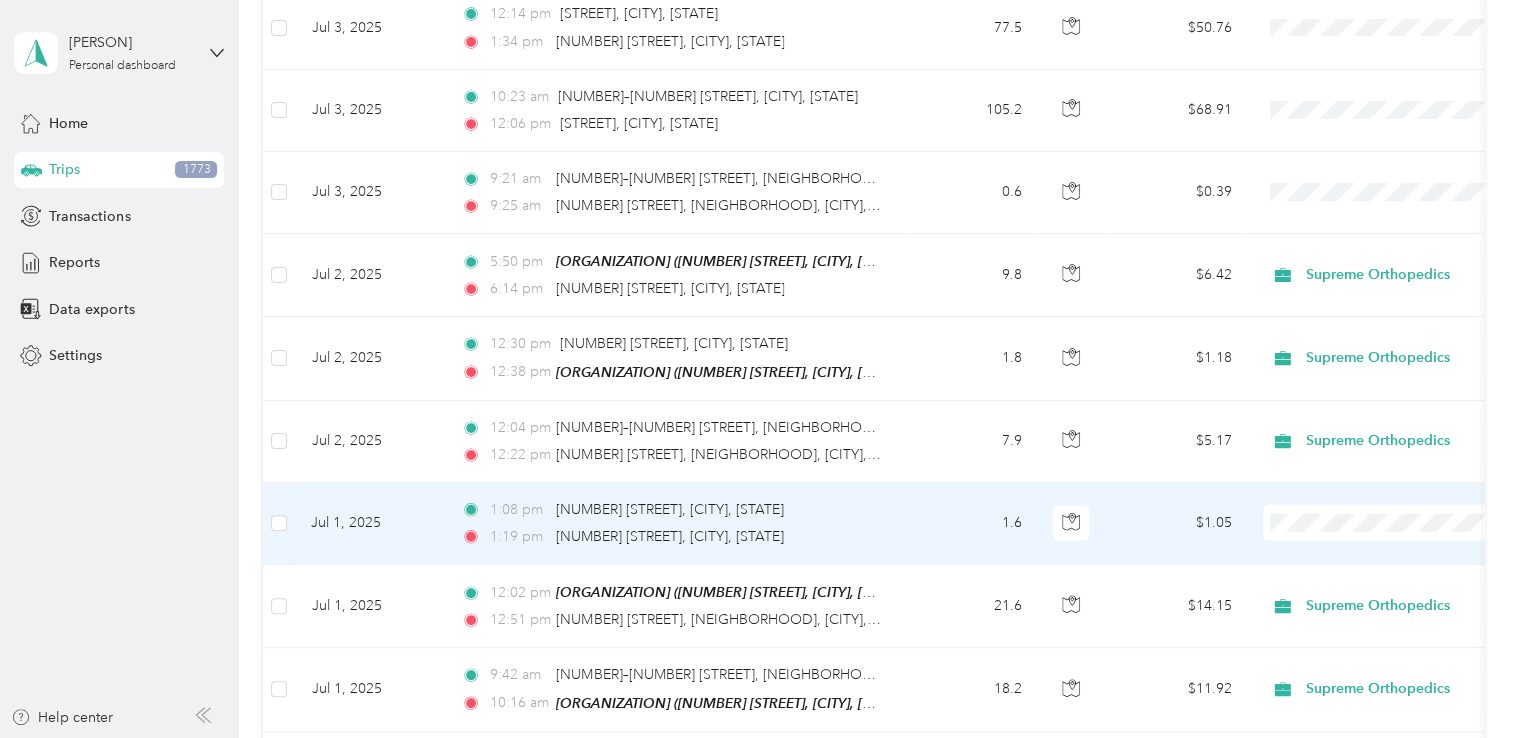 click on "Supreme Orthopedics" at bounding box center [1405, 486] 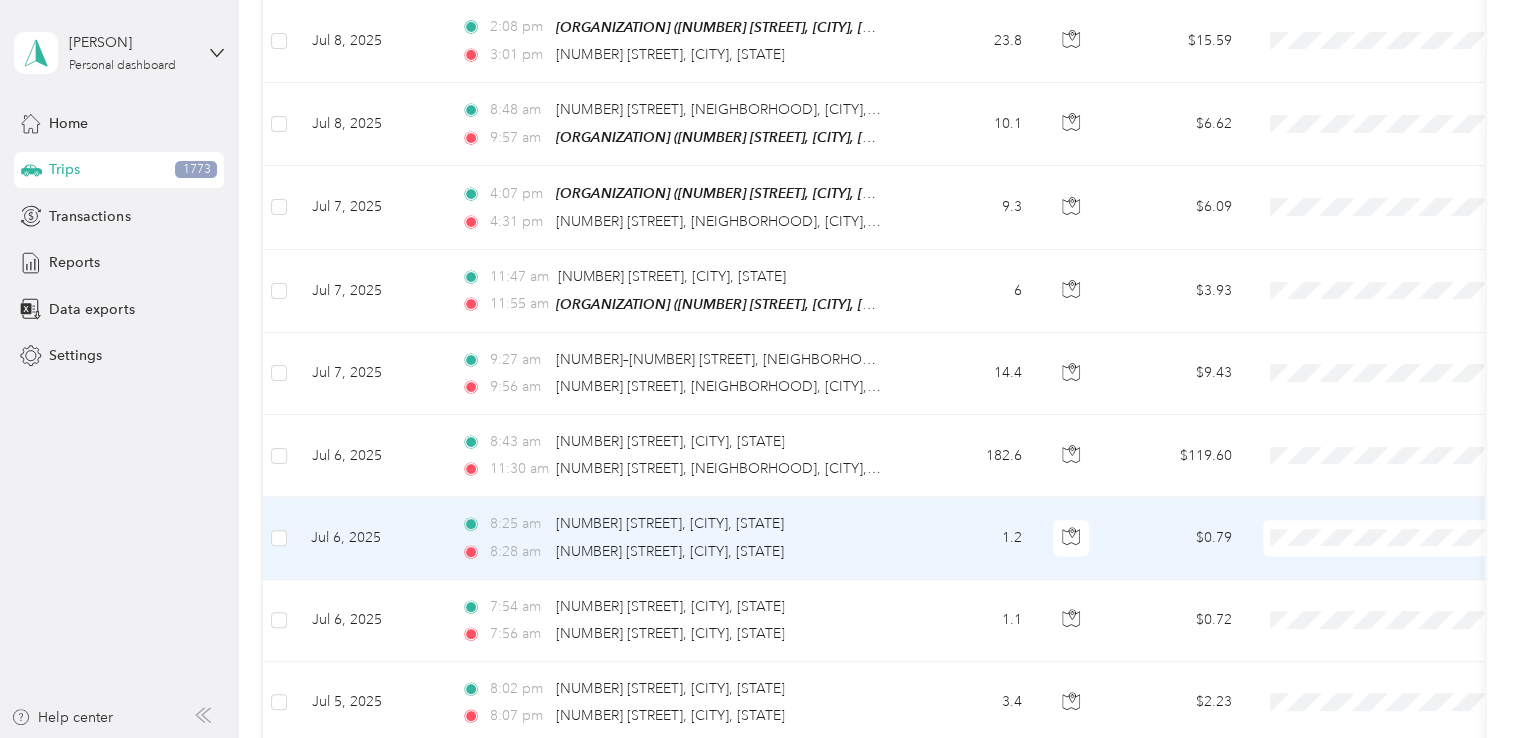 scroll, scrollTop: 11802, scrollLeft: 0, axis: vertical 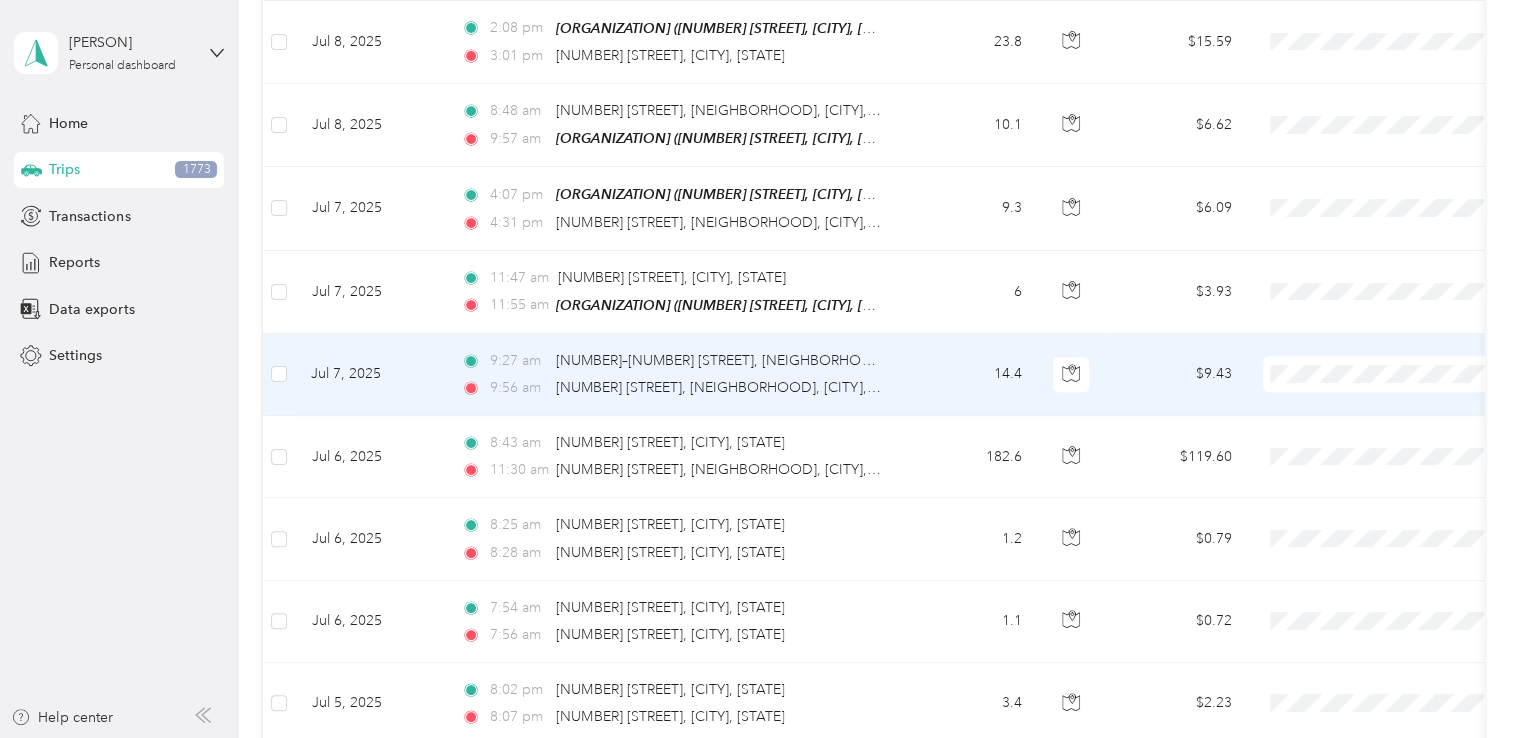 click on "Supreme Orthopedics" at bounding box center [1405, 345] 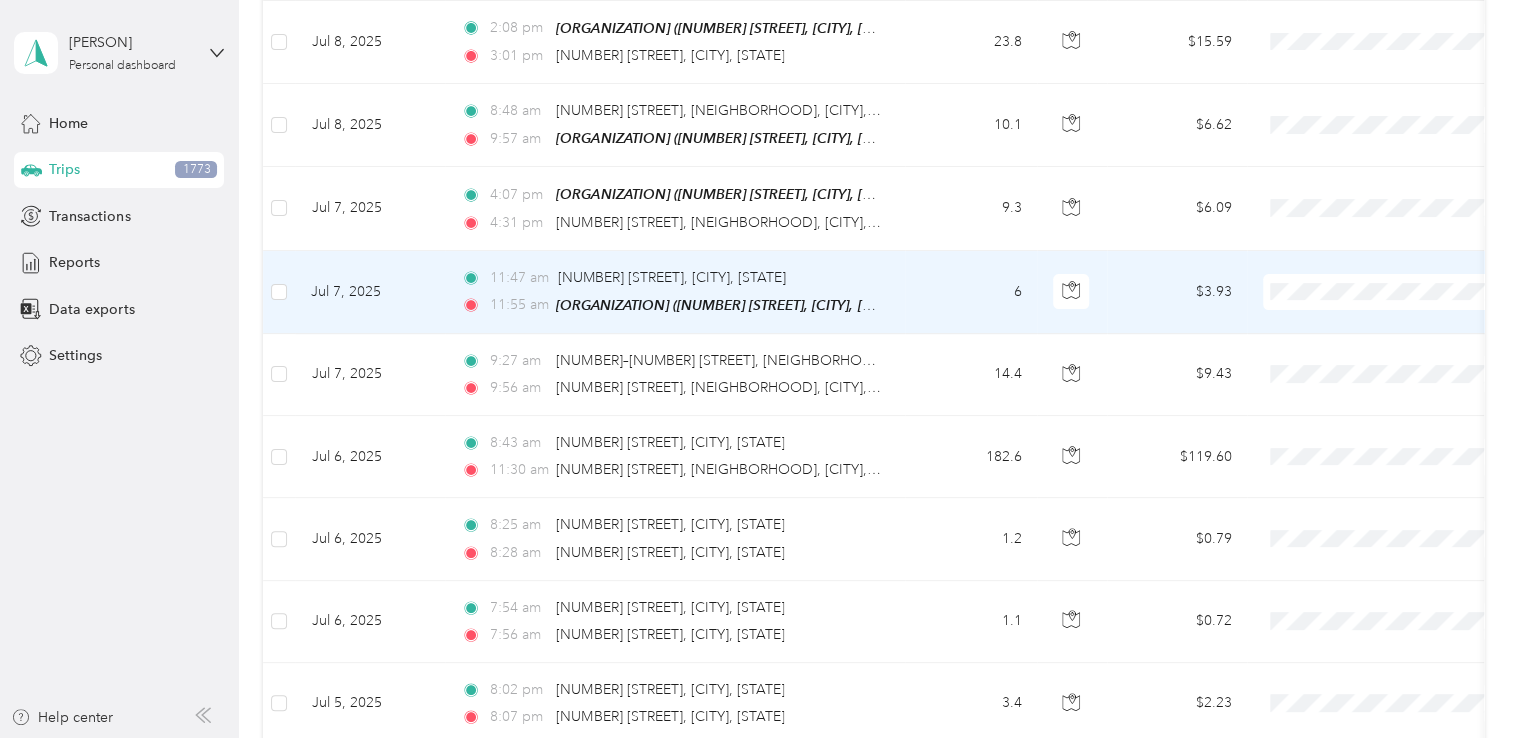 click on "Supreme Orthopedics" at bounding box center [1405, 263] 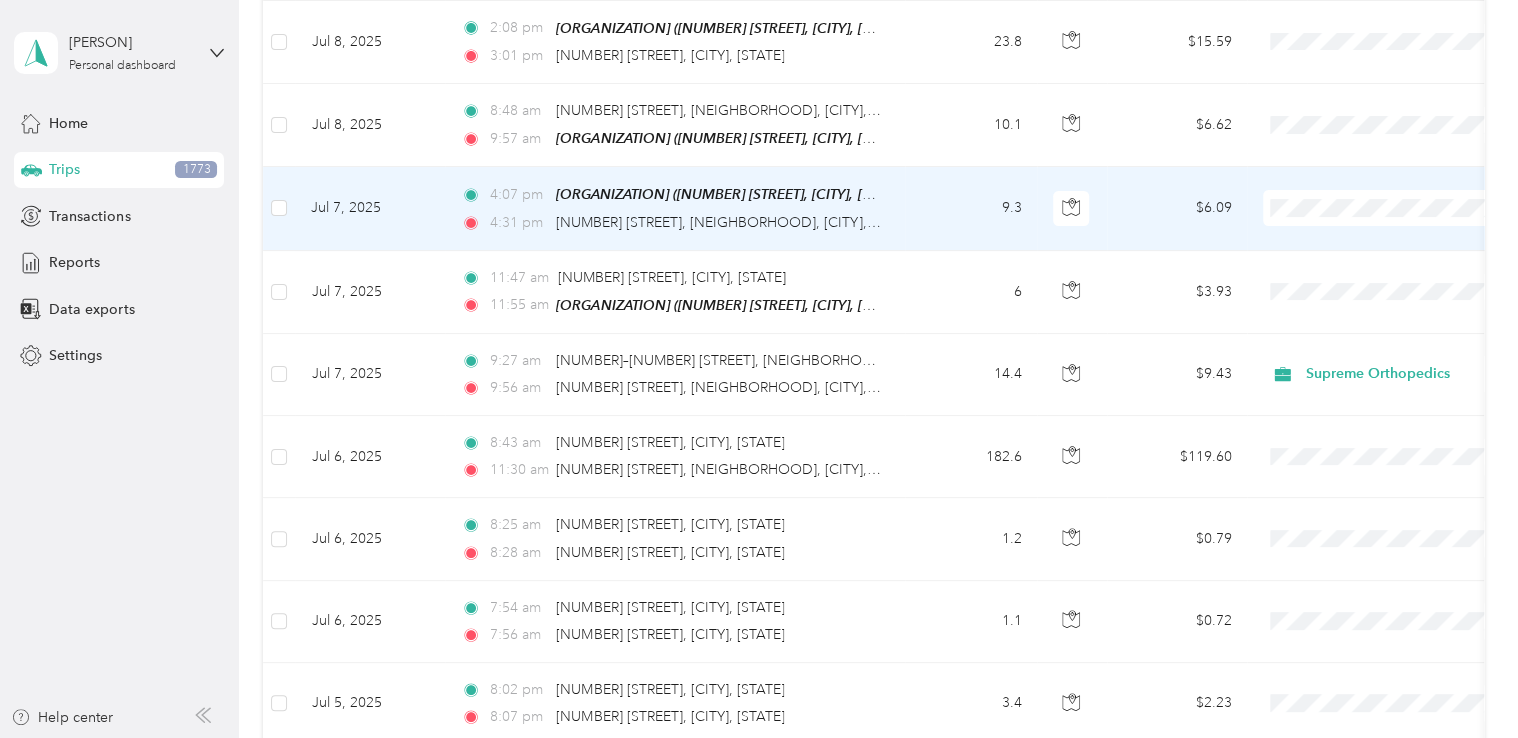 click on "Supreme Orthopedics" at bounding box center [1405, 181] 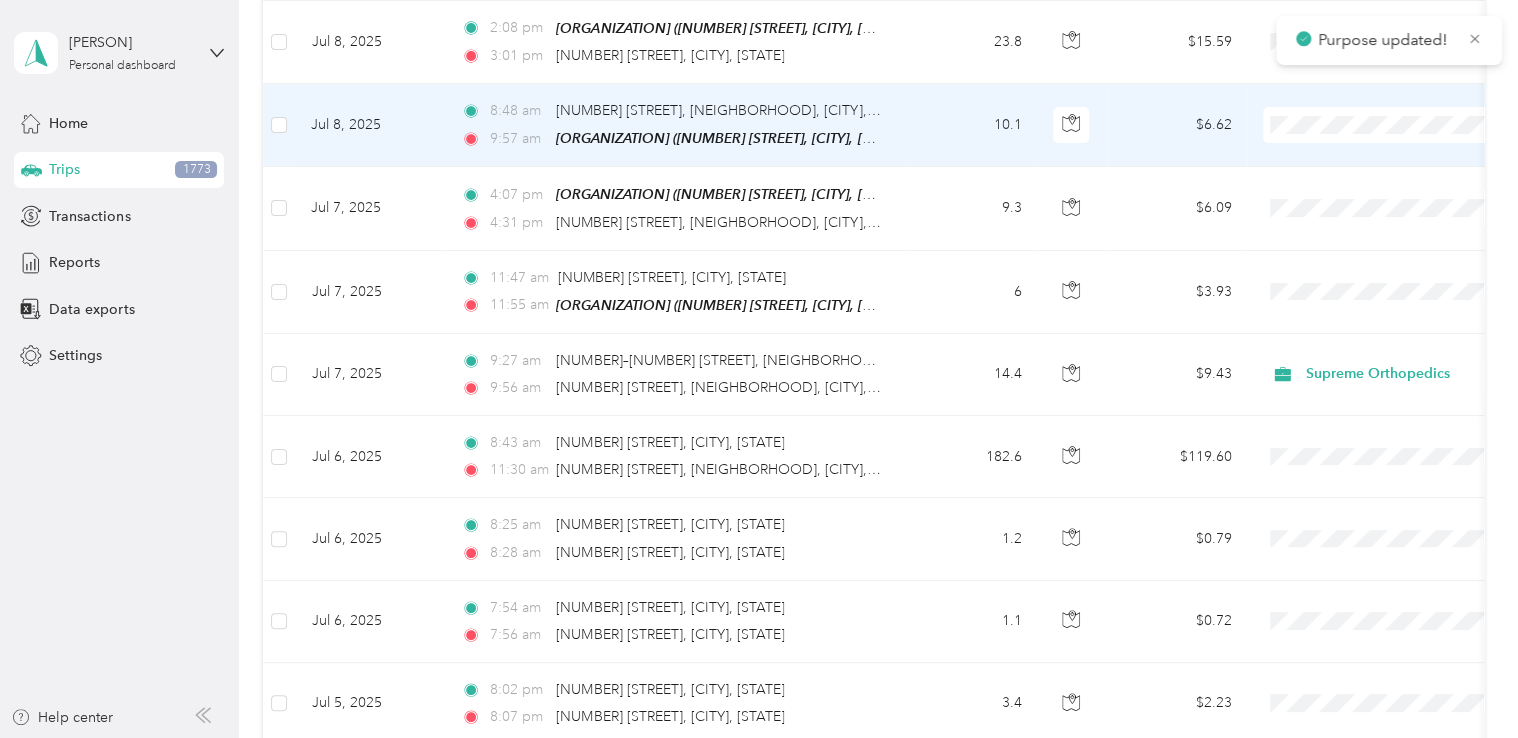click at bounding box center (1387, 125) 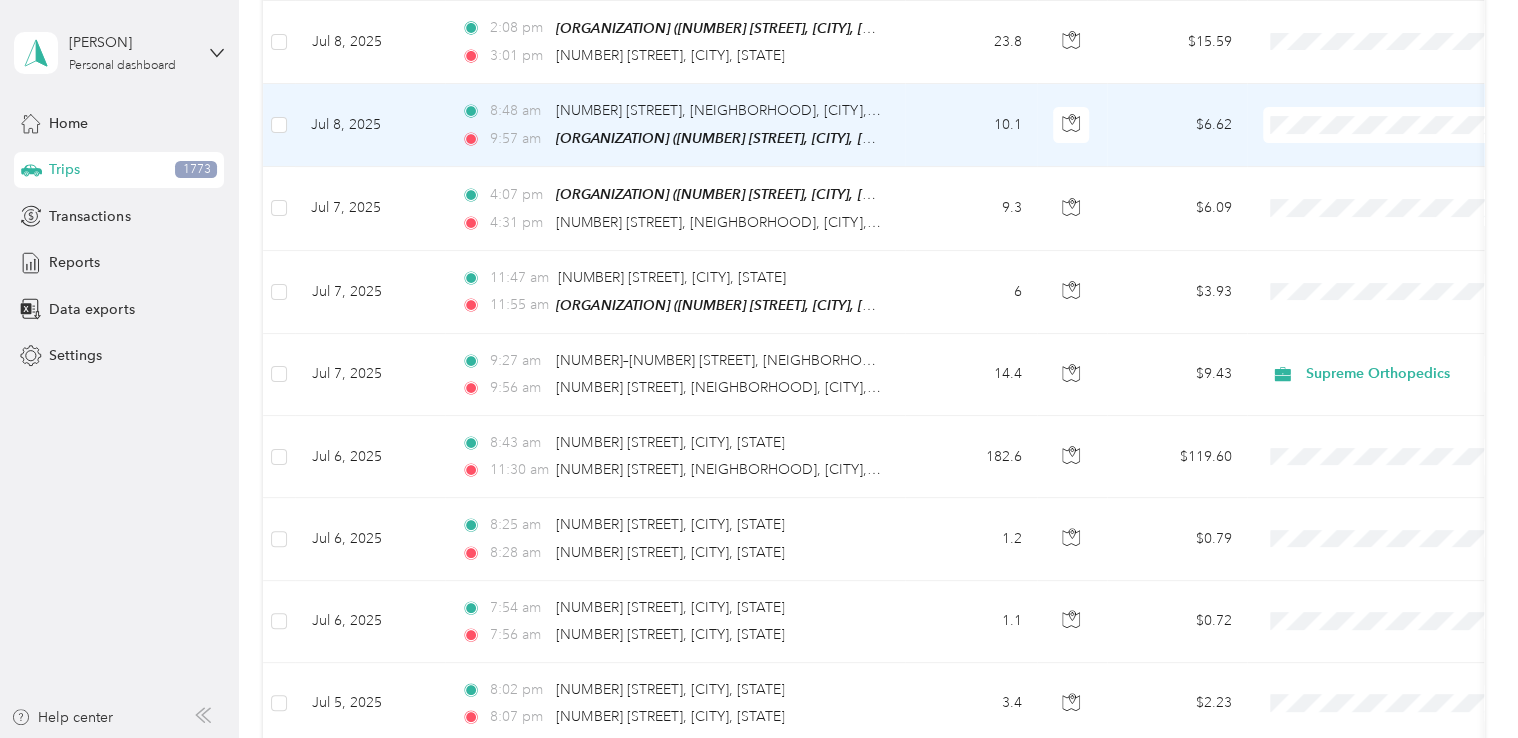 click at bounding box center (1387, 125) 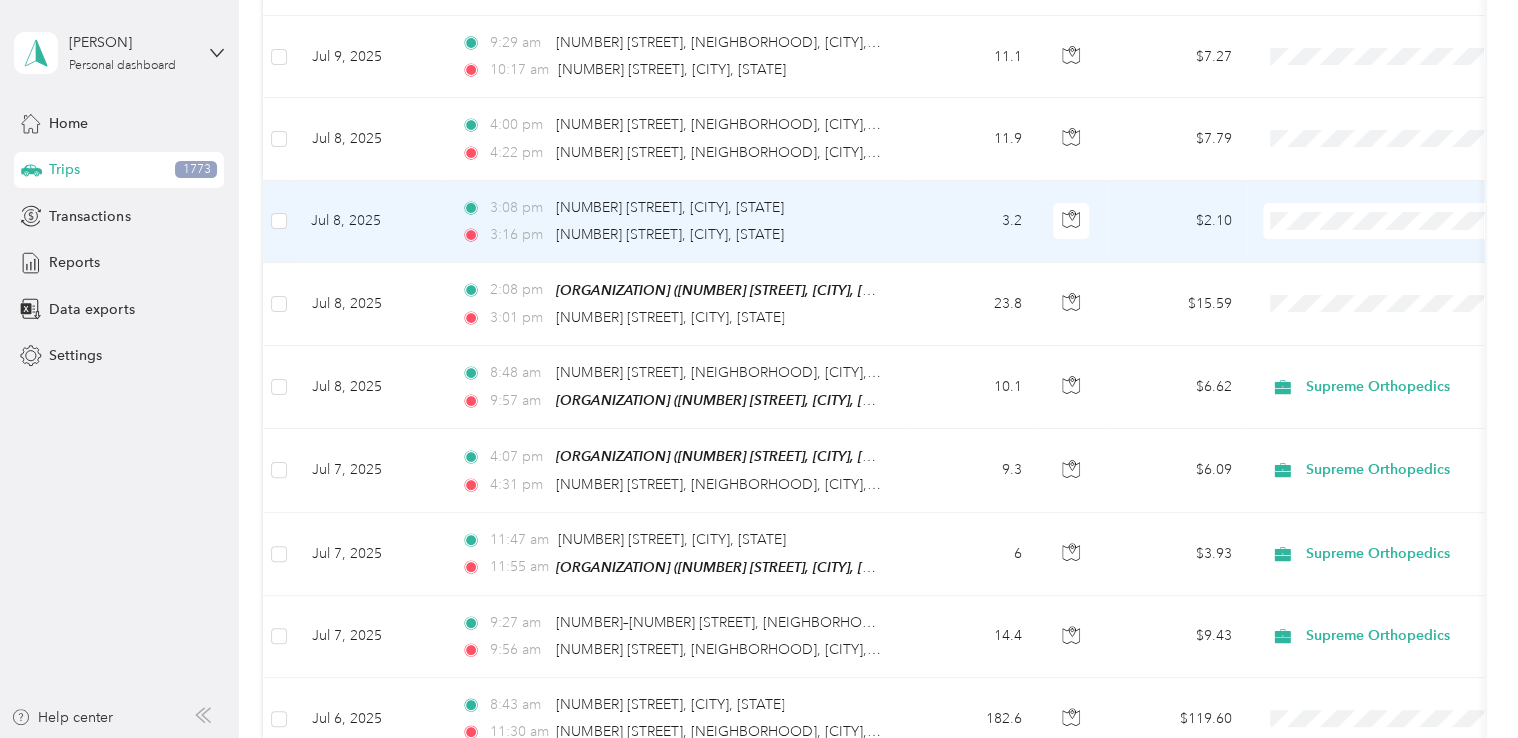 scroll, scrollTop: 11539, scrollLeft: 0, axis: vertical 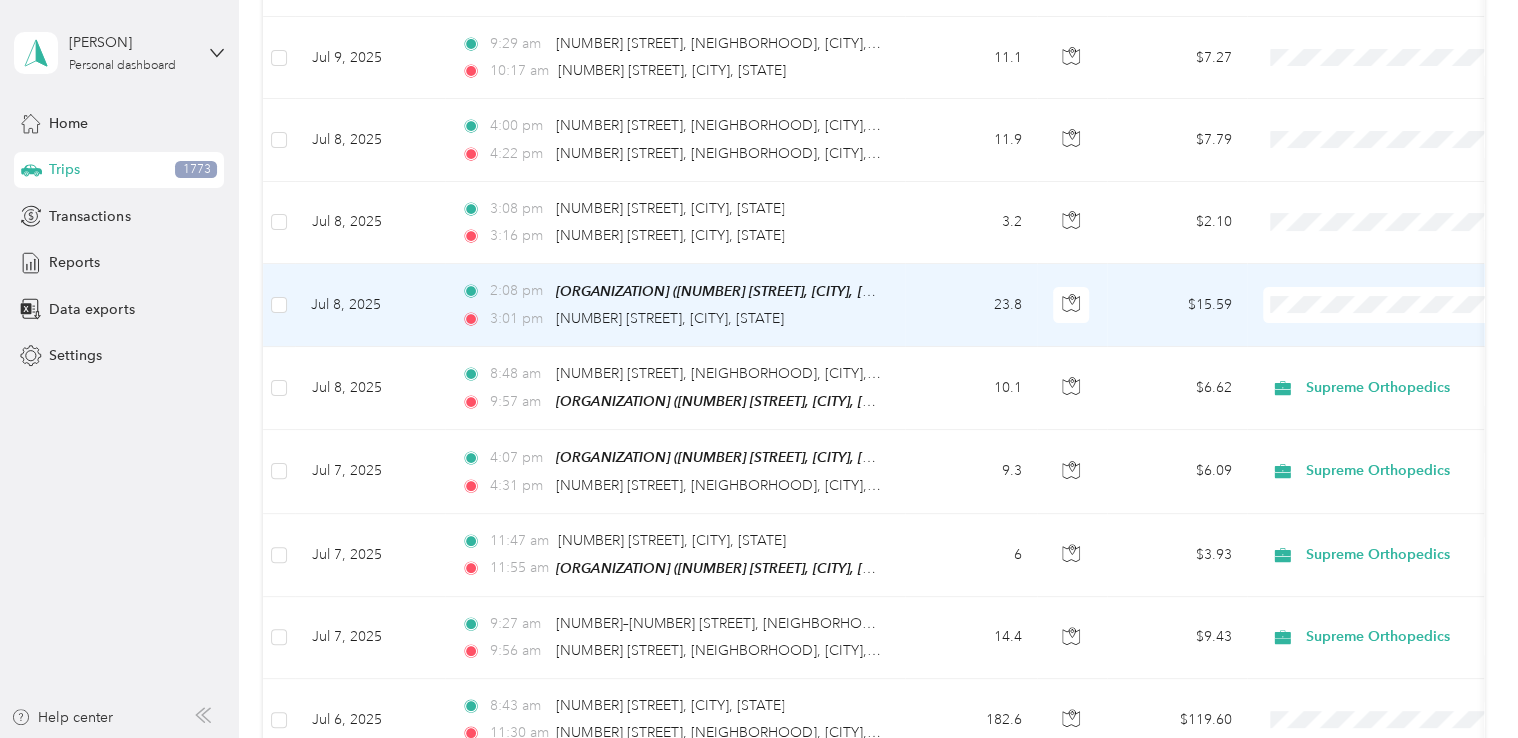 click on "Supreme Orthopedics" at bounding box center (1405, 280) 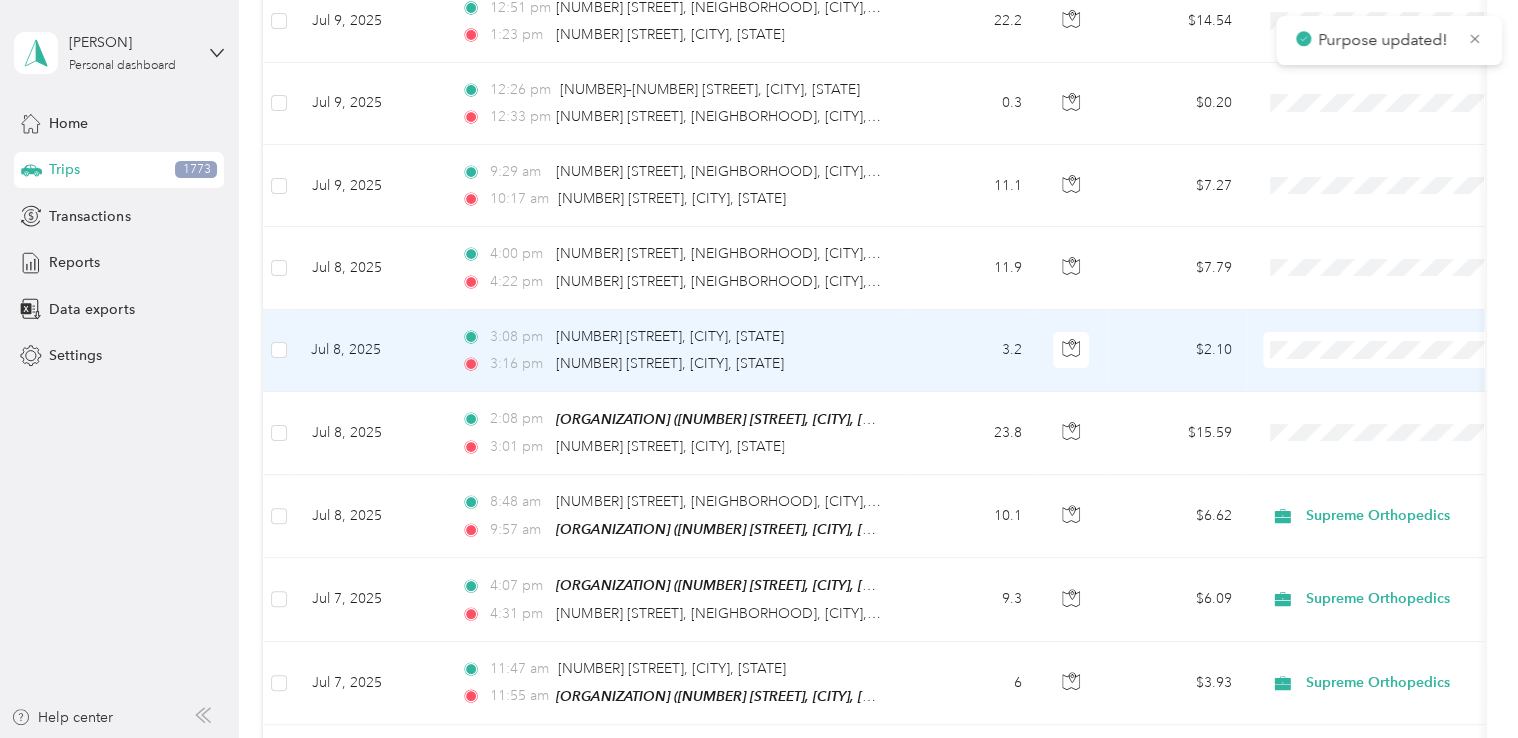 scroll, scrollTop: 11411, scrollLeft: 0, axis: vertical 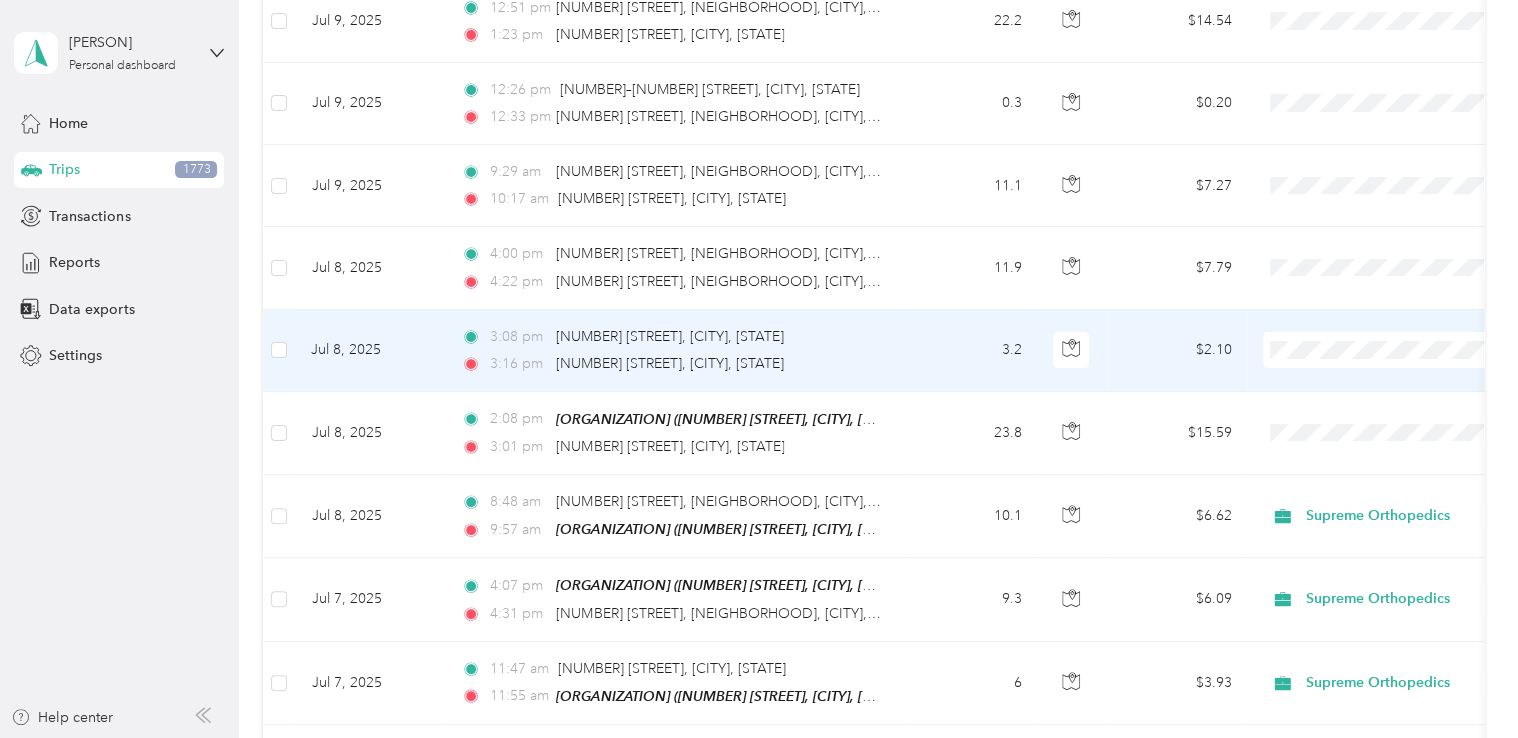 click on "Supreme Orthopedics" at bounding box center [1388, 326] 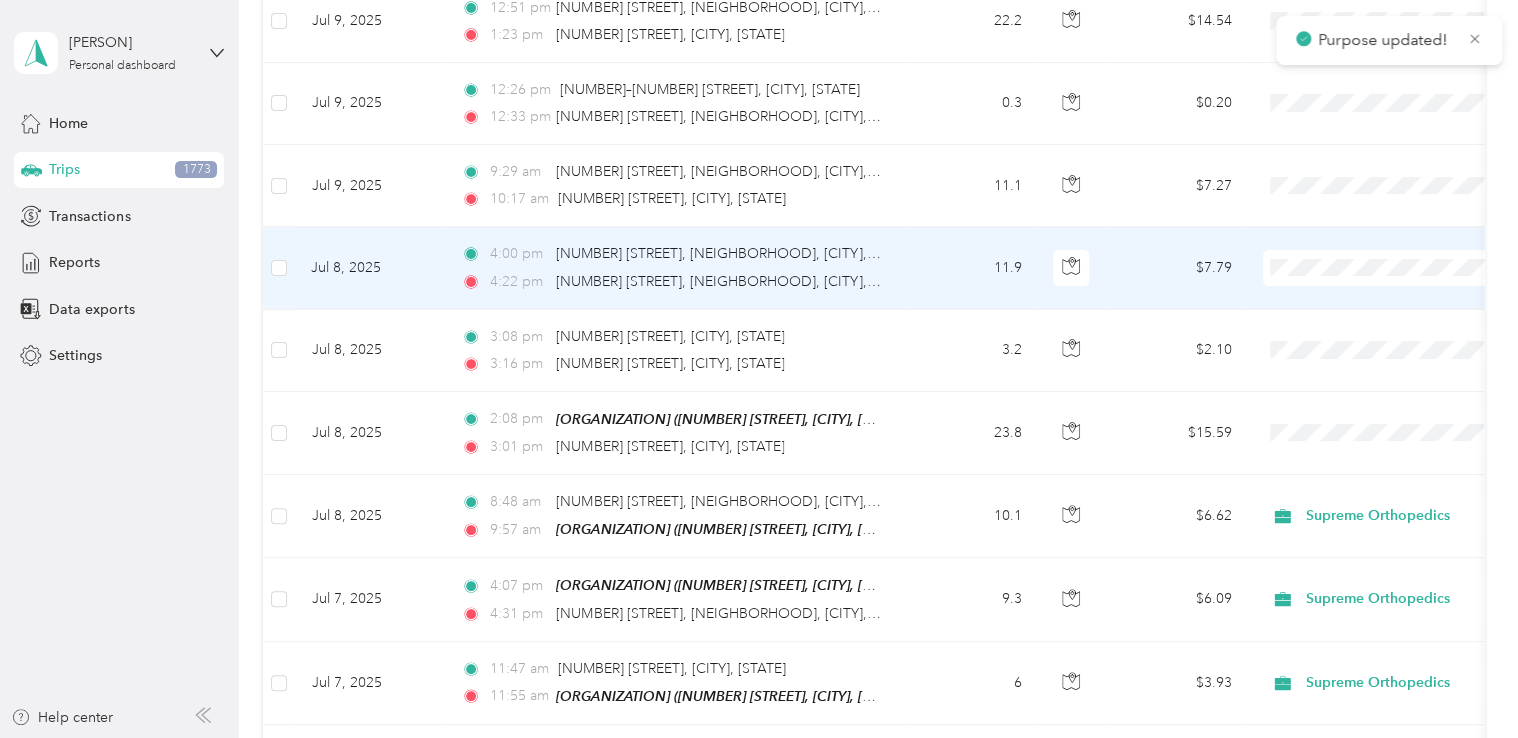 click on "Supreme Orthopedics" at bounding box center (1405, 244) 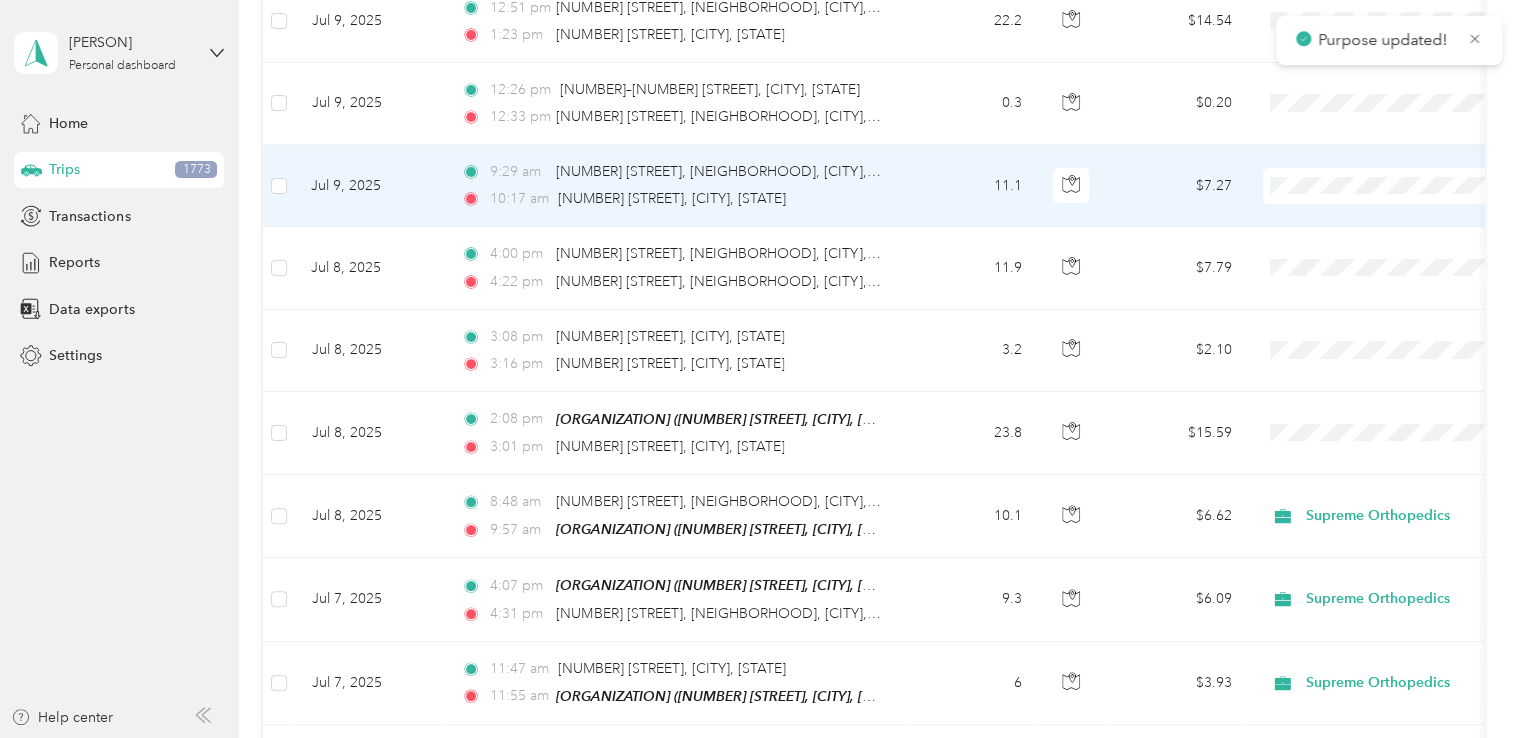 click at bounding box center [1387, 186] 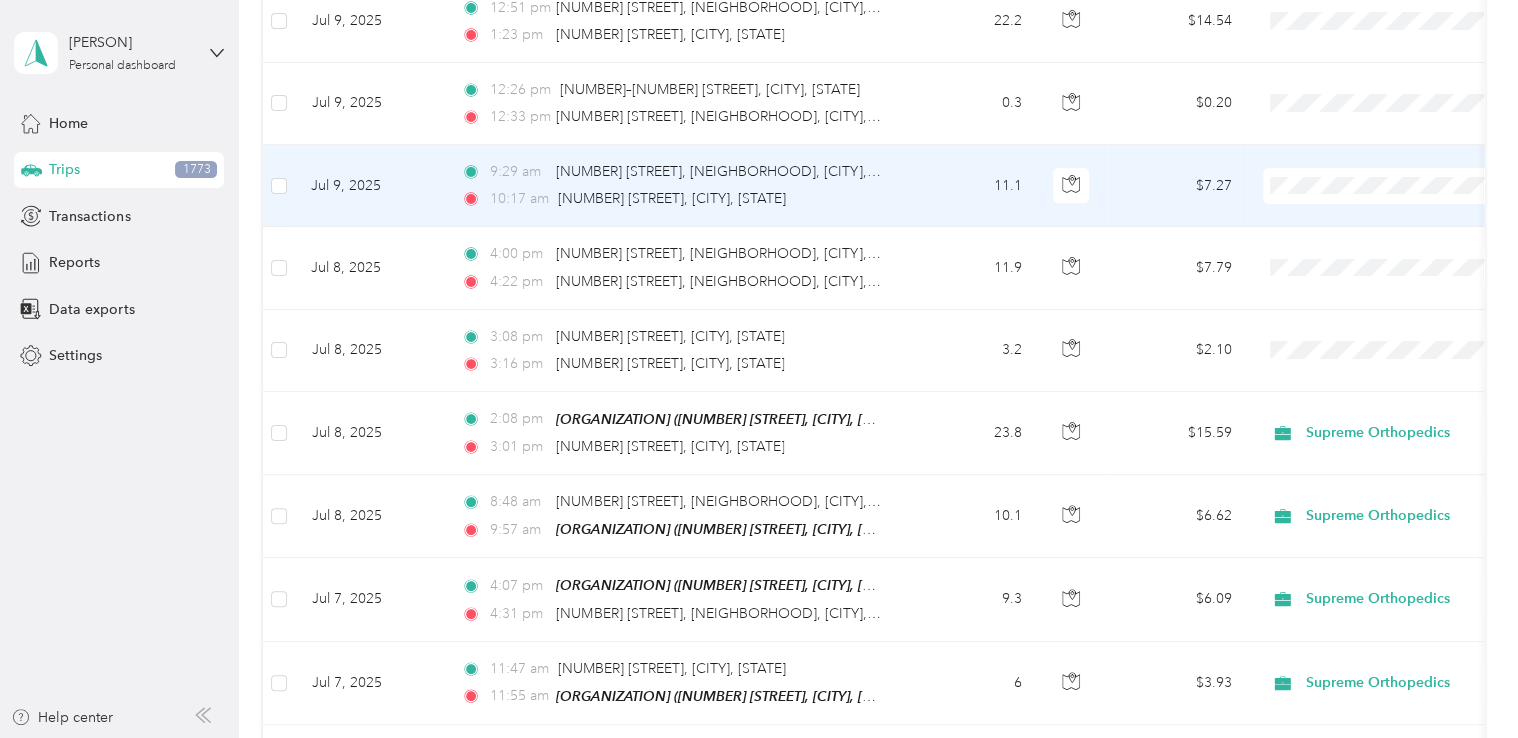 click on "Supreme Orthopedics" at bounding box center (1405, 159) 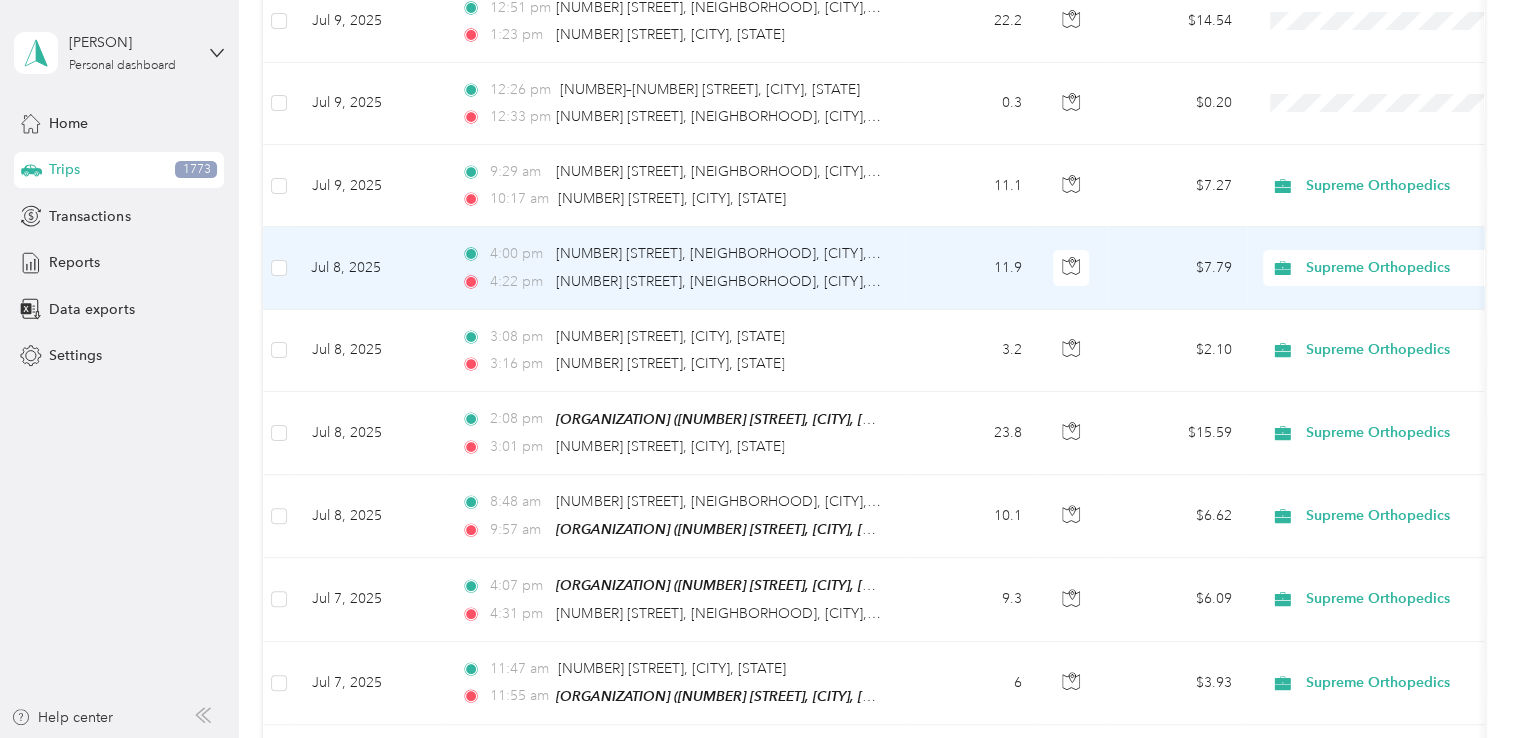 click on "Supreme Orthopedics" at bounding box center [1397, 268] 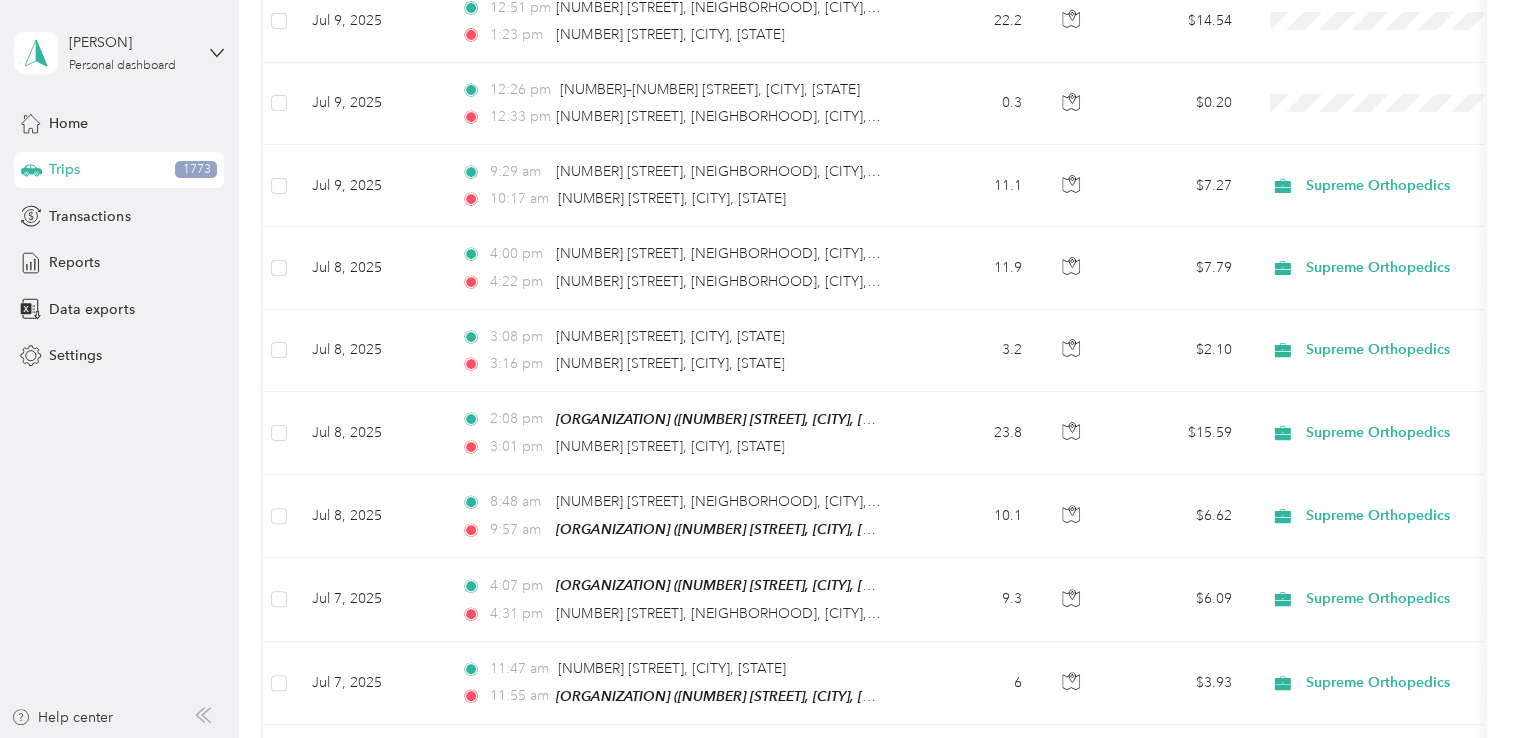 click on "Trips New trip [MILEAGE] mi Work [MILEAGE] mi Personal [MILEAGE] mi Unclassified [CURRENCY] Value All purposes Filters Date Locations Mileage (mi) Map Mileage value Purpose Track Method Report                     [DATE] [TIME] [NUMBER] [STREET], [CITY], [STATE] [TIME] [NUMBER] [STREET], [CITY], [STATE] [DISTANCE] [CURRENCY] [METHOD] -- [DATE] [TIME] [NUMBER]–[NUMBER] [STREET], [CITY], [STATE] [TIME] [NUMBER] [STREET], [CITY], [STATE] [DISTANCE] [CURRENCY] [METHOD] -- [DATE] [TIME] [BUSINESS_NAME], [POSTAL_CODE], [STREET], [NEIGHBORHOOD], [CITY], [COUNTY], [STATE], [POSTAL_CODE], [COUNTRY] [TIME] [NUMBER], [STREET], [CITY], [COUNTY], [STATE], [POSTAL_CODE], [COUNTRY] [DISTANCE] [CURRENCY] [METHOD] -- [DATE] [TIME] [NUMBER] [STREET], [NEIGHBORHOOD], [CITY], [STATE] [TIME] [NUMBER] [STREET], [CITY], [STATE] [DISTANCE] [CURRENCY] [METHOD] -- [DATE] [TIME] [PLACE_NAME] ([NUMBER] [STREET], [CITY], [STATE]) [TIME] [DISTANCE] [CURRENCY] [METHOD] -- [TIME] --" at bounding box center (873, -3901) 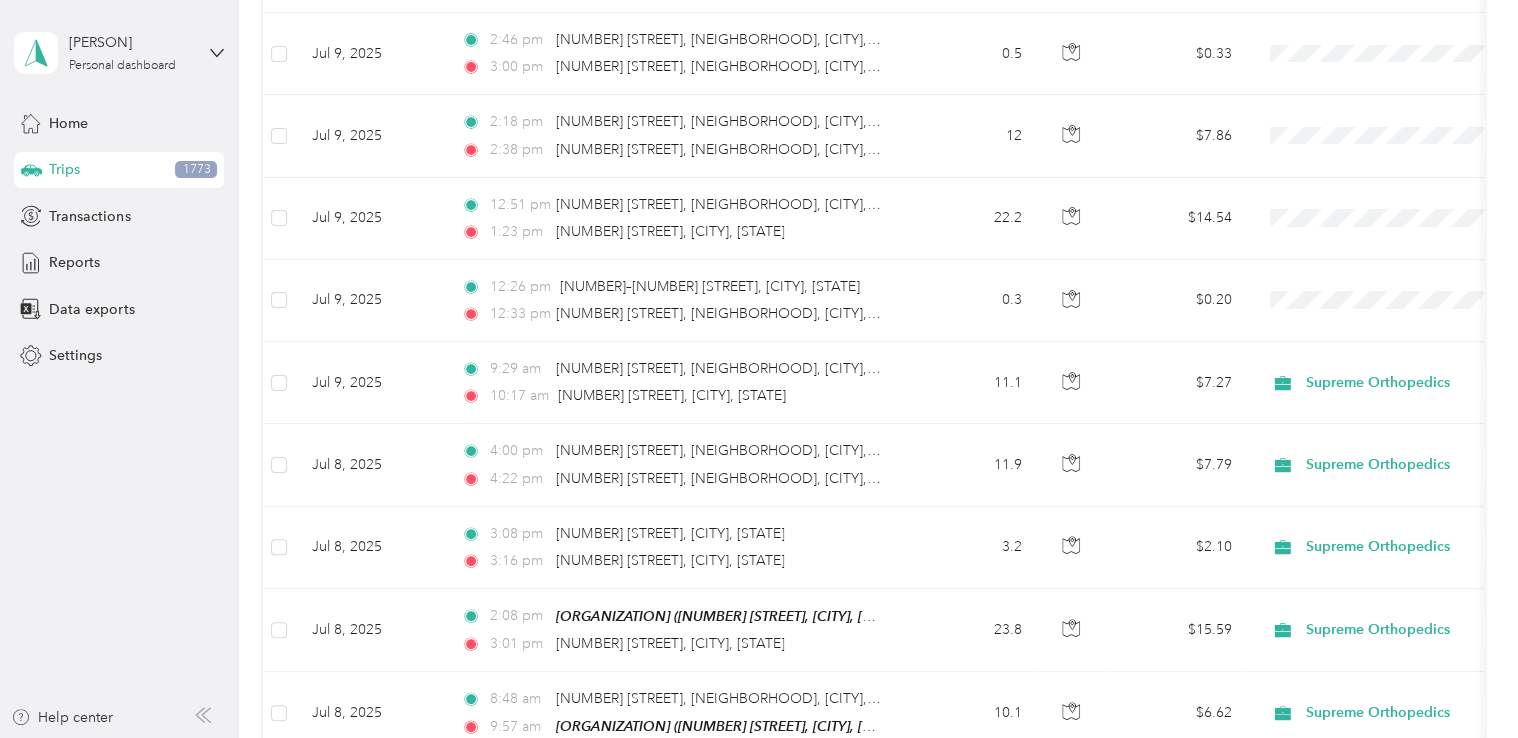 scroll, scrollTop: 11212, scrollLeft: 0, axis: vertical 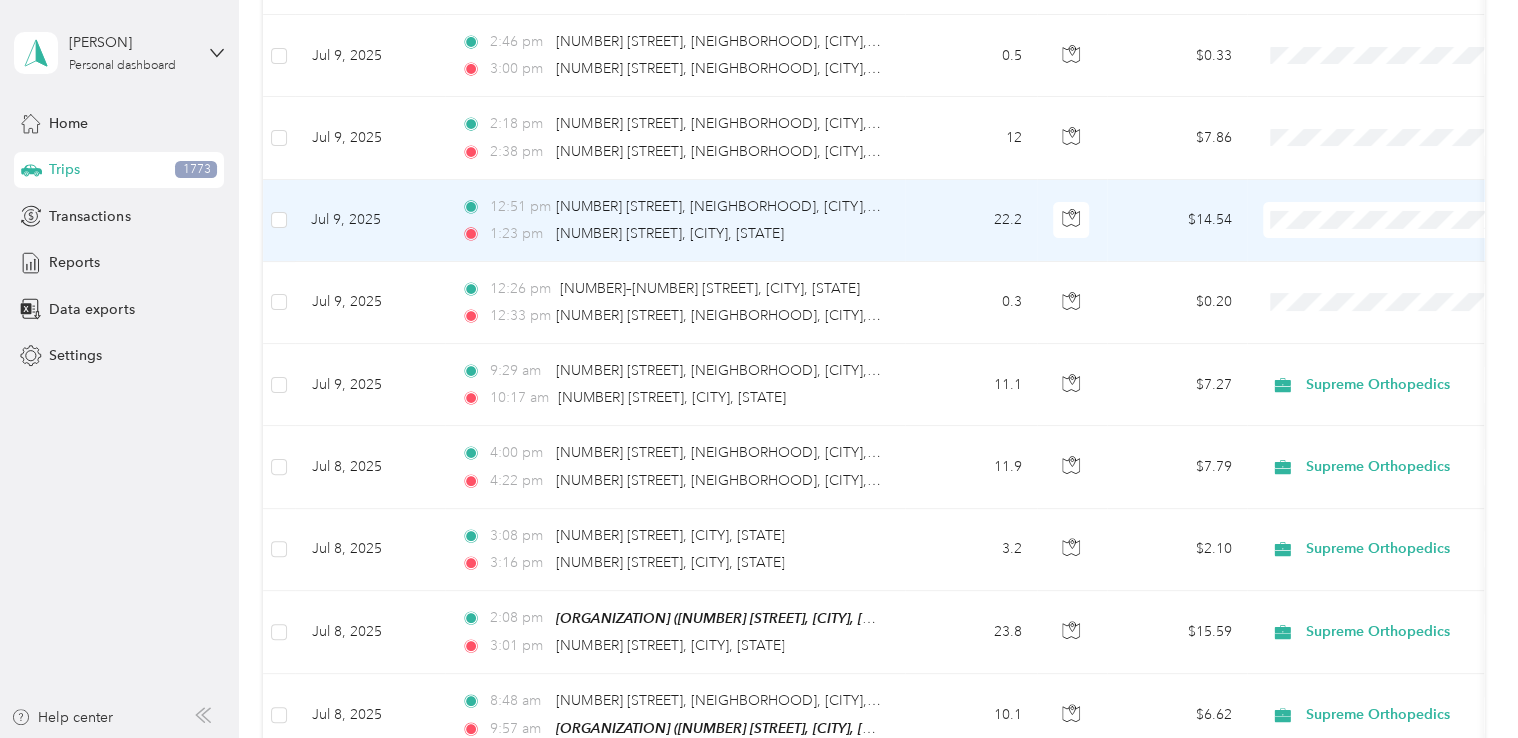 click on "Supreme Orthopedics" at bounding box center (1405, 196) 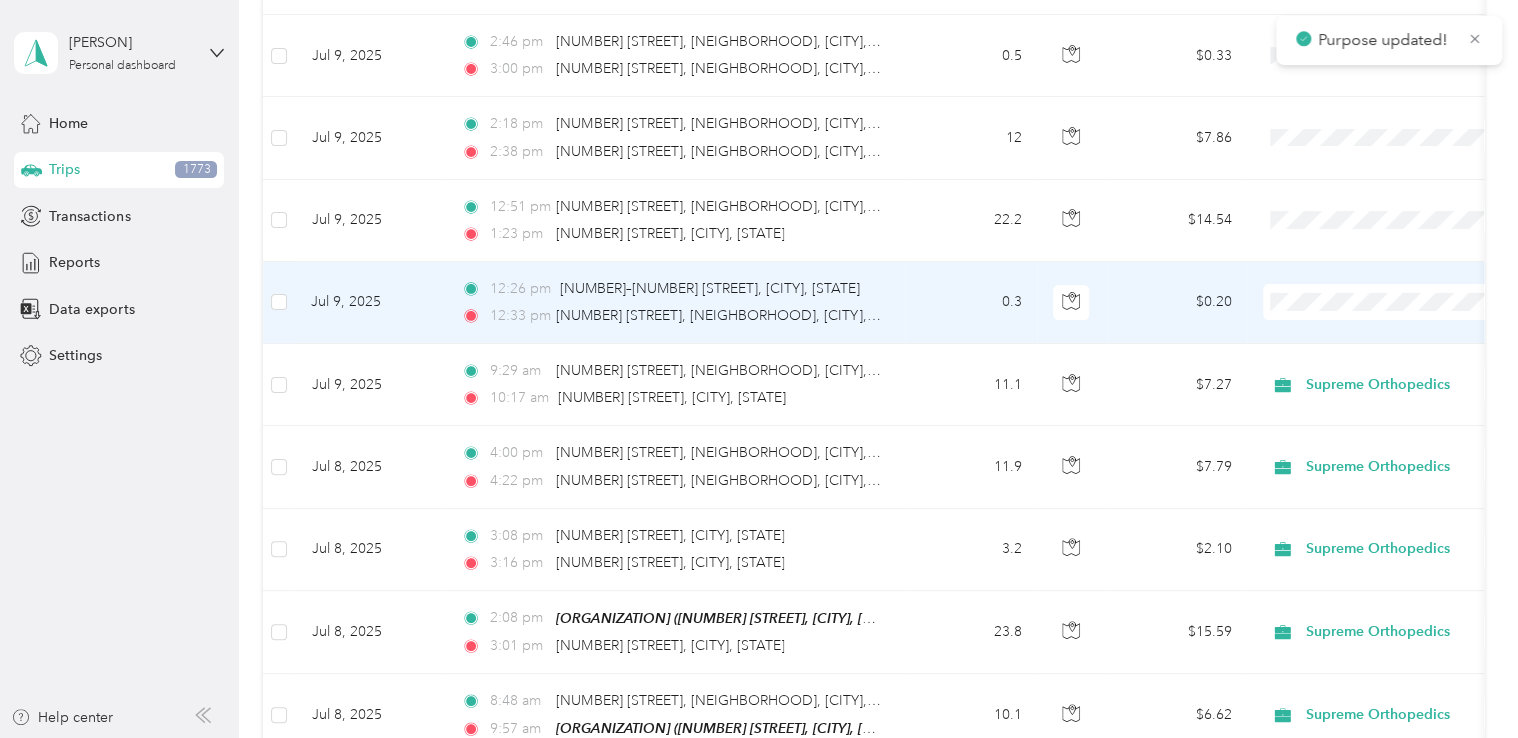 click on "Supreme Orthopedics" at bounding box center [1405, 278] 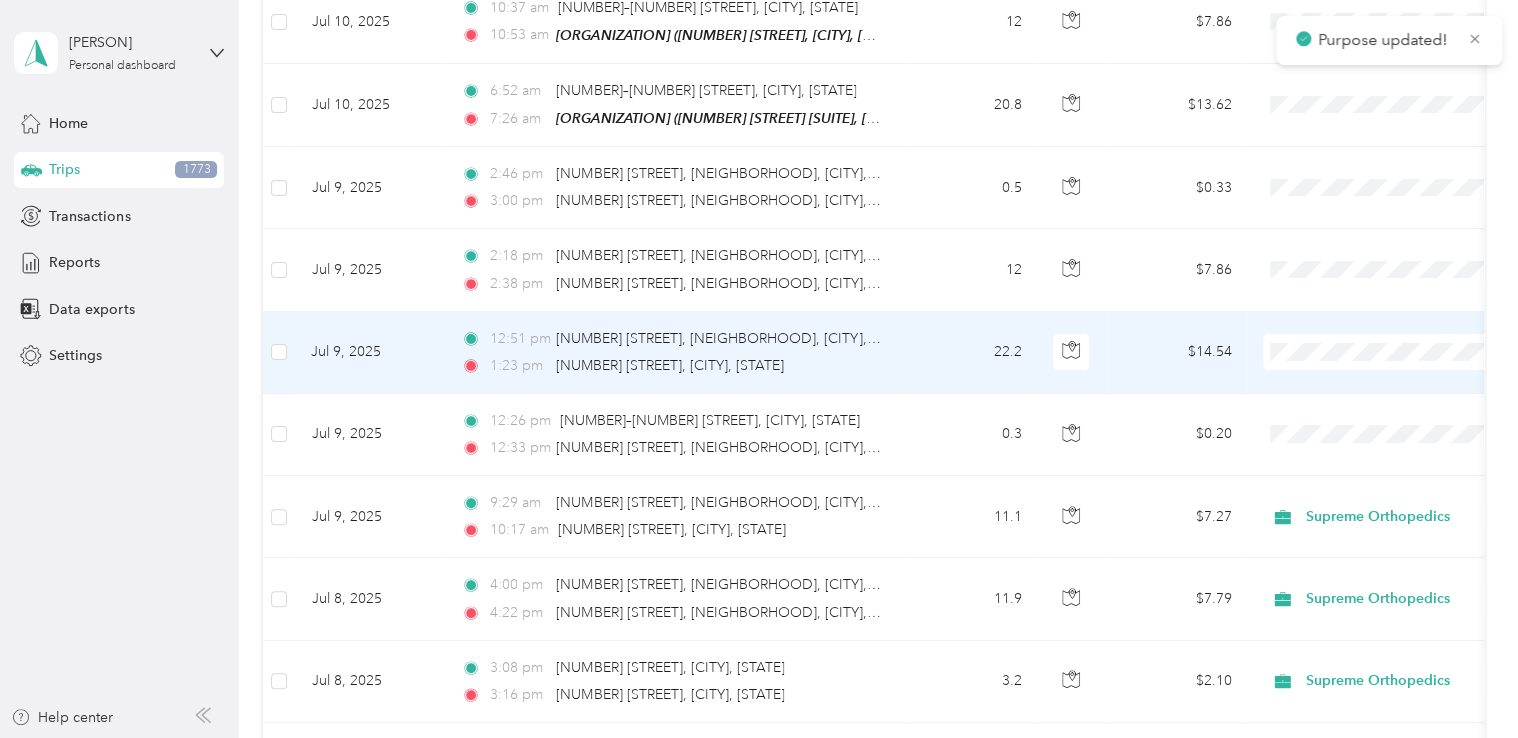 scroll, scrollTop: 11078, scrollLeft: 0, axis: vertical 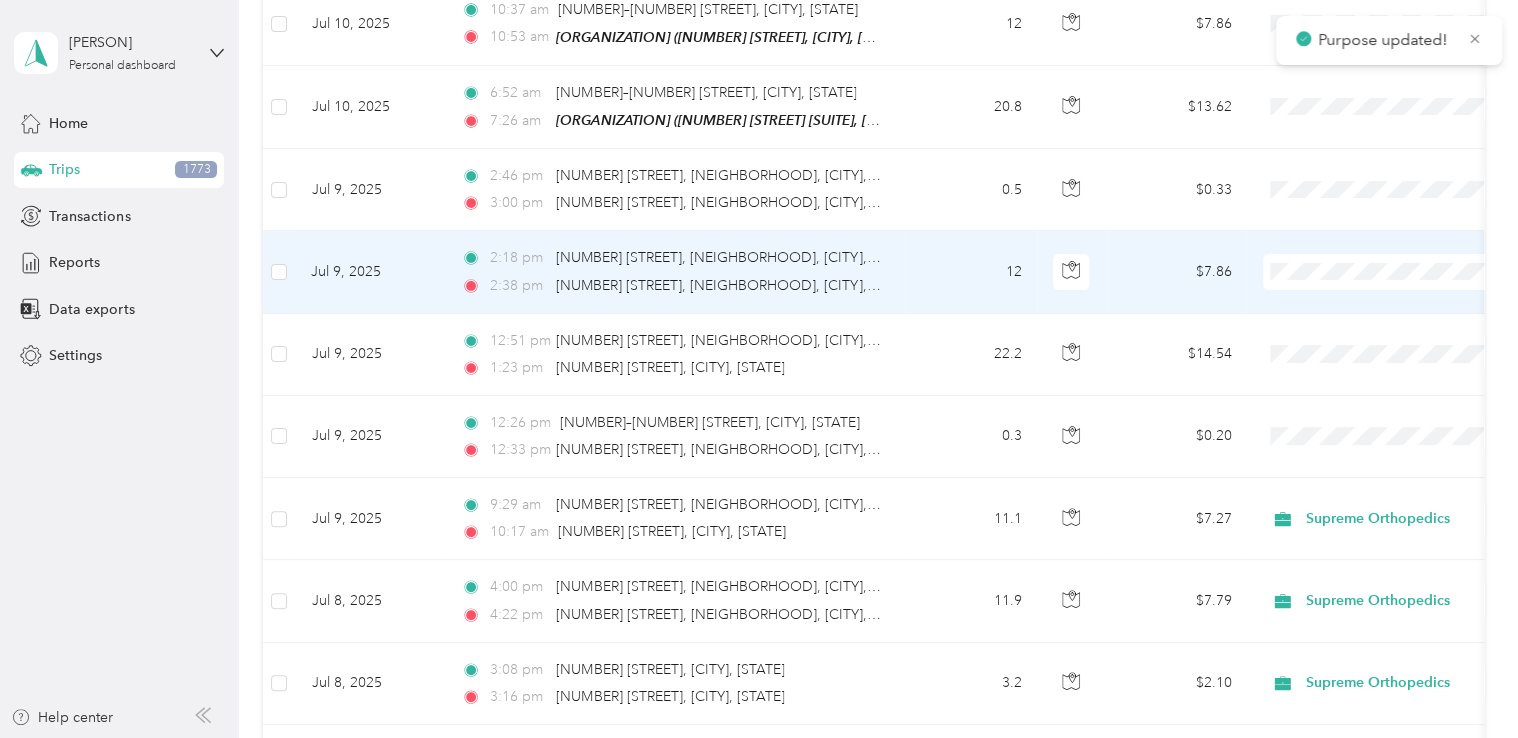 click on "Supreme Orthopedics" at bounding box center (1405, 243) 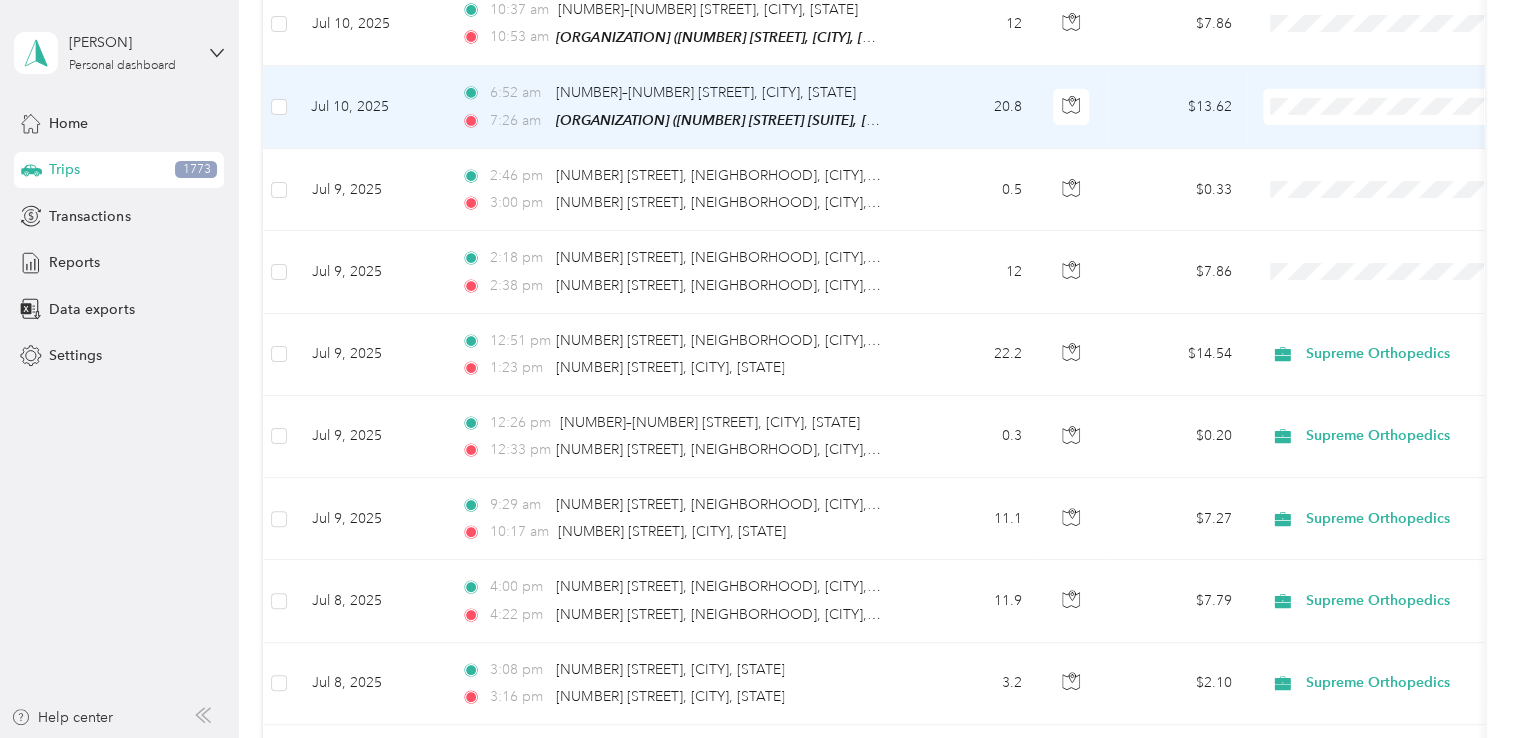 click on "Supreme Orthopedics" at bounding box center (1405, 84) 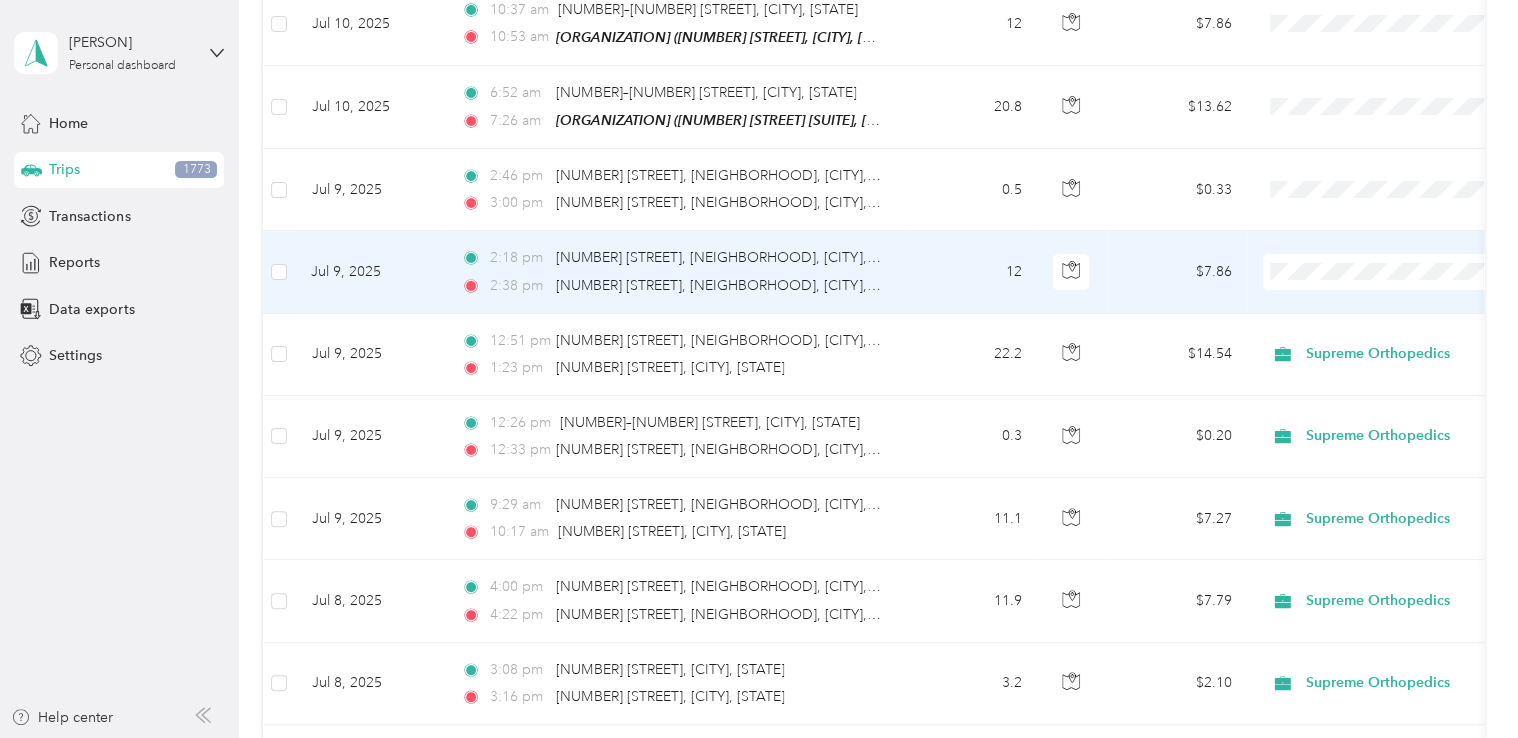 click on "Supreme Orthopedics" at bounding box center (1405, 244) 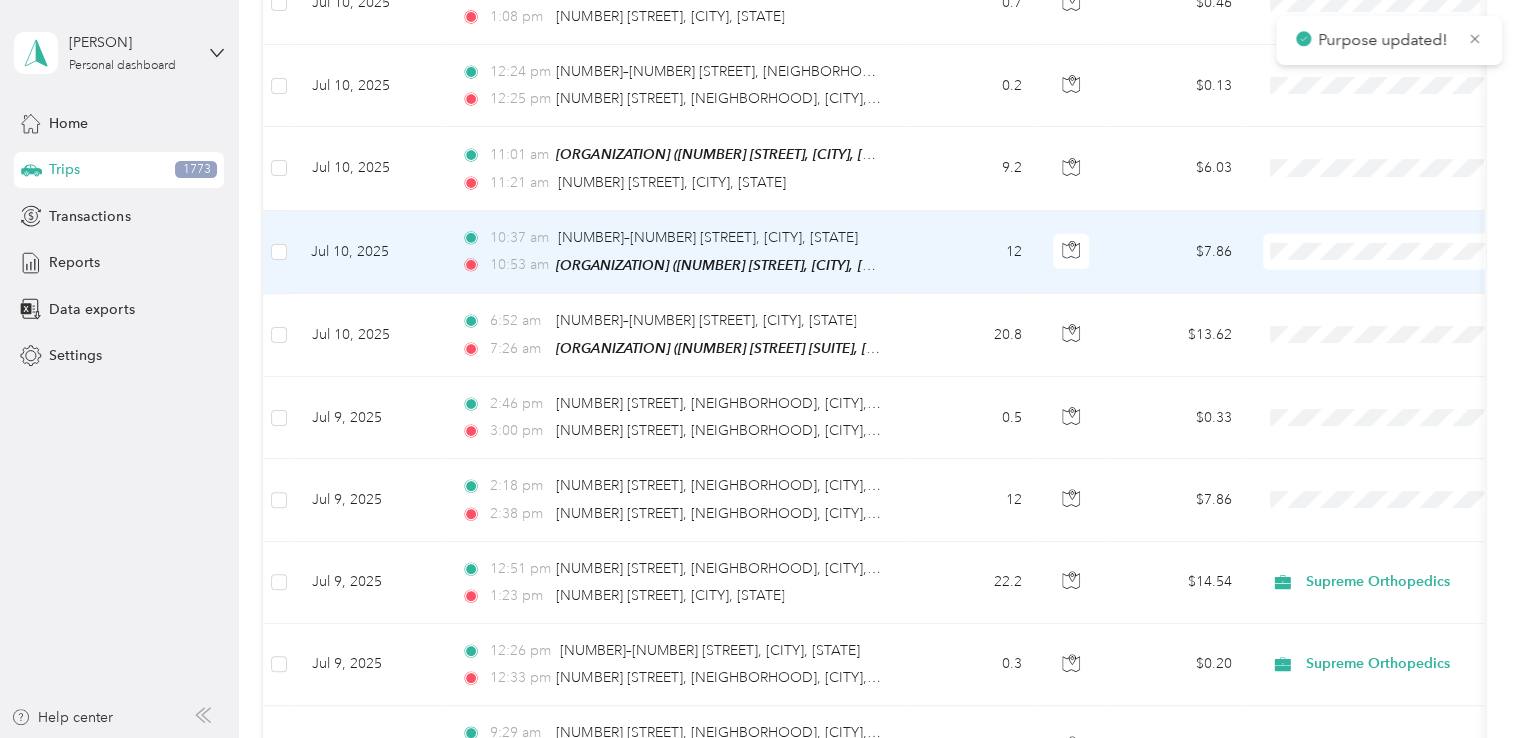 scroll, scrollTop: 10837, scrollLeft: 0, axis: vertical 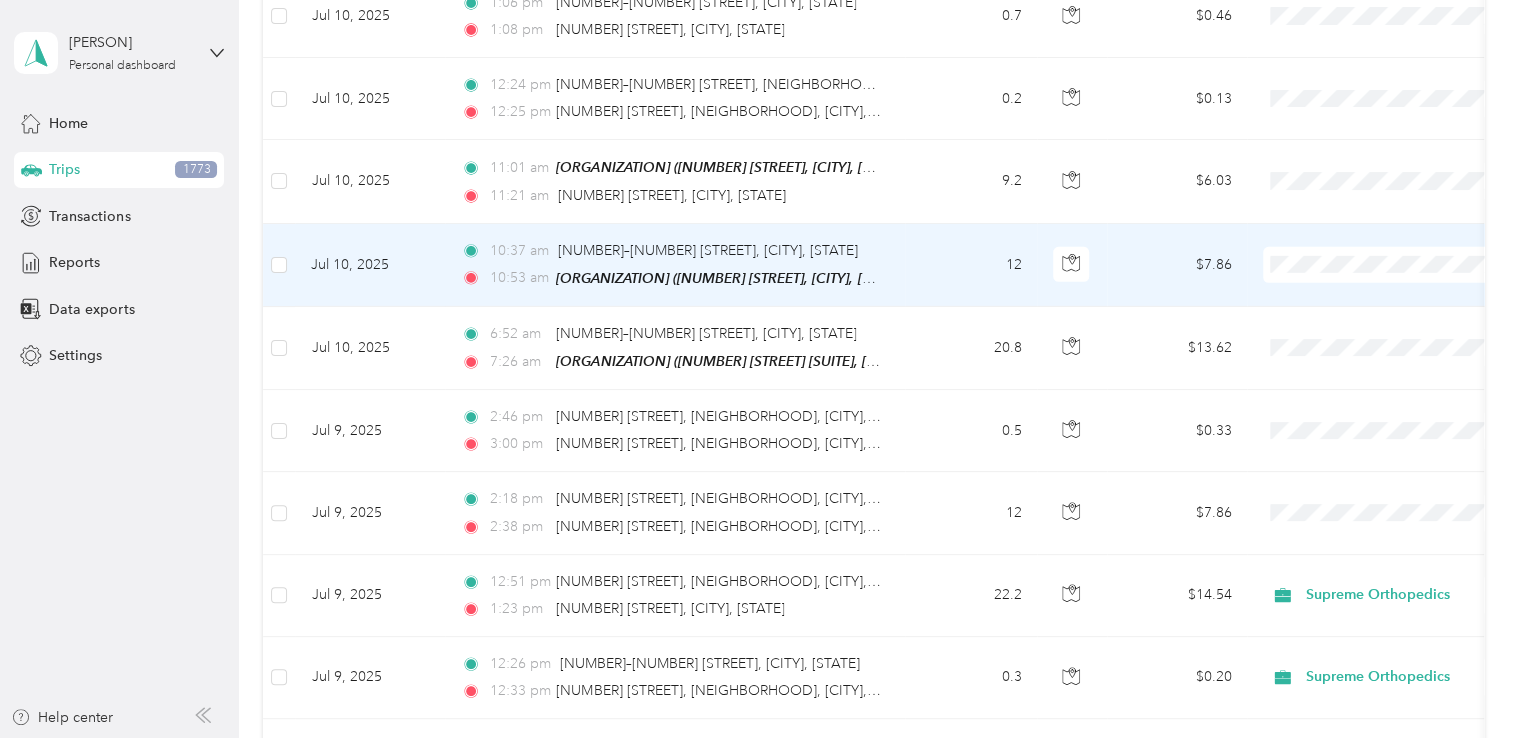 click on "Supreme Orthopedics" at bounding box center [1405, 239] 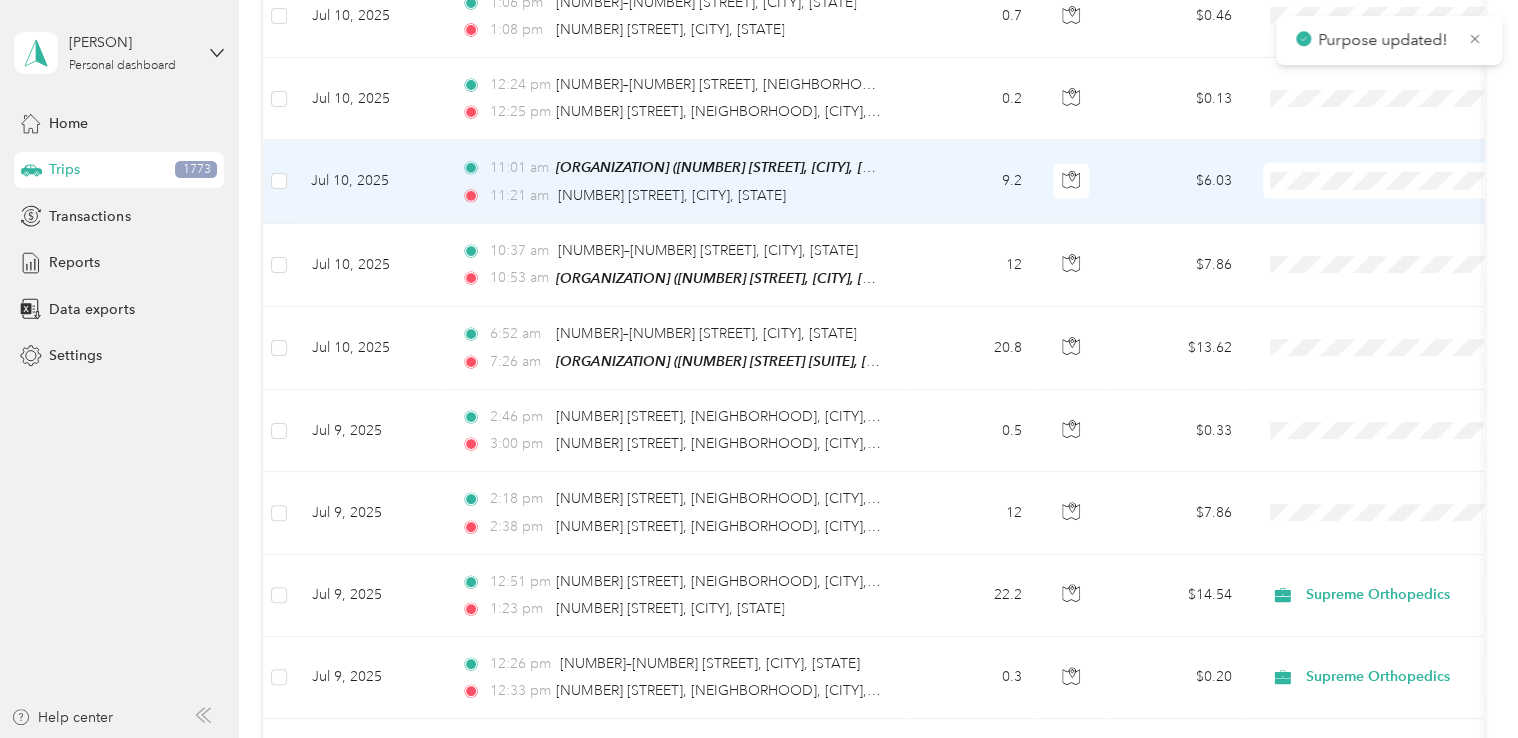 click on "Supreme Orthopedics" at bounding box center (1405, 161) 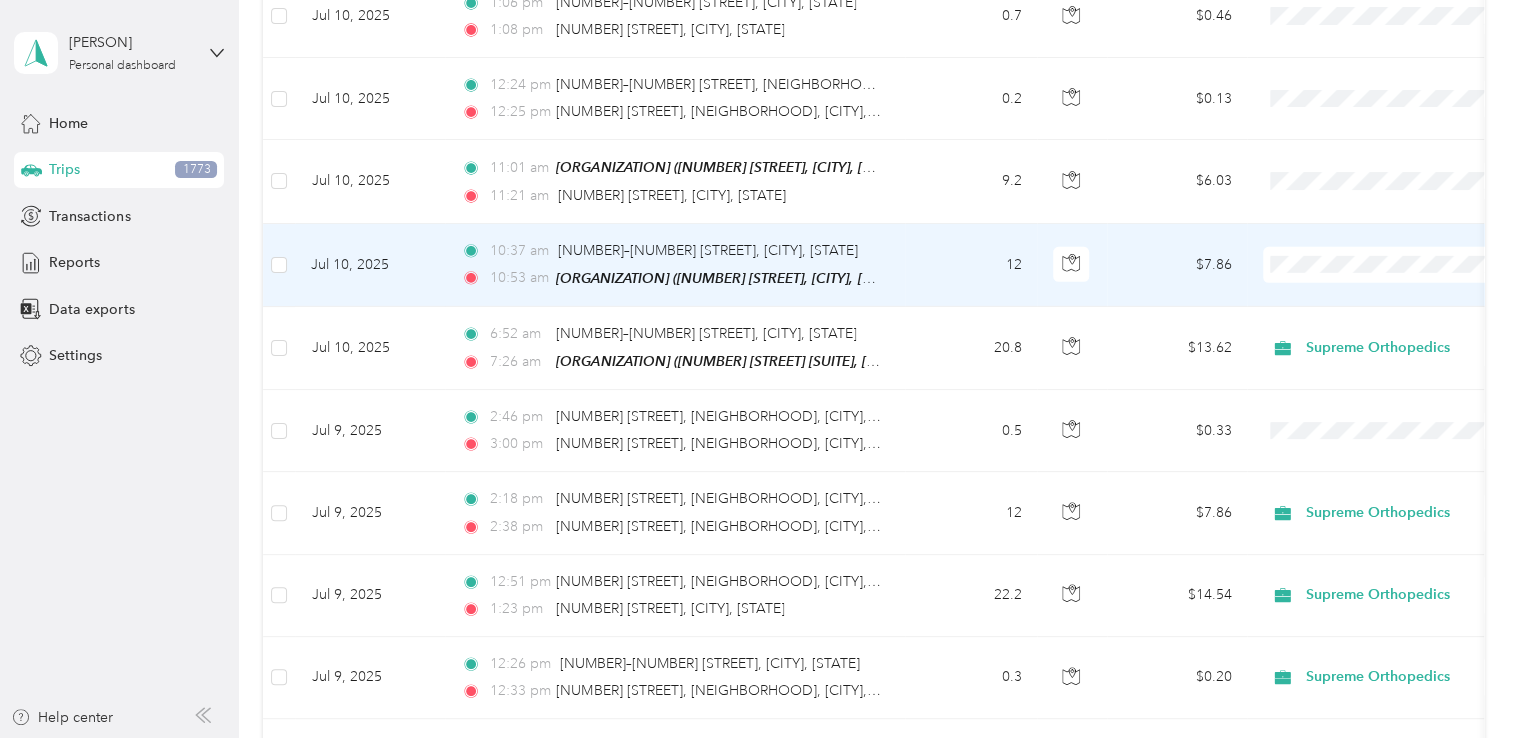 click on "Supreme Orthopedics" at bounding box center (1405, 243) 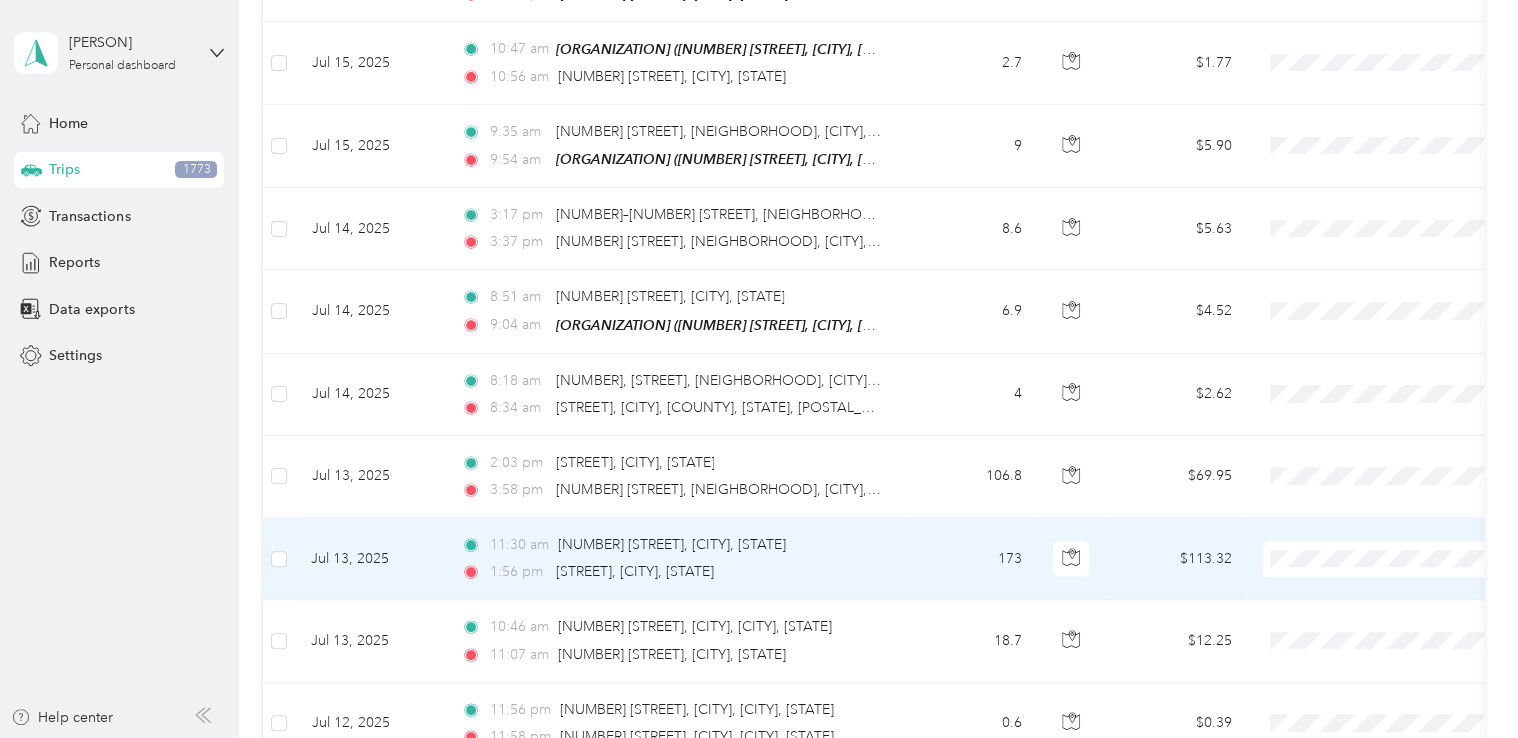 scroll, scrollTop: 8073, scrollLeft: 0, axis: vertical 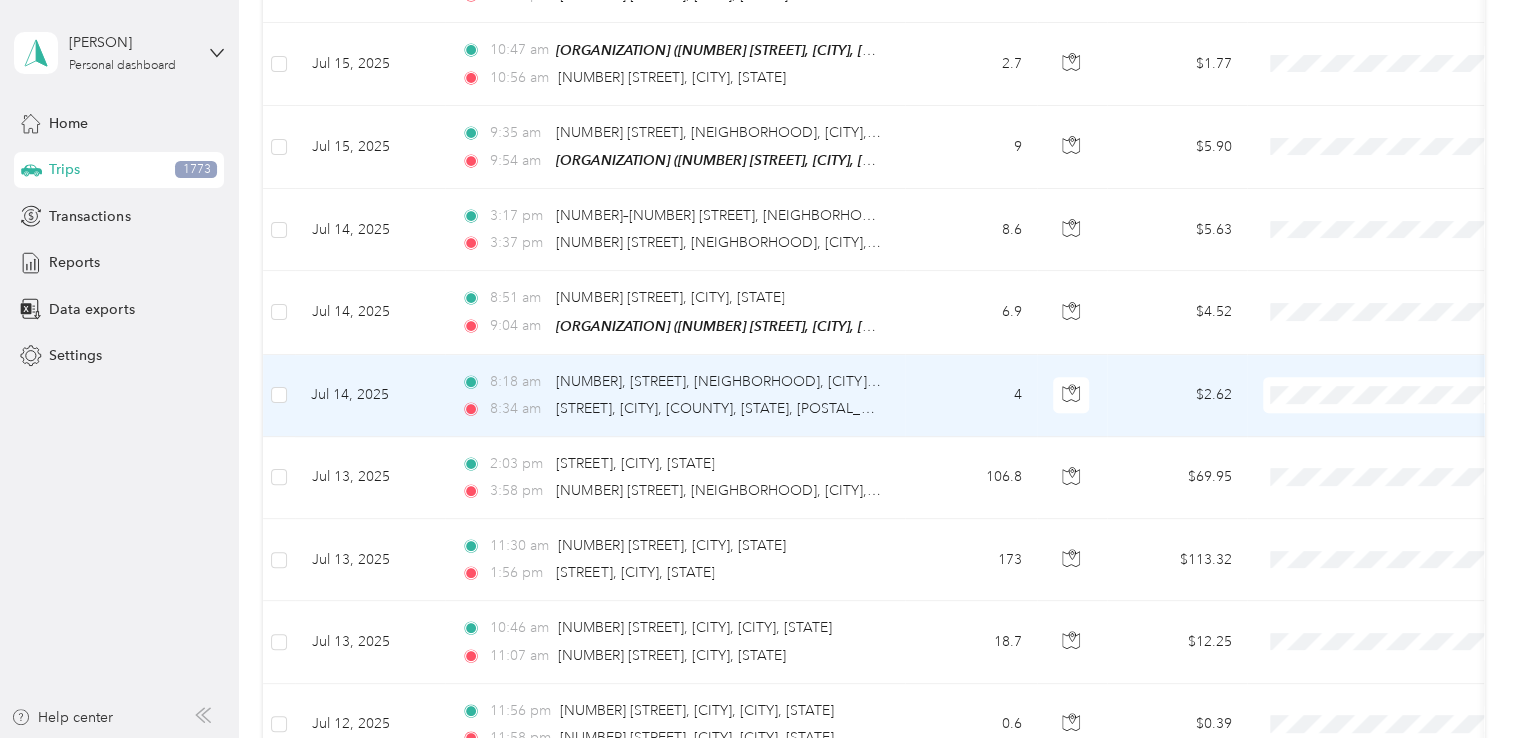 click on "Supreme Orthopedics" at bounding box center (1405, 381) 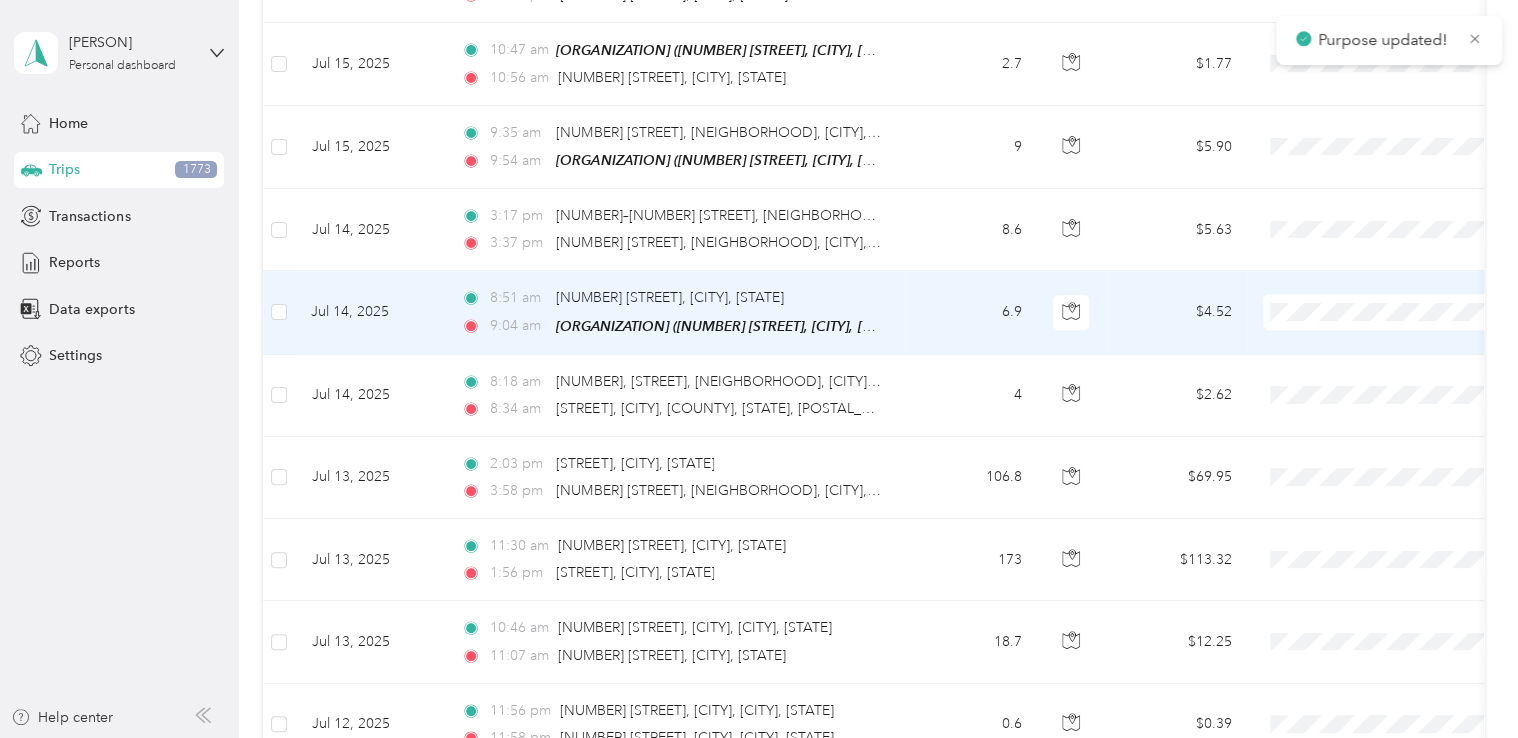 click on "Supreme Orthopedics" at bounding box center (1405, 299) 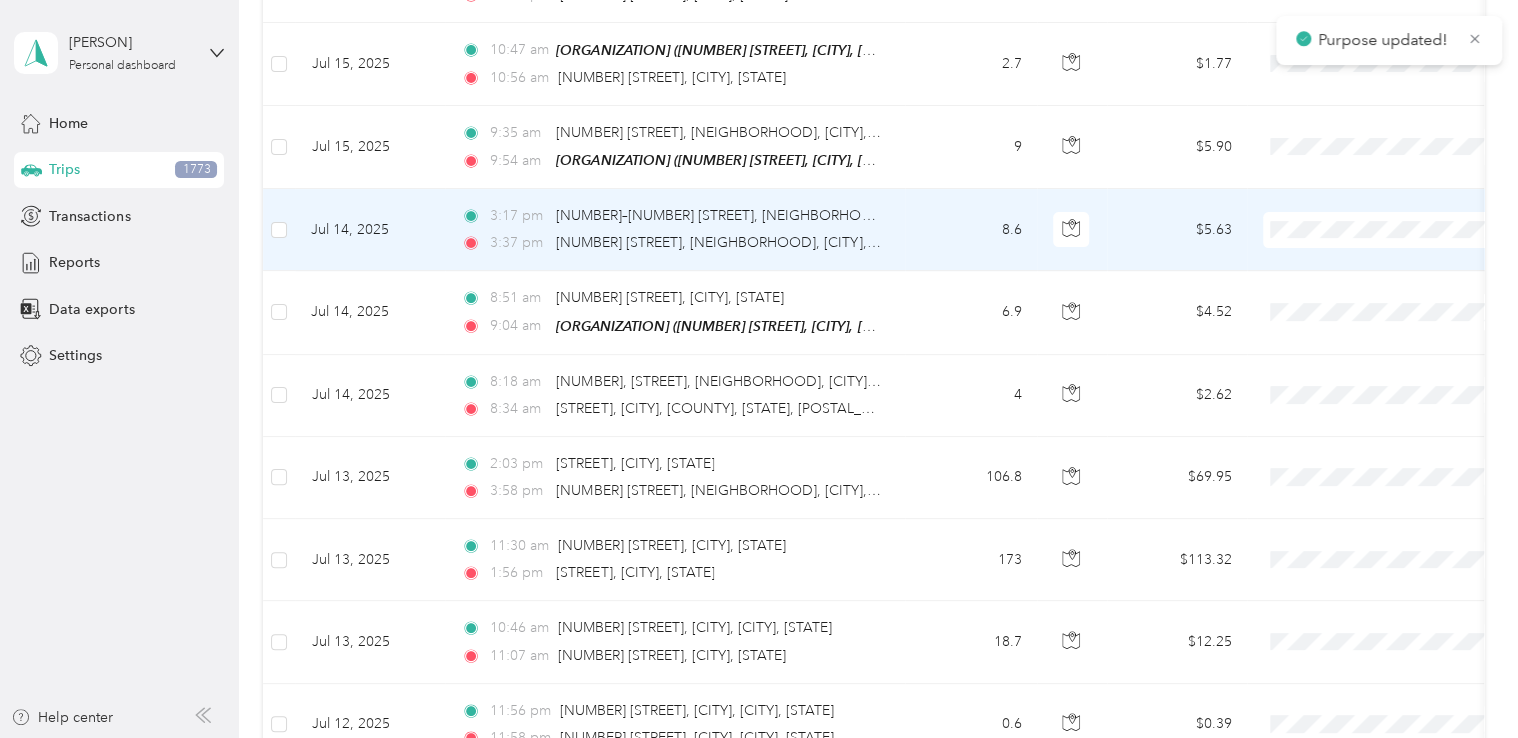 click at bounding box center (1387, 230) 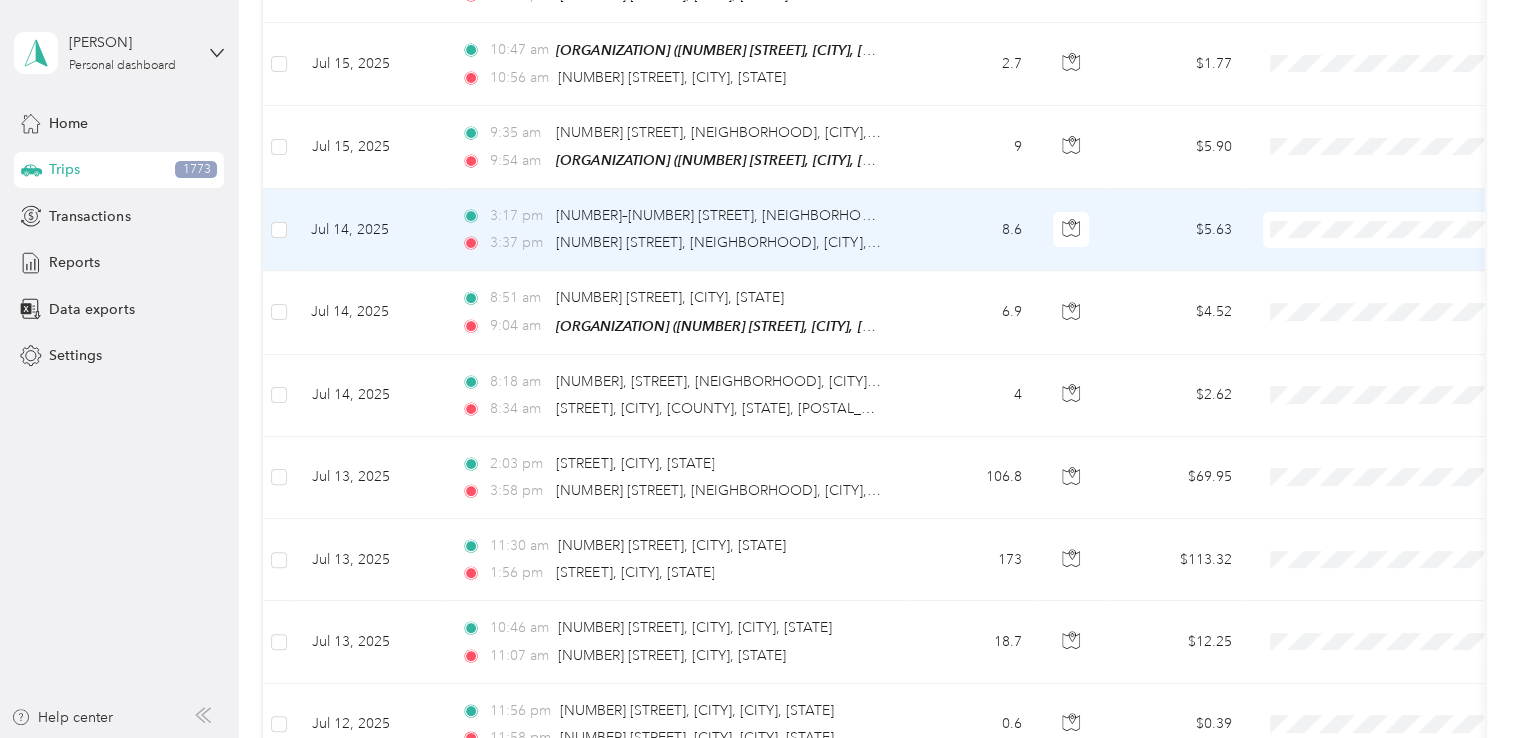 click on "Supreme Orthopedics" at bounding box center (1405, 217) 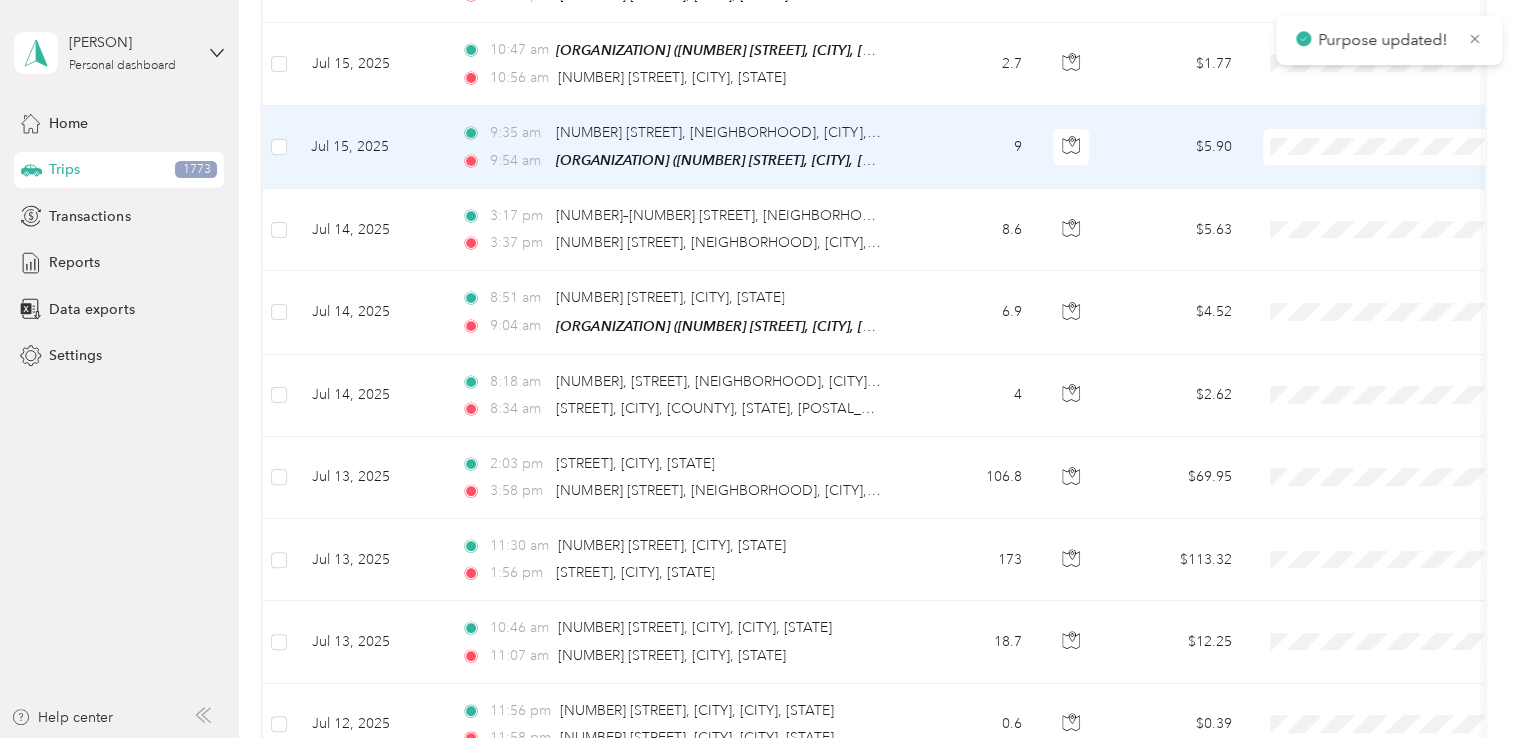 click on "Supreme Orthopedics" at bounding box center (1405, 130) 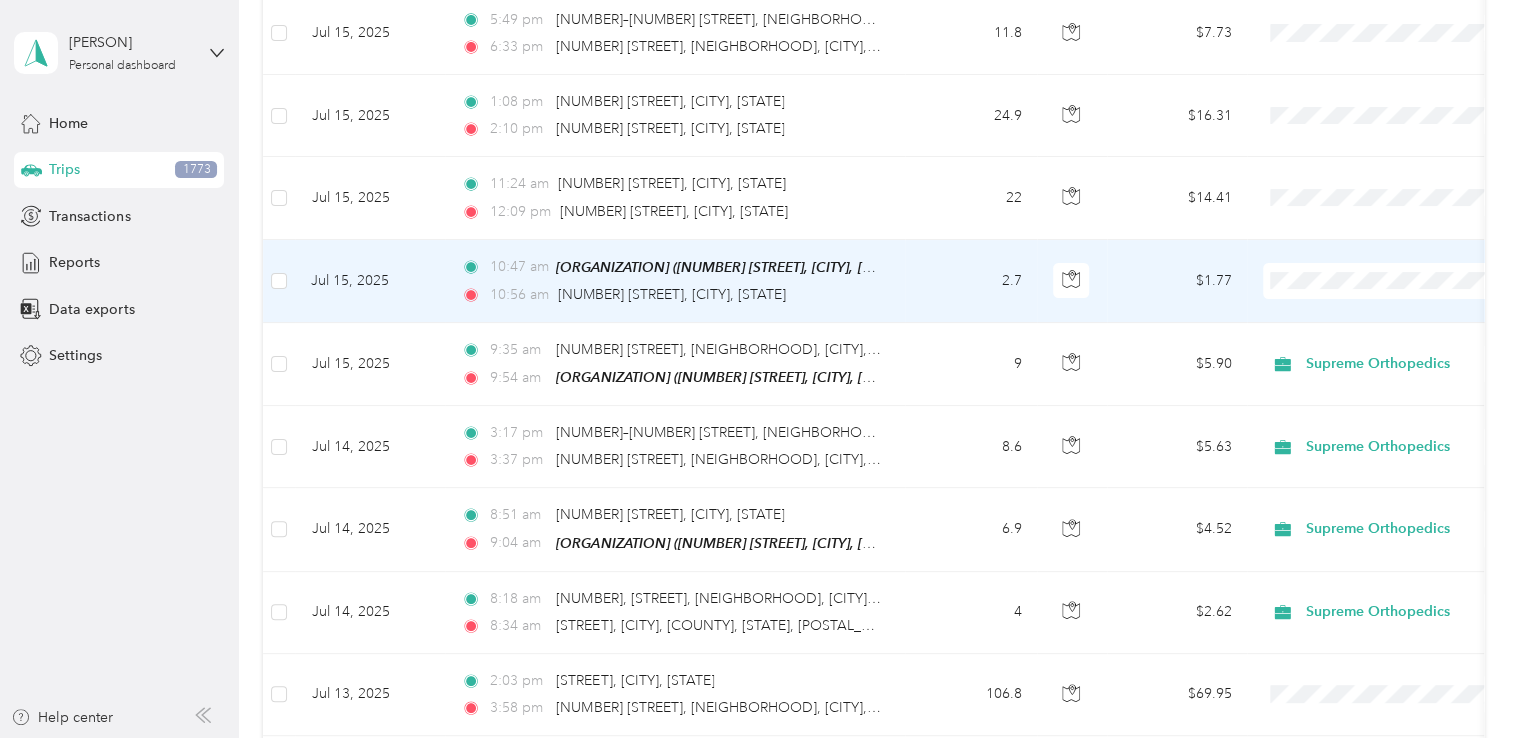 scroll, scrollTop: 7847, scrollLeft: 0, axis: vertical 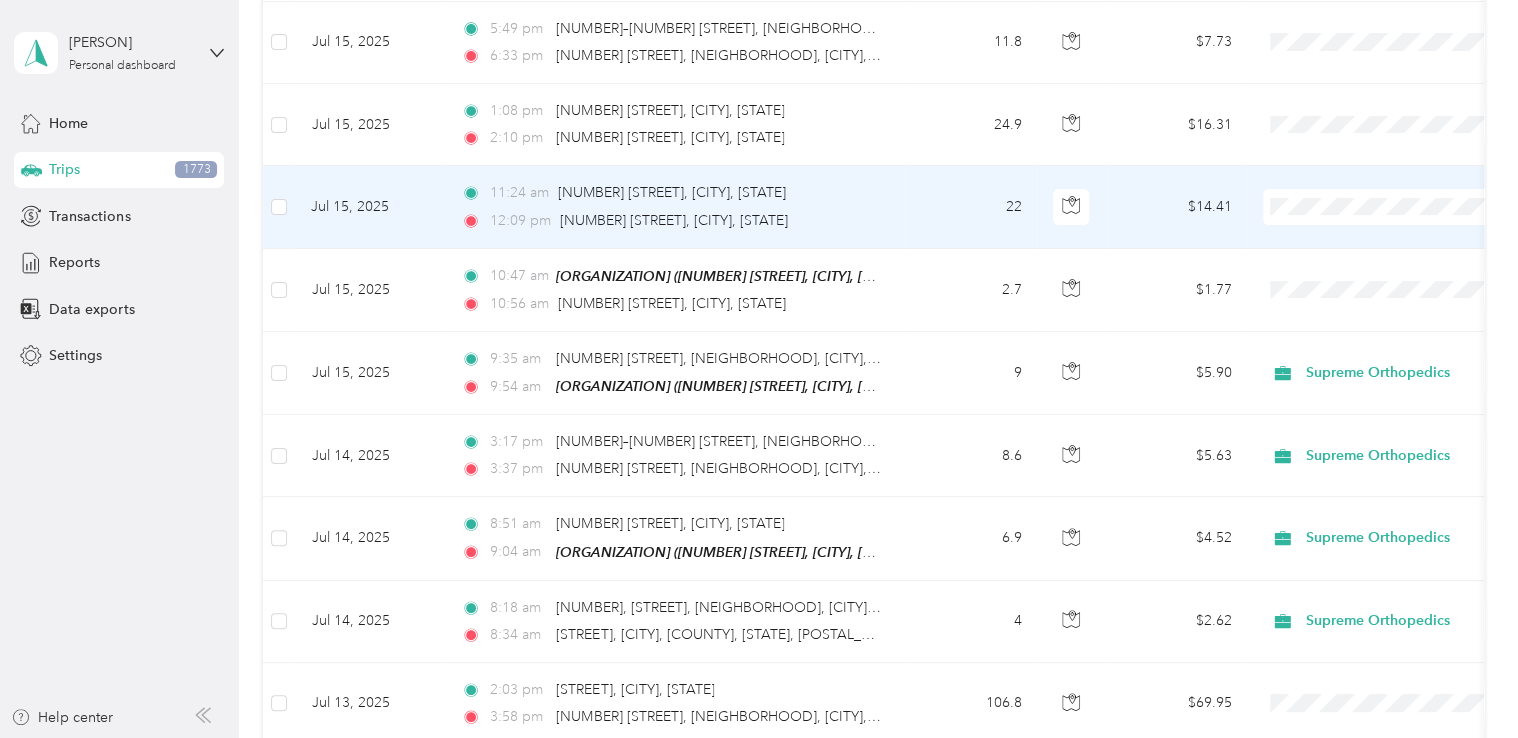 click on "Supreme Orthopedics" at bounding box center (1388, 194) 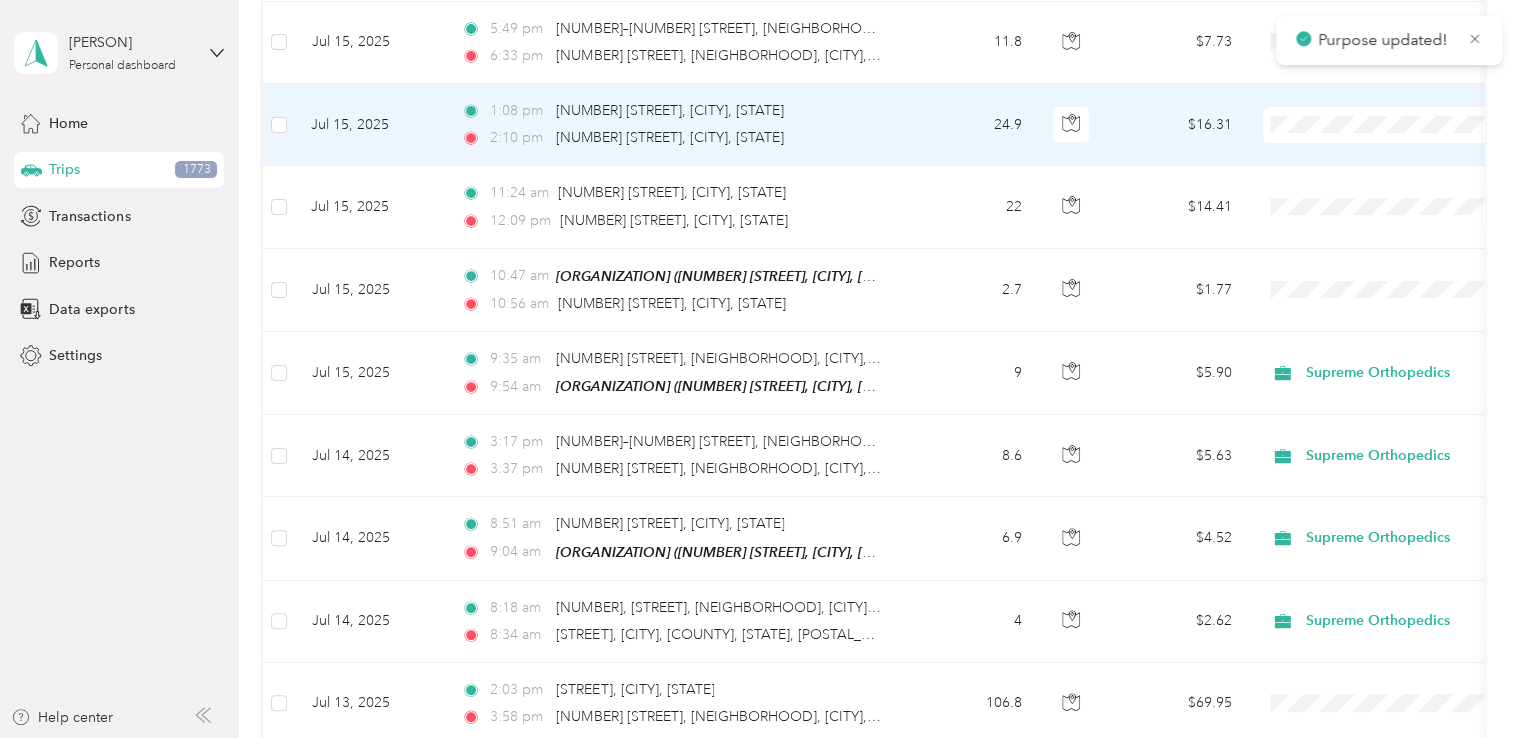 click on "Supreme Orthopedics" at bounding box center [1405, 115] 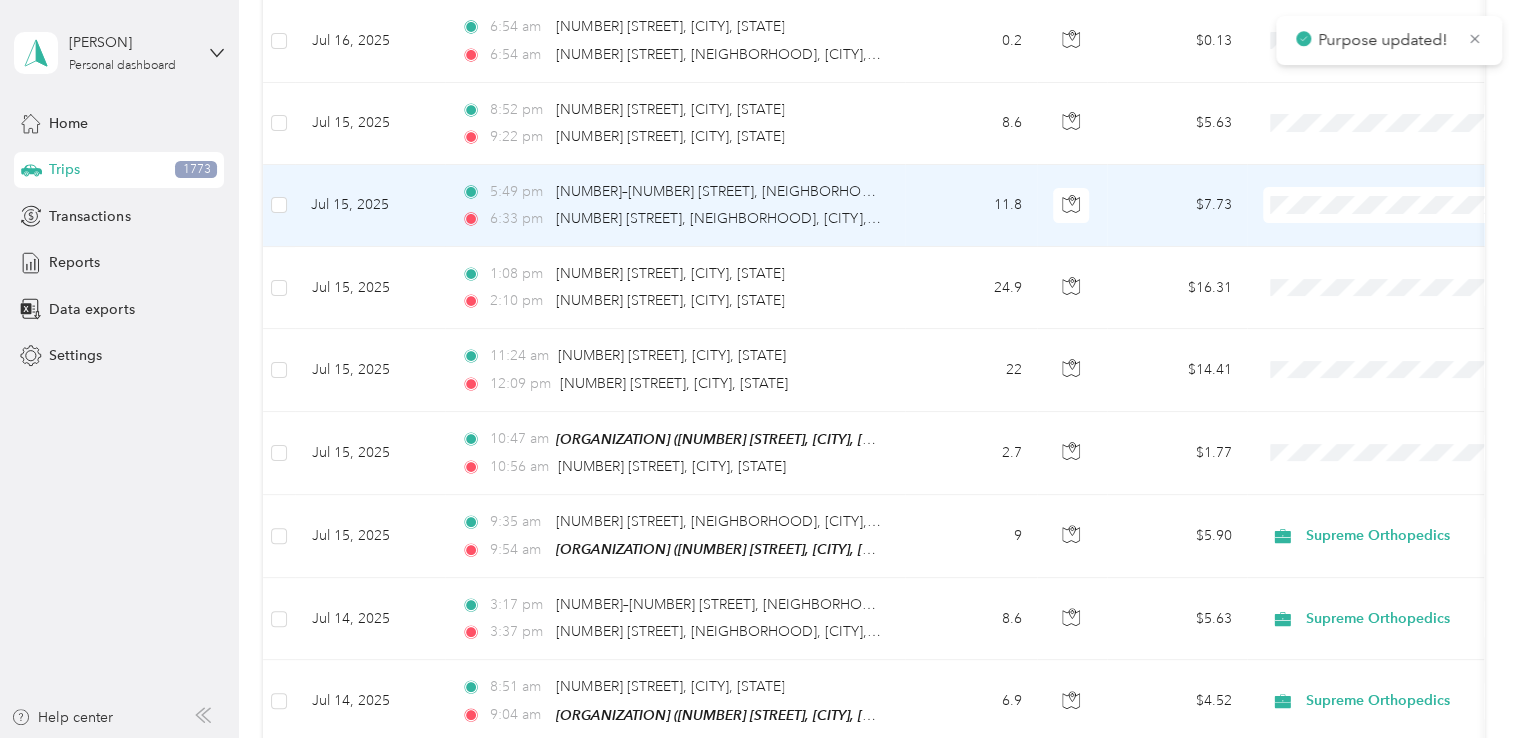 scroll, scrollTop: 7673, scrollLeft: 0, axis: vertical 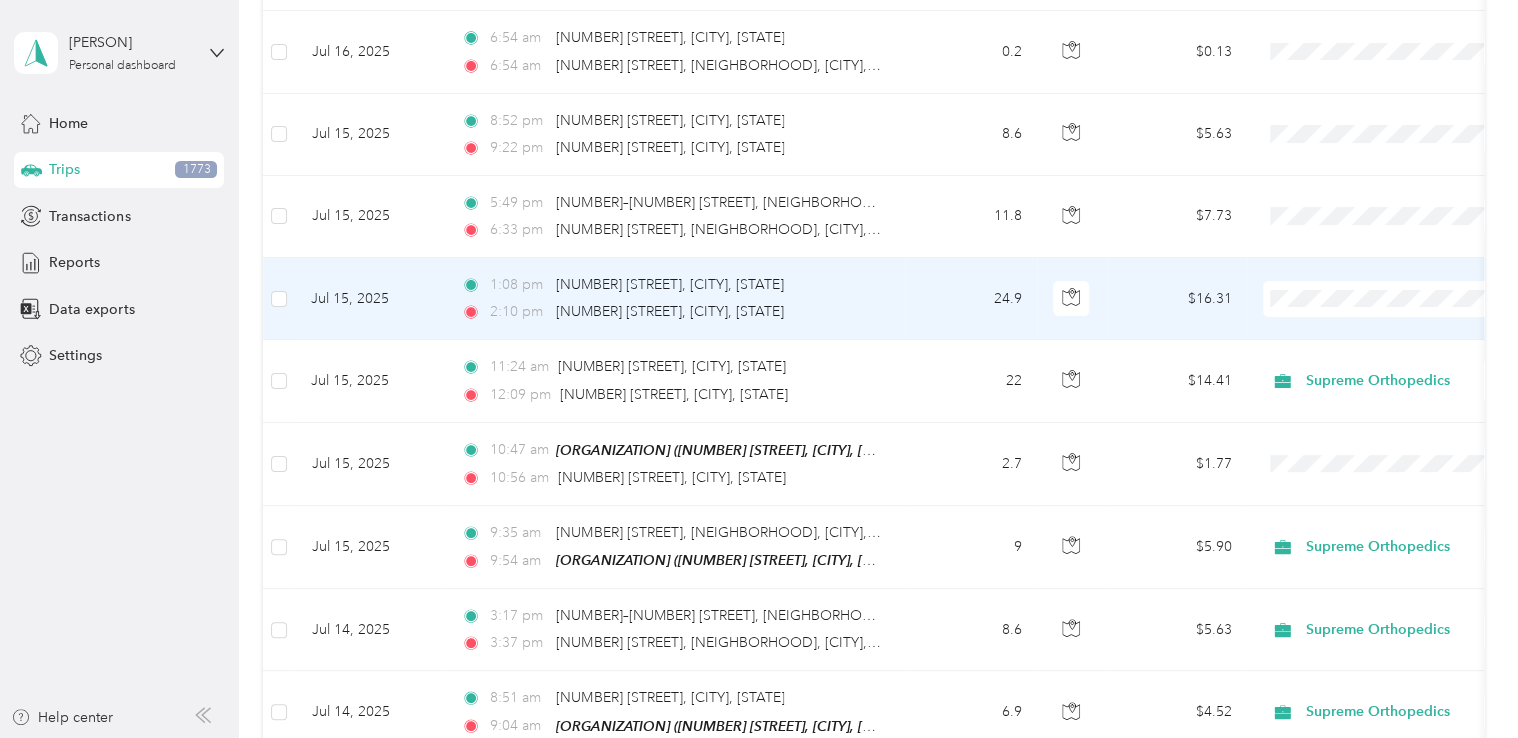 click on "Supreme Orthopedics" at bounding box center (1405, 289) 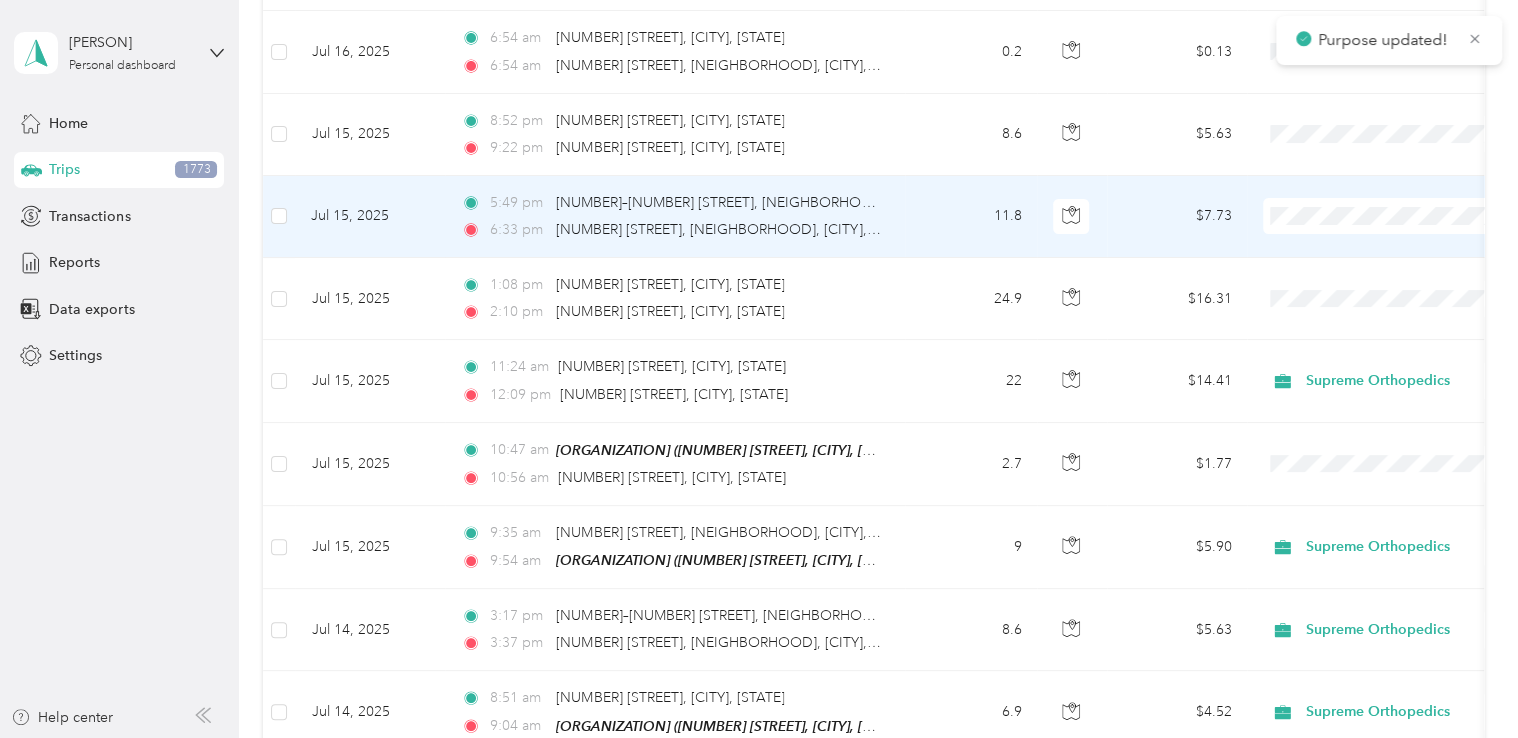 click on "Supreme Orthopedics" at bounding box center [1405, 206] 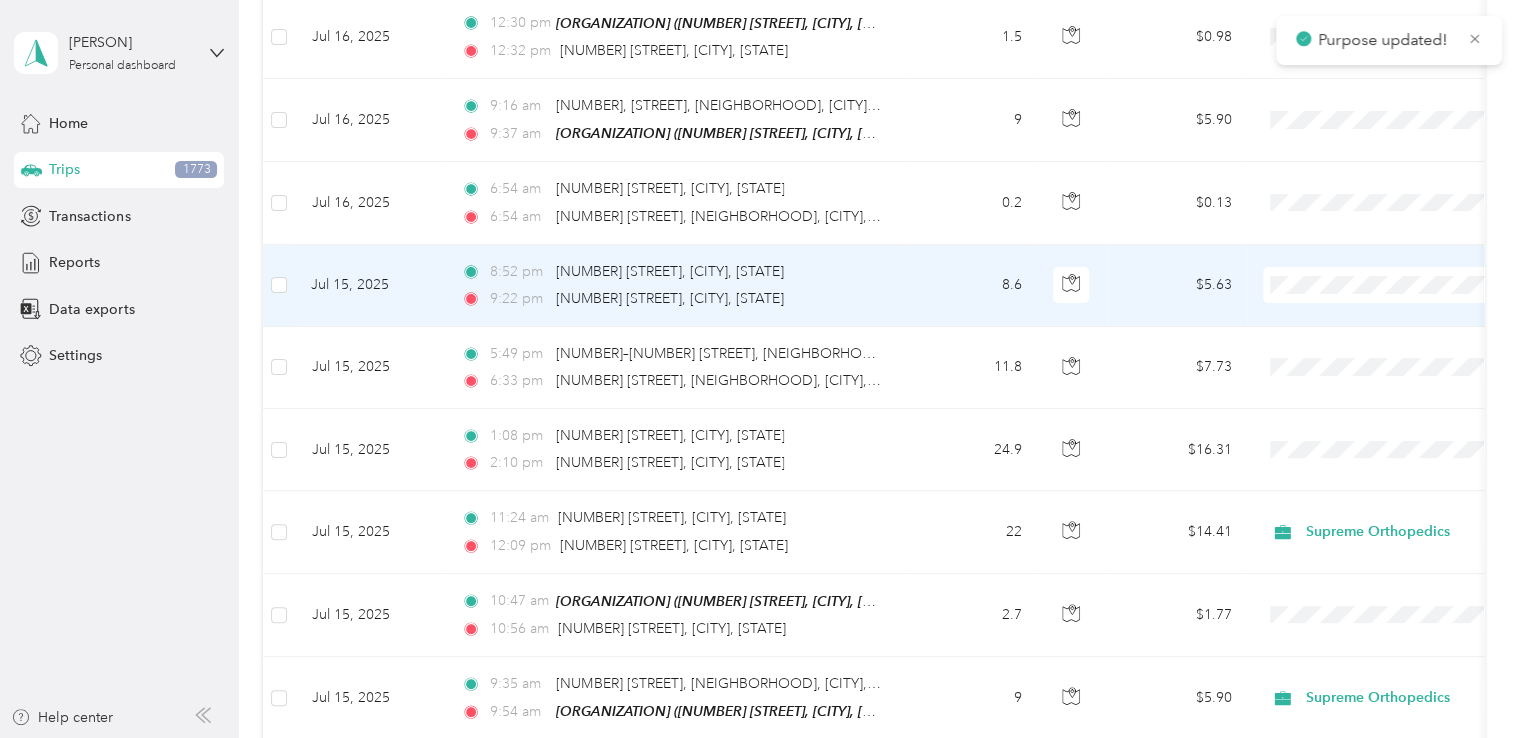 scroll, scrollTop: 7501, scrollLeft: 0, axis: vertical 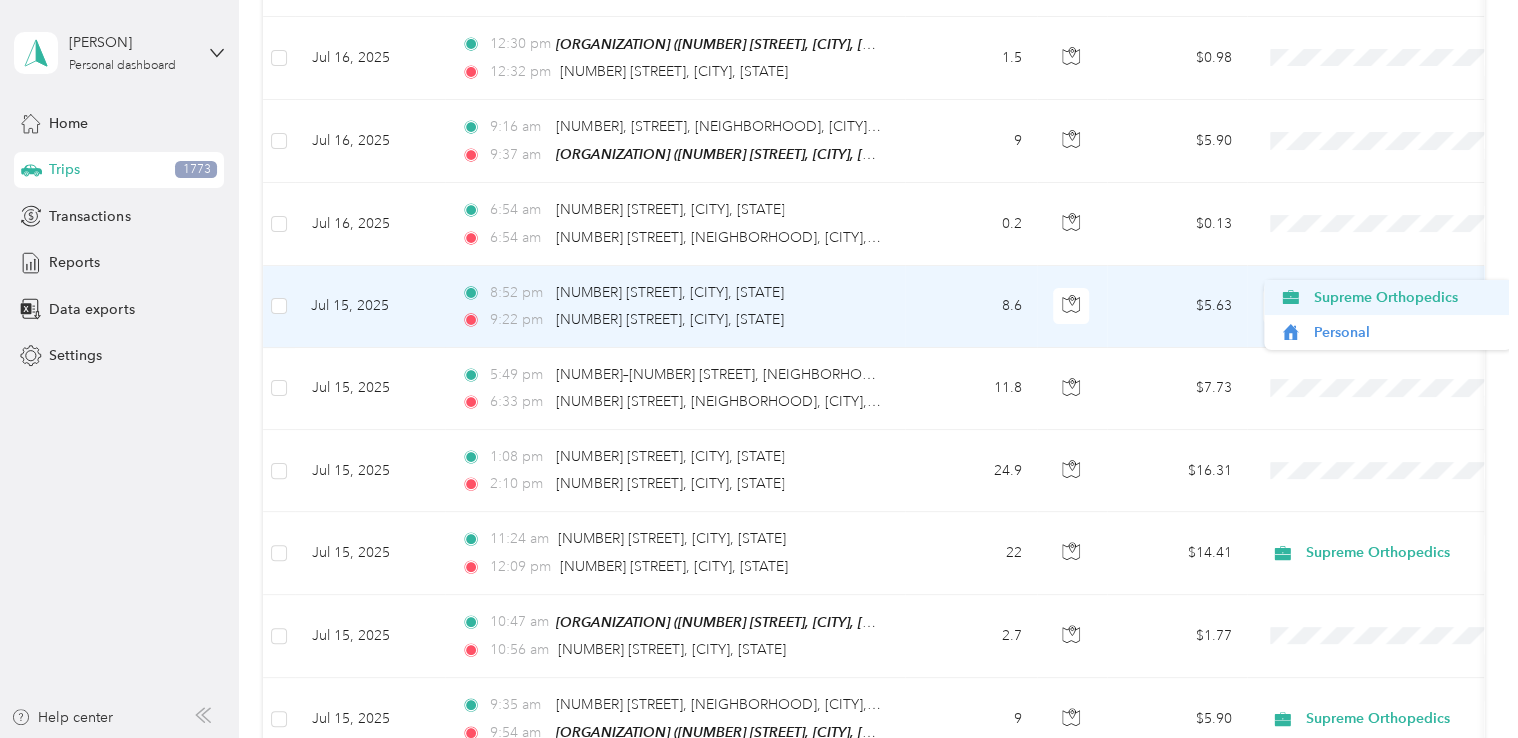 click on "Supreme Orthopedics" at bounding box center (1405, 297) 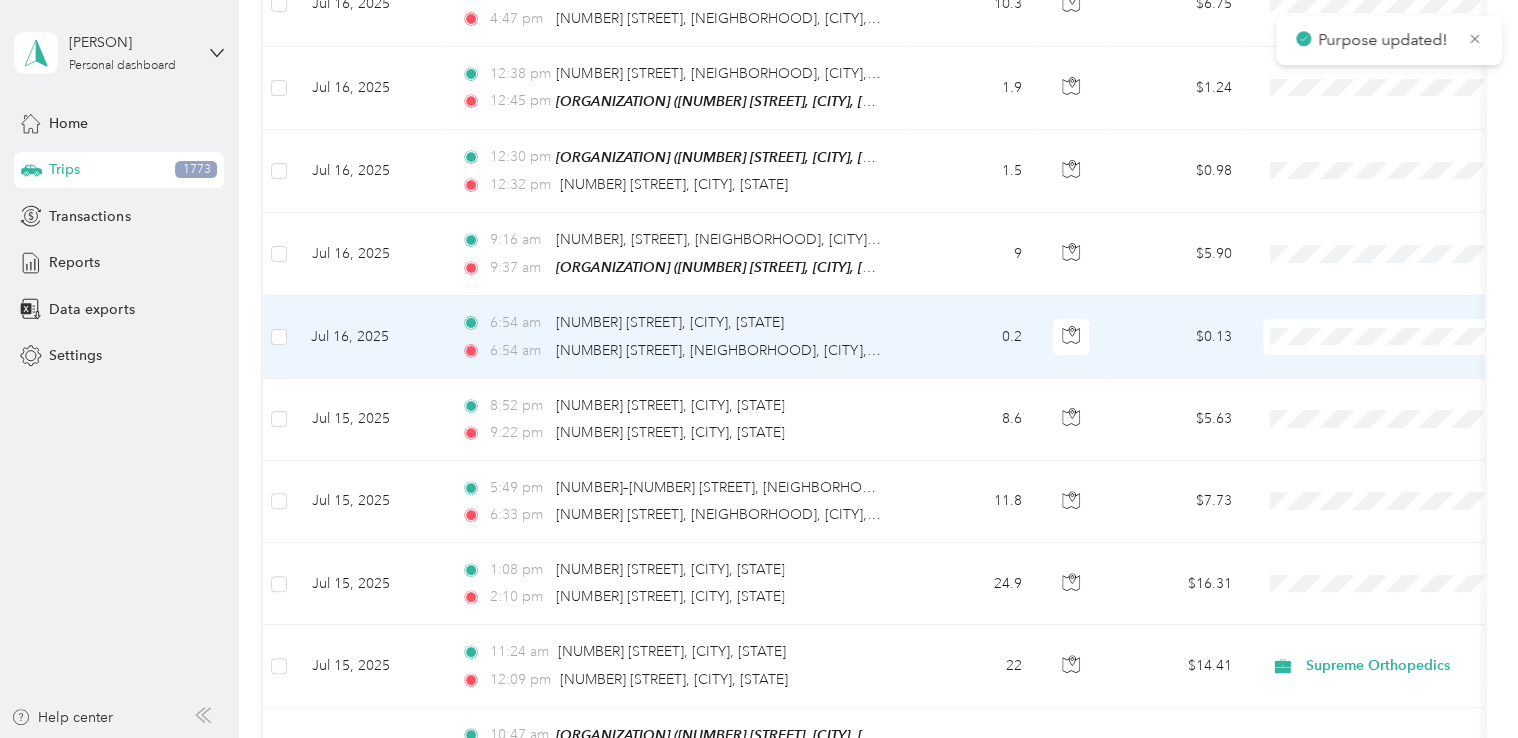 scroll, scrollTop: 7380, scrollLeft: 0, axis: vertical 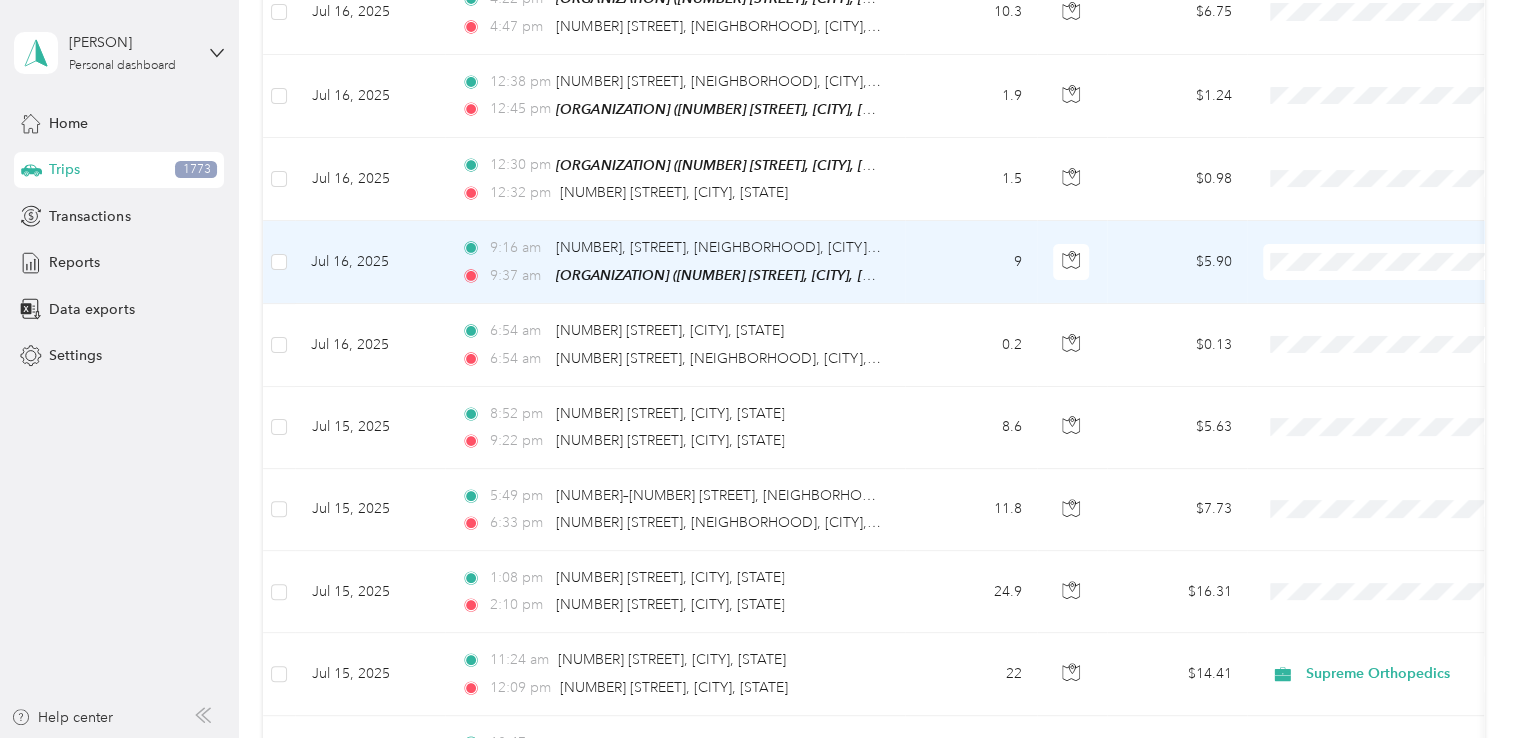 click on "Supreme Orthopedics" at bounding box center (1388, 254) 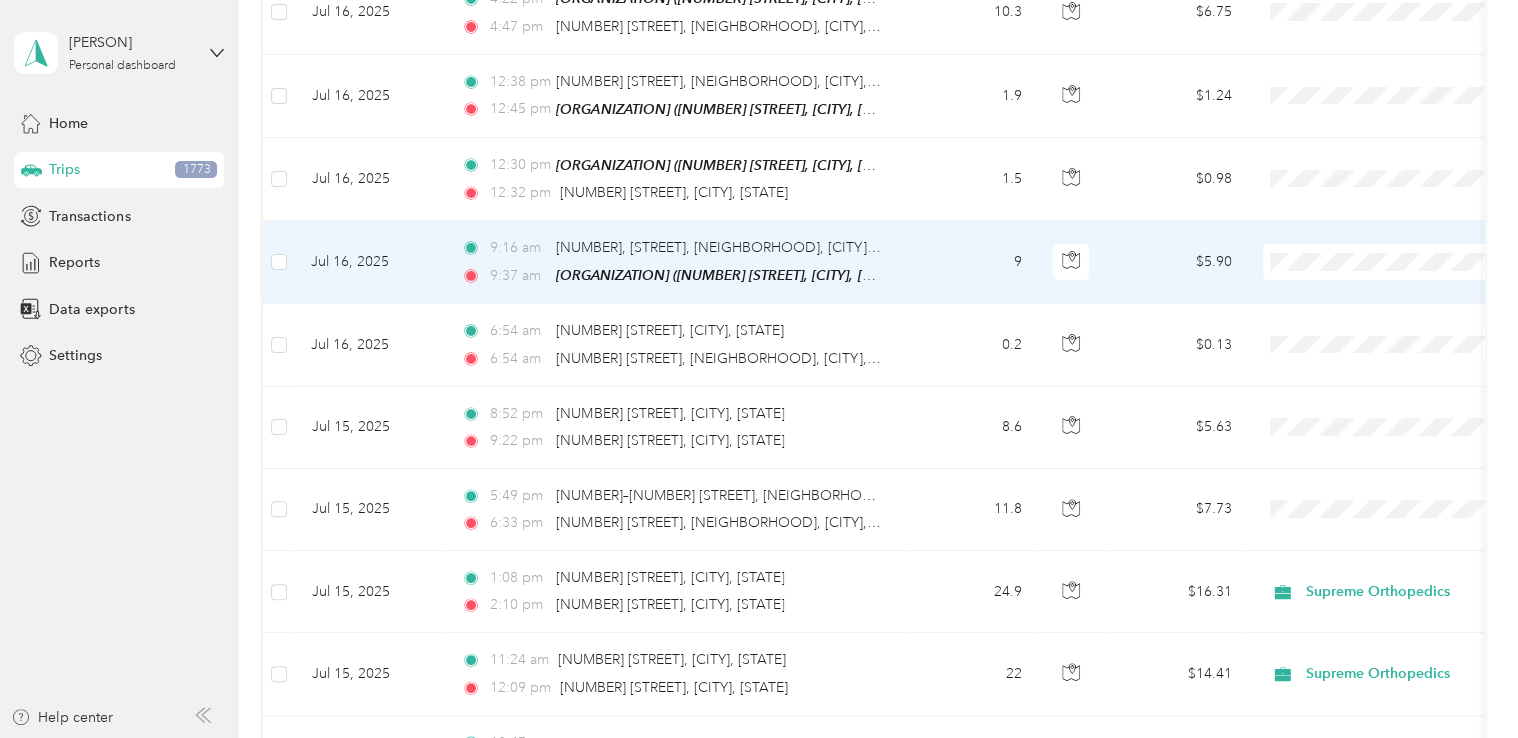 click on "Supreme Orthopedics Personal" at bounding box center (1388, 272) 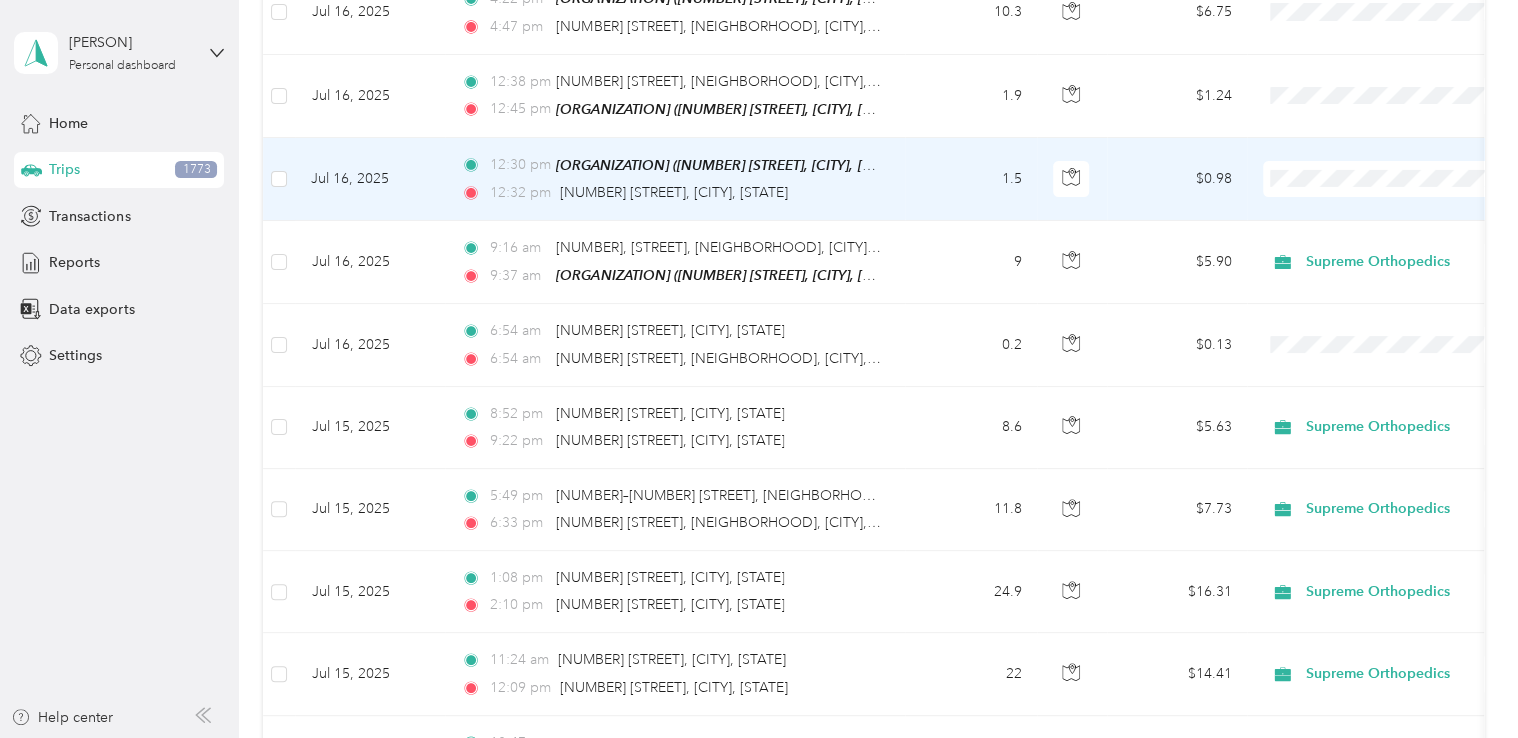 click on "Supreme Orthopedics" at bounding box center [1405, 172] 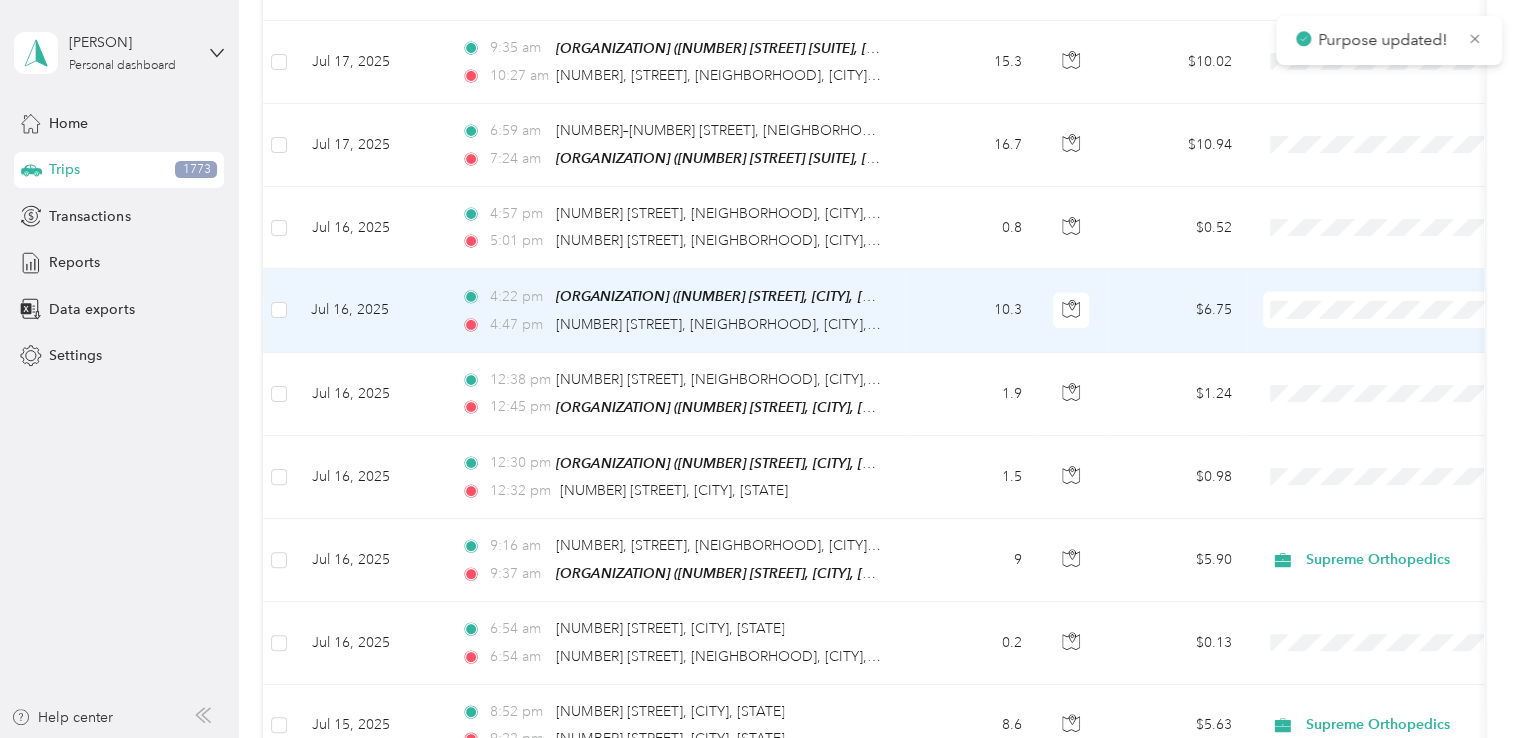 scroll, scrollTop: 7076, scrollLeft: 0, axis: vertical 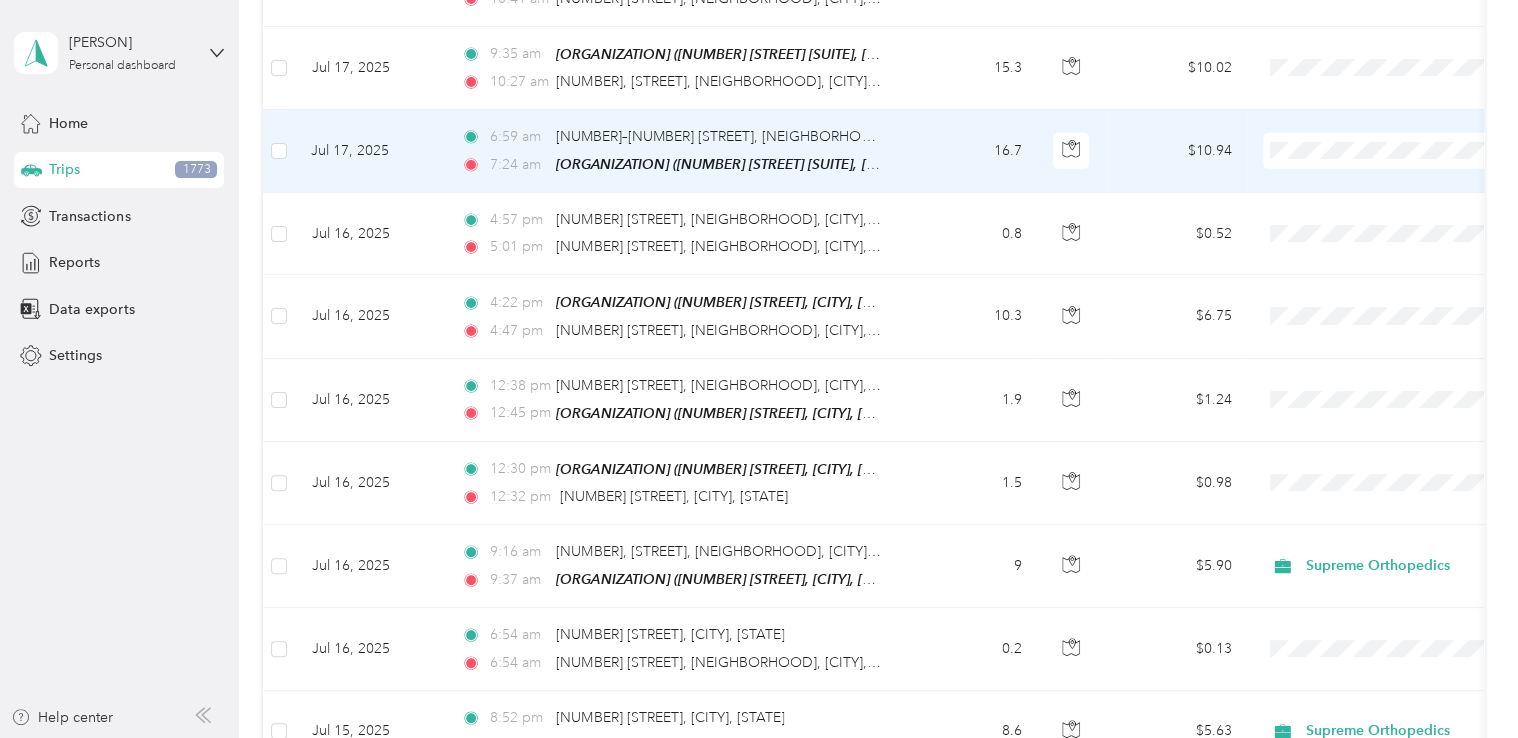 click at bounding box center (1387, 151) 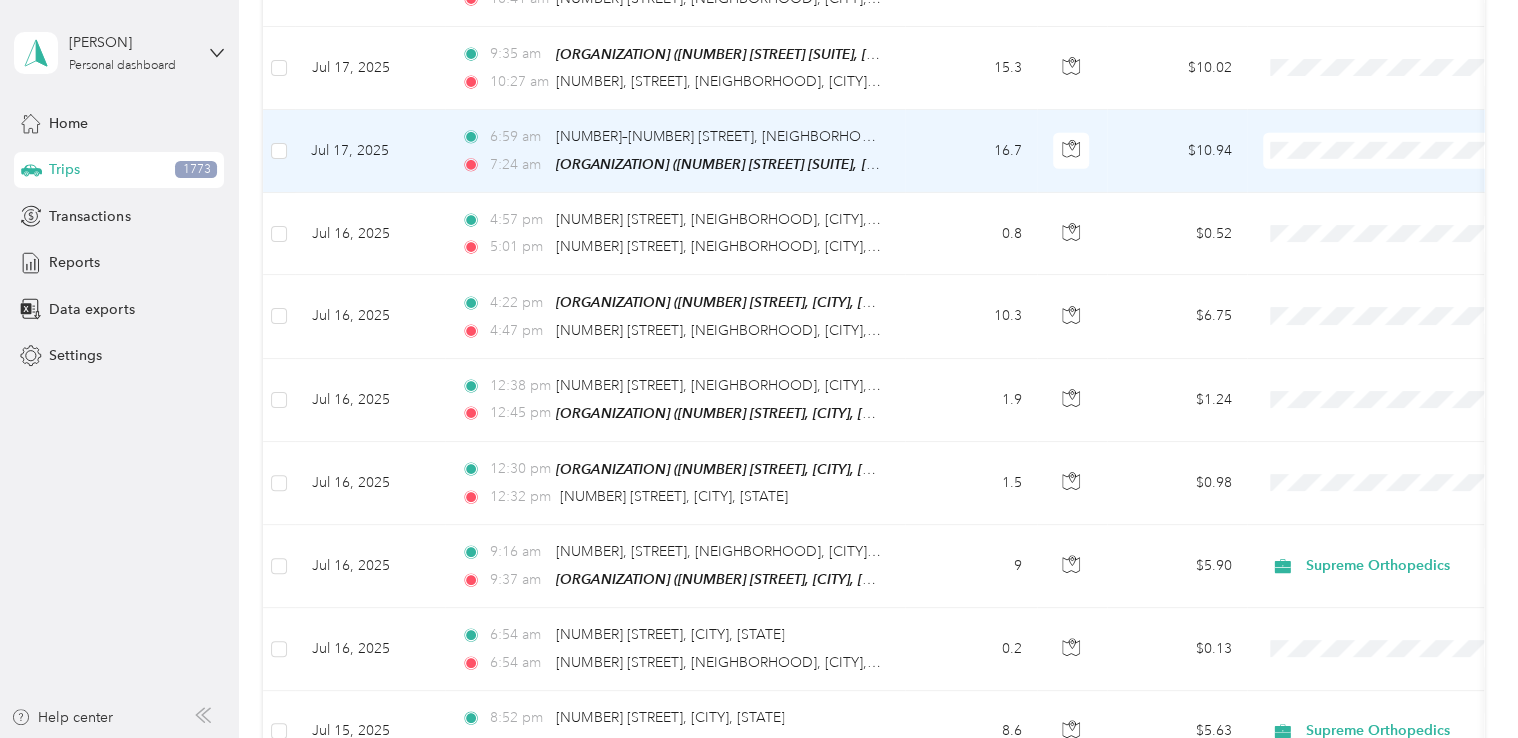 click on "Supreme Orthopedics" at bounding box center (1405, 147) 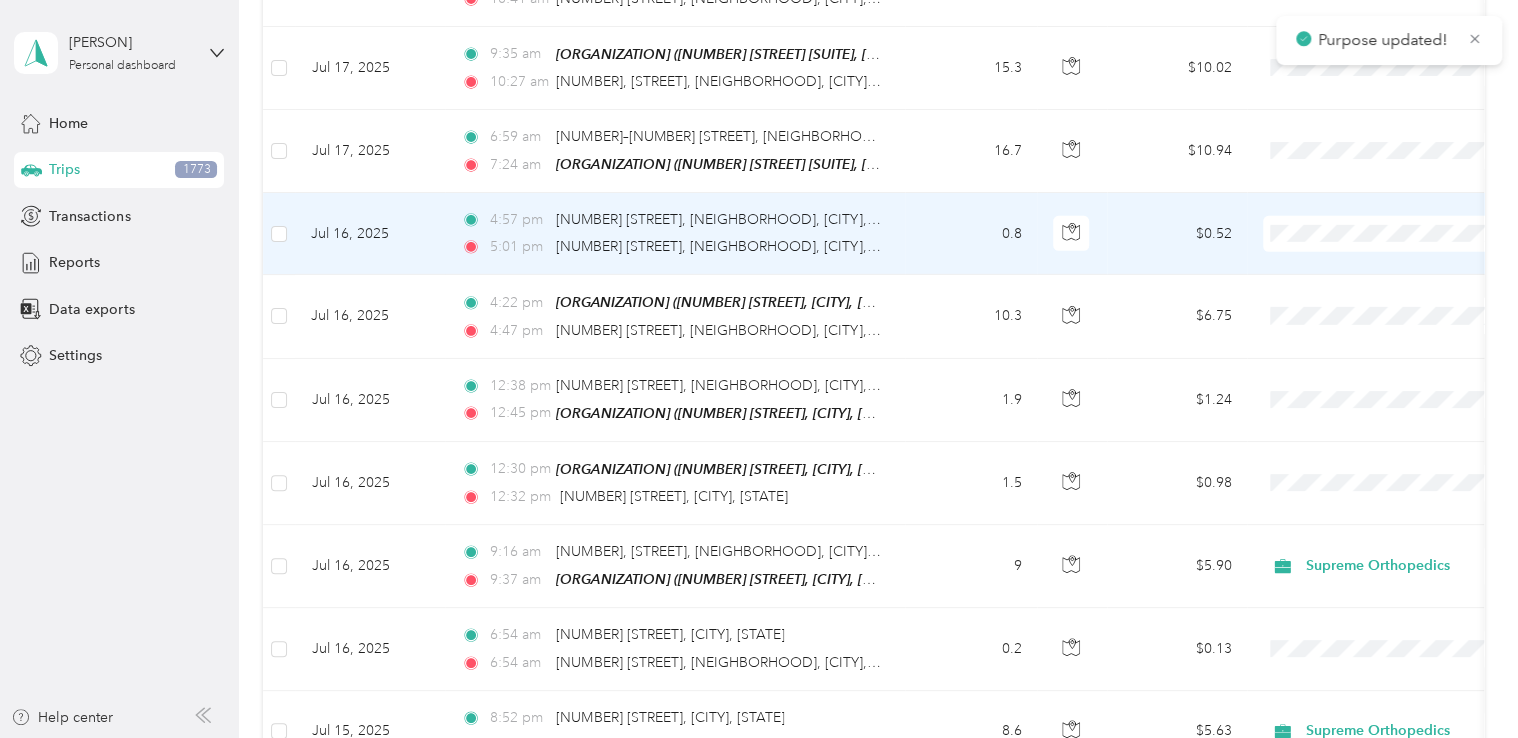 click at bounding box center (1387, 234) 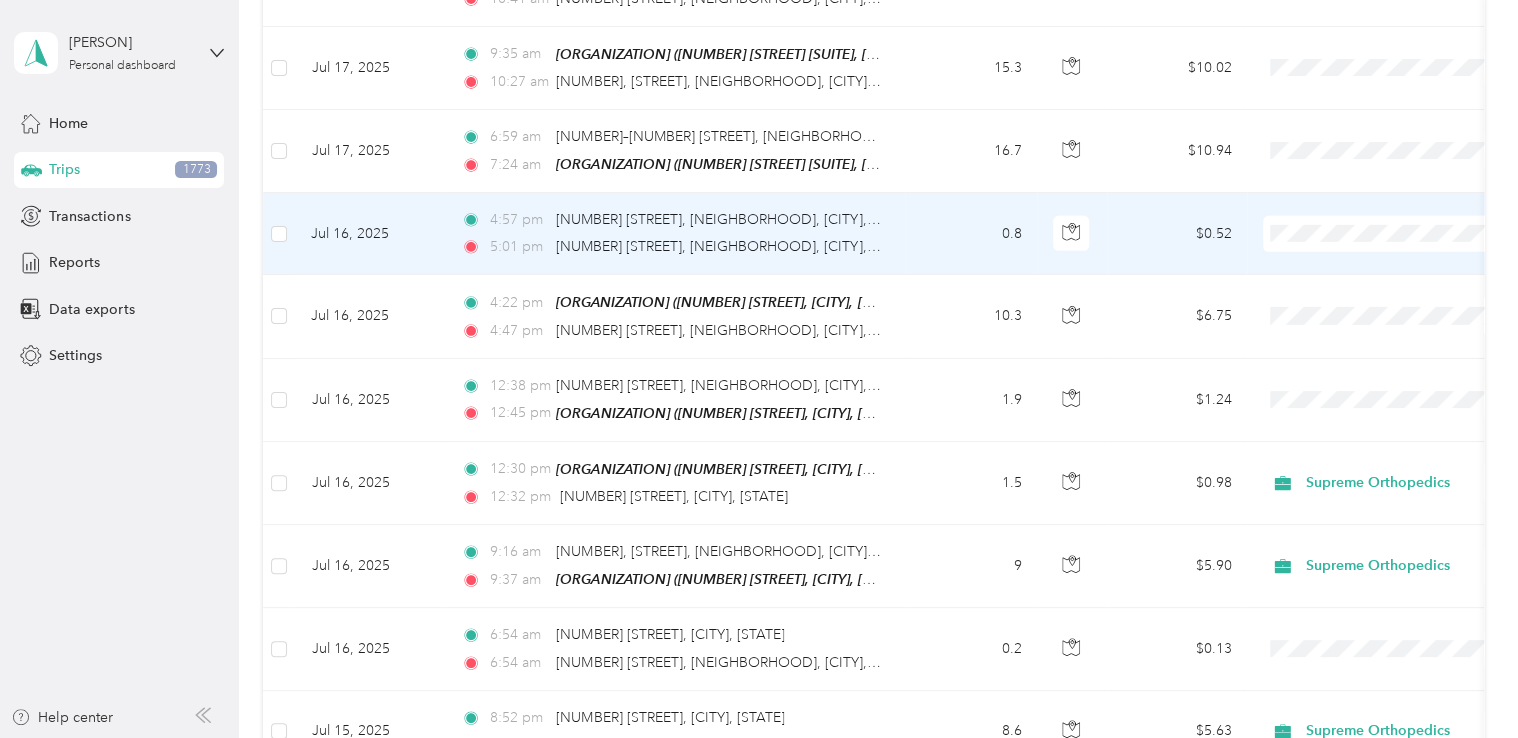 click at bounding box center [1387, 234] 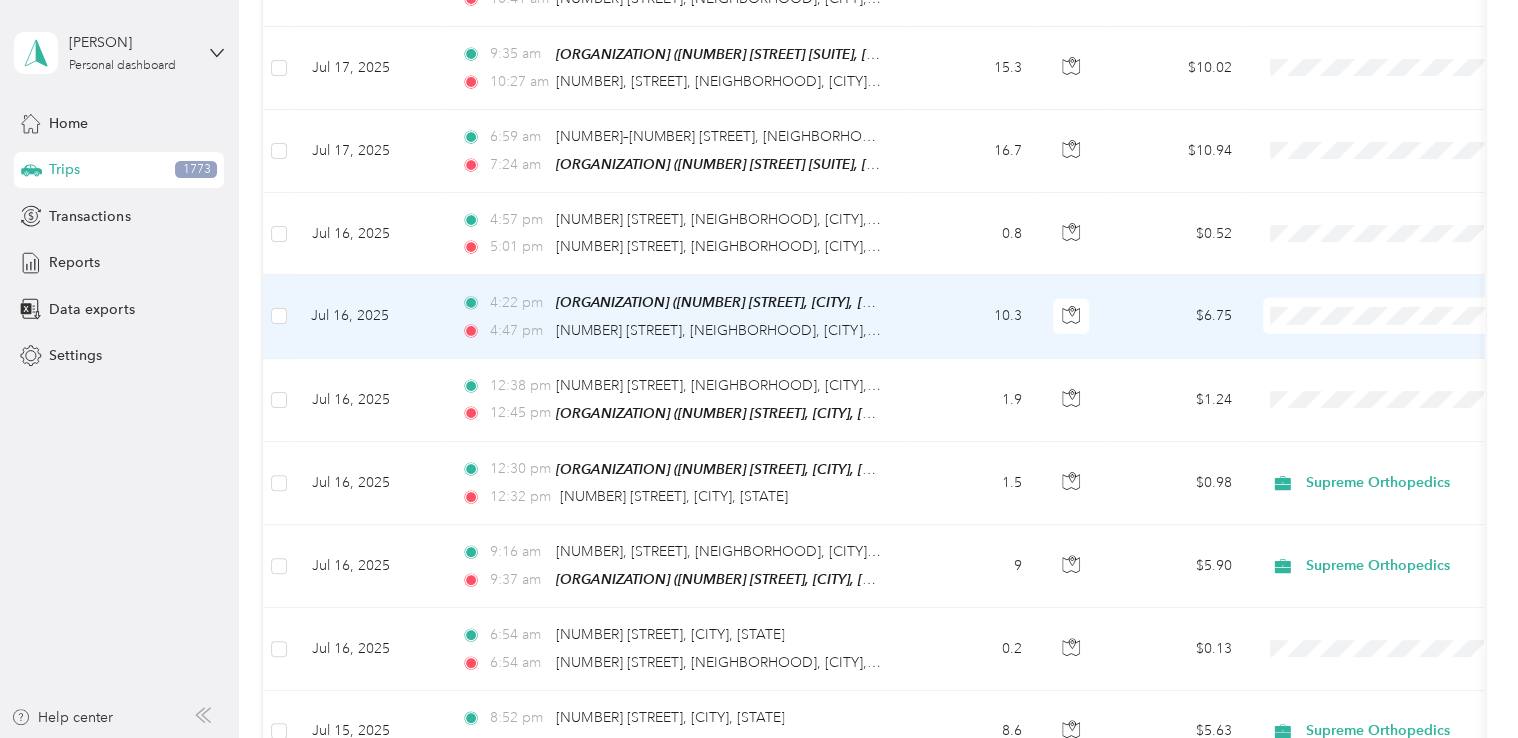 click on "Supreme Orthopedics" at bounding box center (1405, 311) 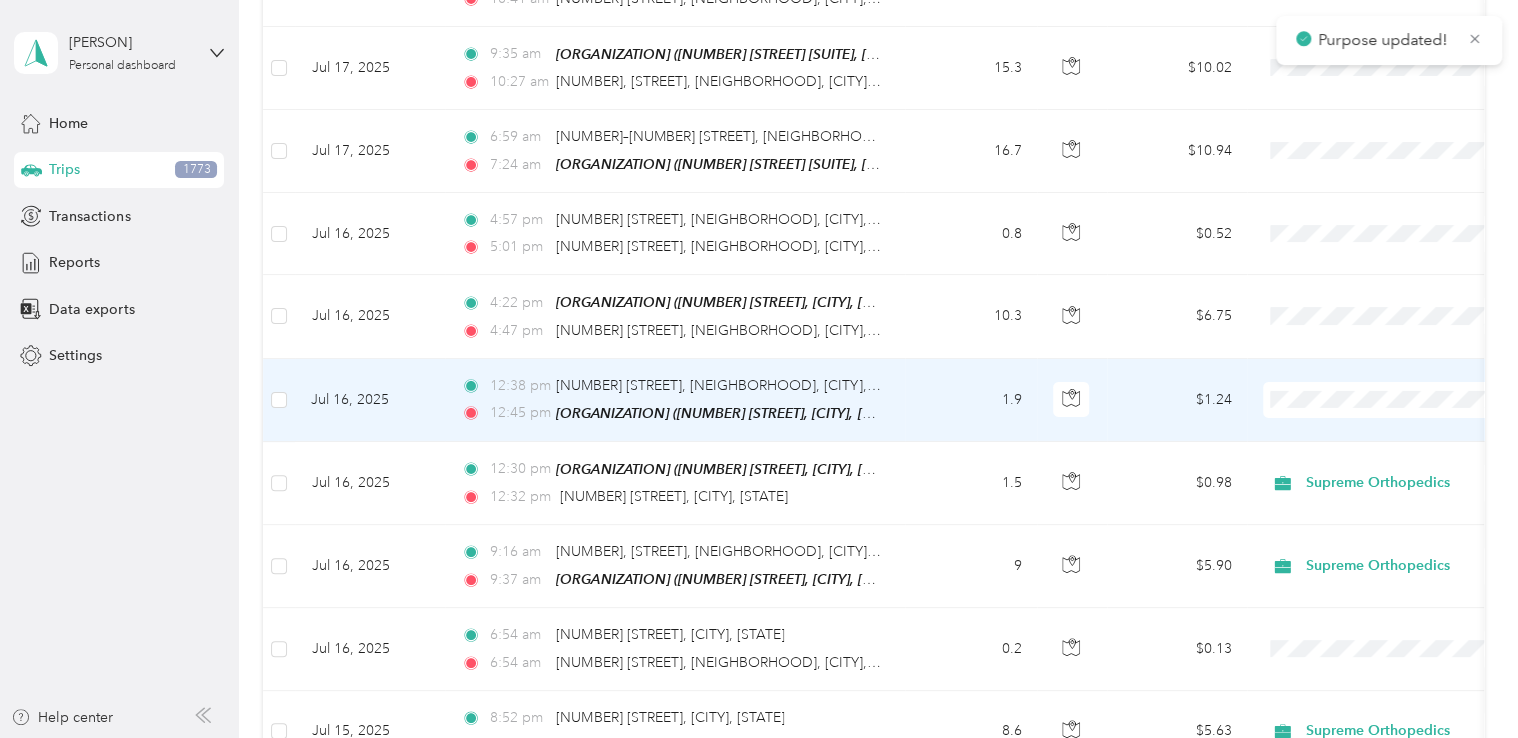 click on "Supreme Orthopedics" at bounding box center [1405, 394] 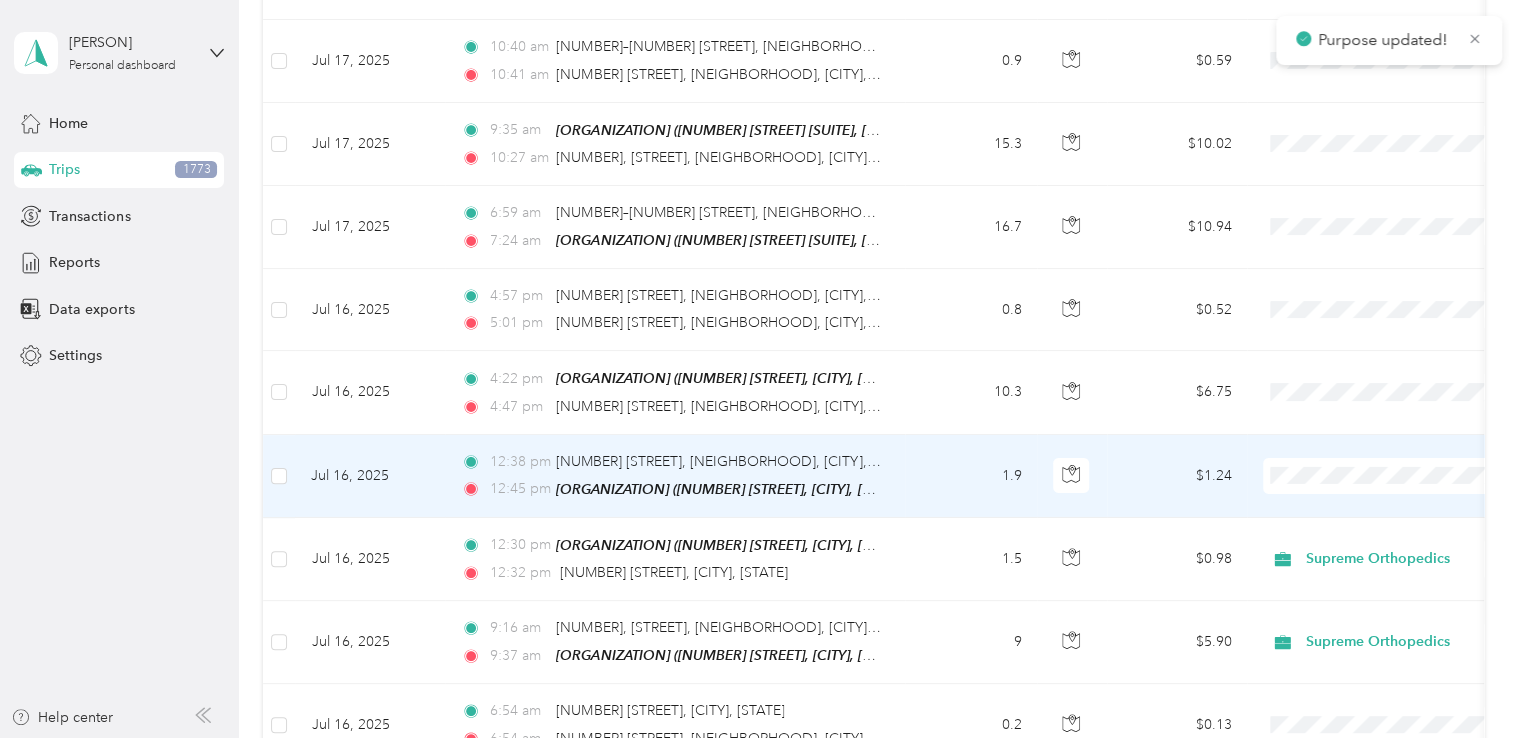 scroll, scrollTop: 6962, scrollLeft: 0, axis: vertical 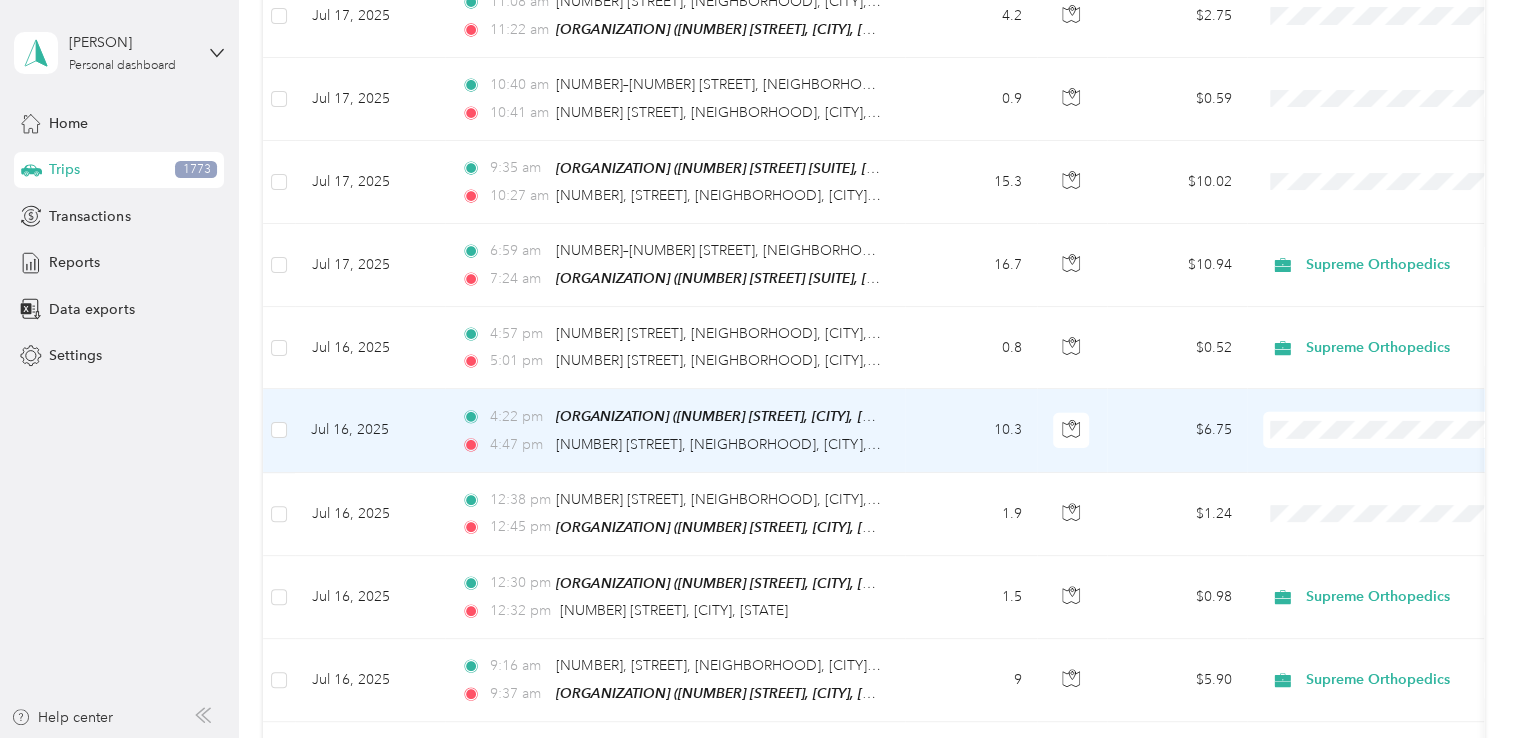 click on "Supreme Orthopedics" at bounding box center (1388, 421) 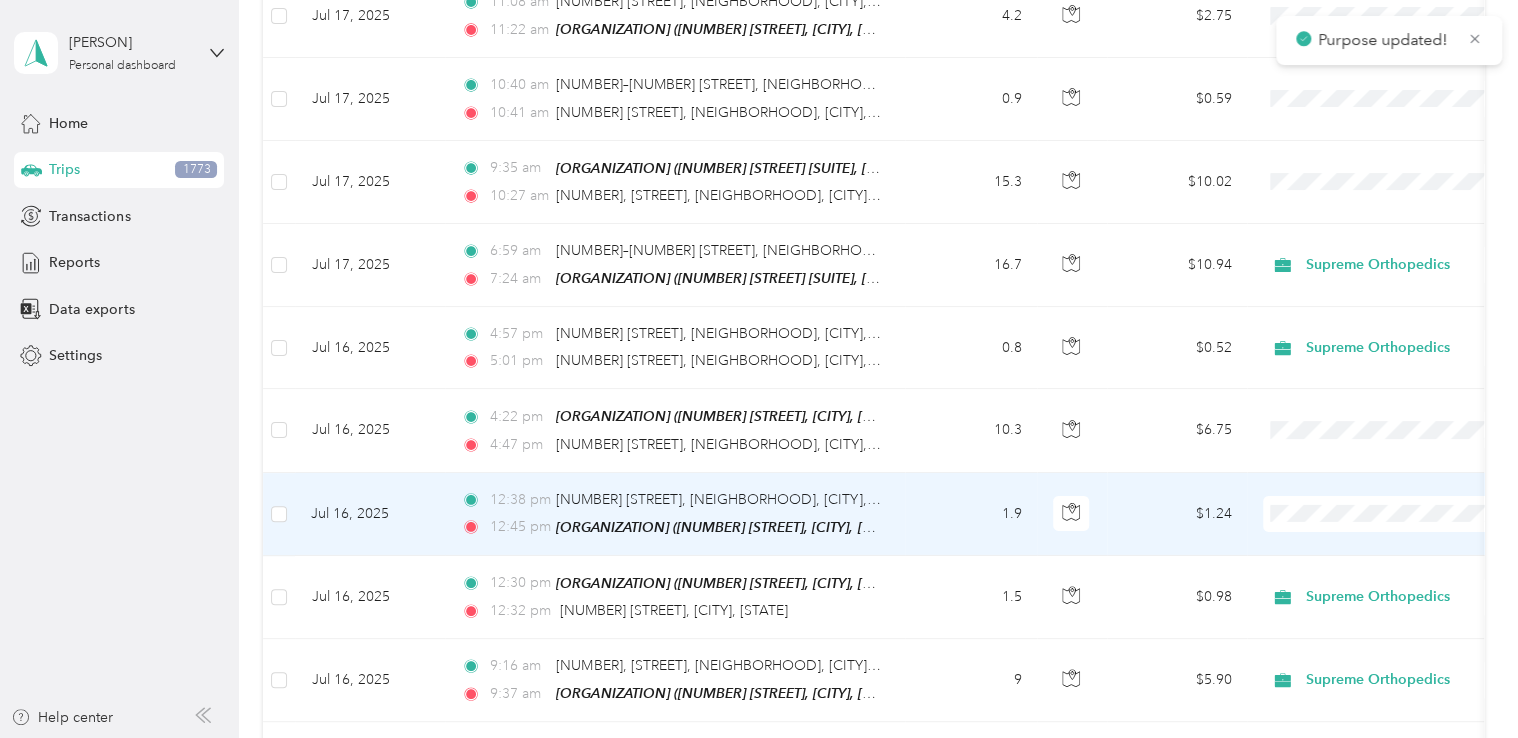 click on "Supreme Orthopedics" at bounding box center (1405, 508) 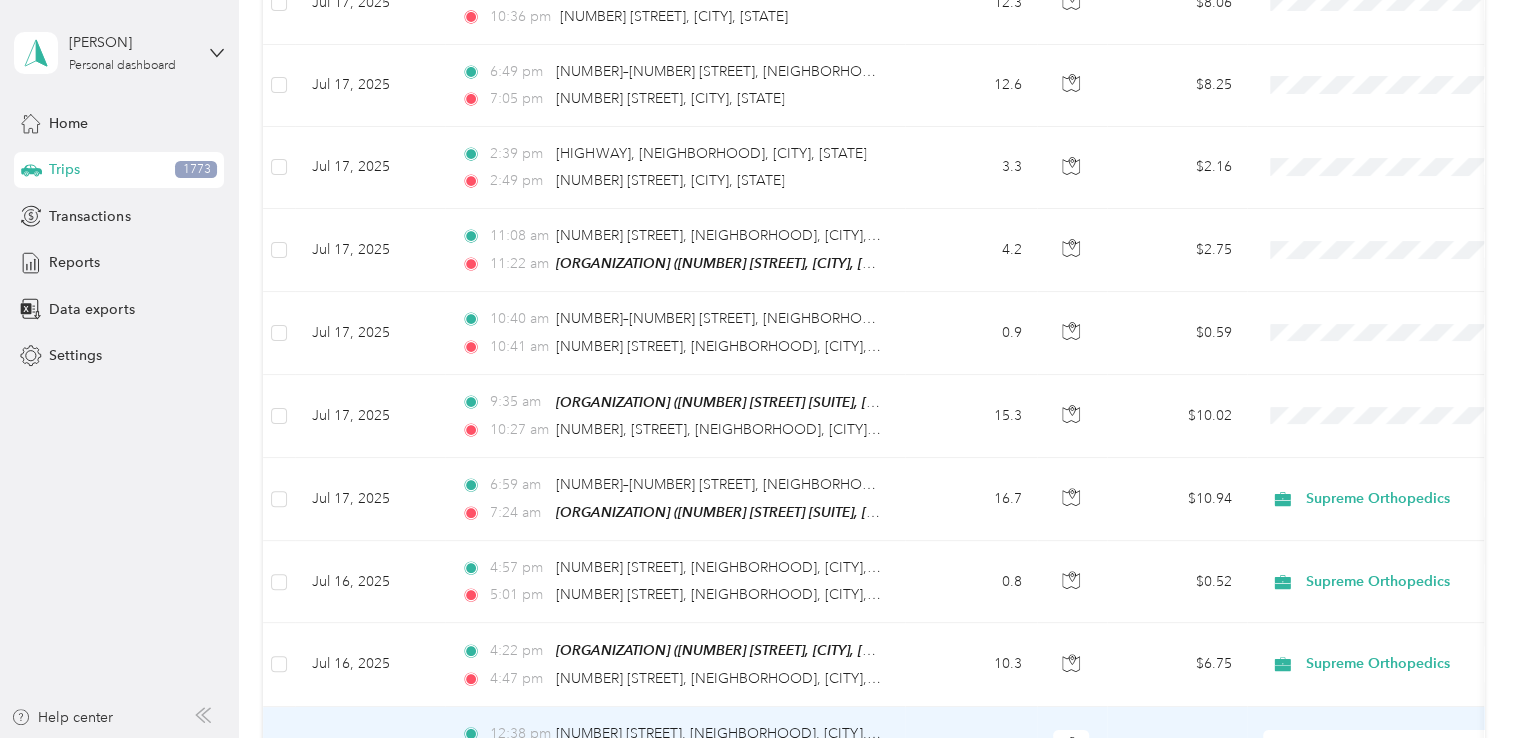 scroll, scrollTop: 6685, scrollLeft: 0, axis: vertical 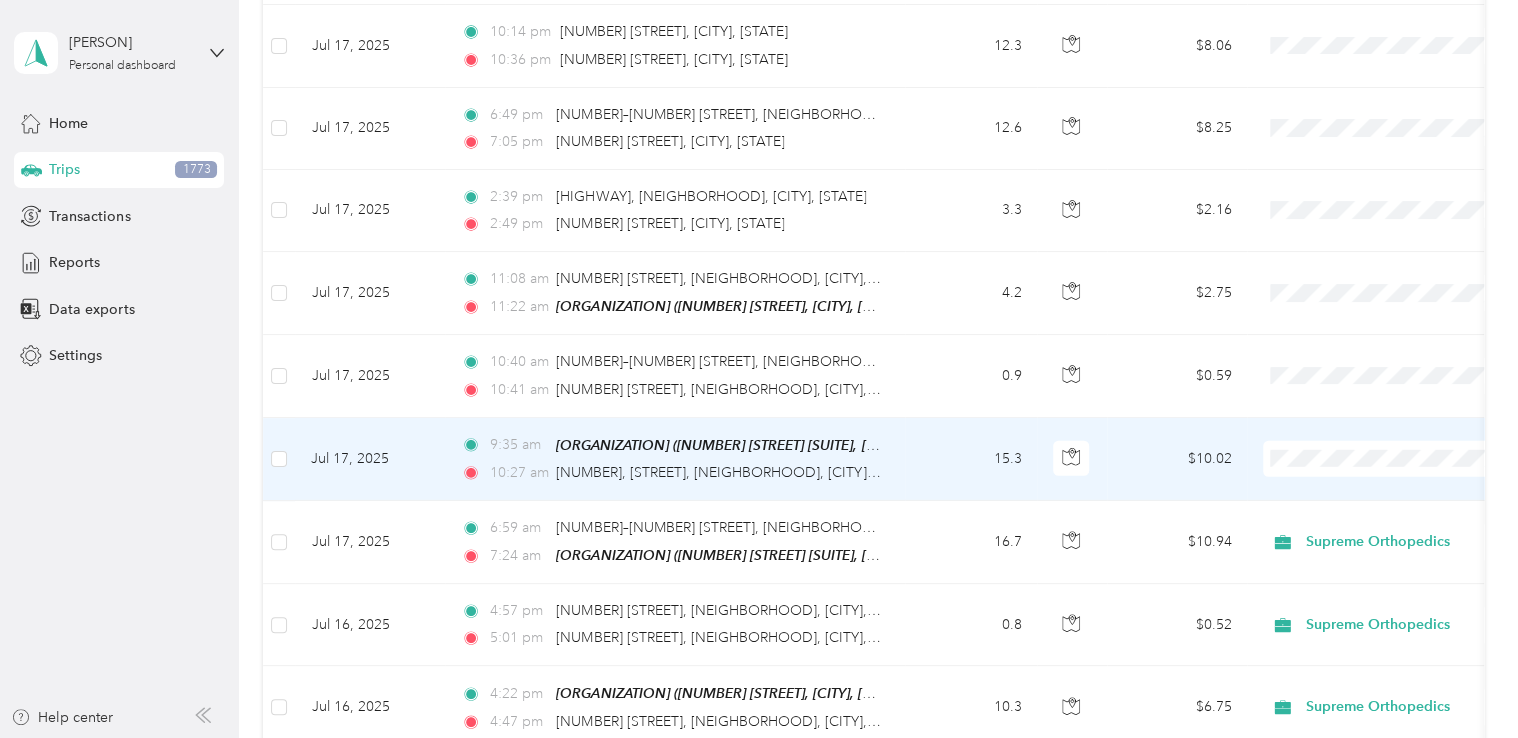 click on "Supreme Orthopedics" at bounding box center (1405, 457) 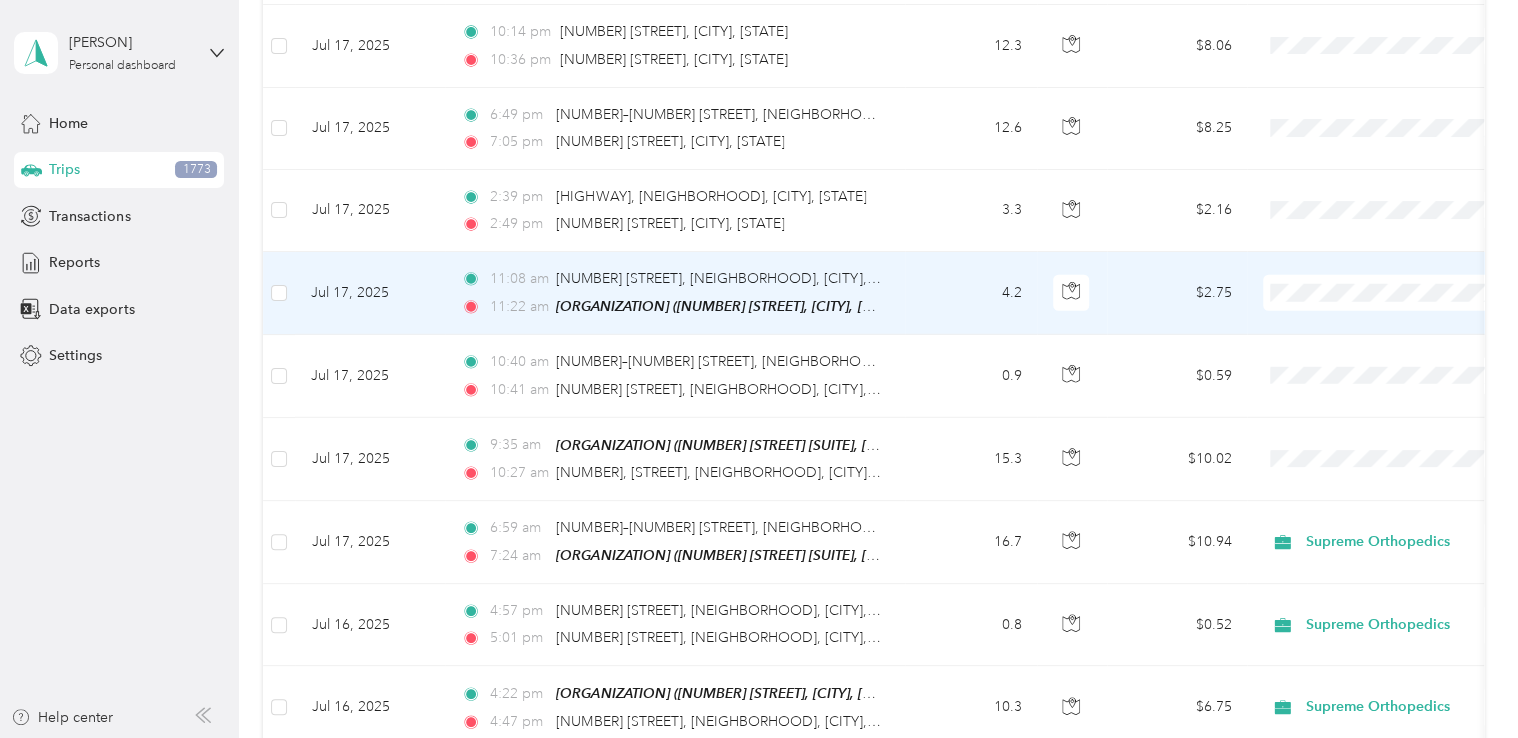 click on "Supreme Orthopedics" at bounding box center [1405, 292] 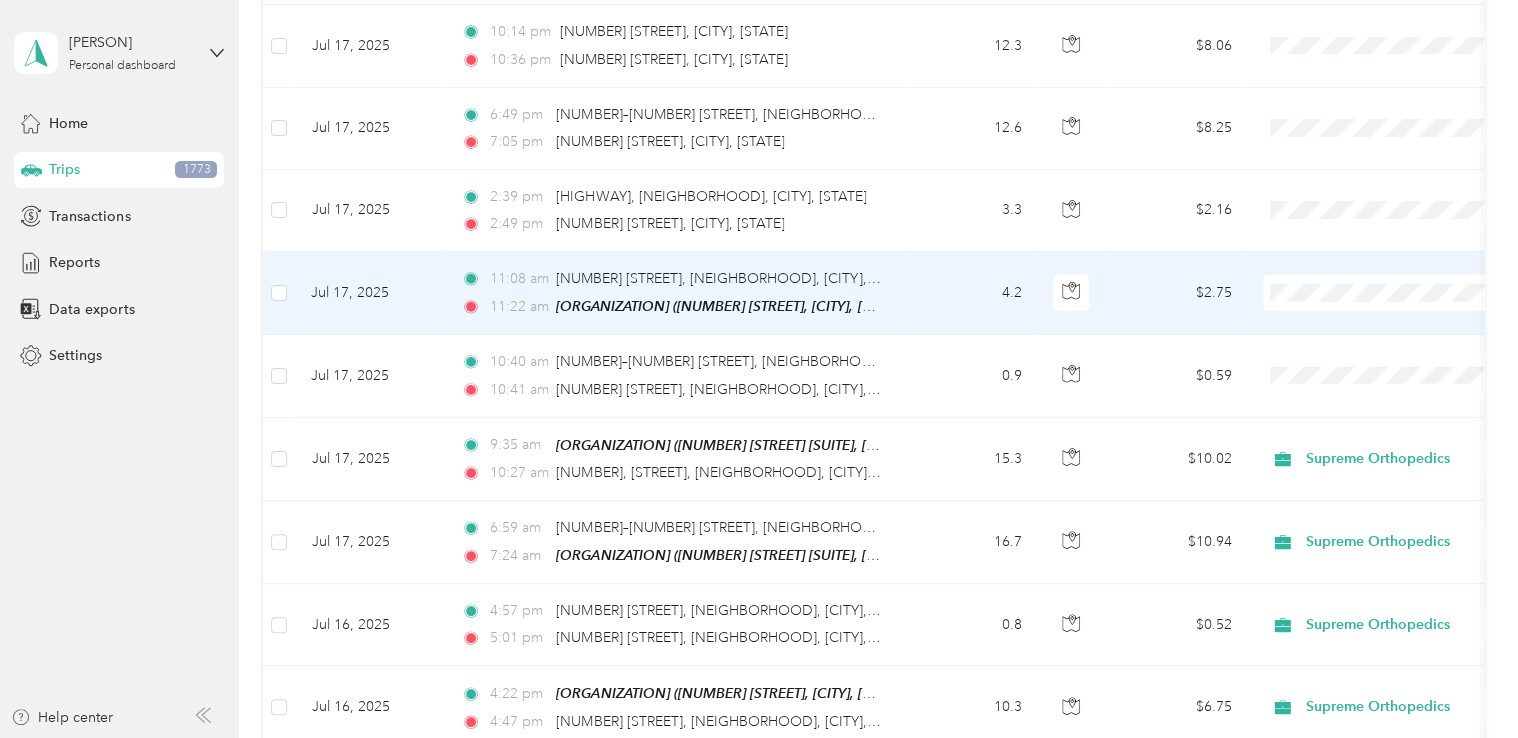 click on "Supreme Orthopedics" at bounding box center (1388, 292) 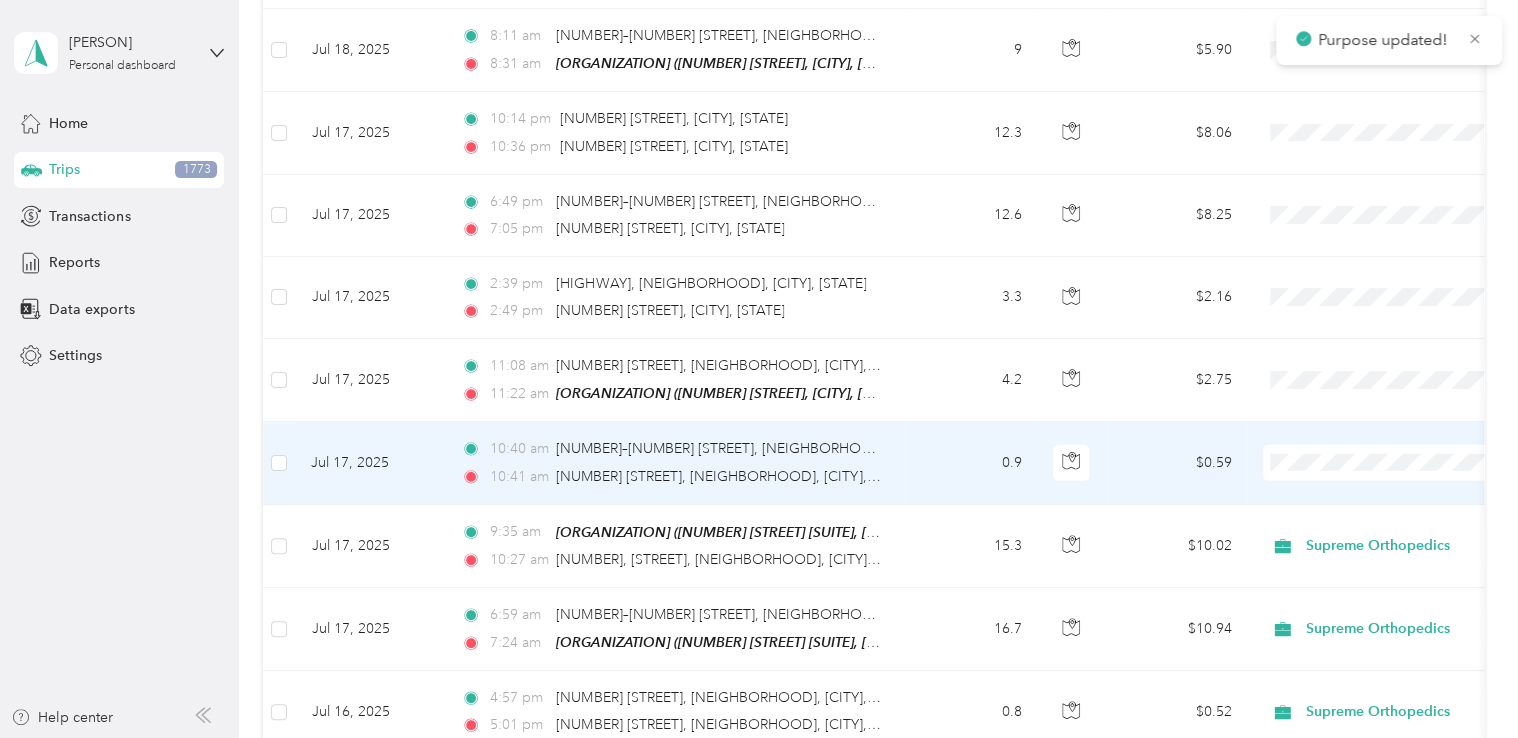 scroll, scrollTop: 6593, scrollLeft: 0, axis: vertical 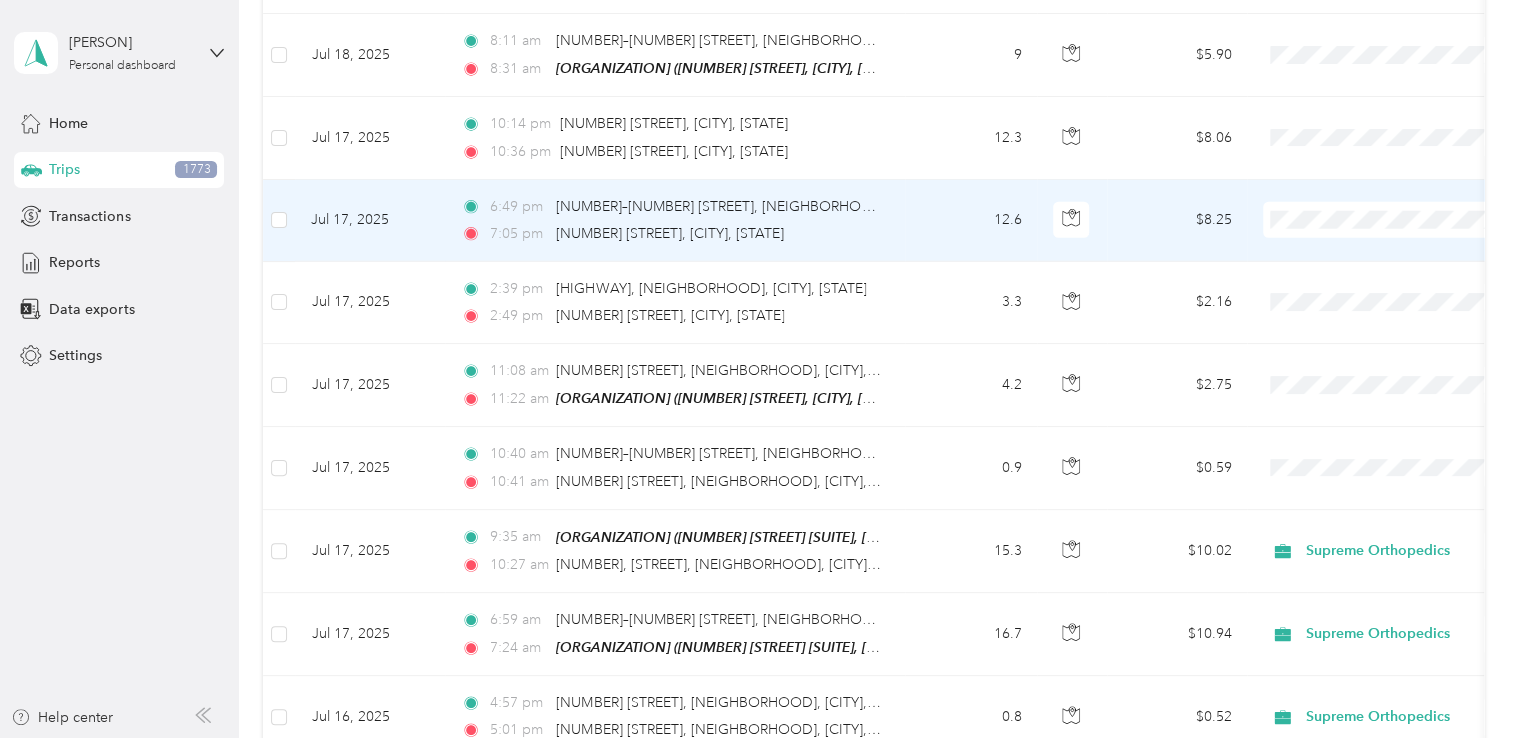 click on "Supreme Orthopedics" at bounding box center [1388, 214] 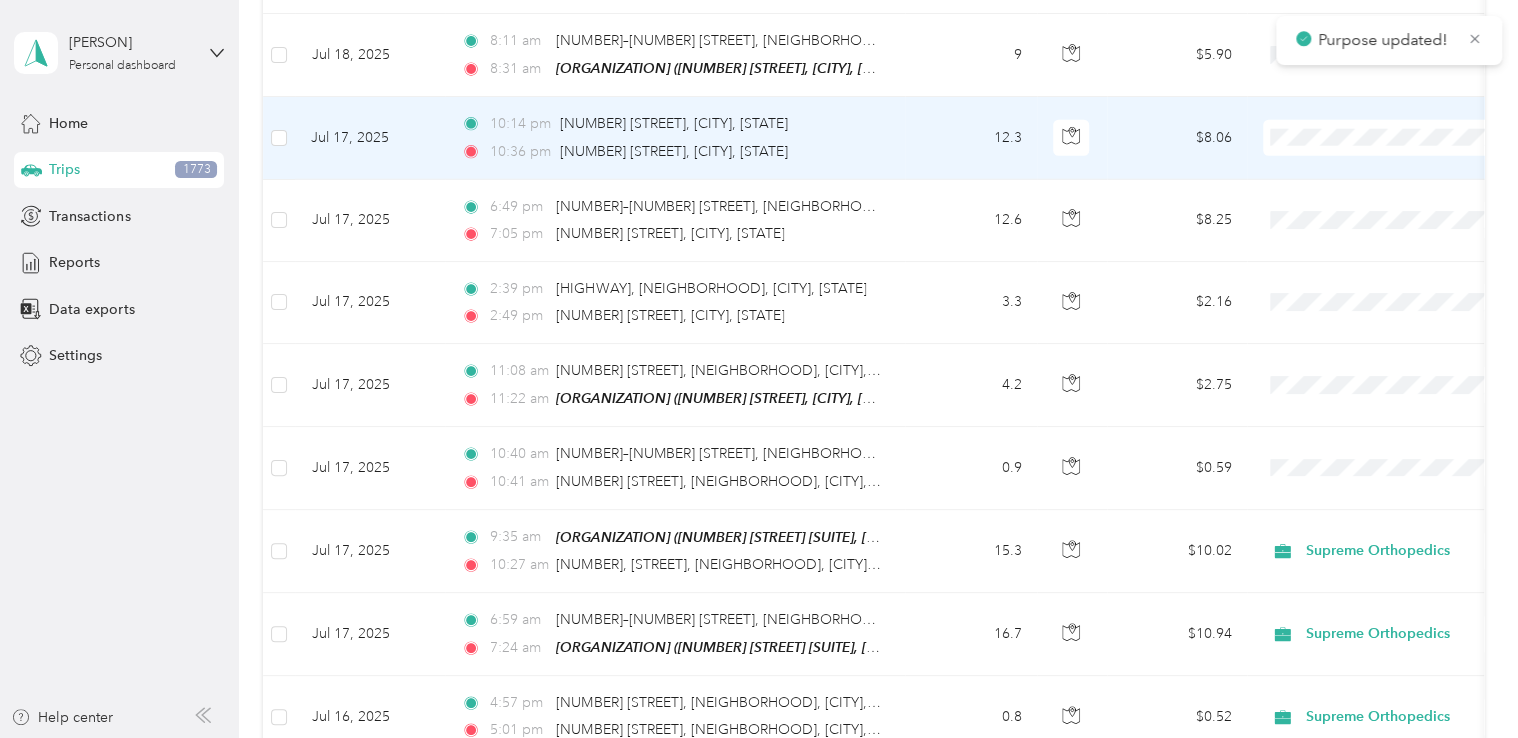 click at bounding box center [1387, 138] 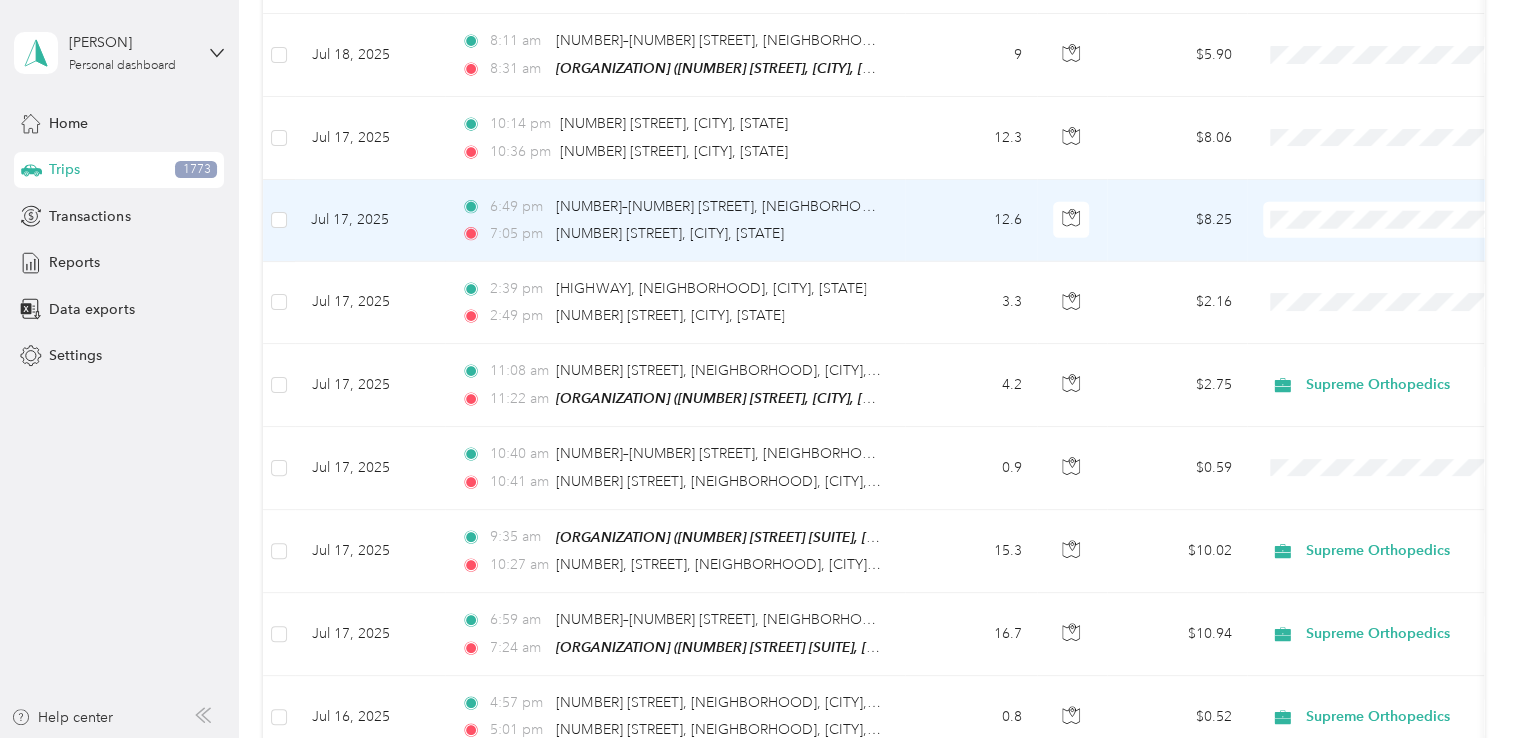 click on "Supreme Orthopedics" at bounding box center [1405, 220] 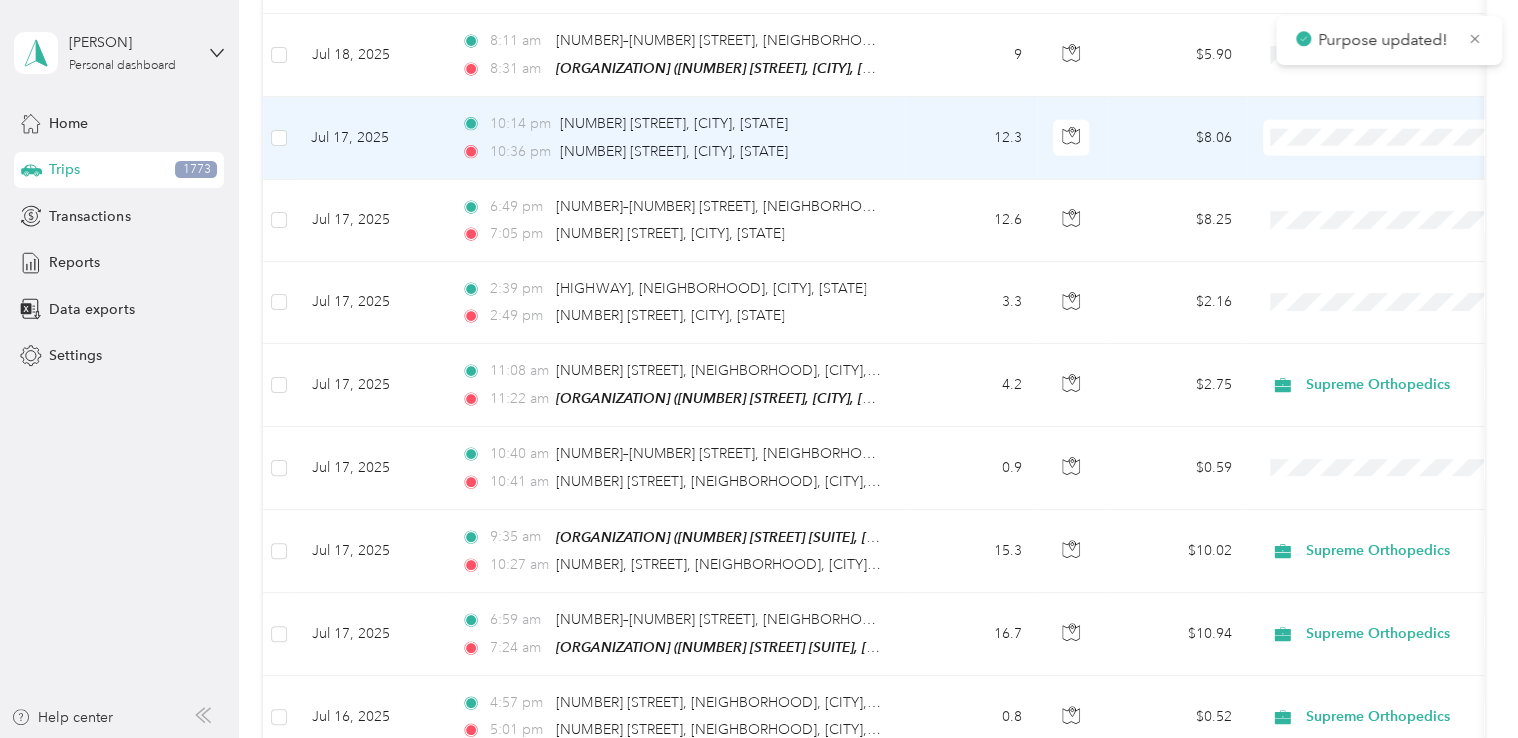 click on "Supreme Orthopedics" at bounding box center [1405, 138] 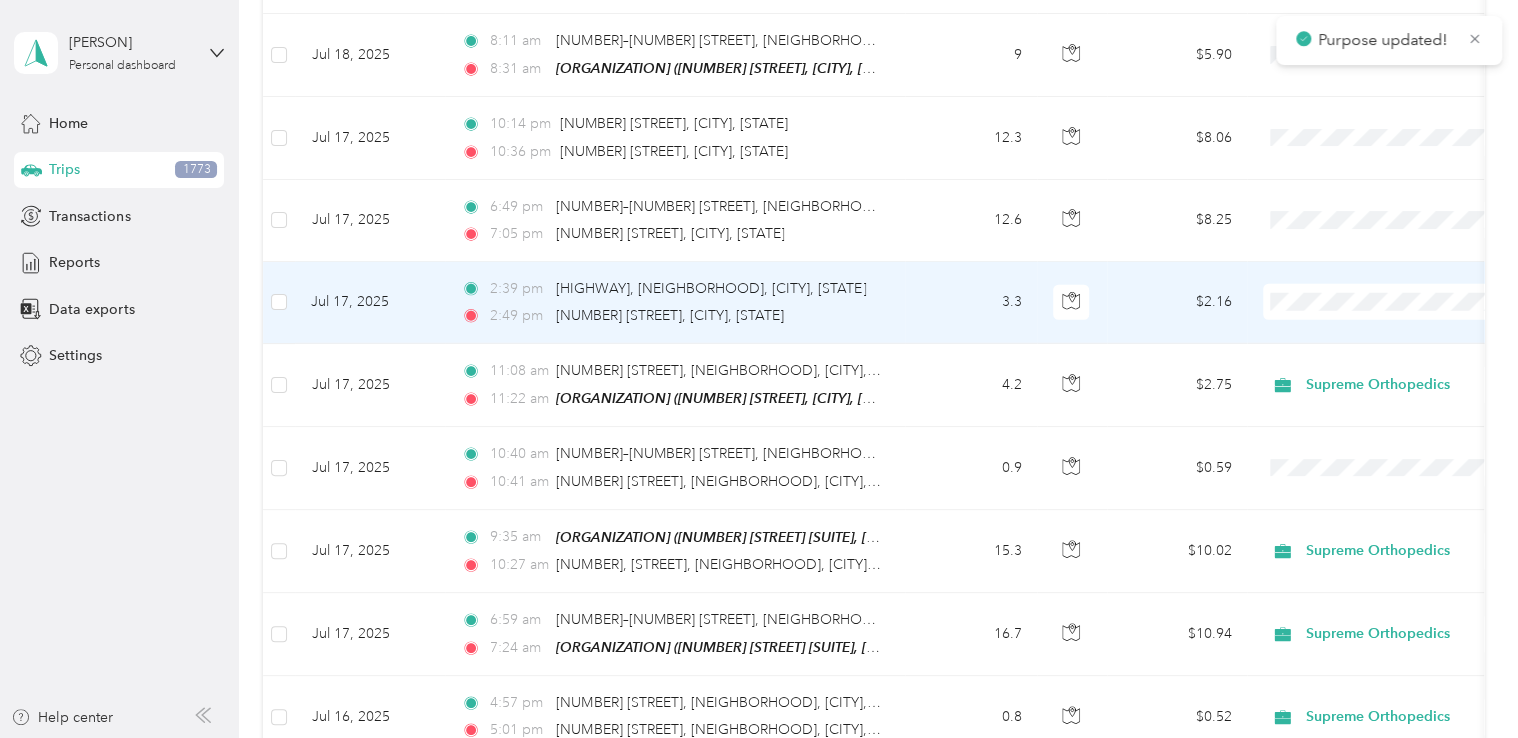 click on "Supreme Orthopedics" at bounding box center [1405, 302] 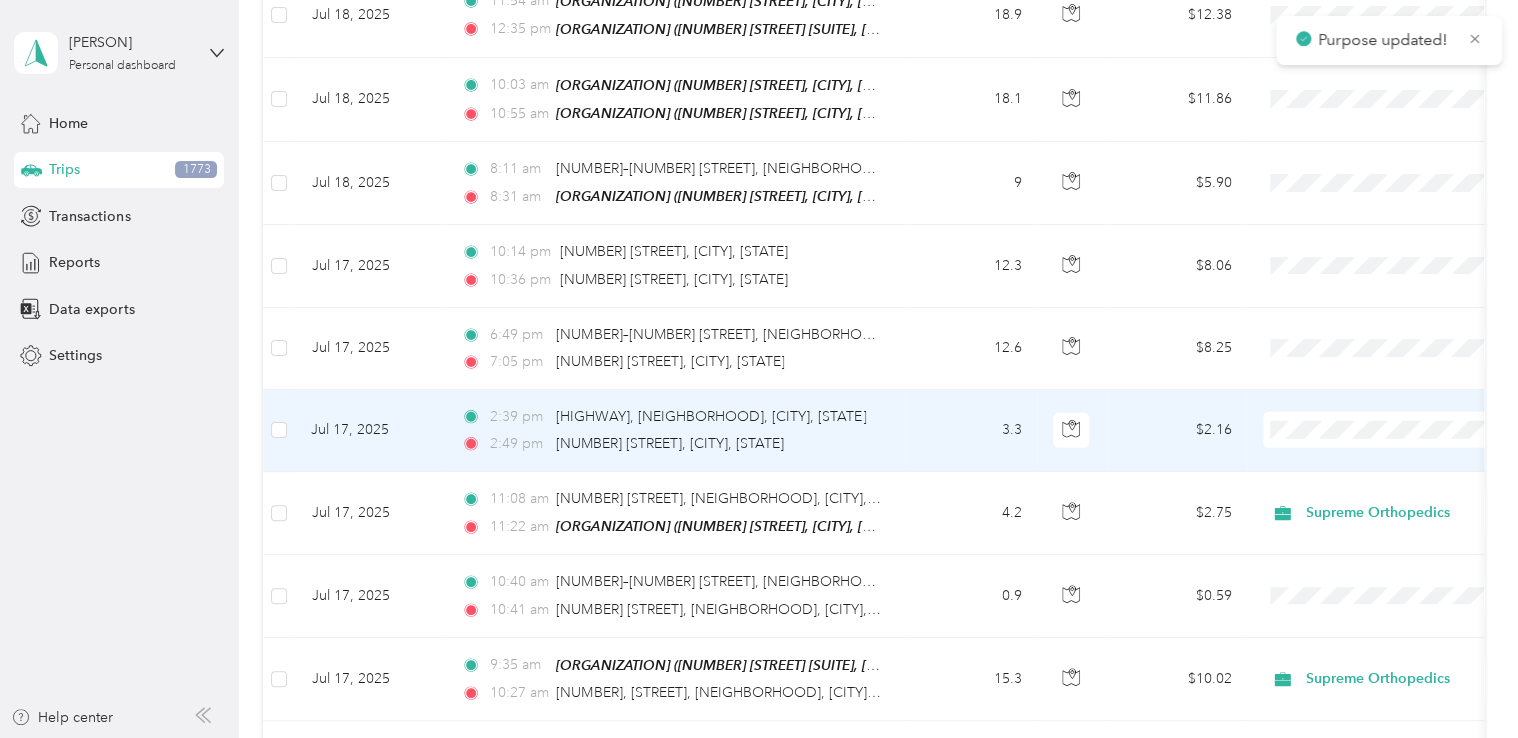 scroll, scrollTop: 6464, scrollLeft: 0, axis: vertical 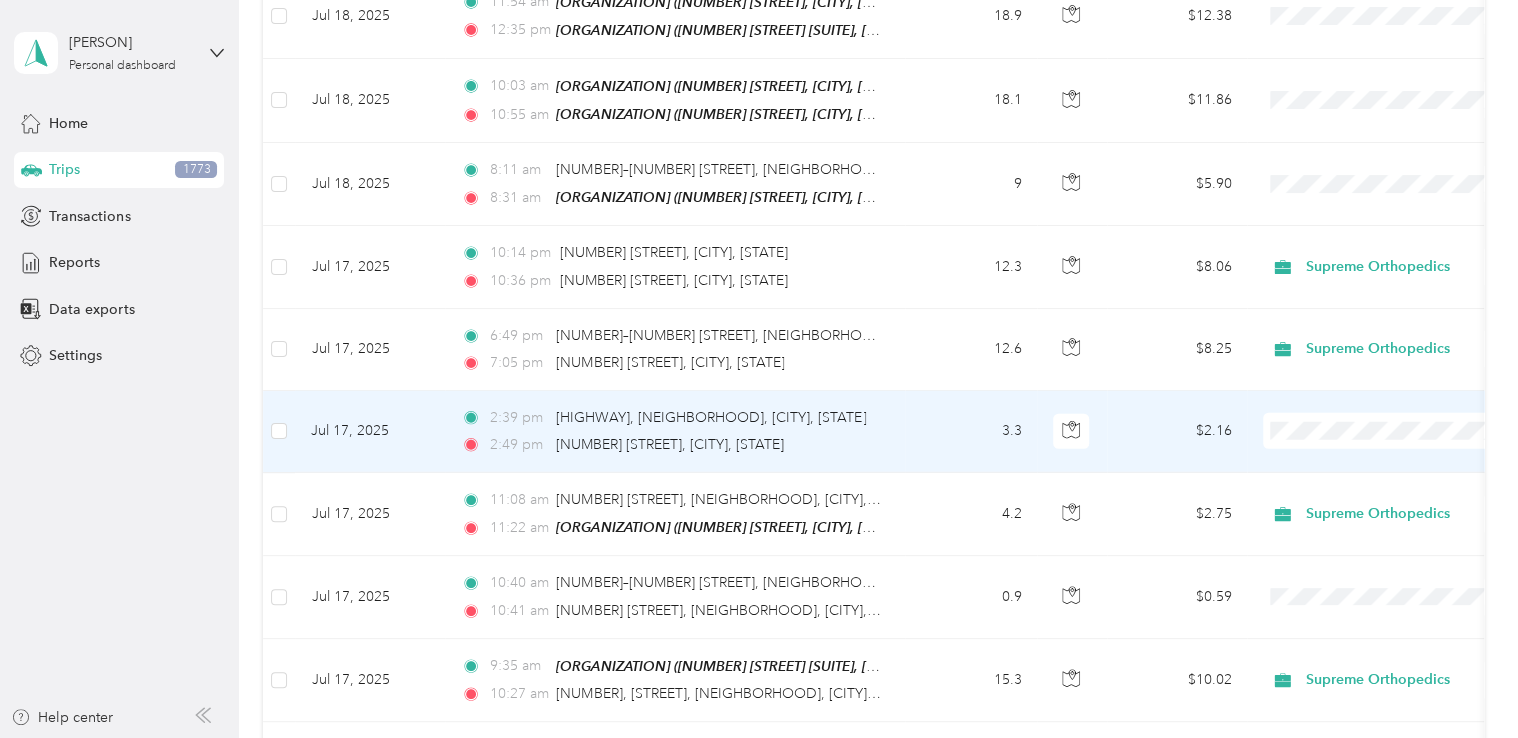 click on "Supreme Orthopedics" at bounding box center (1405, 431) 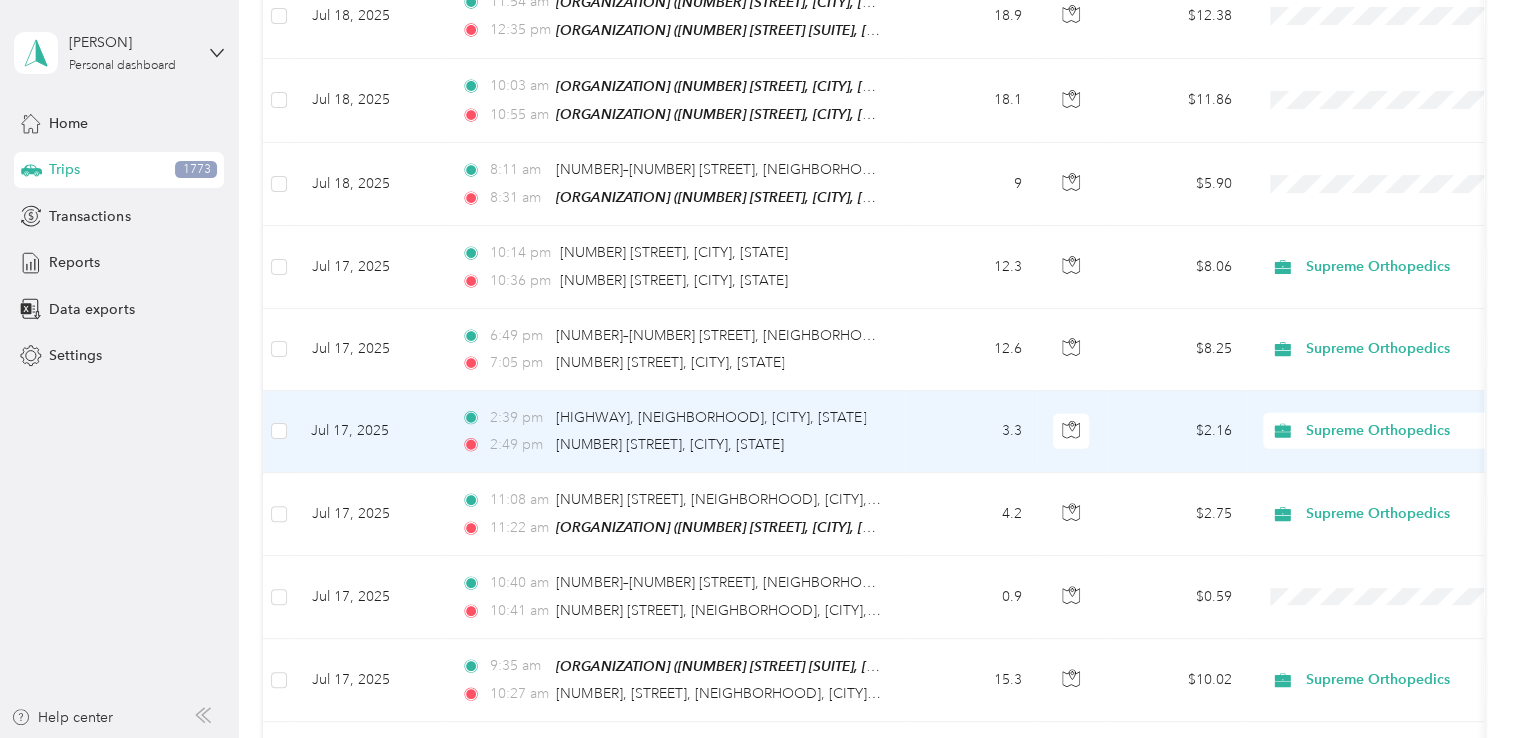 click on "Supreme Orthopedics" at bounding box center (1377, 430) 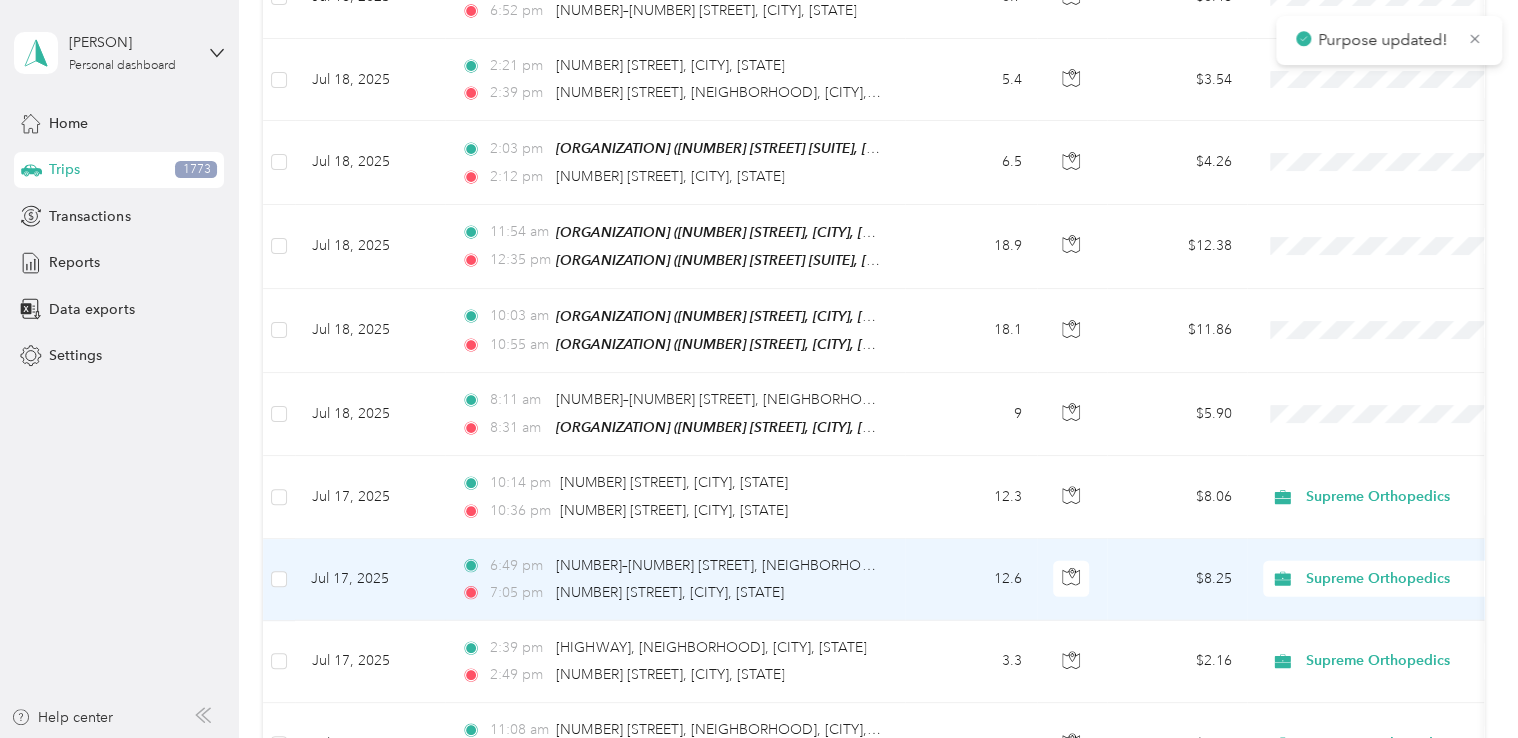 scroll, scrollTop: 6218, scrollLeft: 0, axis: vertical 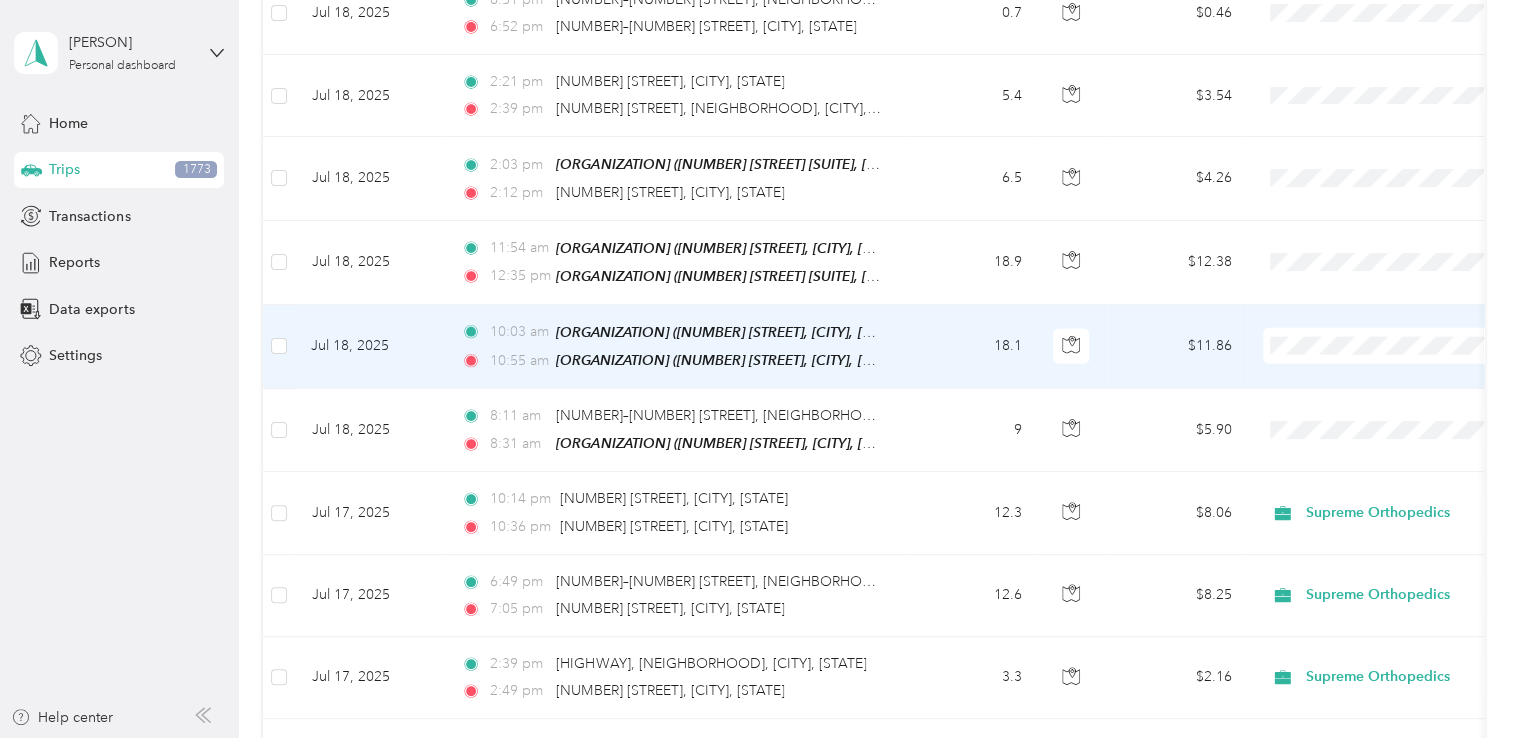 click on "Supreme Orthopedics" at bounding box center (1405, 349) 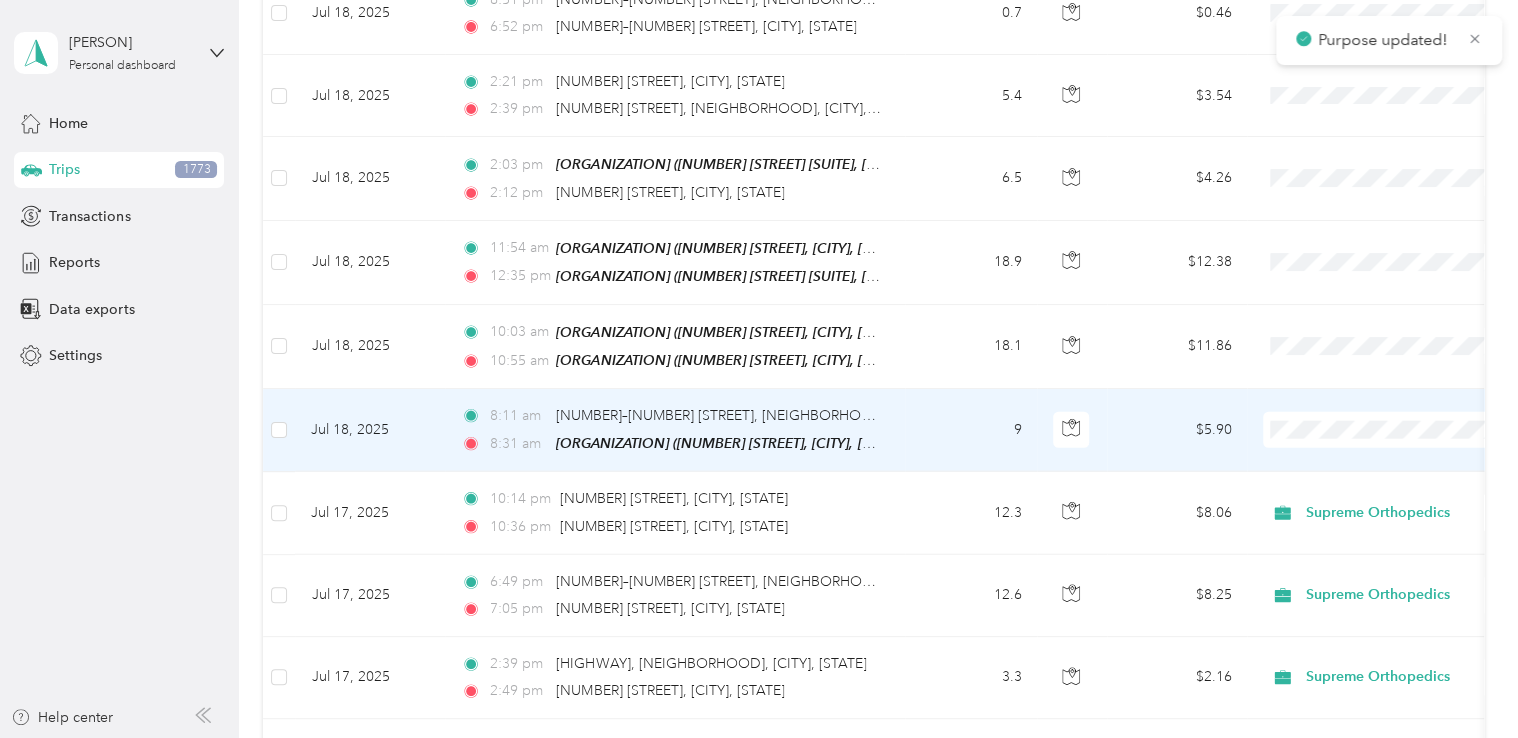 click on "Supreme Orthopedics" at bounding box center (1405, 431) 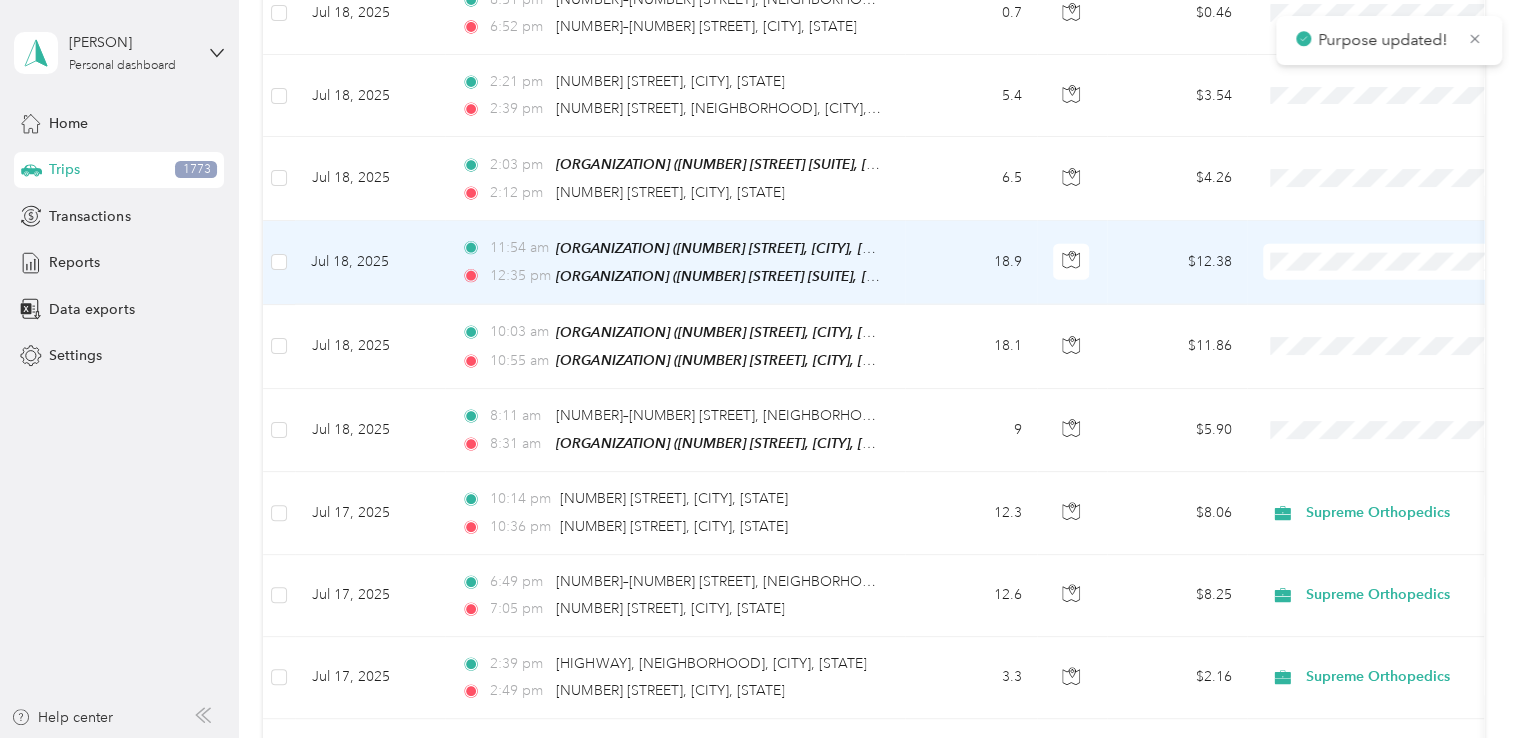 click on "Supreme Orthopedics" at bounding box center (1405, 267) 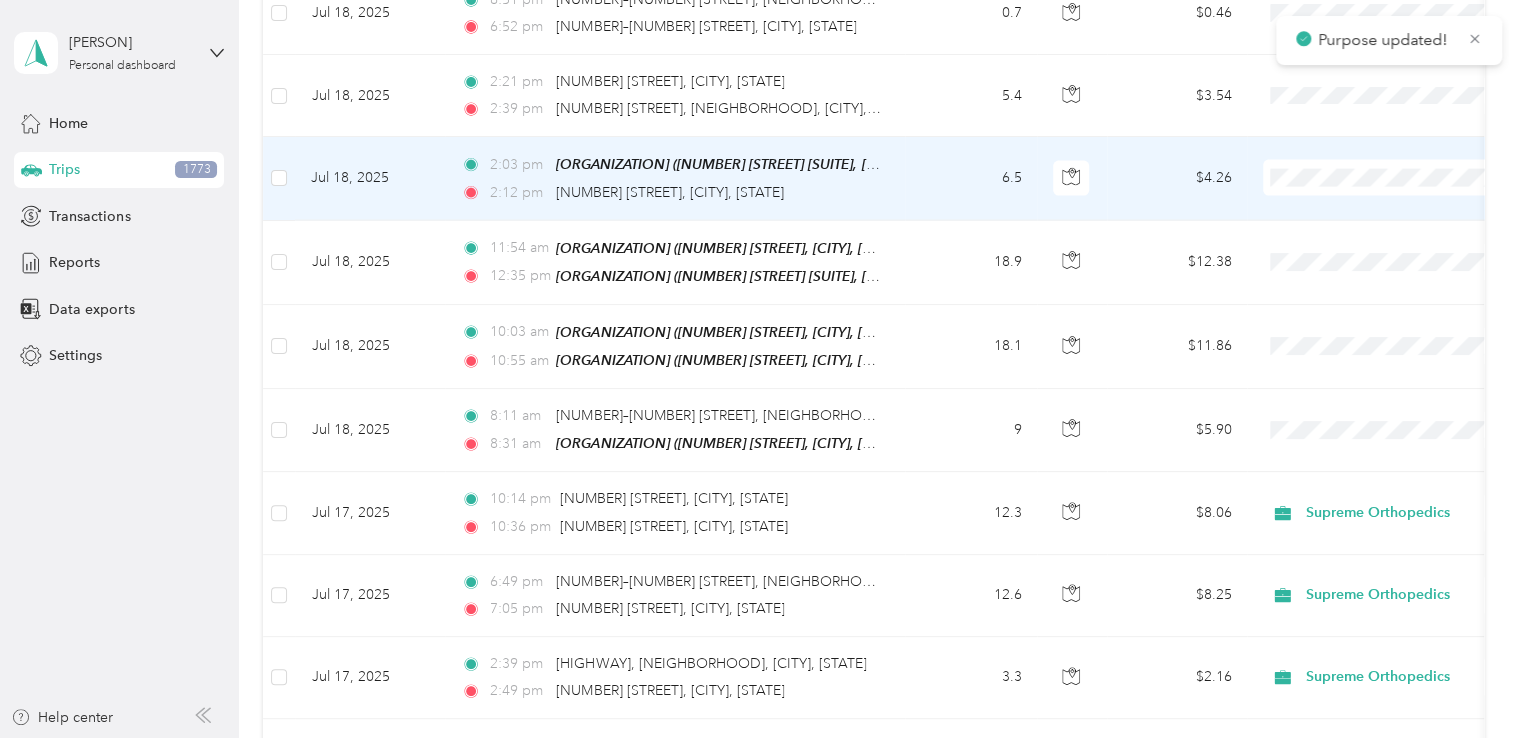 click at bounding box center [1387, 178] 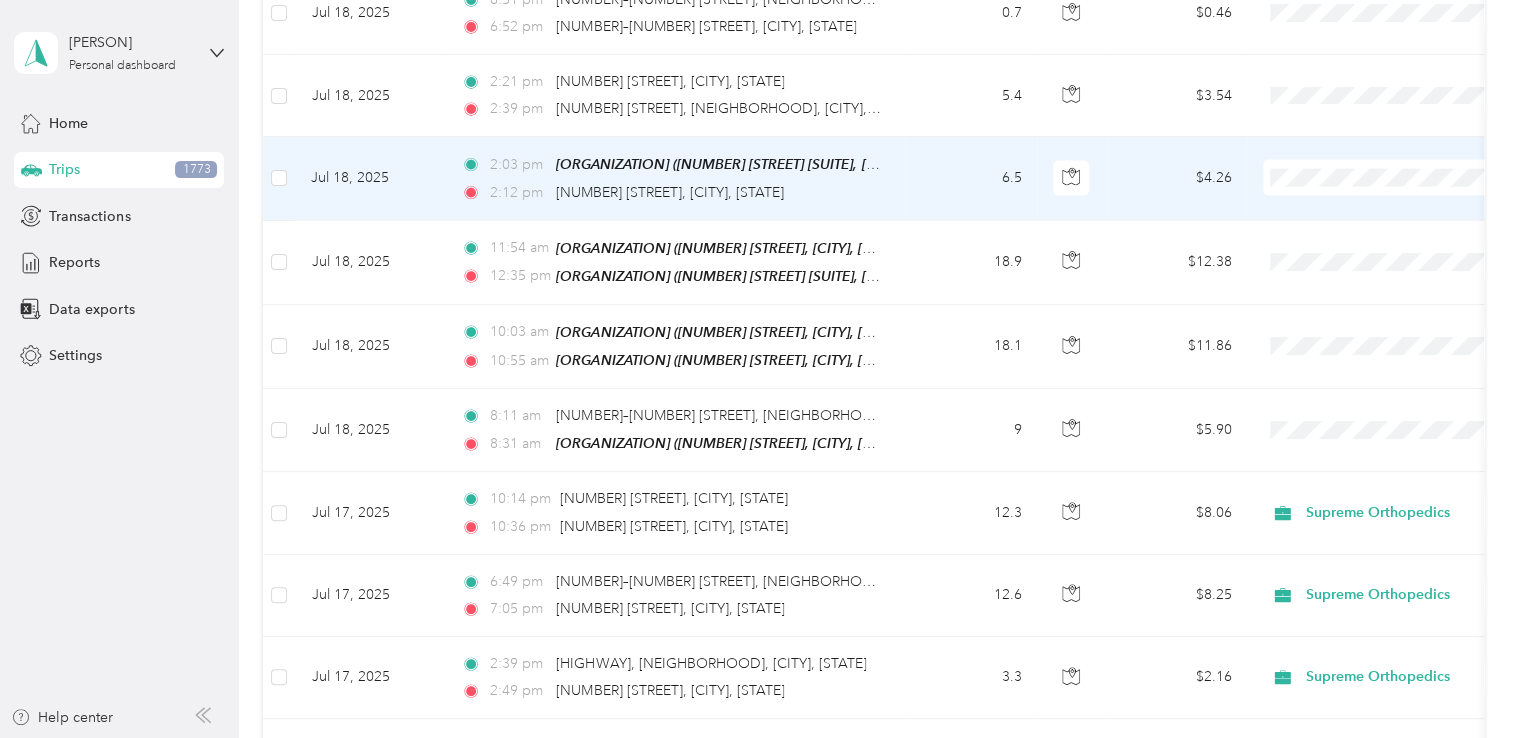 click on "Supreme Orthopedics" at bounding box center [1405, 185] 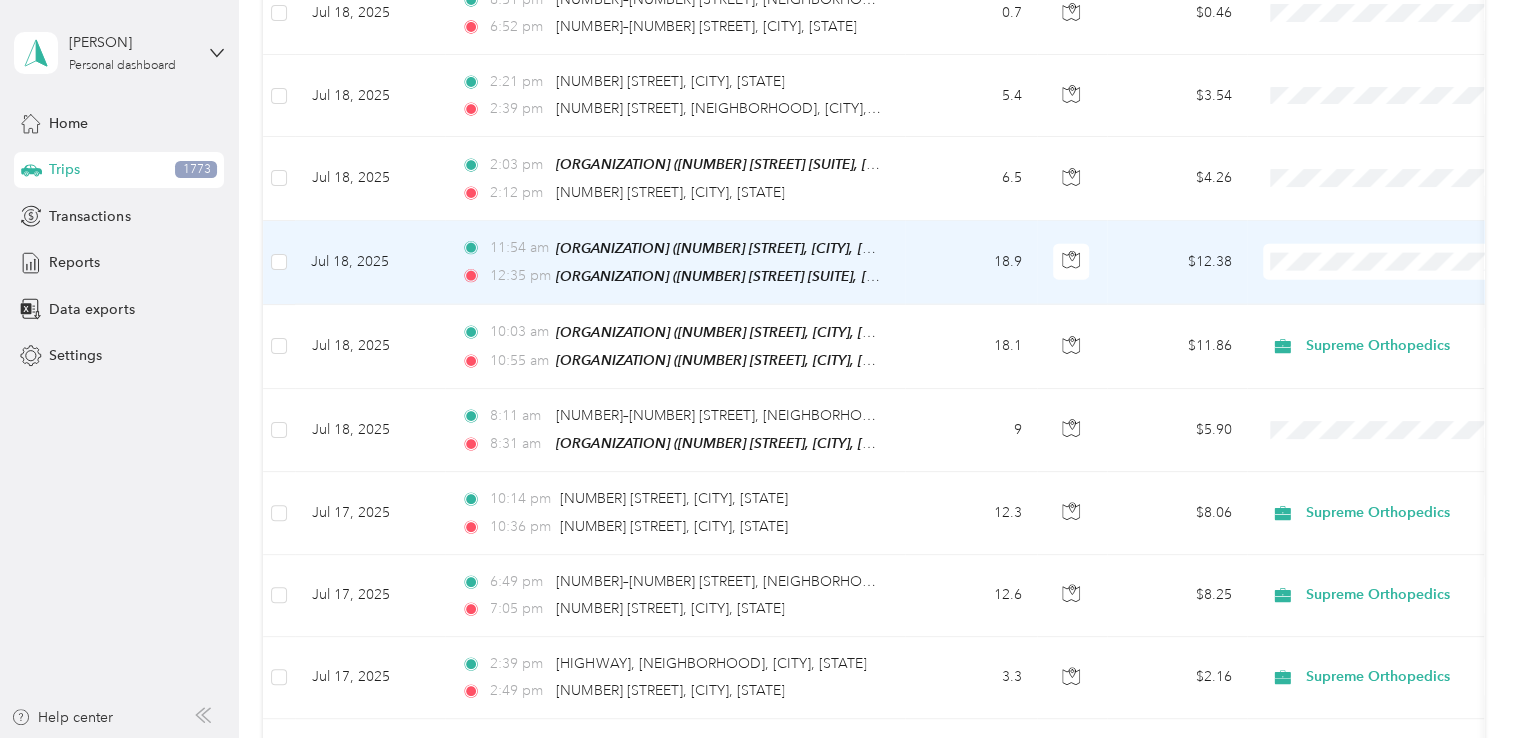 click on "Supreme Orthopedics Personal" at bounding box center [1388, 280] 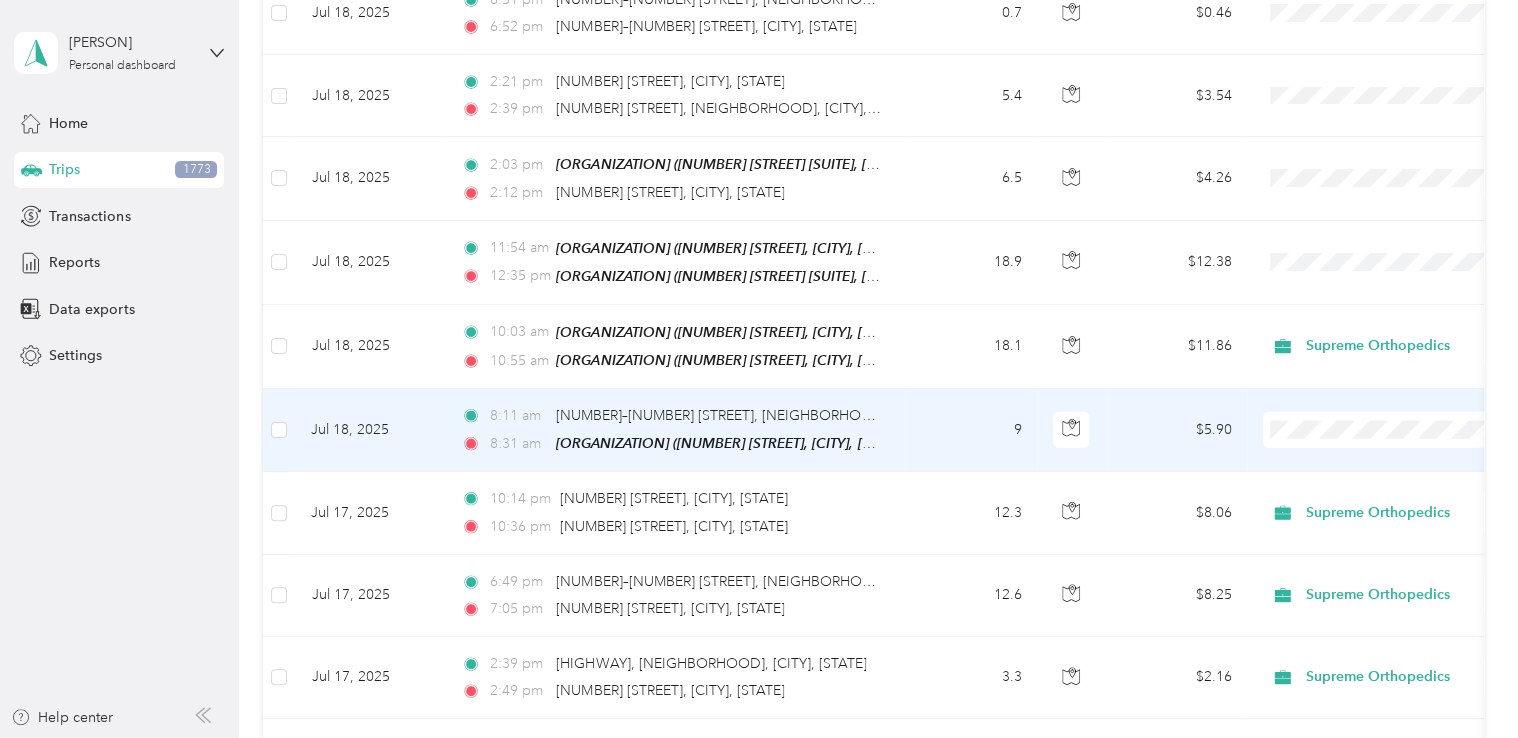 click on "Supreme Orthopedics" at bounding box center [1405, 431] 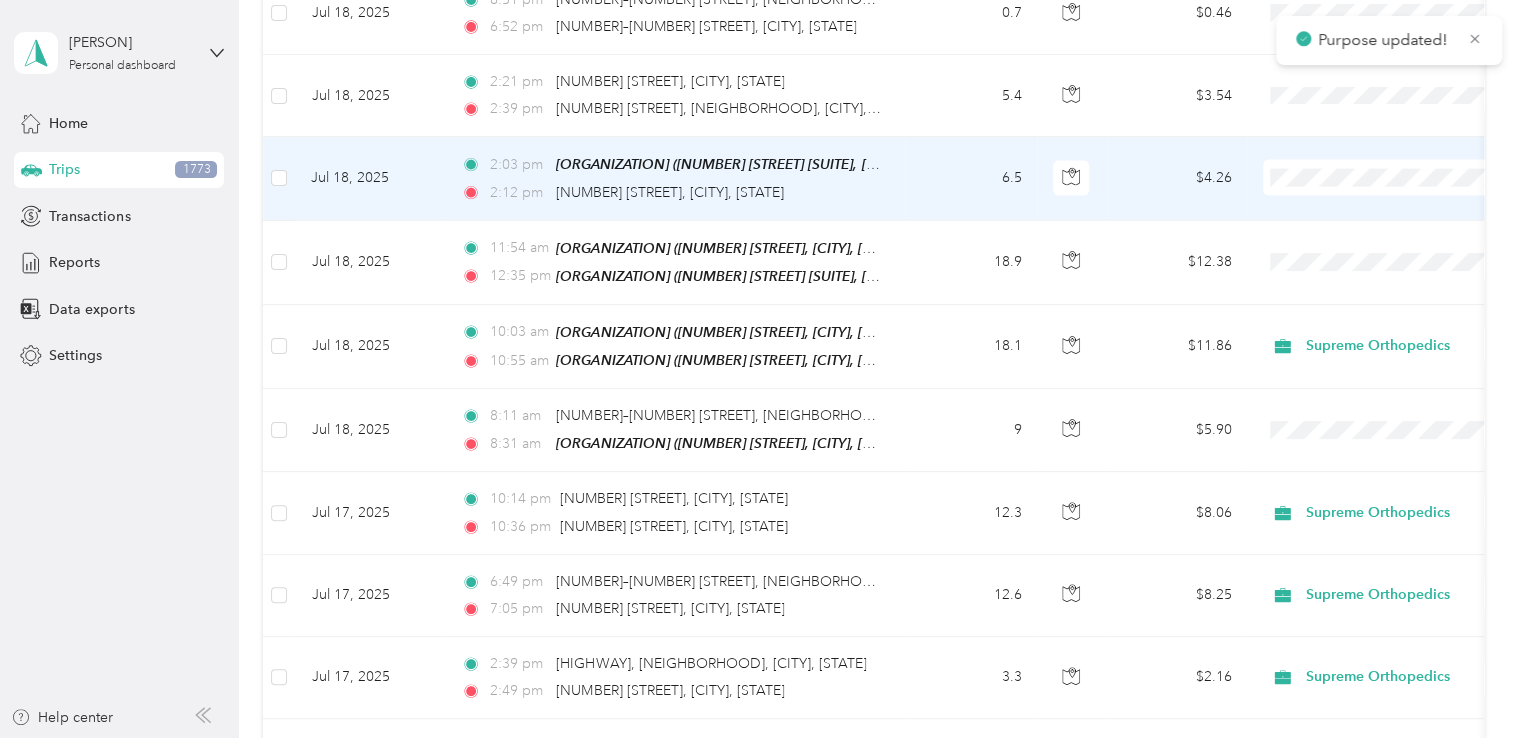 click on "Supreme Orthopedics" at bounding box center (1405, 183) 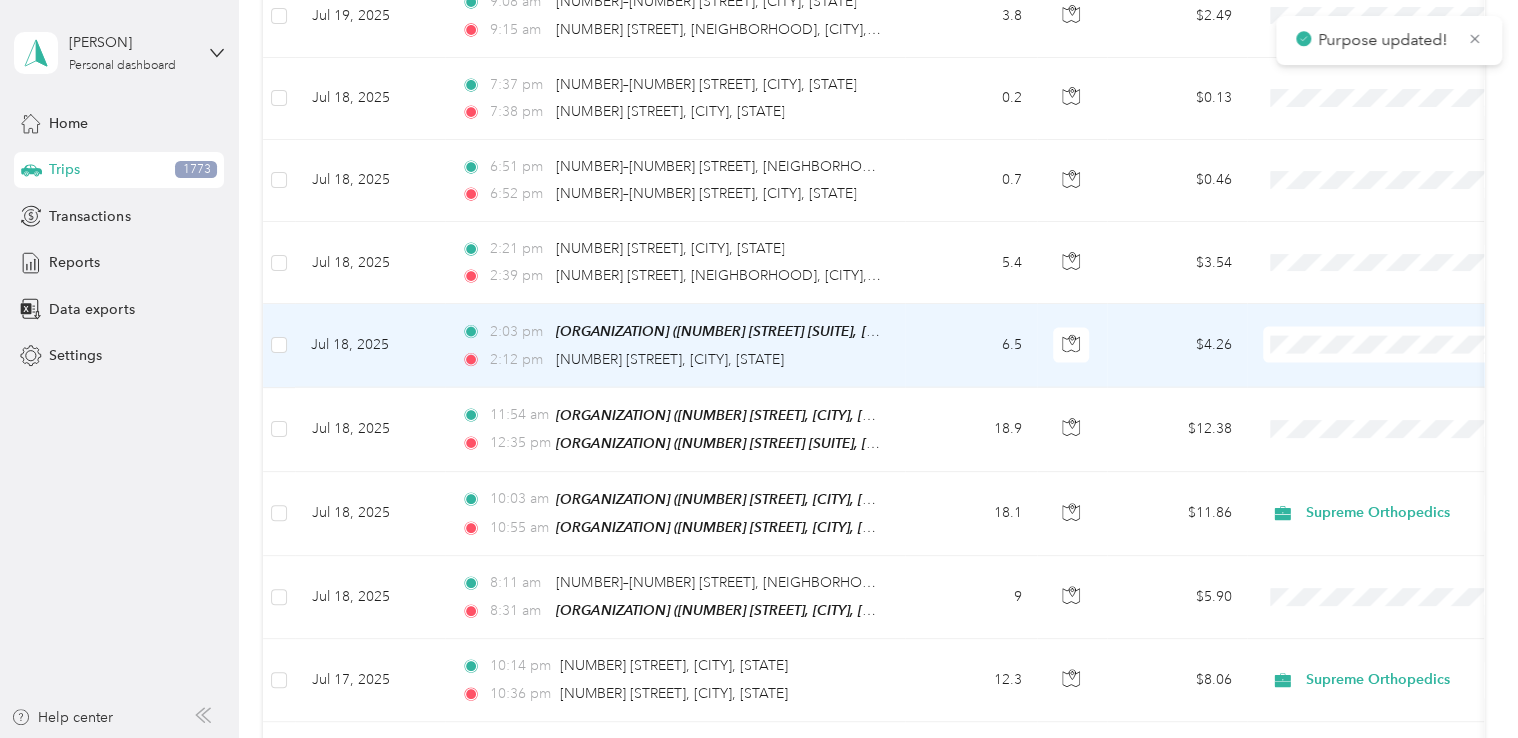 scroll, scrollTop: 6019, scrollLeft: 0, axis: vertical 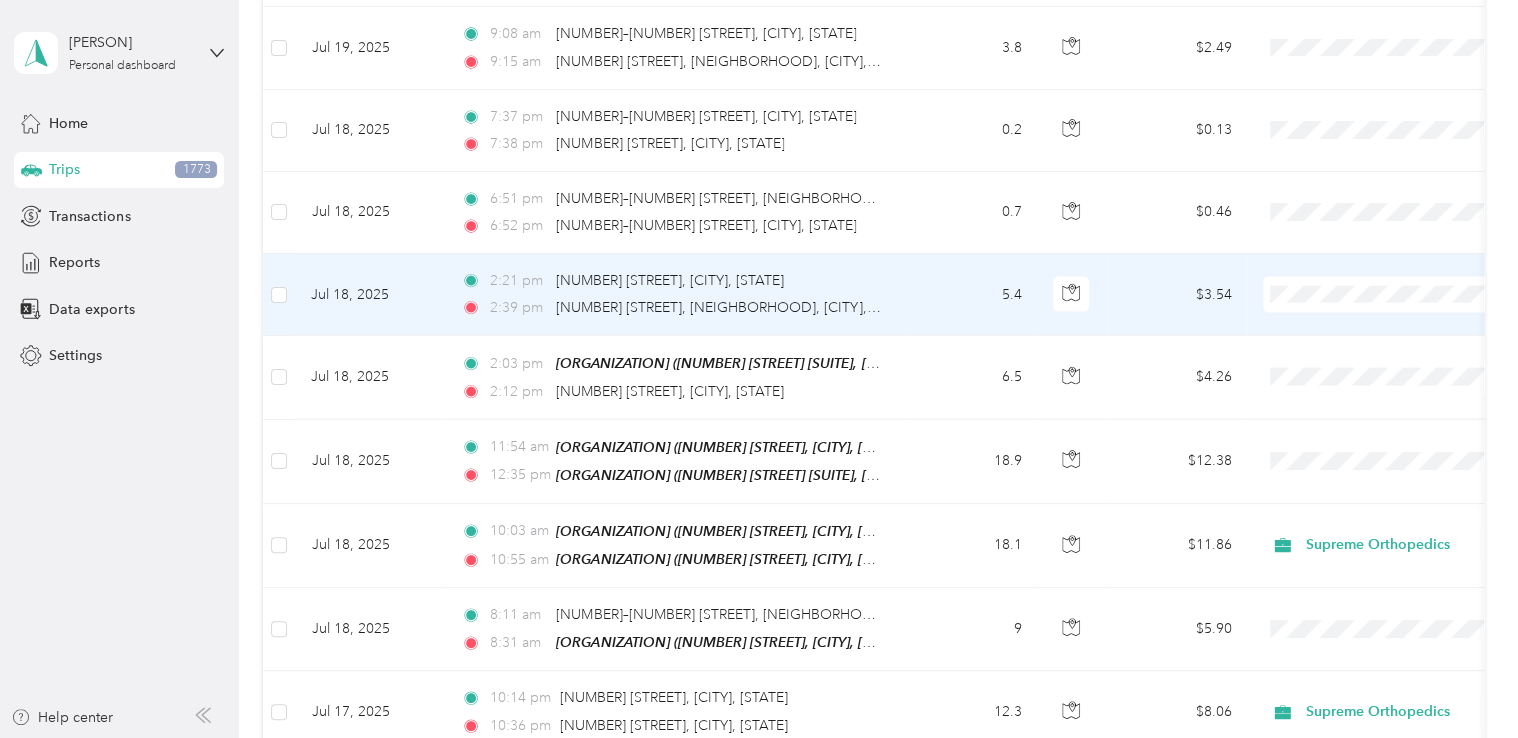 click on "Supreme Orthopedics" at bounding box center (1405, 297) 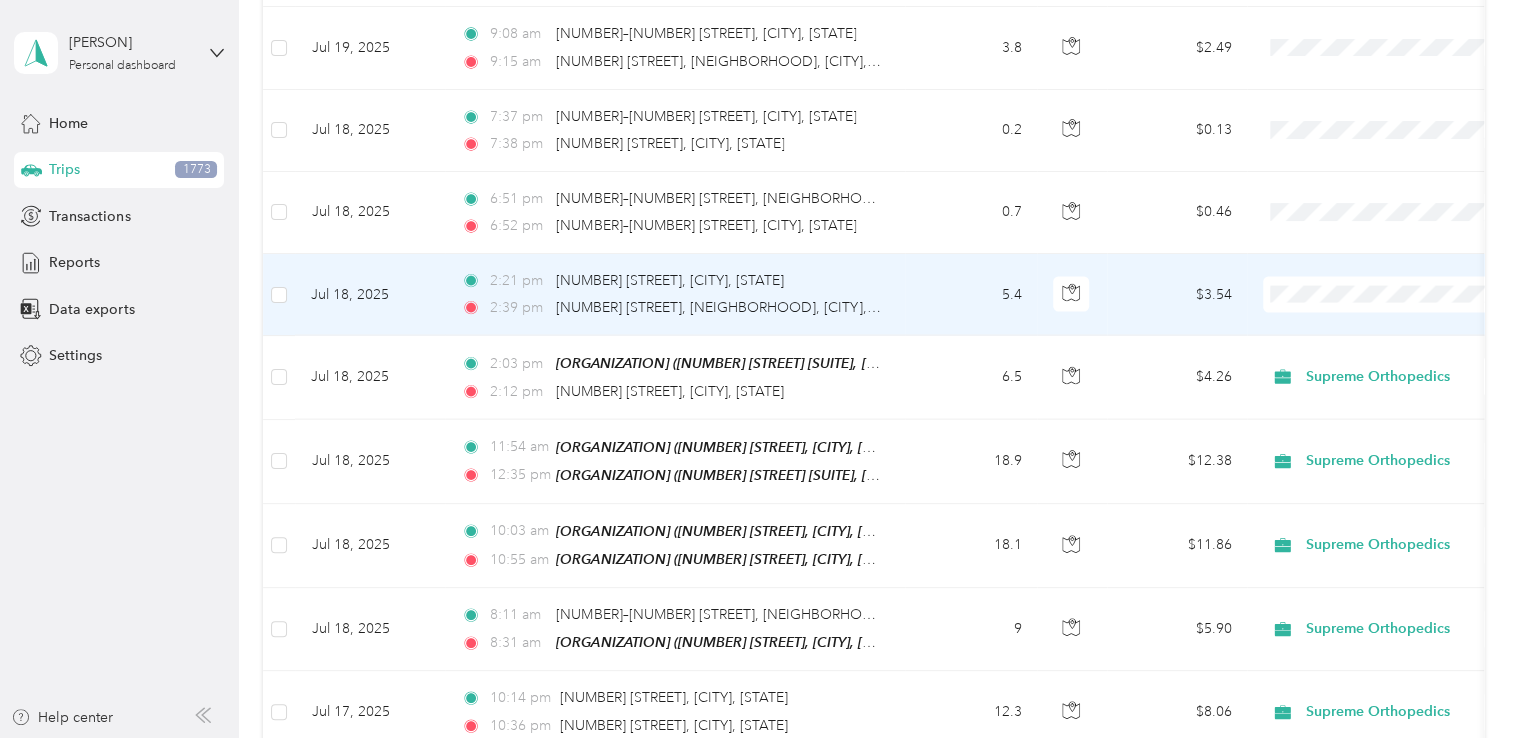 click on "Supreme Orthopedics" at bounding box center [1405, 302] 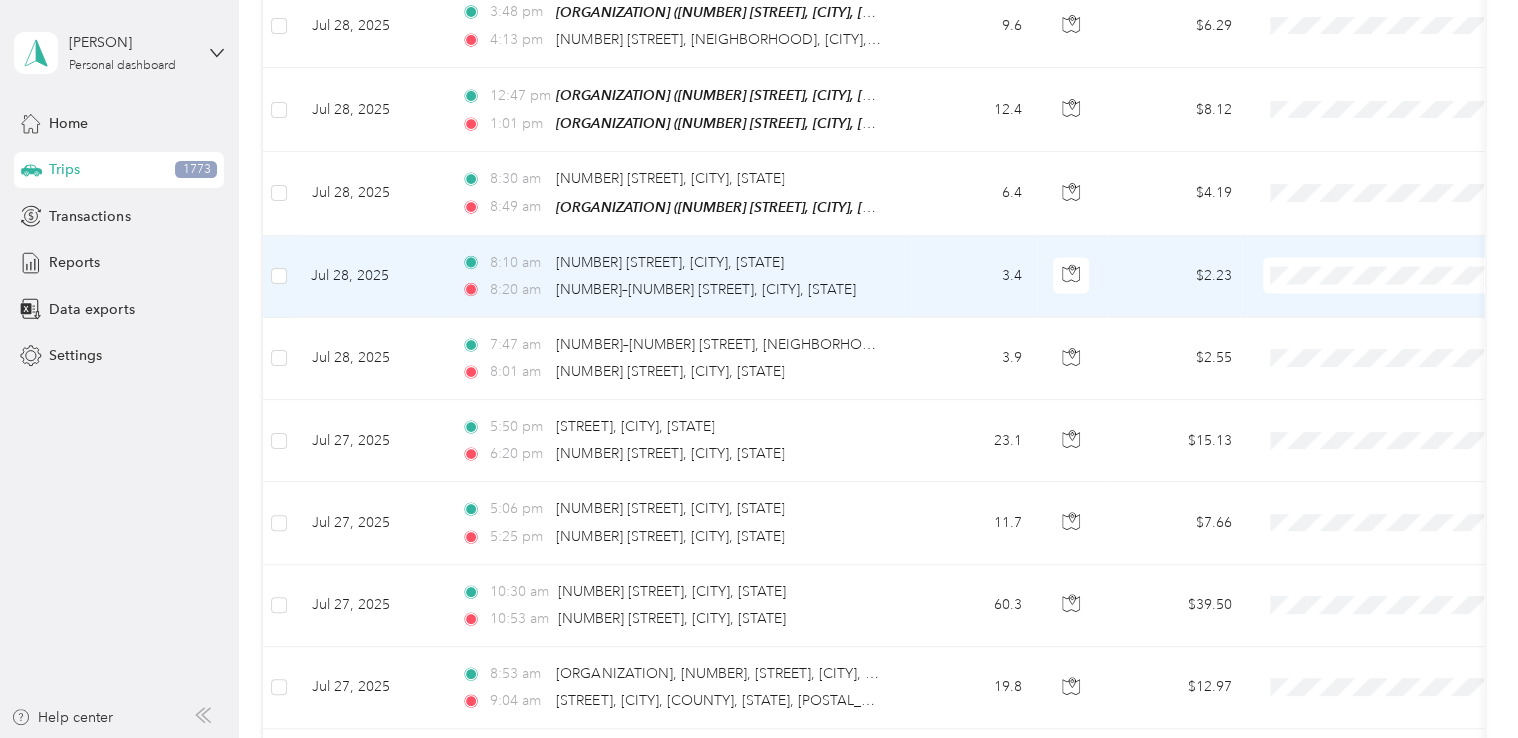 scroll, scrollTop: 1924, scrollLeft: 0, axis: vertical 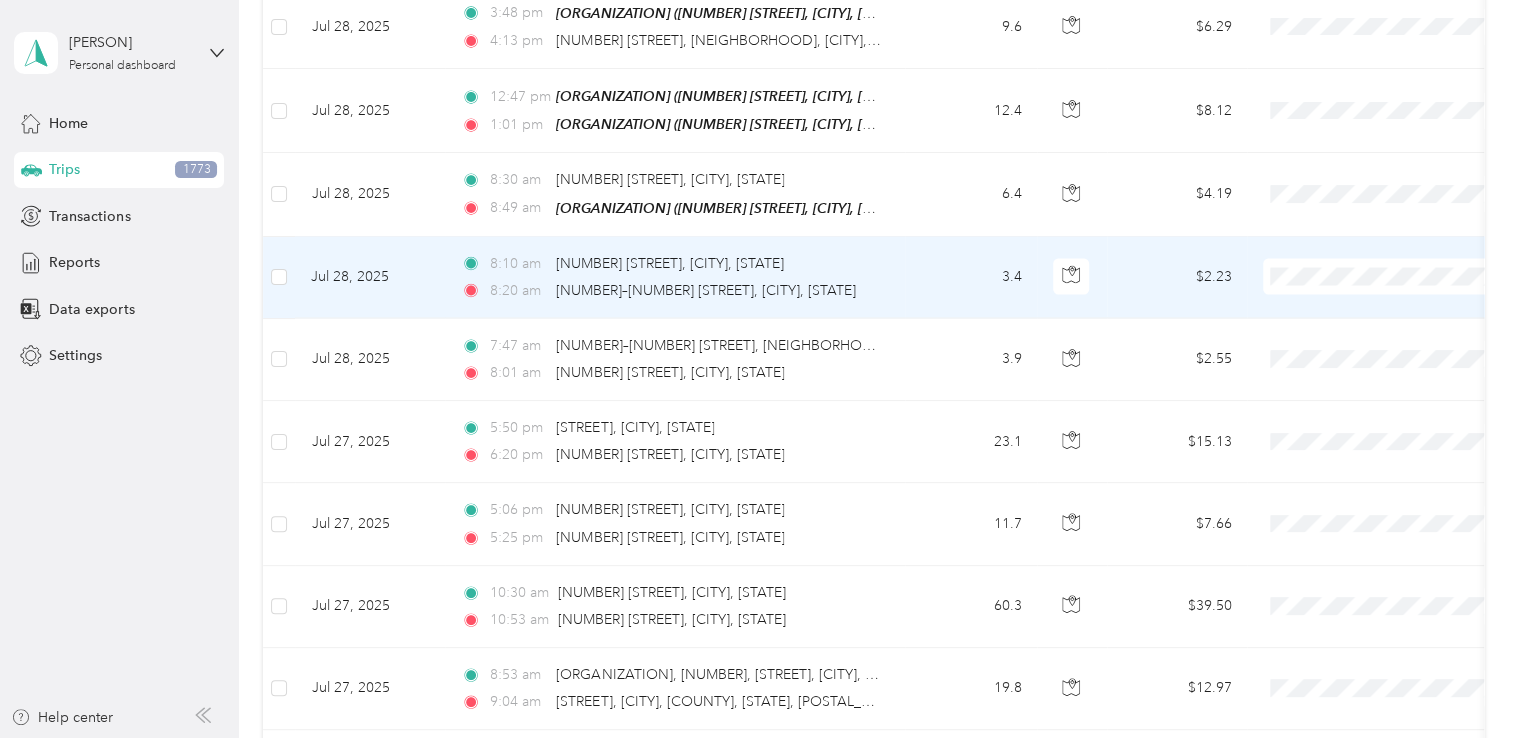 click on "Supreme Orthopedics" at bounding box center [1405, 294] 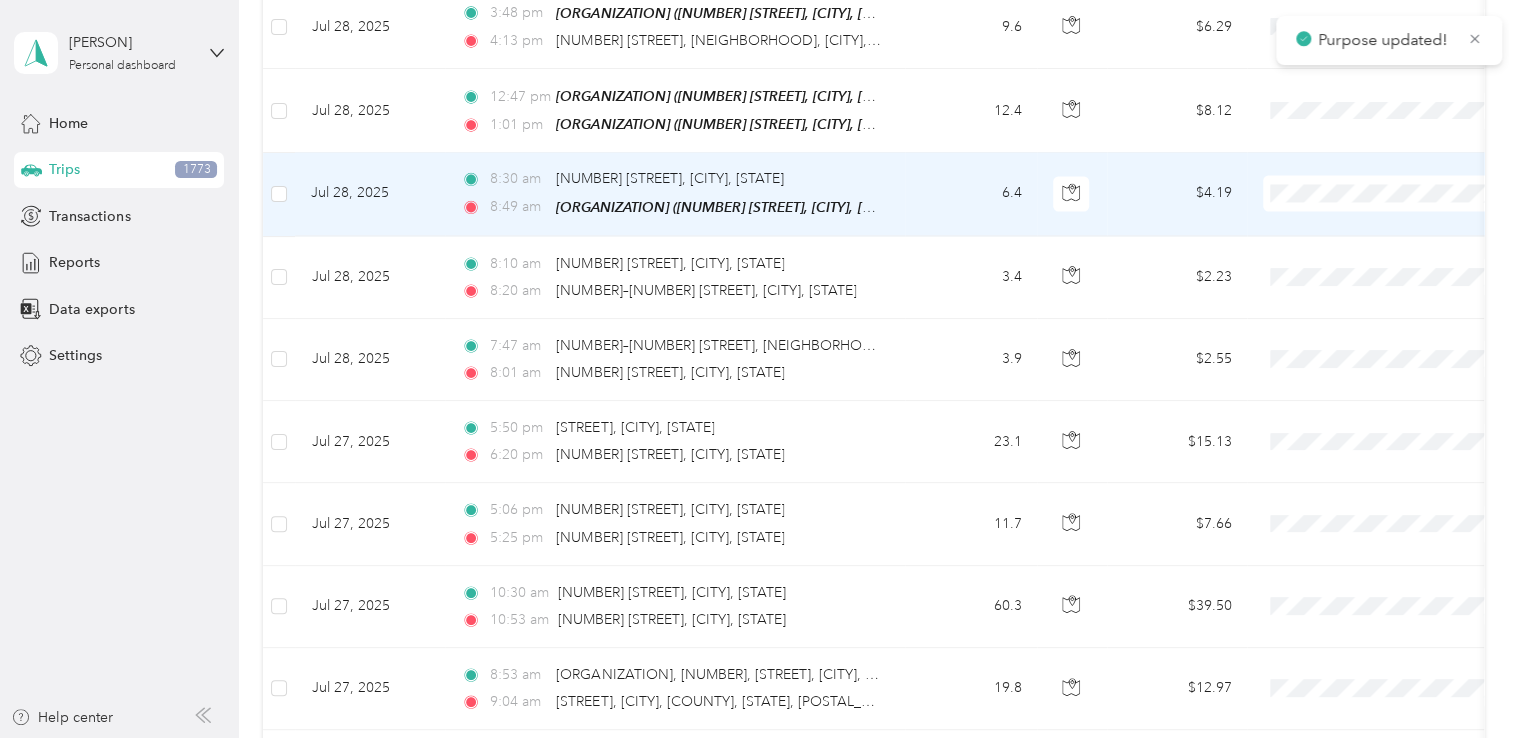 click at bounding box center [1387, 194] 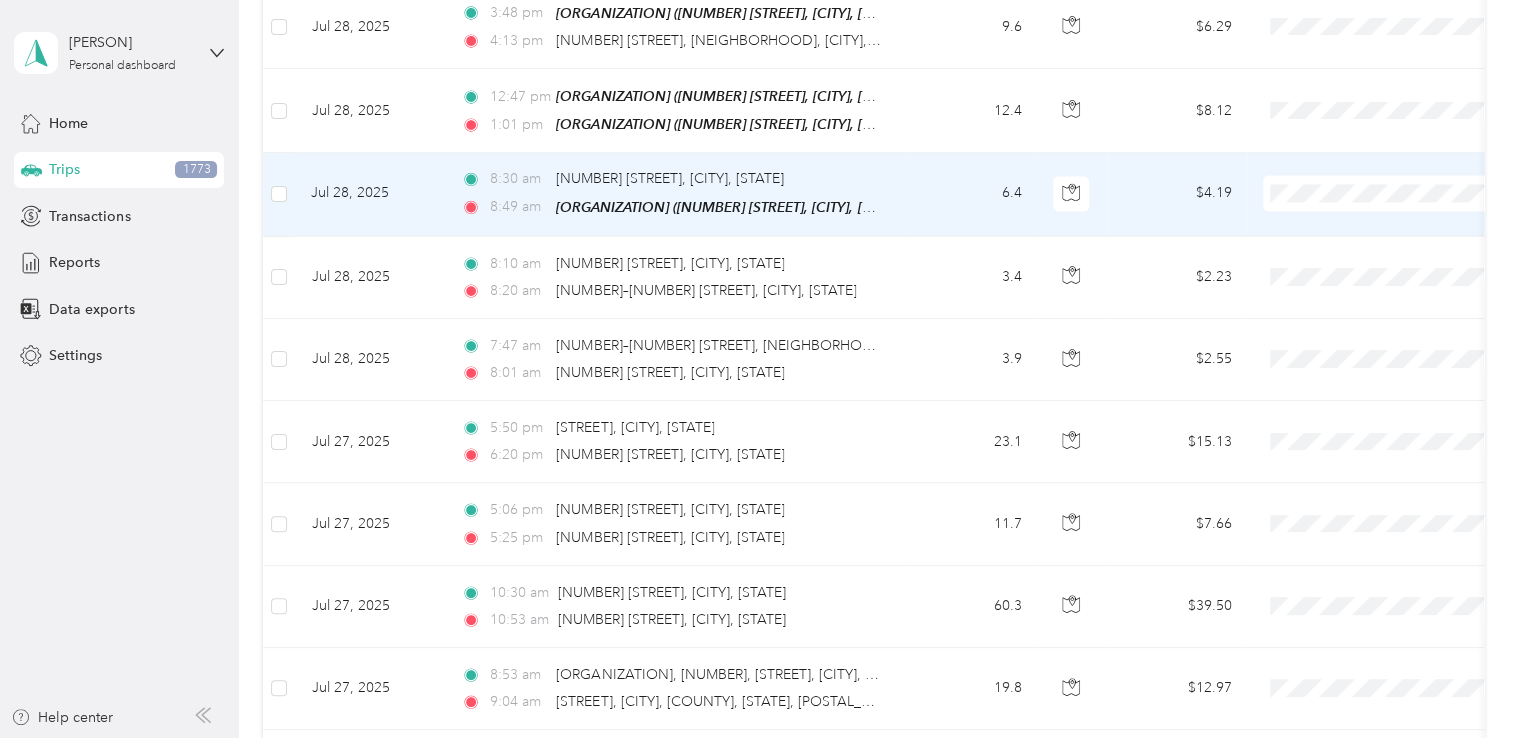click on "Supreme Orthopedics" at bounding box center [1405, 212] 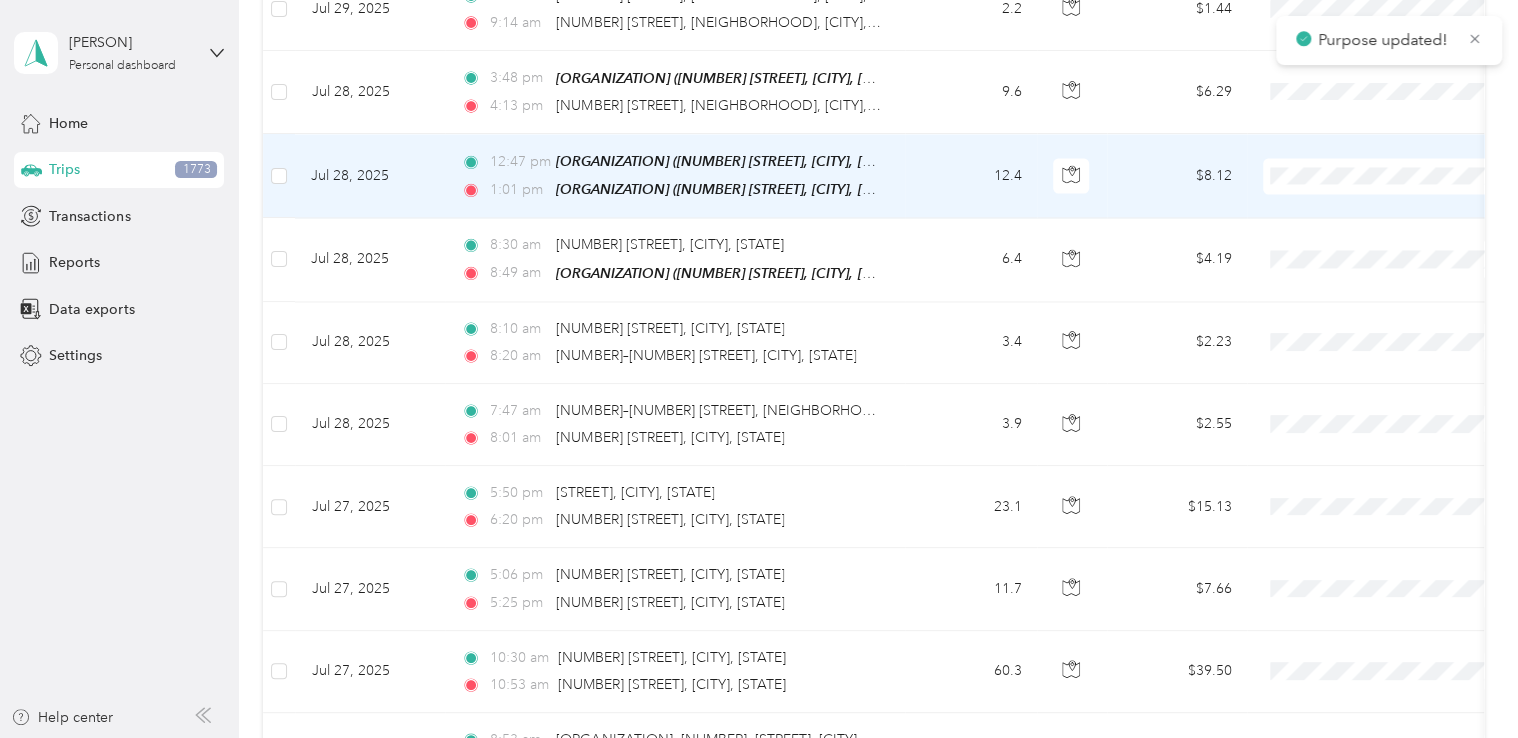 scroll, scrollTop: 1796, scrollLeft: 0, axis: vertical 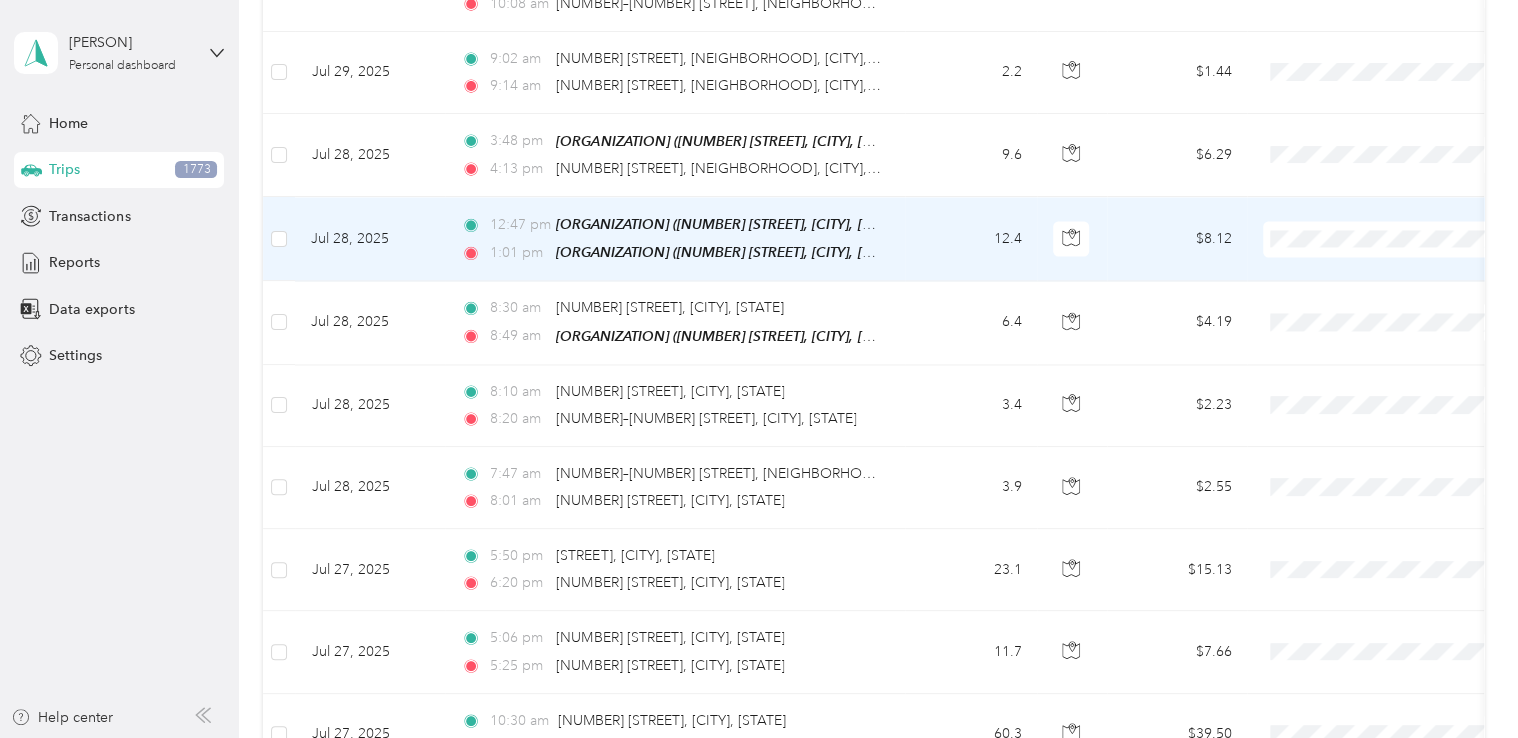 click on "Supreme Orthopedics" at bounding box center [1405, 258] 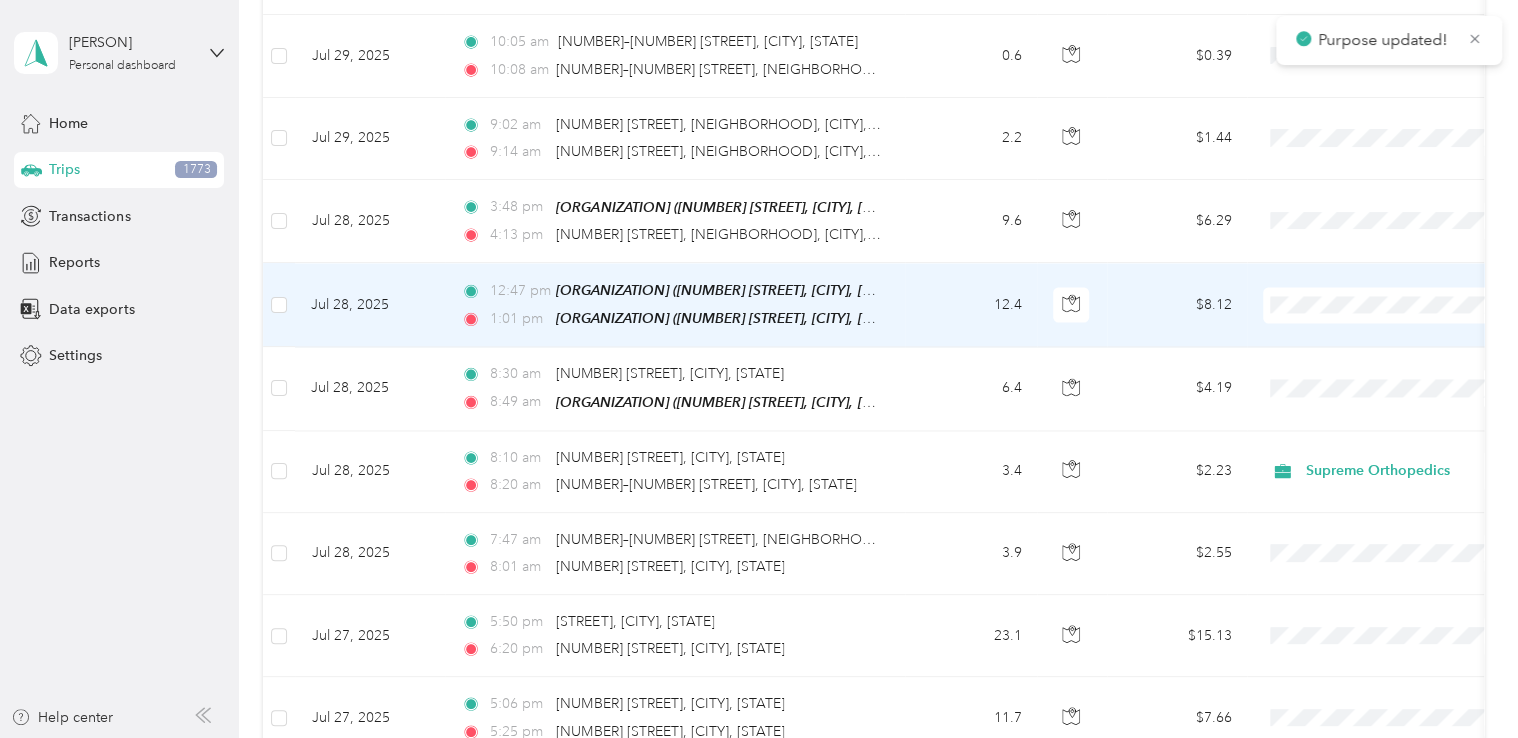 scroll, scrollTop: 1728, scrollLeft: 0, axis: vertical 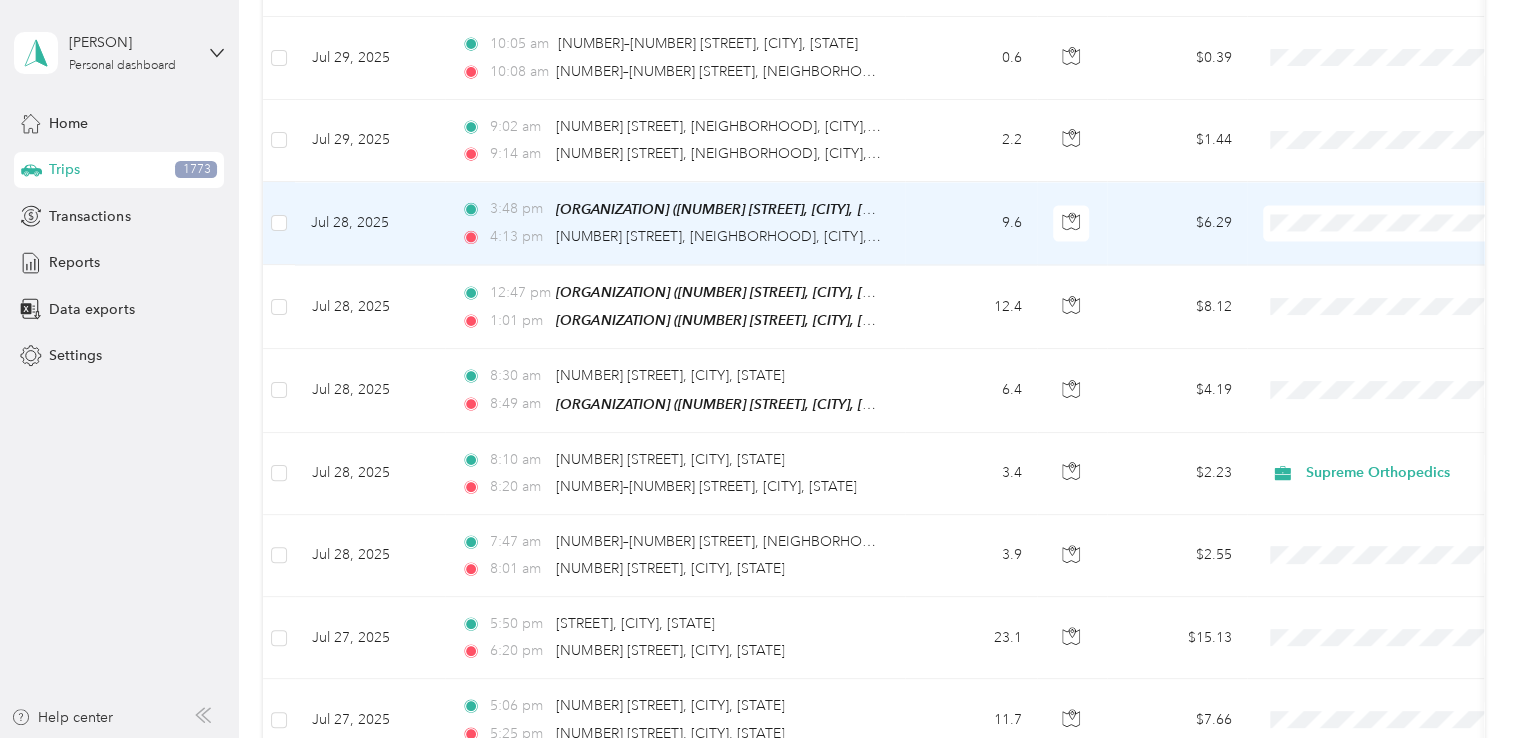 click on "Supreme Orthopedics" at bounding box center [1405, 244] 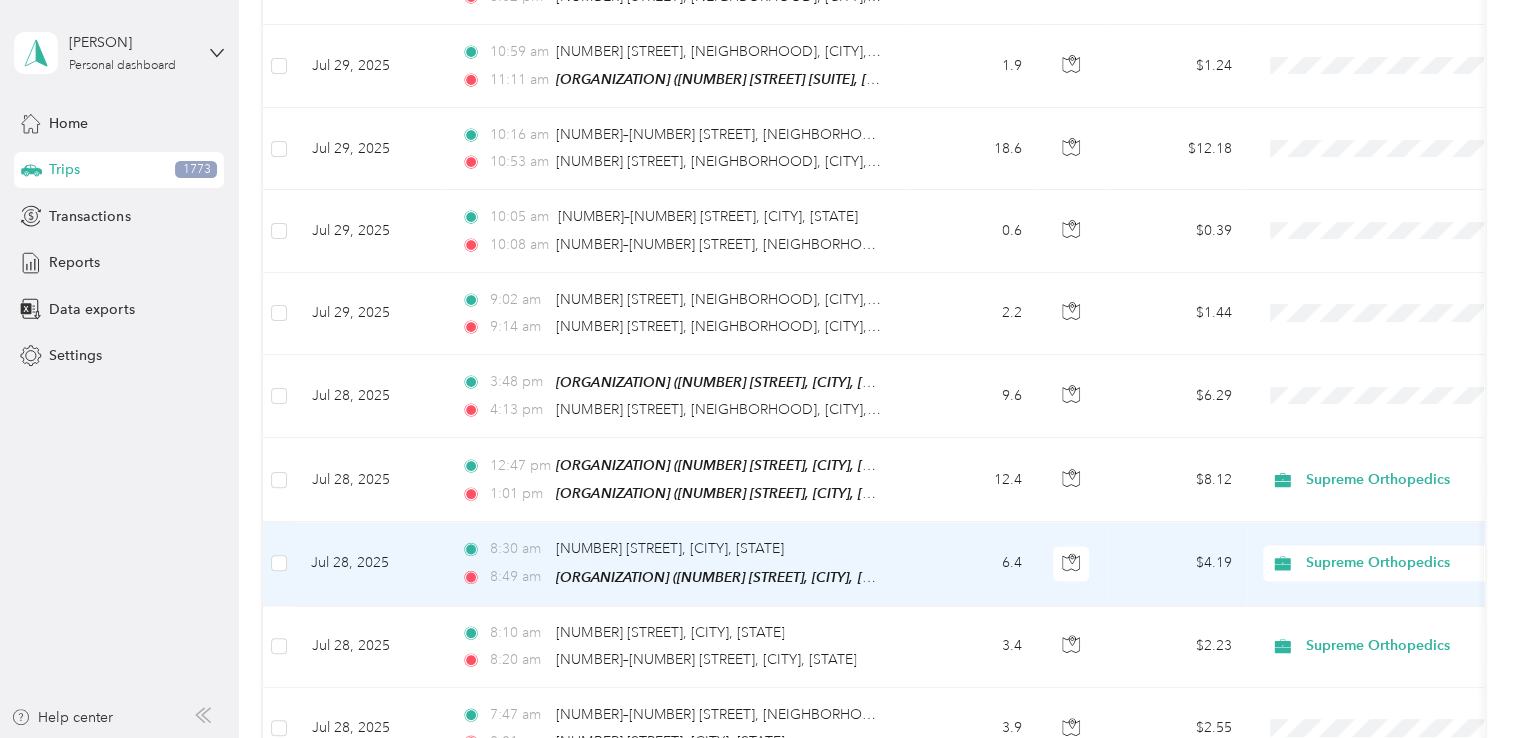 scroll, scrollTop: 1546, scrollLeft: 0, axis: vertical 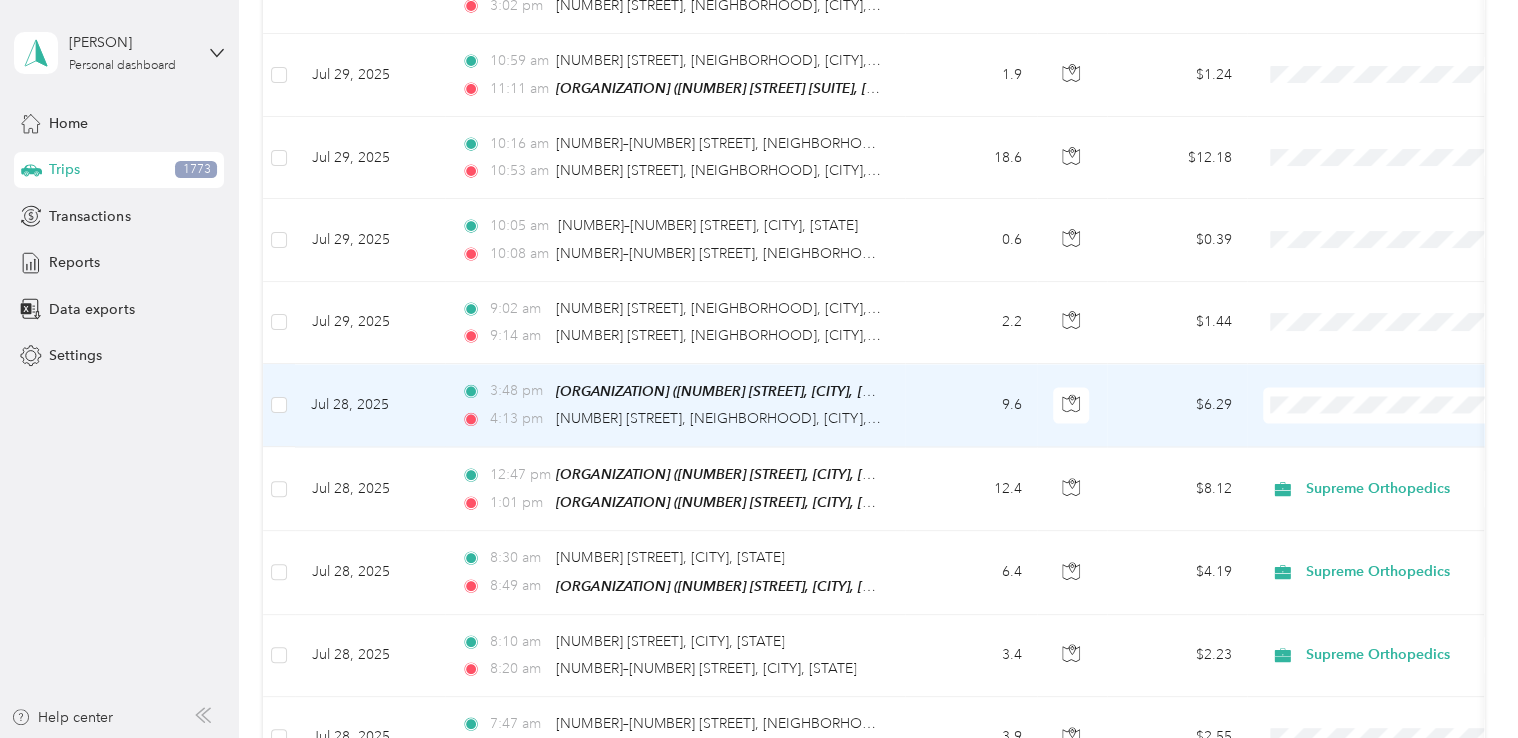 click at bounding box center [1387, 405] 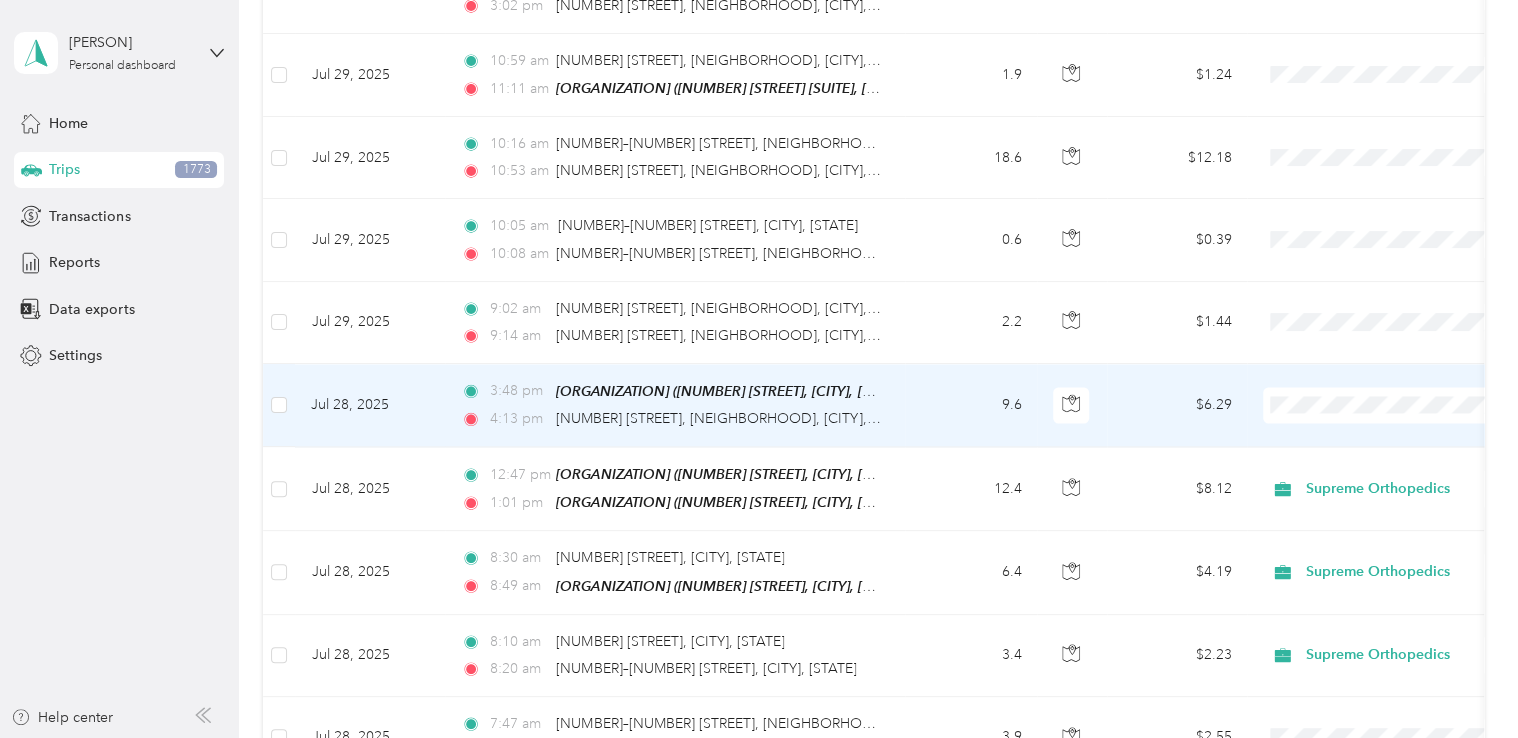 click on "Supreme Orthopedics" at bounding box center [1405, 427] 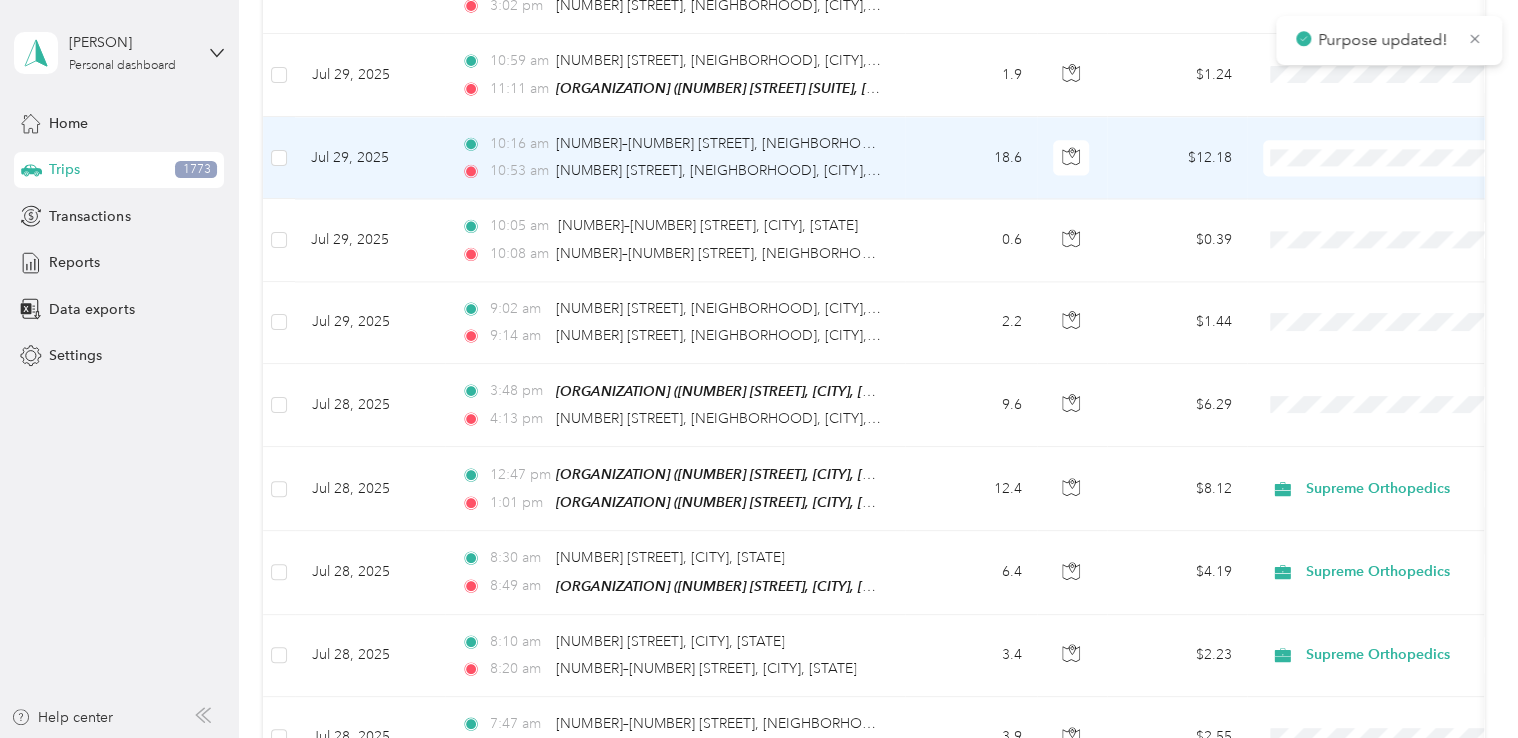 click on "Supreme Orthopedics" at bounding box center (1405, 180) 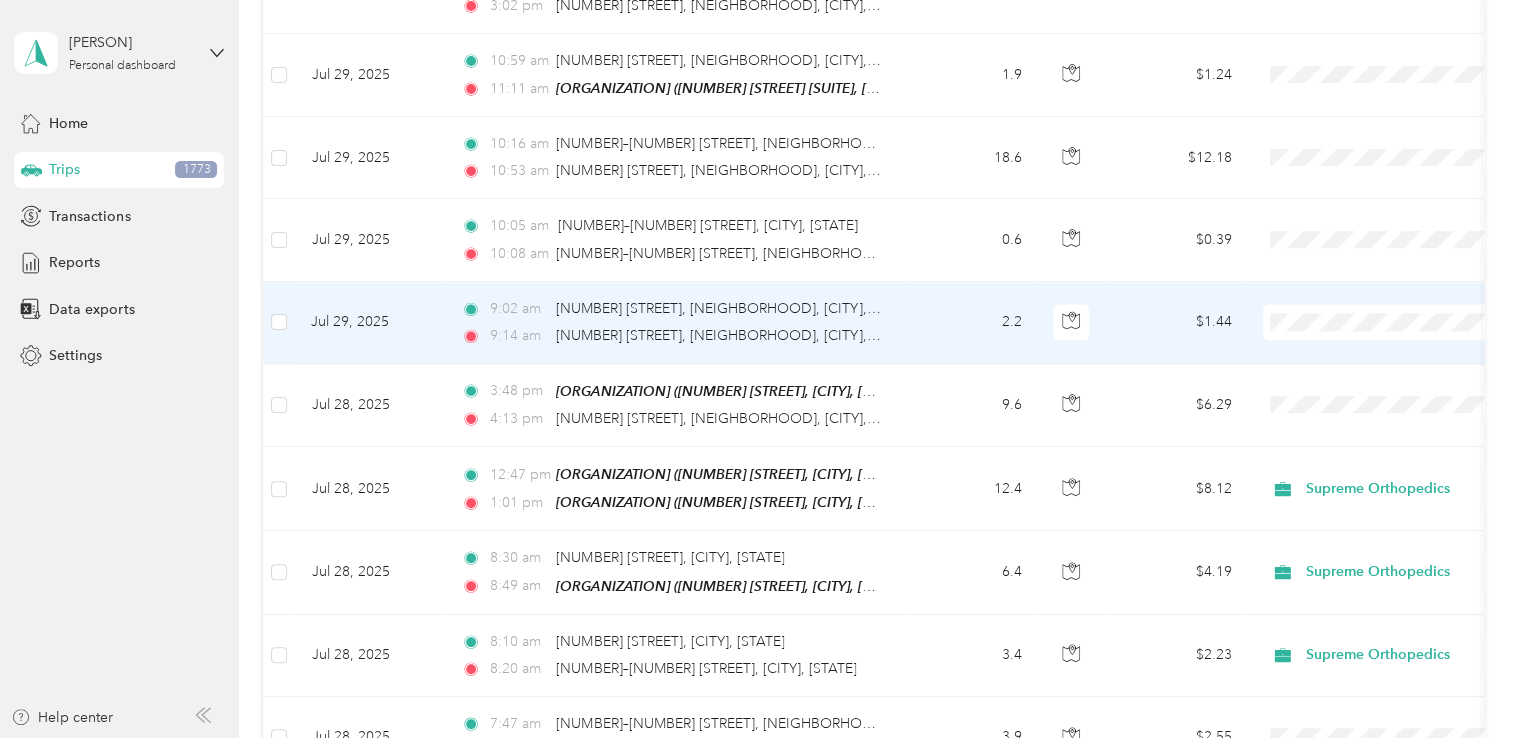 click on "Supreme Orthopedics" at bounding box center (1388, 339) 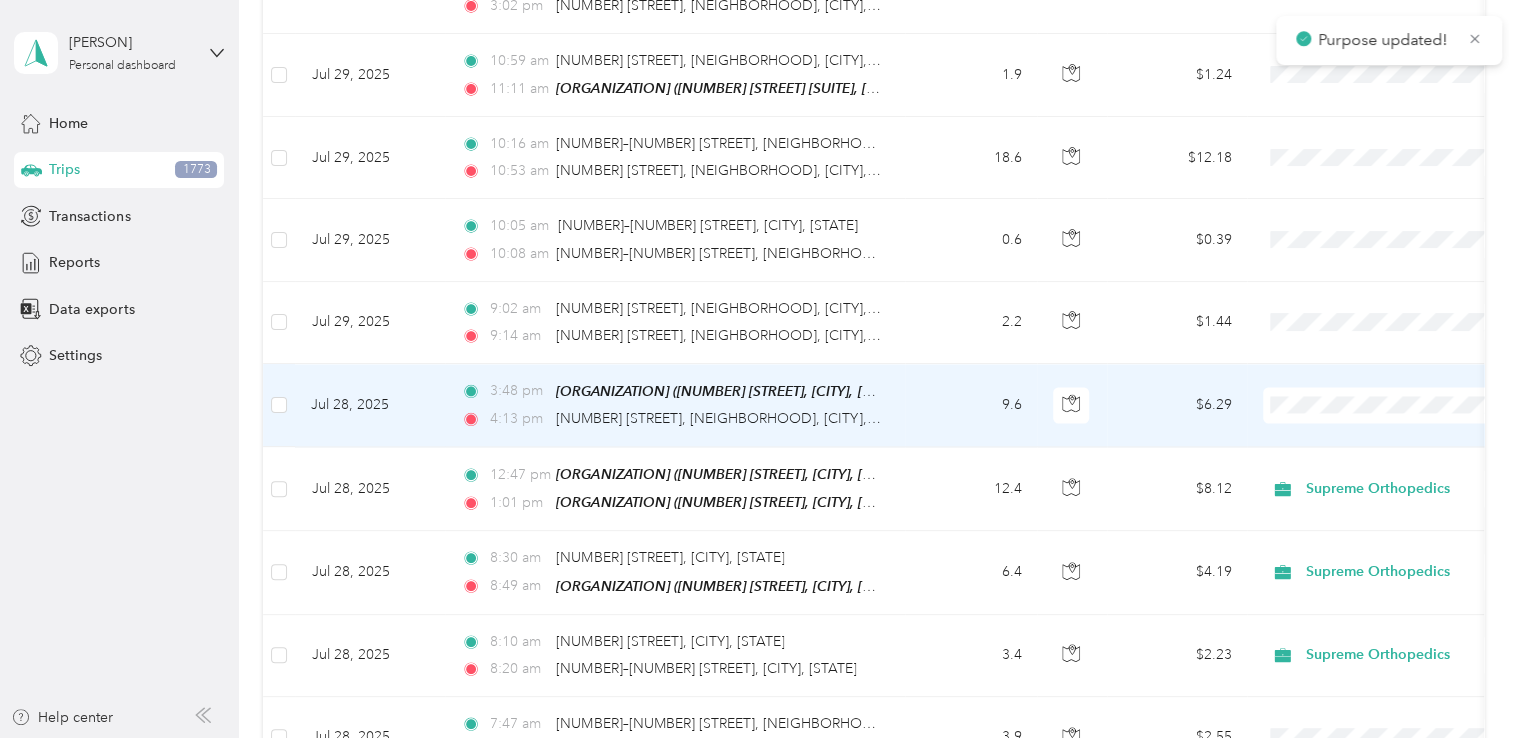 click on "Supreme Orthopedics" at bounding box center (1405, 424) 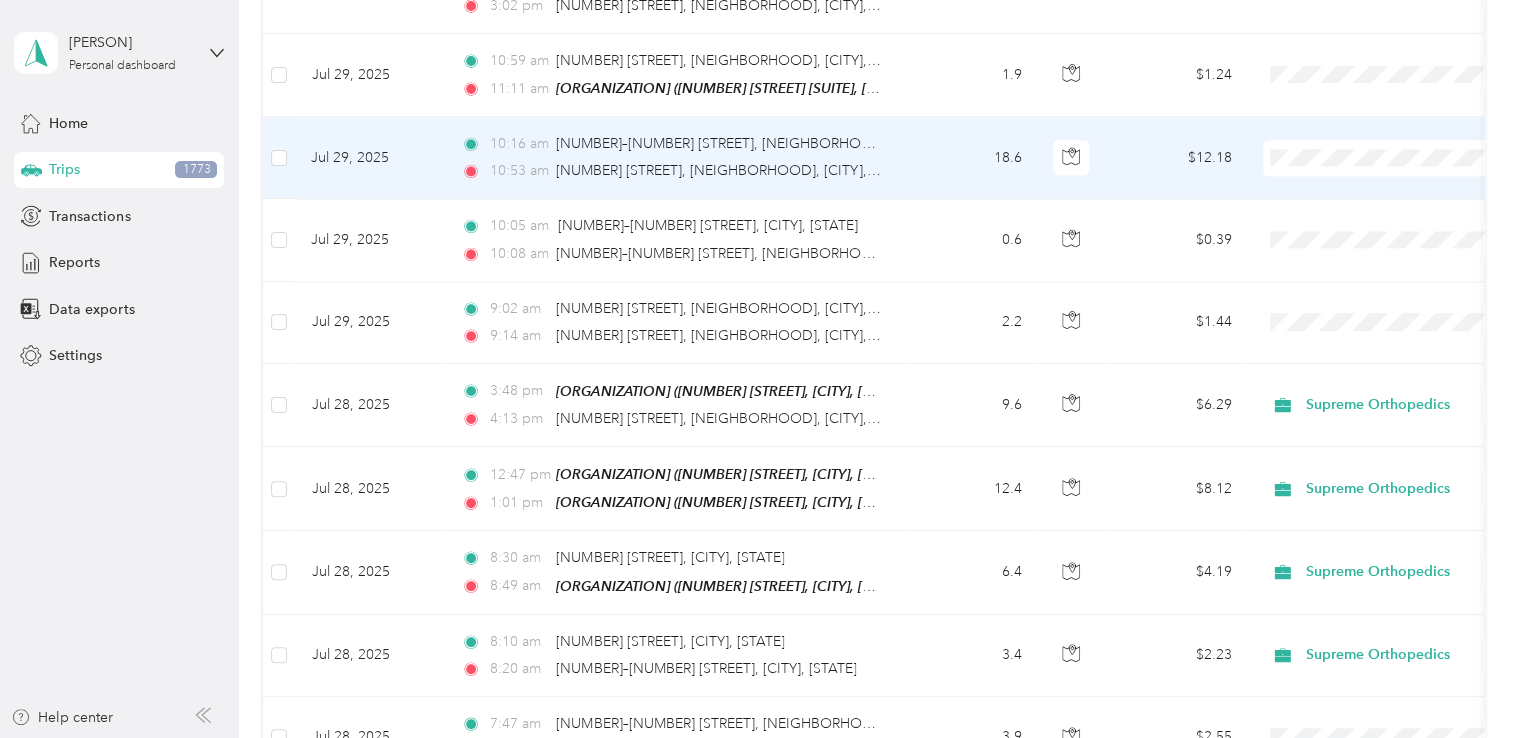 click on "Supreme Orthopedics" at bounding box center [1405, 180] 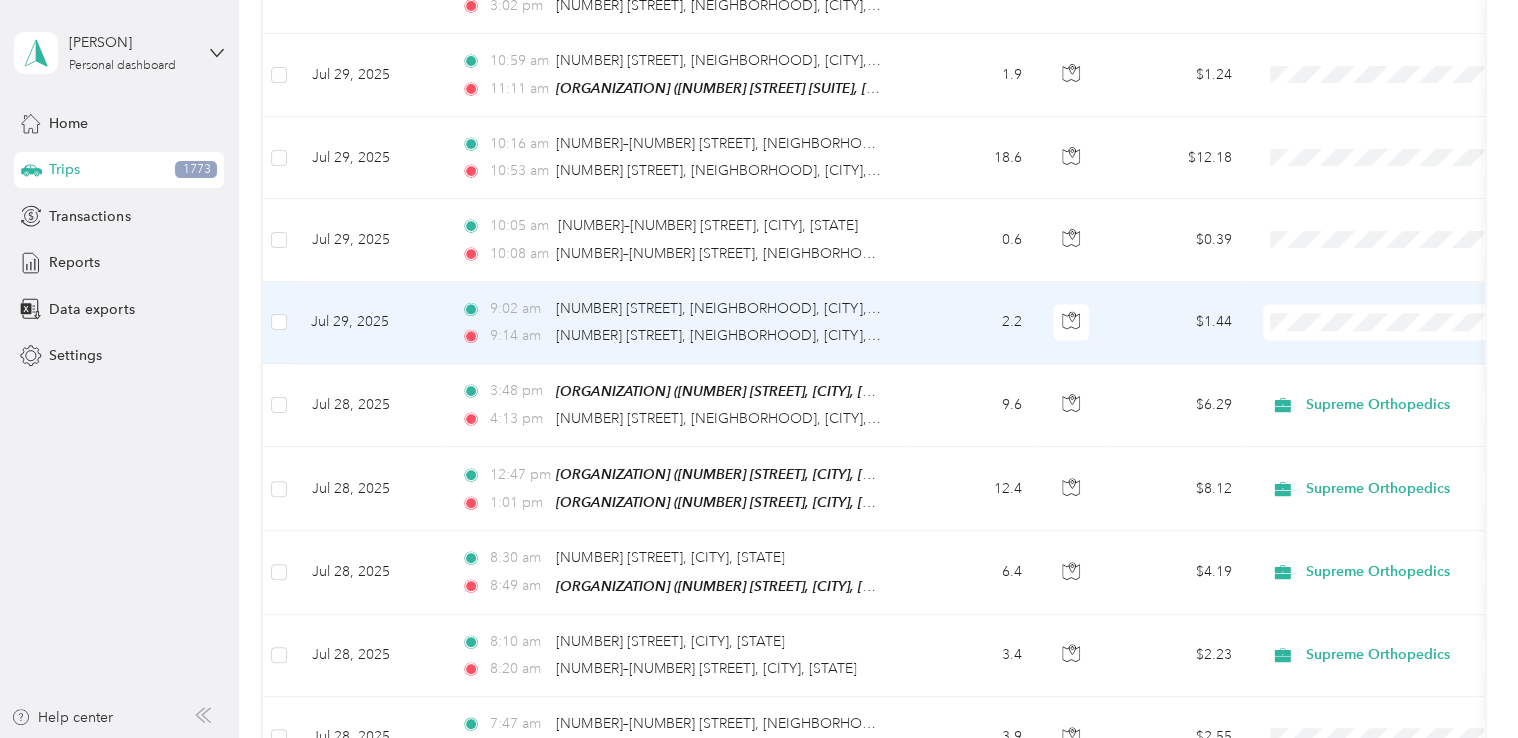 click on "Supreme Orthopedics" at bounding box center [1405, 345] 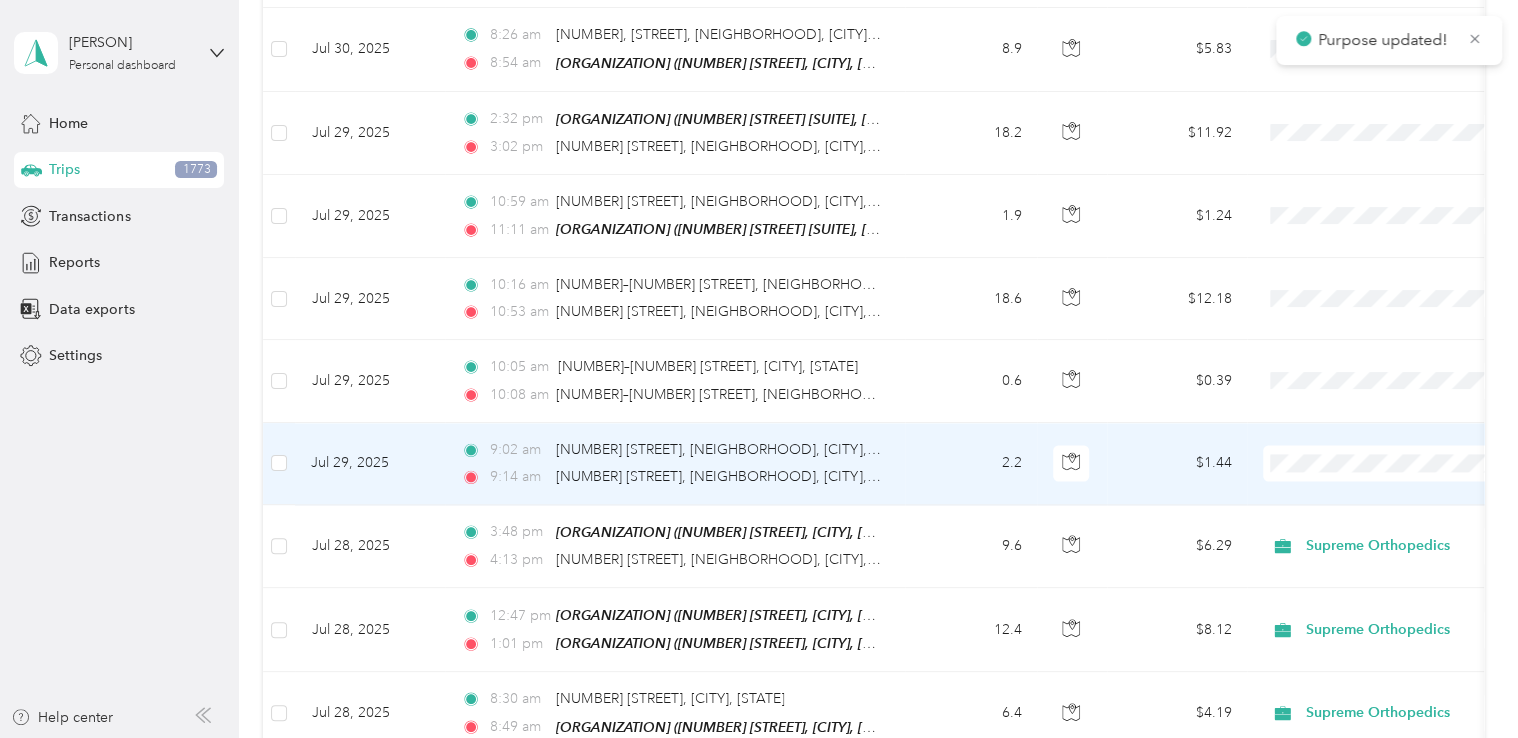 scroll, scrollTop: 1373, scrollLeft: 0, axis: vertical 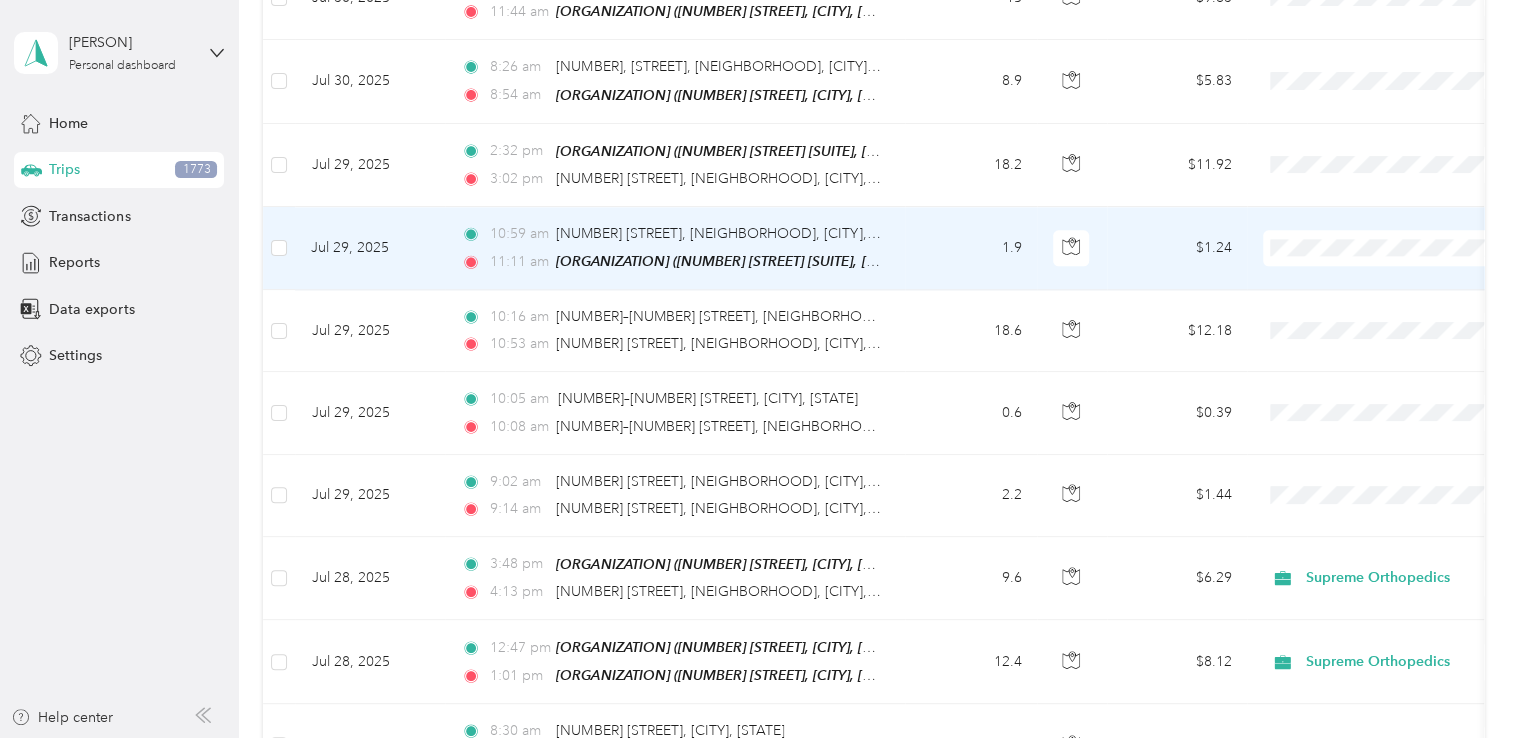 click on "Supreme Orthopedics" at bounding box center (1405, 271) 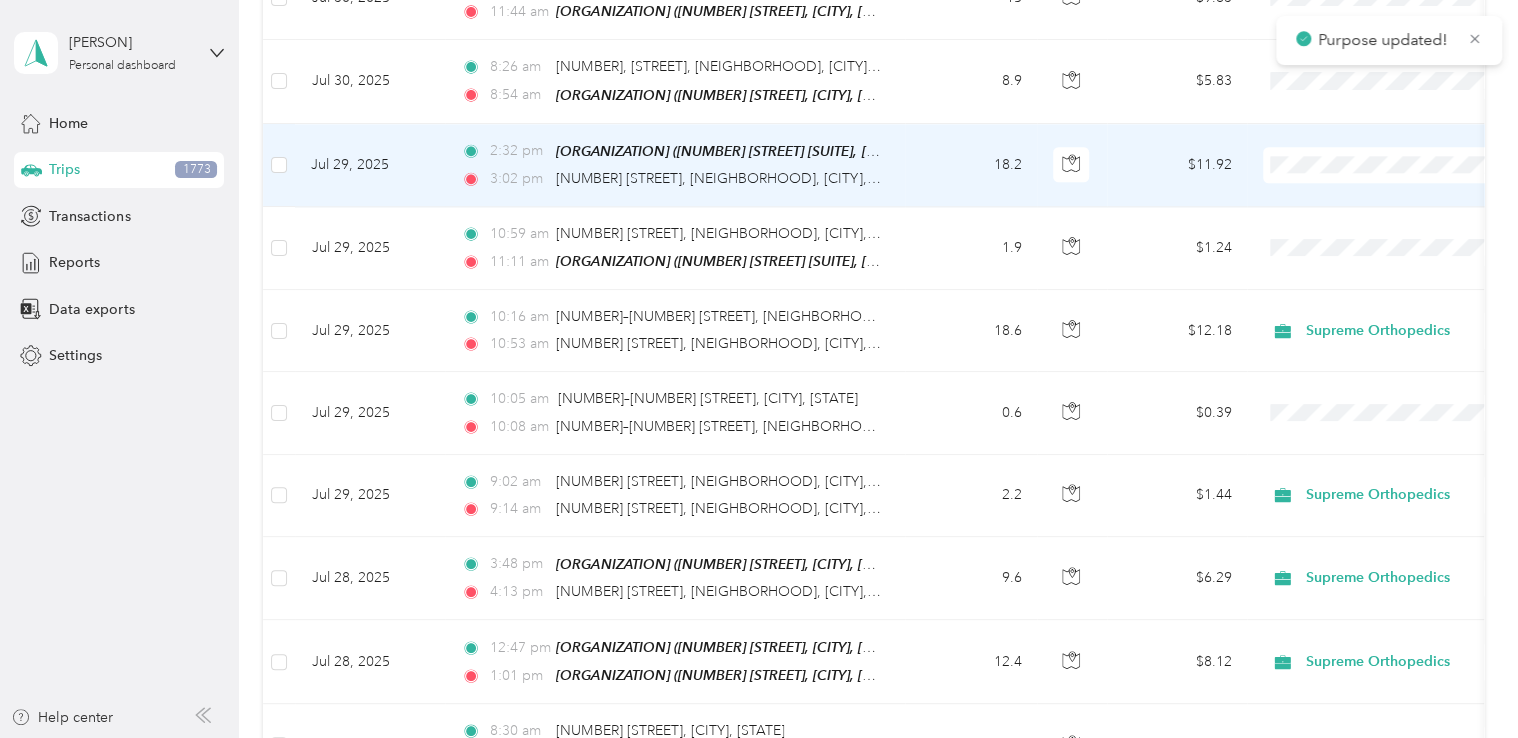 click on "Supreme Orthopedics" at bounding box center [1405, 189] 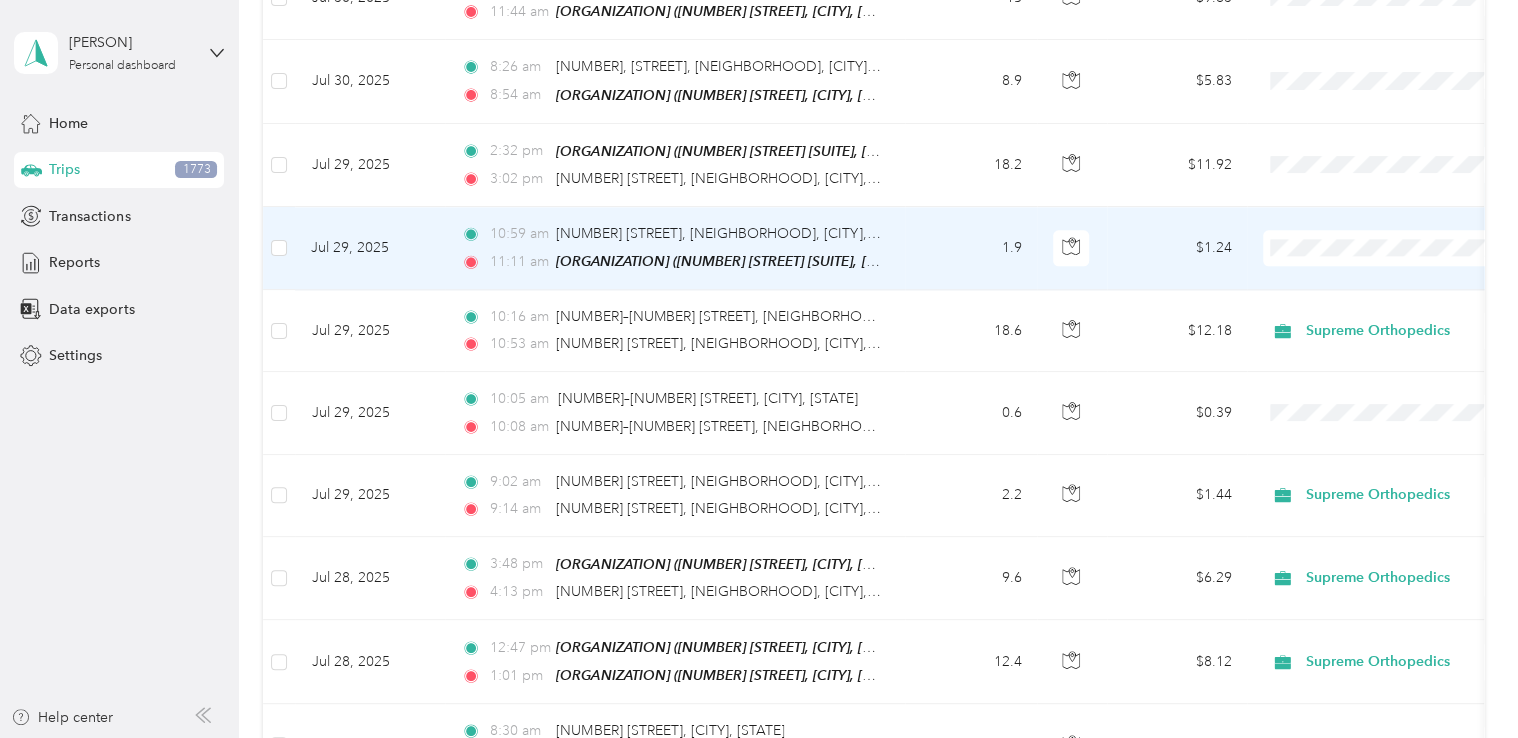 click at bounding box center (1387, 248) 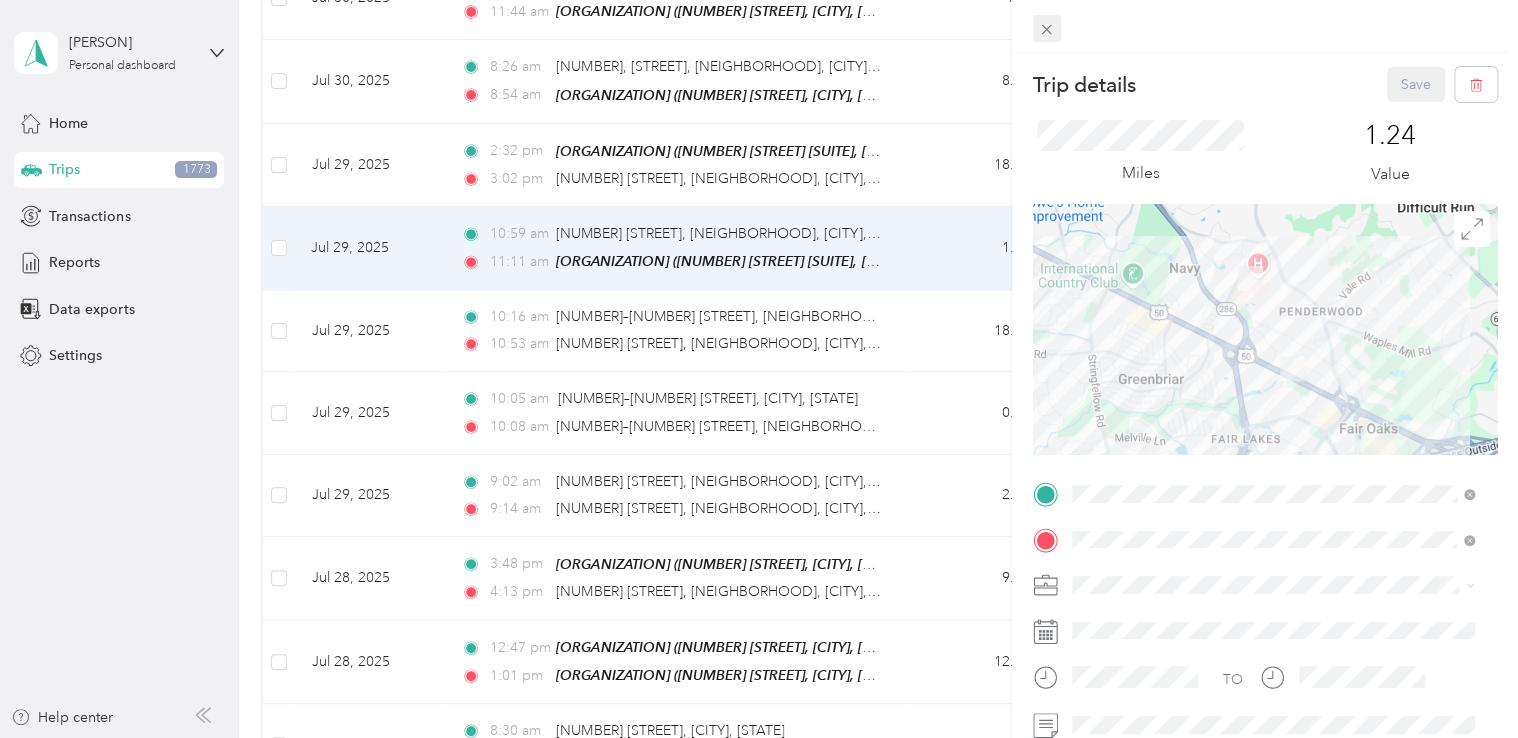 click 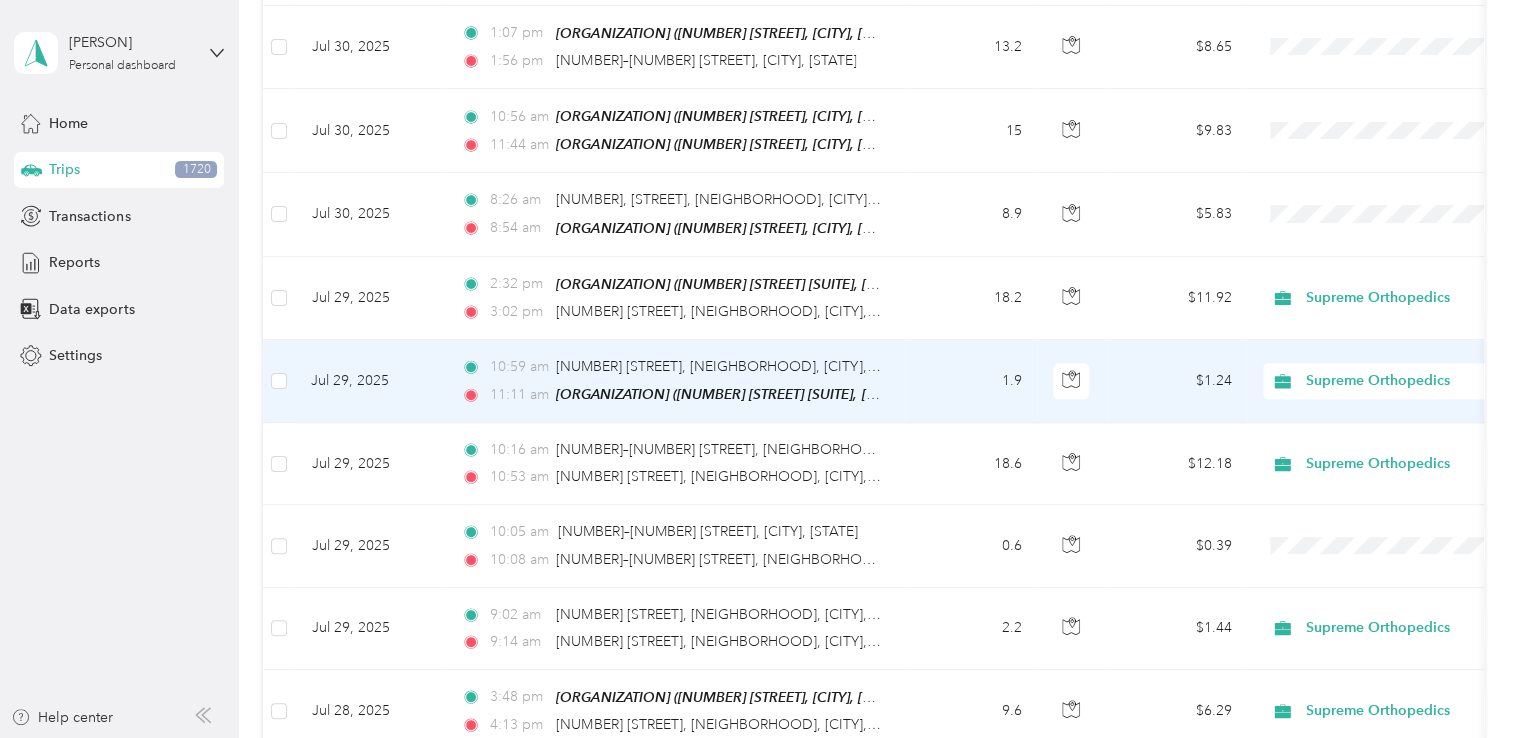 scroll, scrollTop: 1178, scrollLeft: 0, axis: vertical 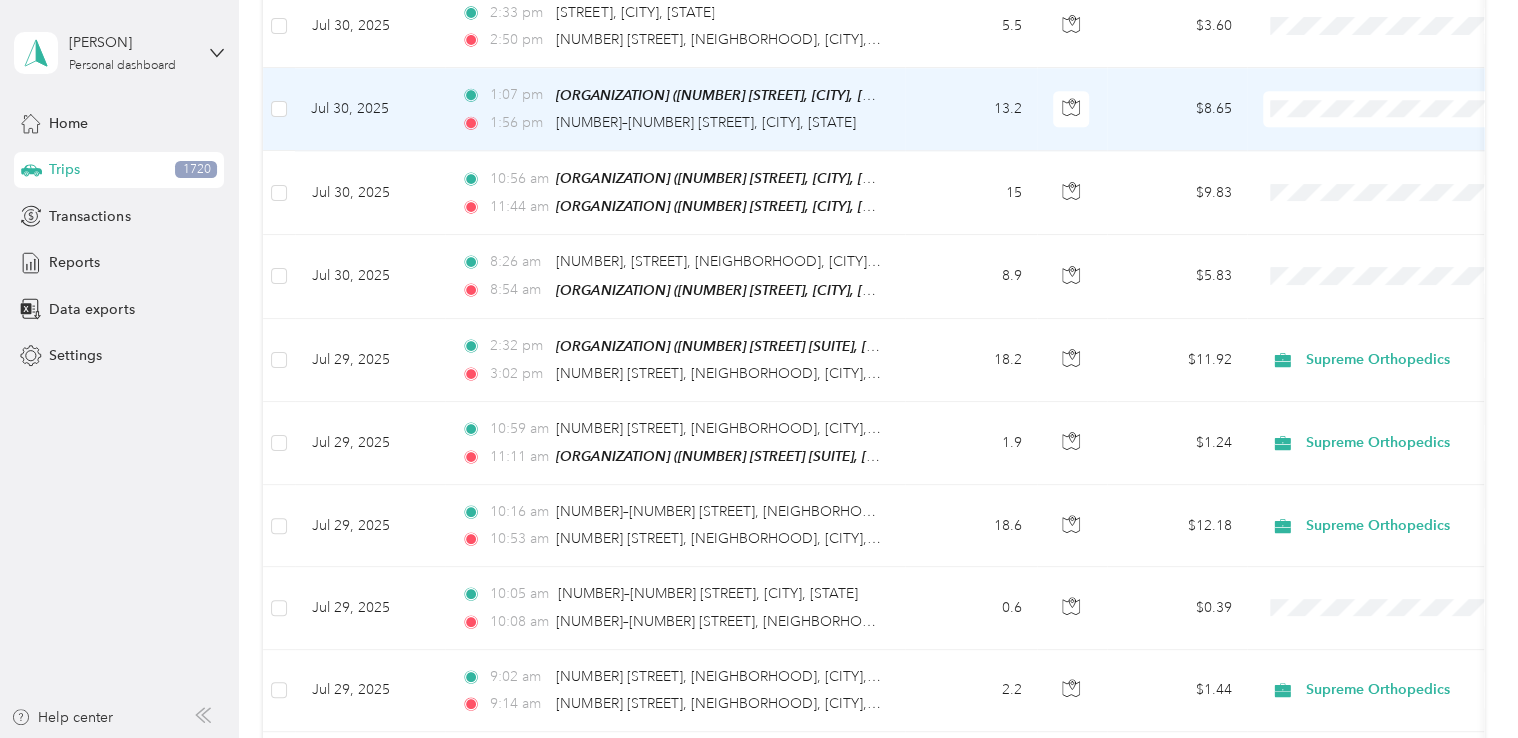 click on "Supreme Orthopedics" at bounding box center [1405, 138] 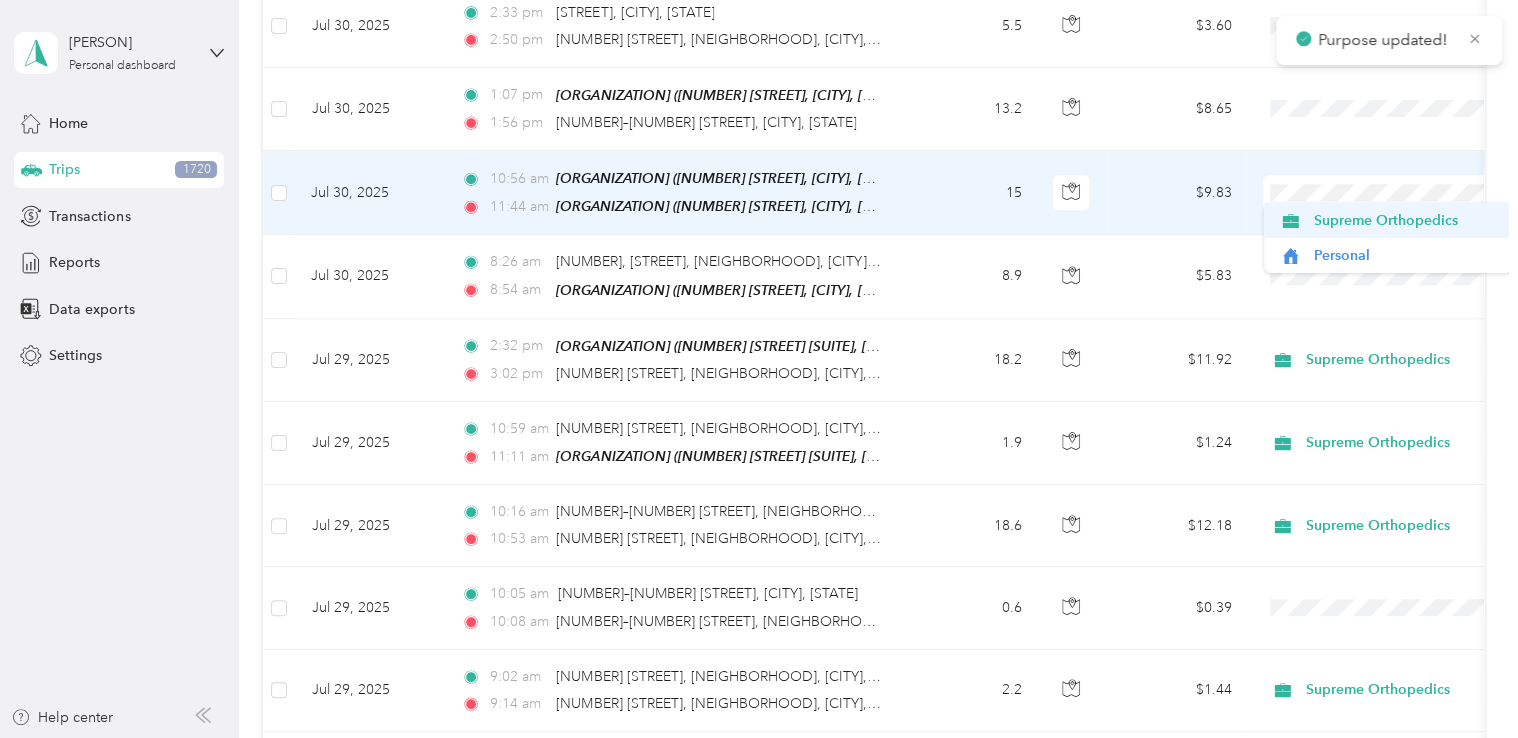 click on "Supreme Orthopedics" at bounding box center (1405, 220) 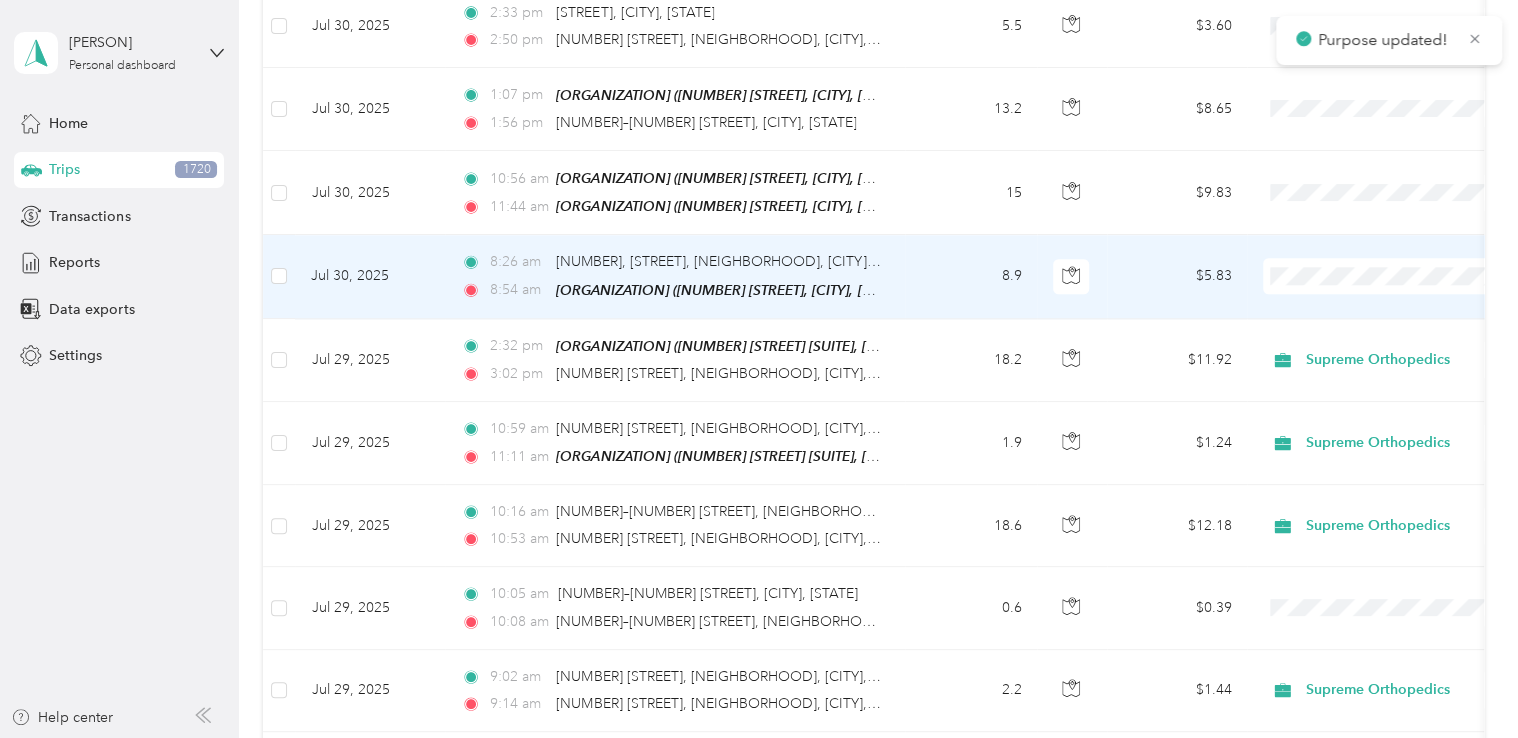 click on "Supreme Orthopedics" at bounding box center (1405, 302) 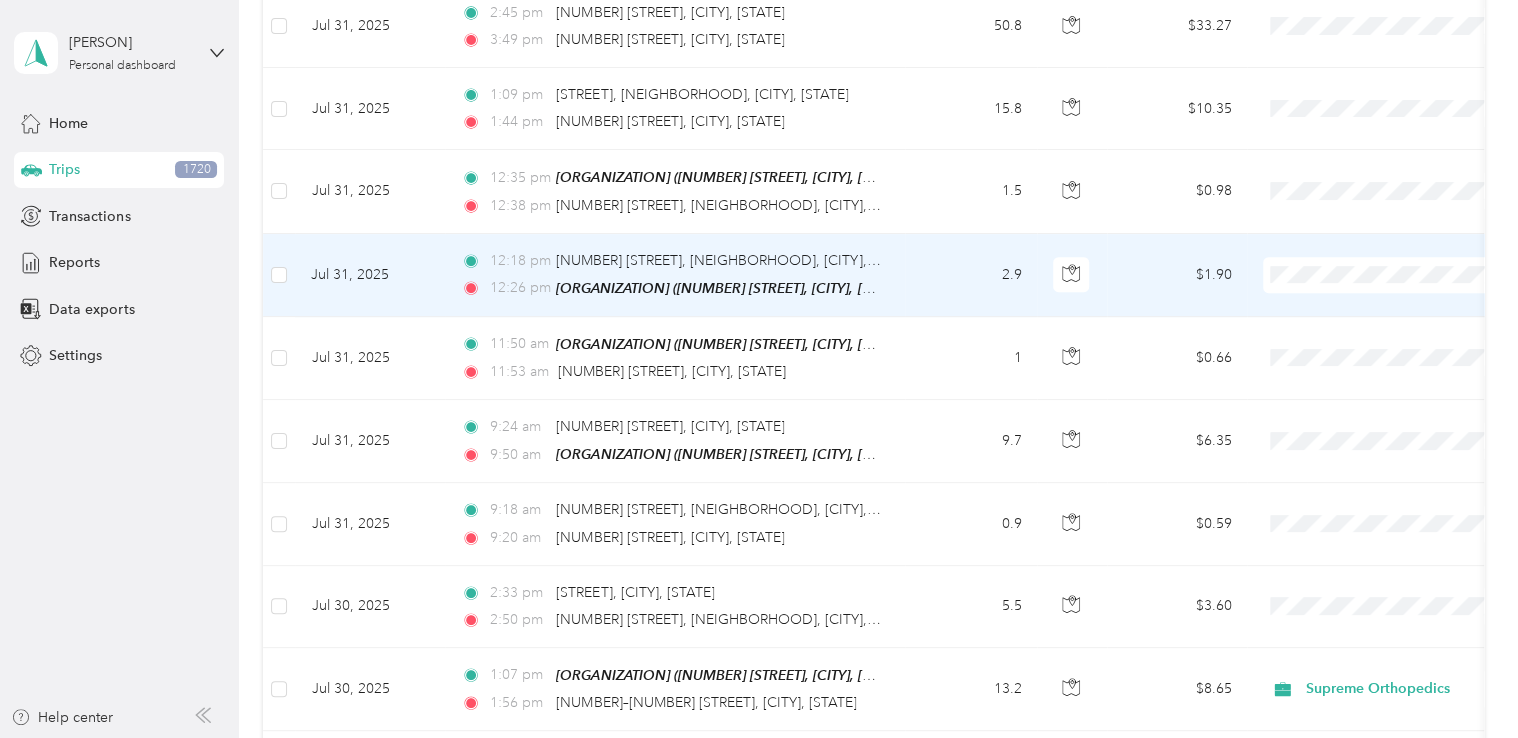 scroll, scrollTop: 597, scrollLeft: 0, axis: vertical 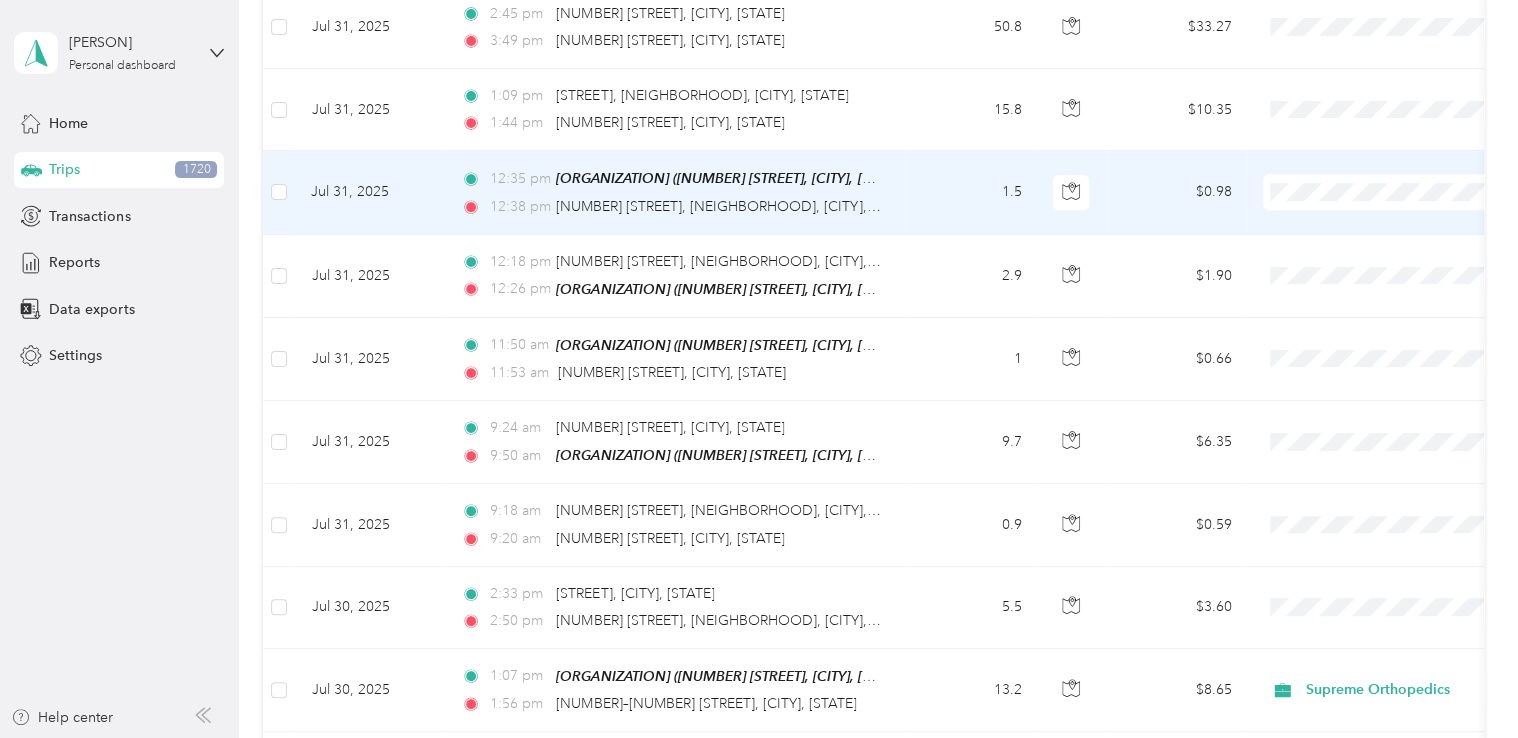 click on "Supreme Orthopedics" at bounding box center [1388, 227] 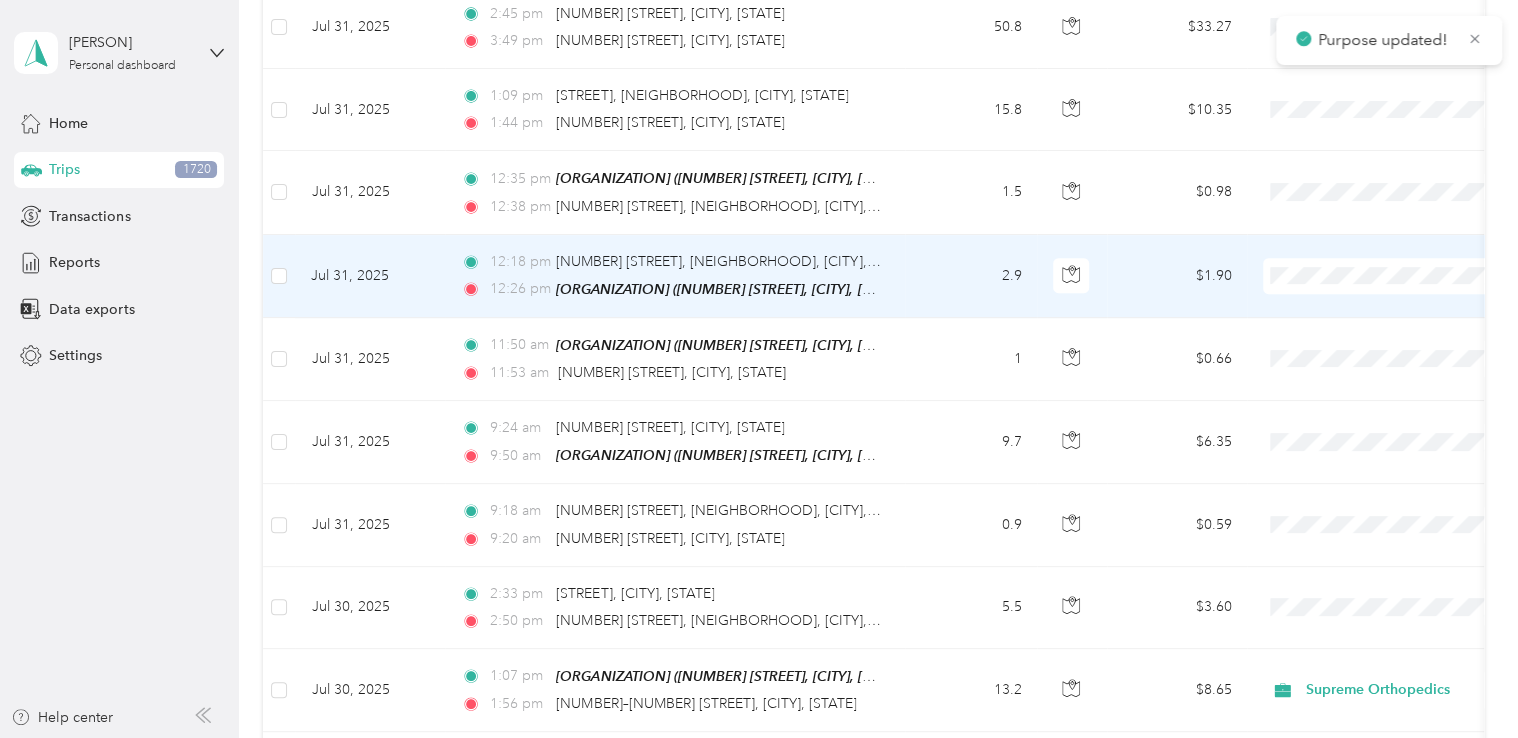 click on "Supreme Orthopedics" at bounding box center (1405, 309) 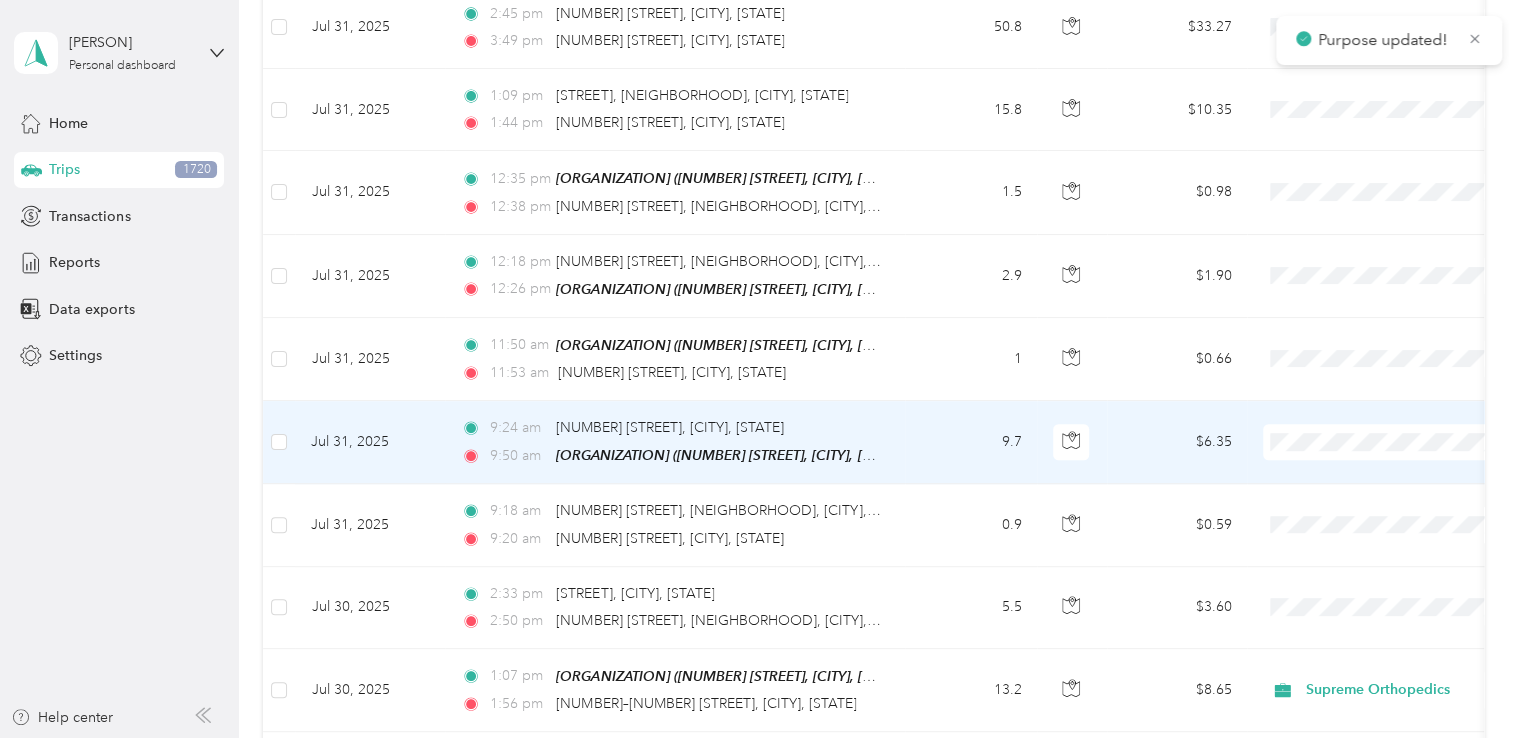 click on "Supreme Orthopedics" at bounding box center [1405, 473] 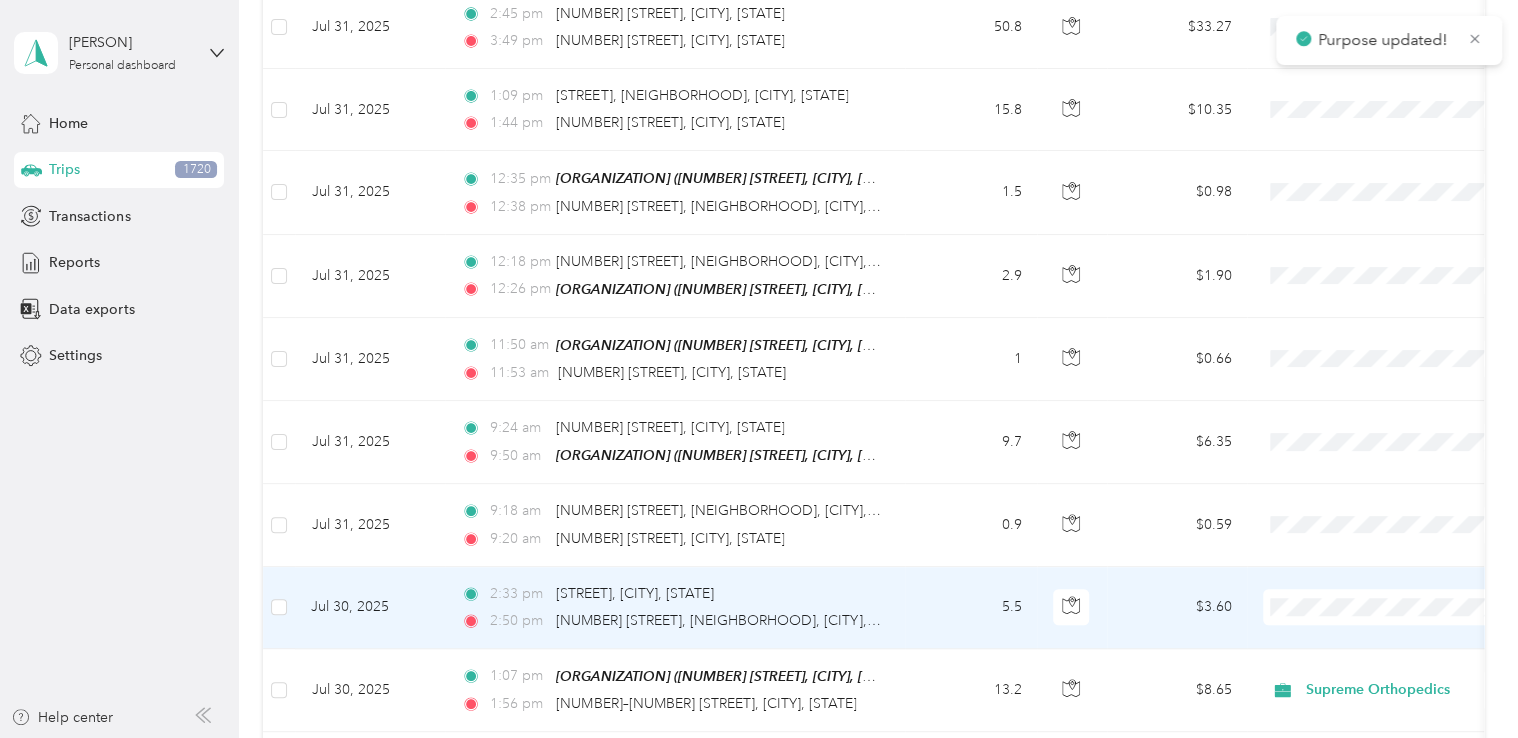 click at bounding box center (1387, 607) 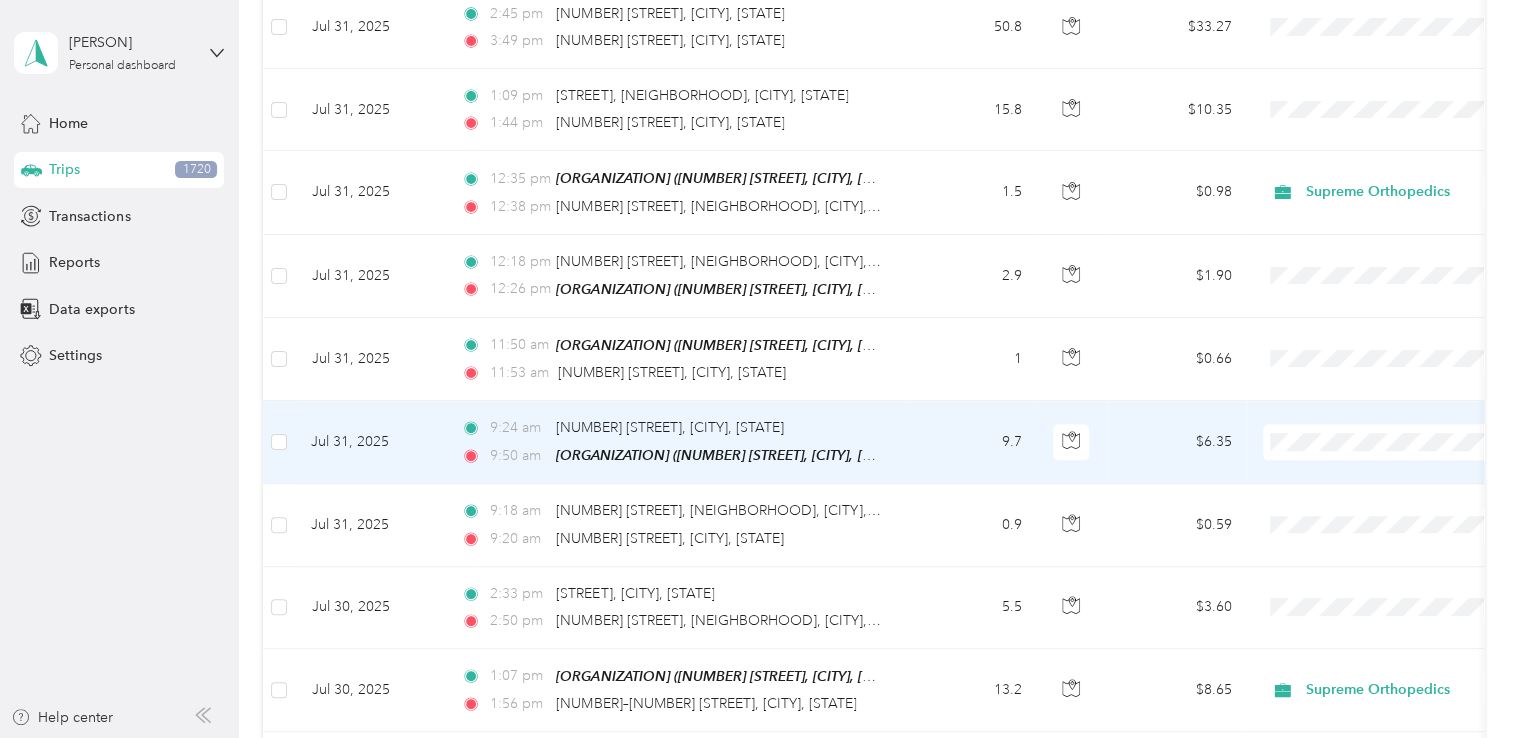 click on "Supreme Orthopedics" at bounding box center [1405, 473] 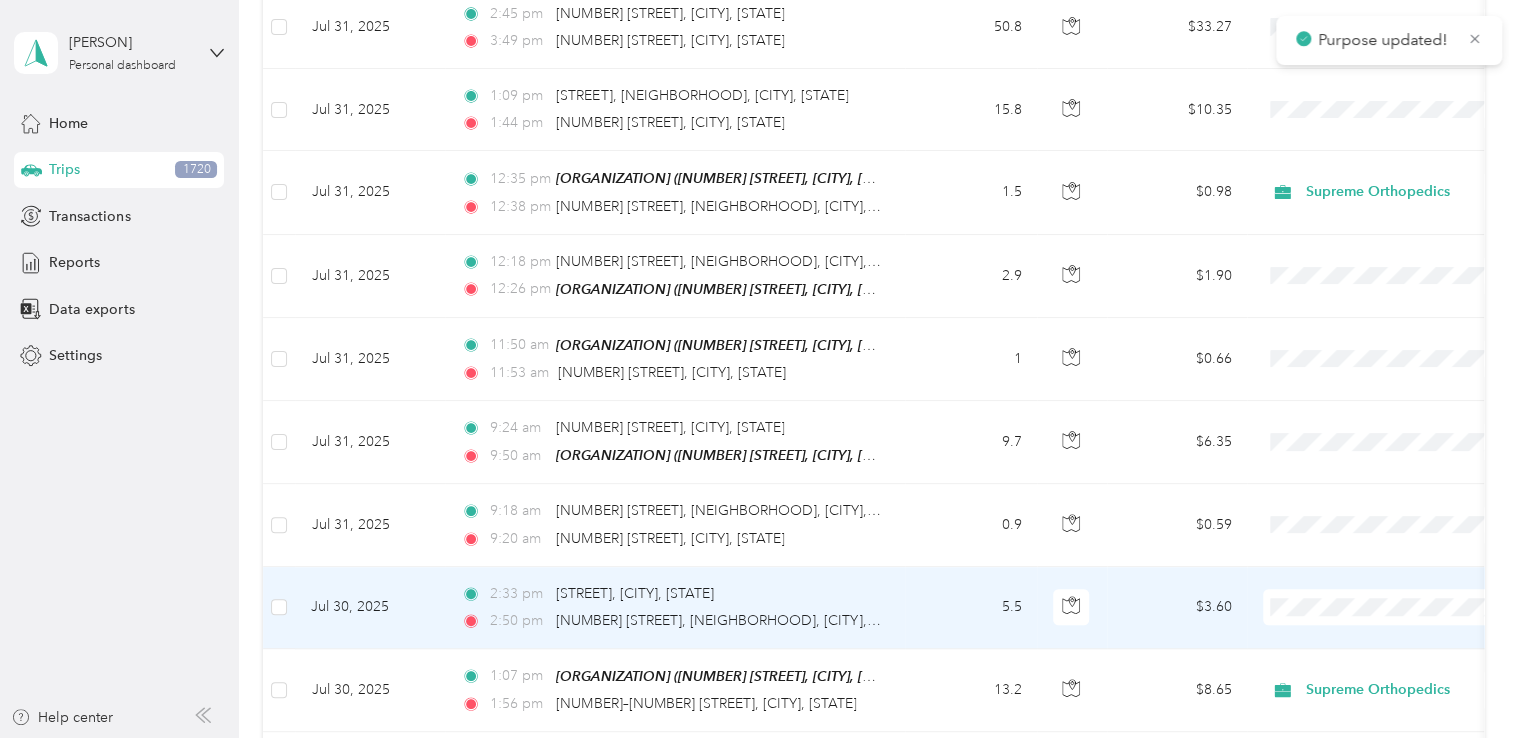 click on "Supreme Orthopedics" at bounding box center (1405, 637) 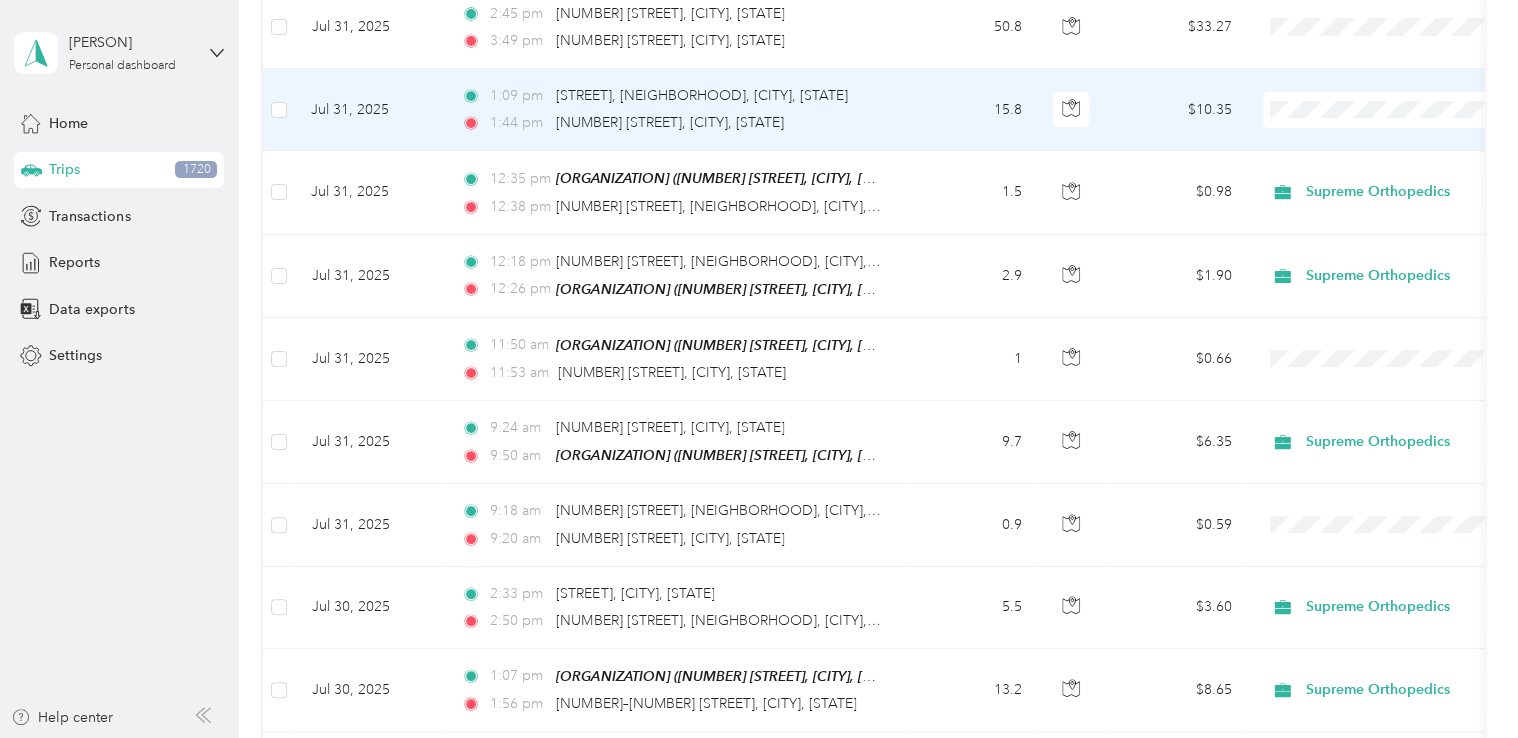 click on "Supreme Orthopedics" at bounding box center [1405, 141] 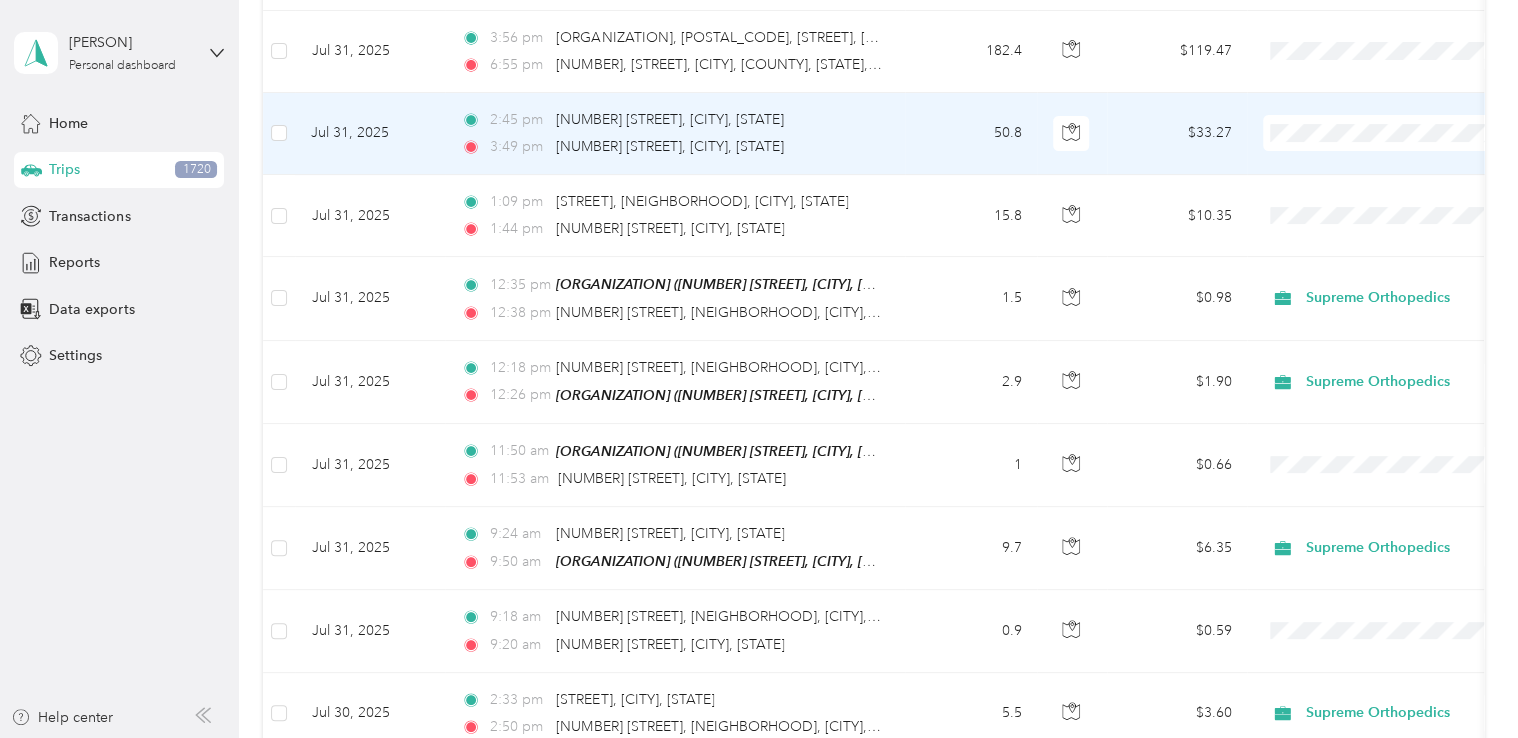 scroll, scrollTop: 490, scrollLeft: 0, axis: vertical 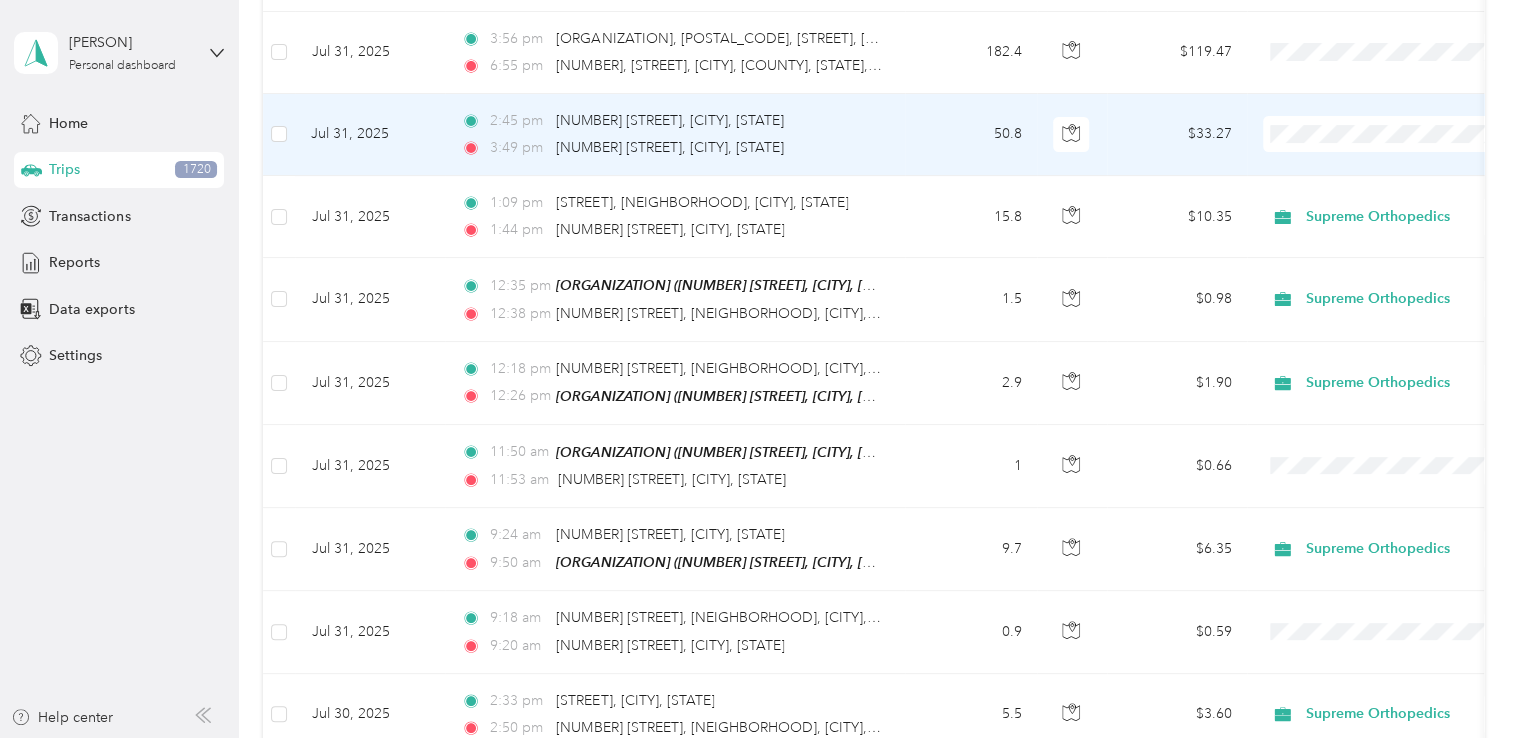 click on "Supreme Orthopedics" at bounding box center (1405, 160) 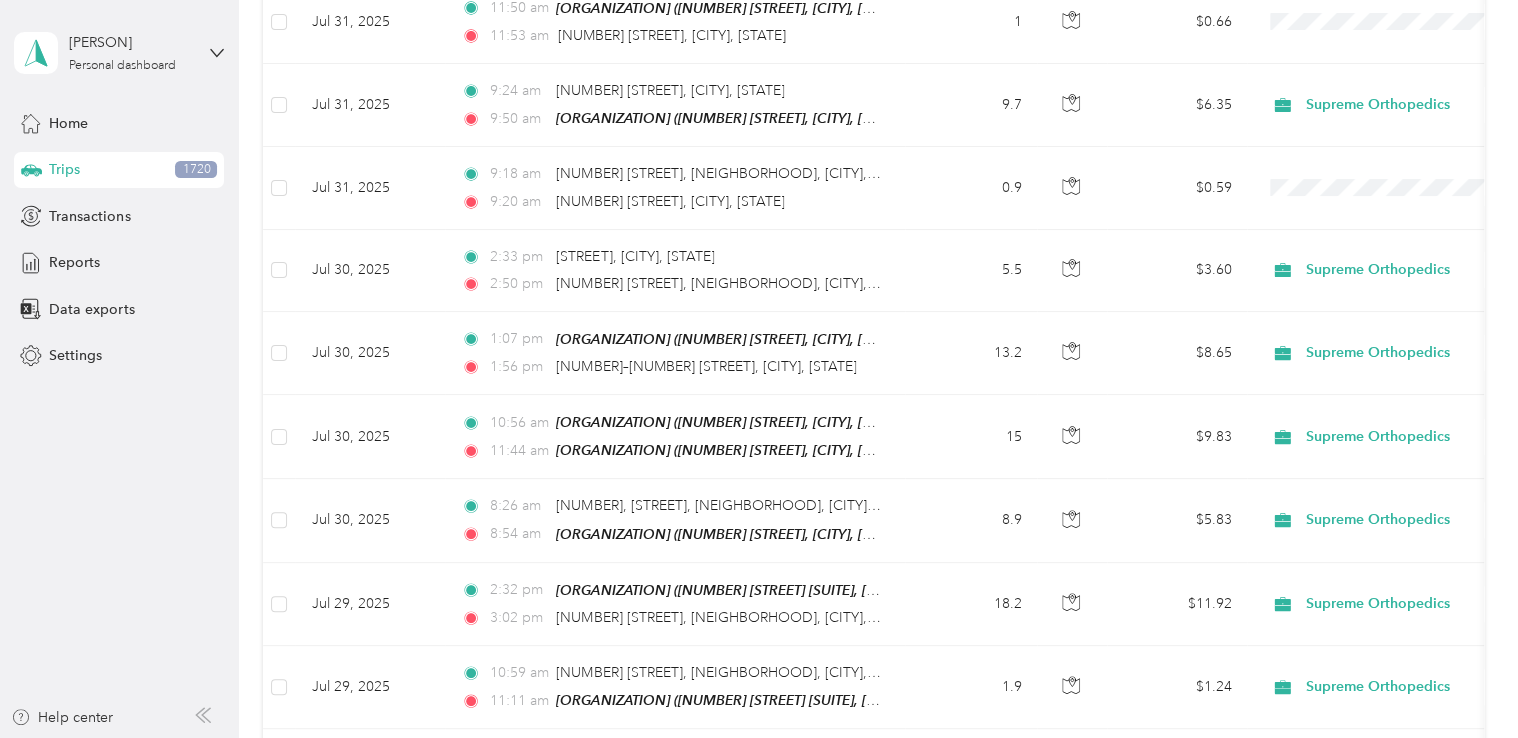 scroll, scrollTop: 0, scrollLeft: 0, axis: both 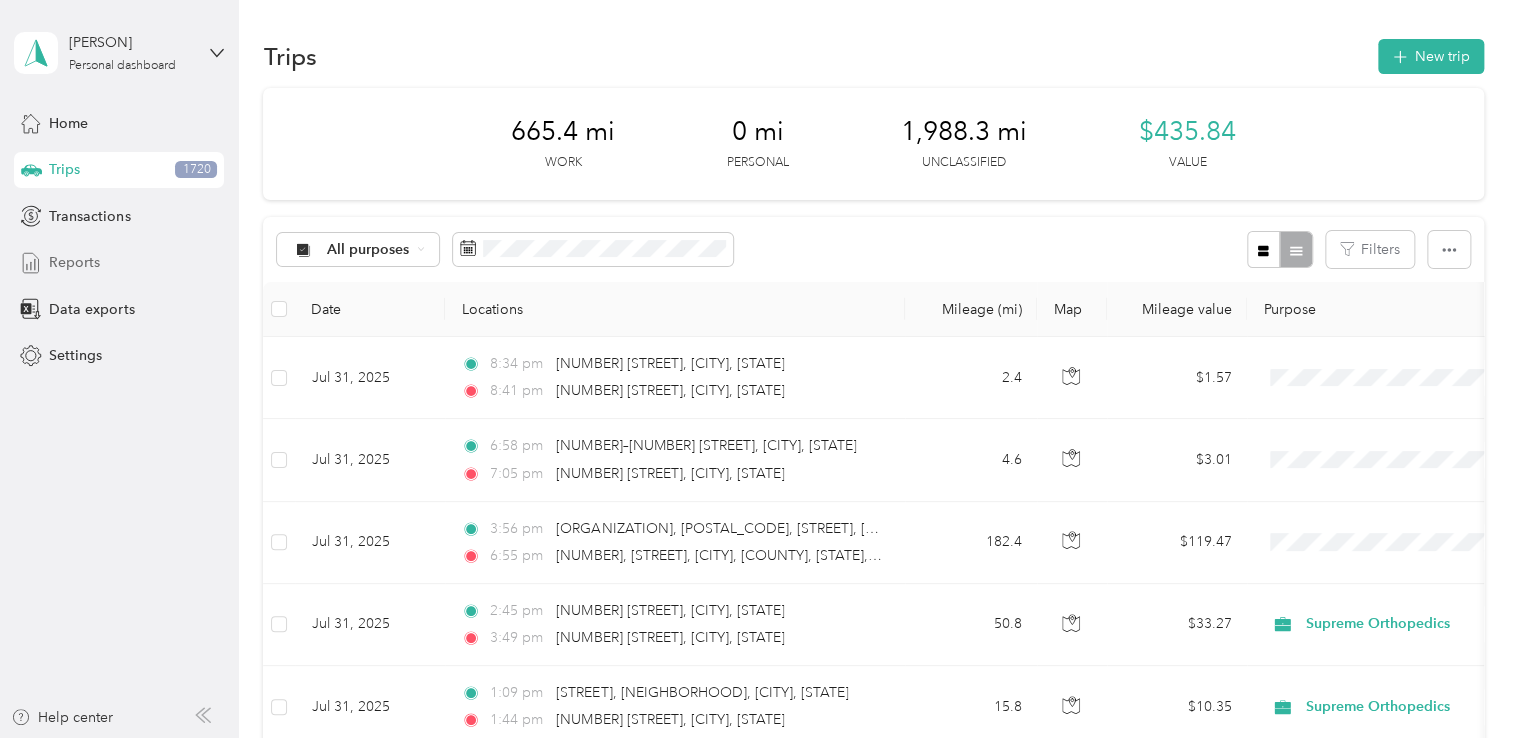 click on "Reports" at bounding box center [74, 262] 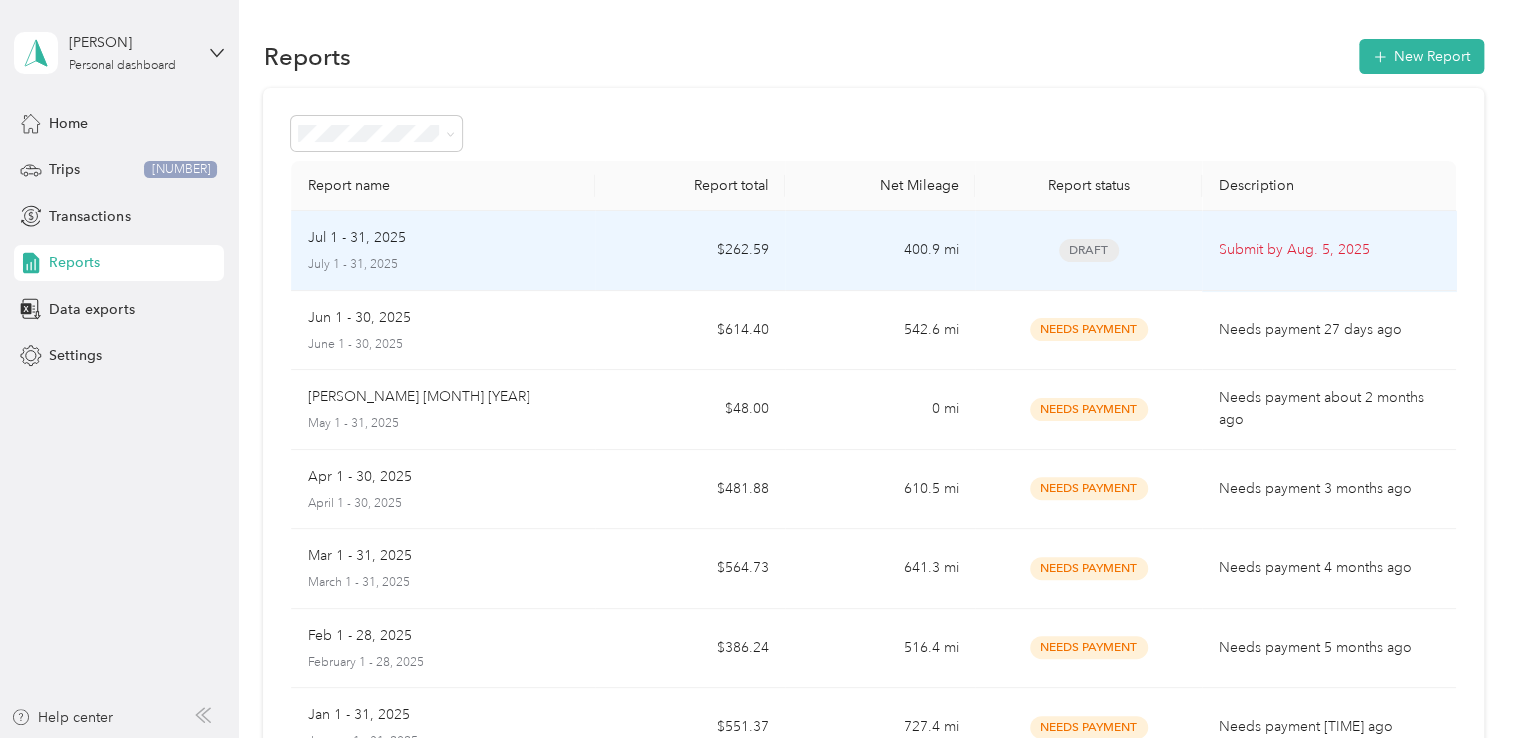 click on "400.9 mi" at bounding box center [880, 251] 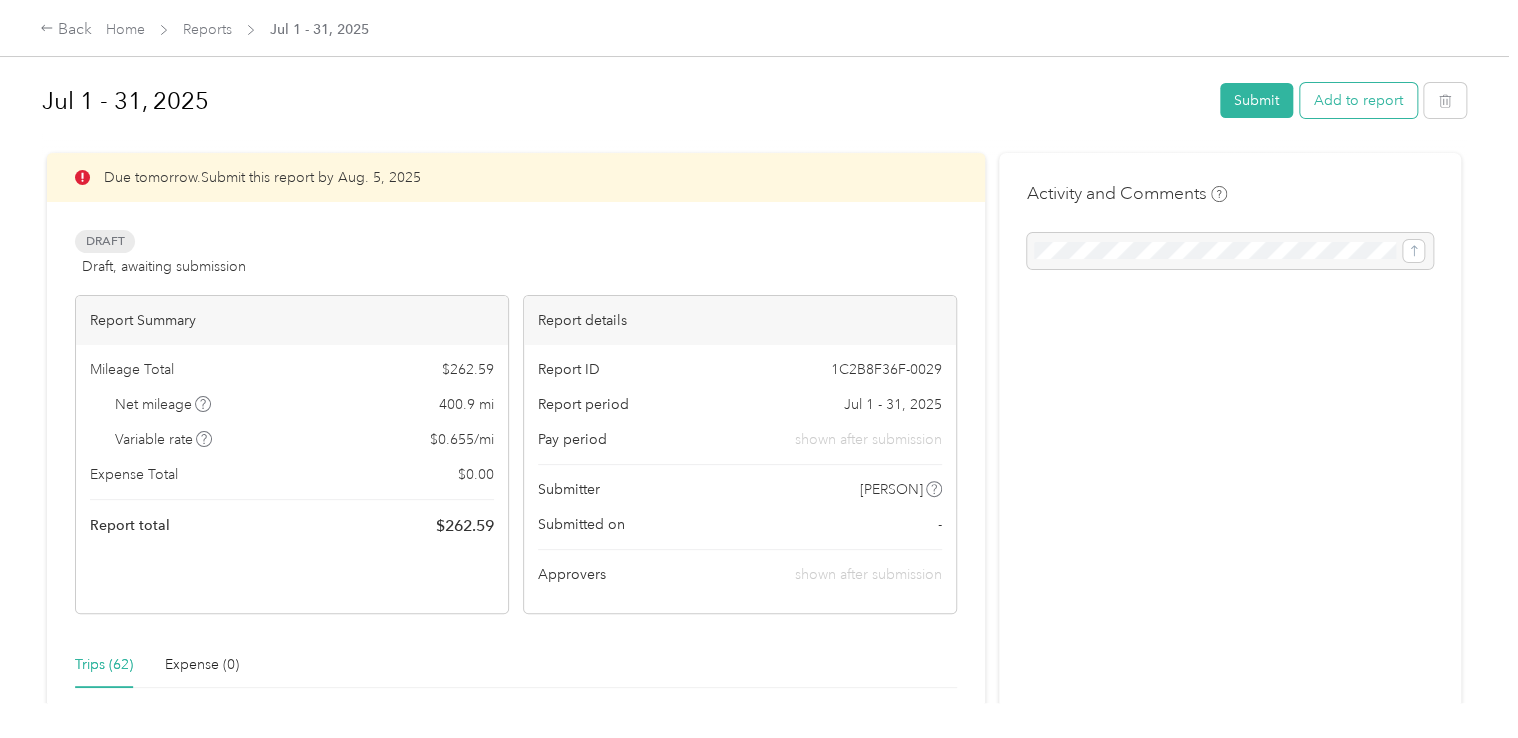 click on "Add to report" at bounding box center (1358, 100) 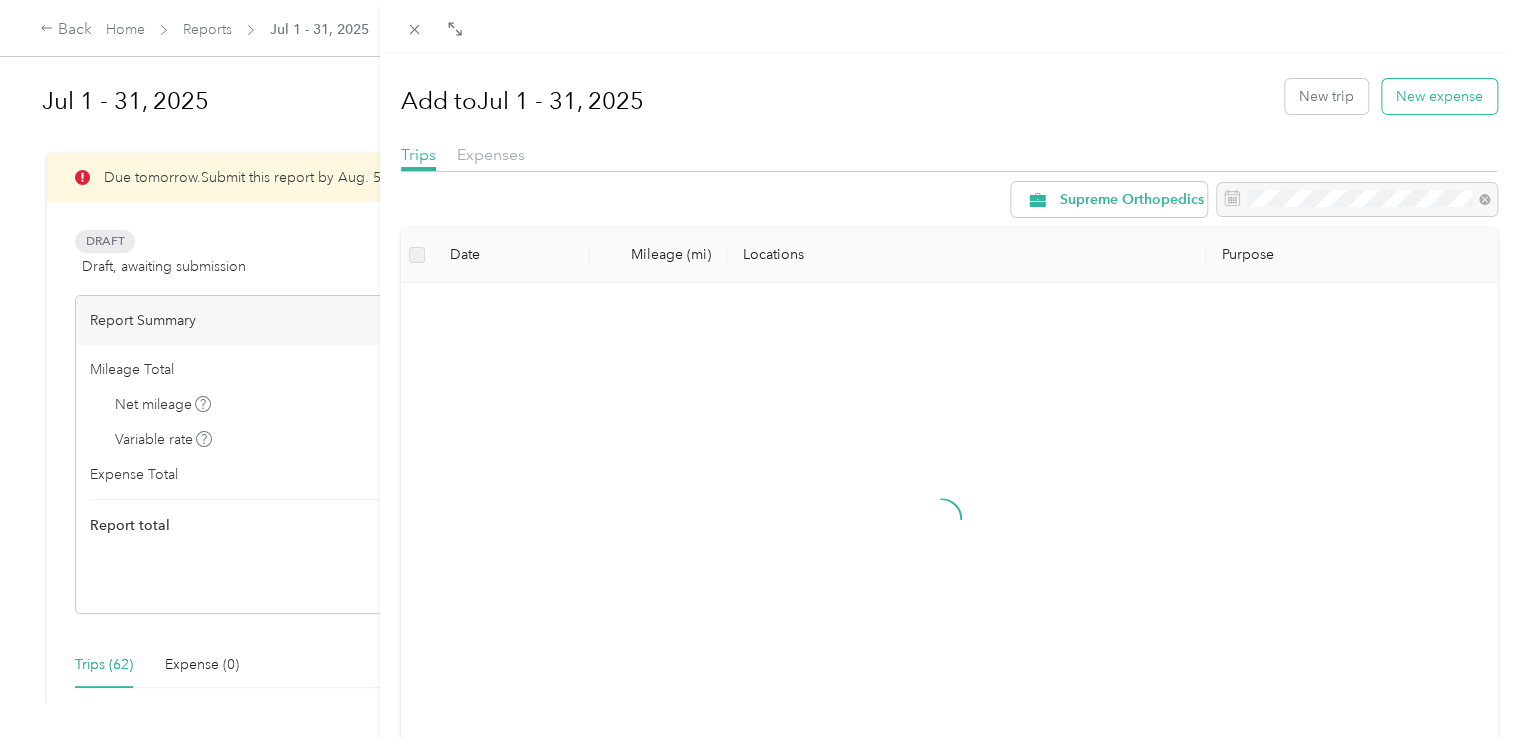 click on "New expense" at bounding box center (1439, 96) 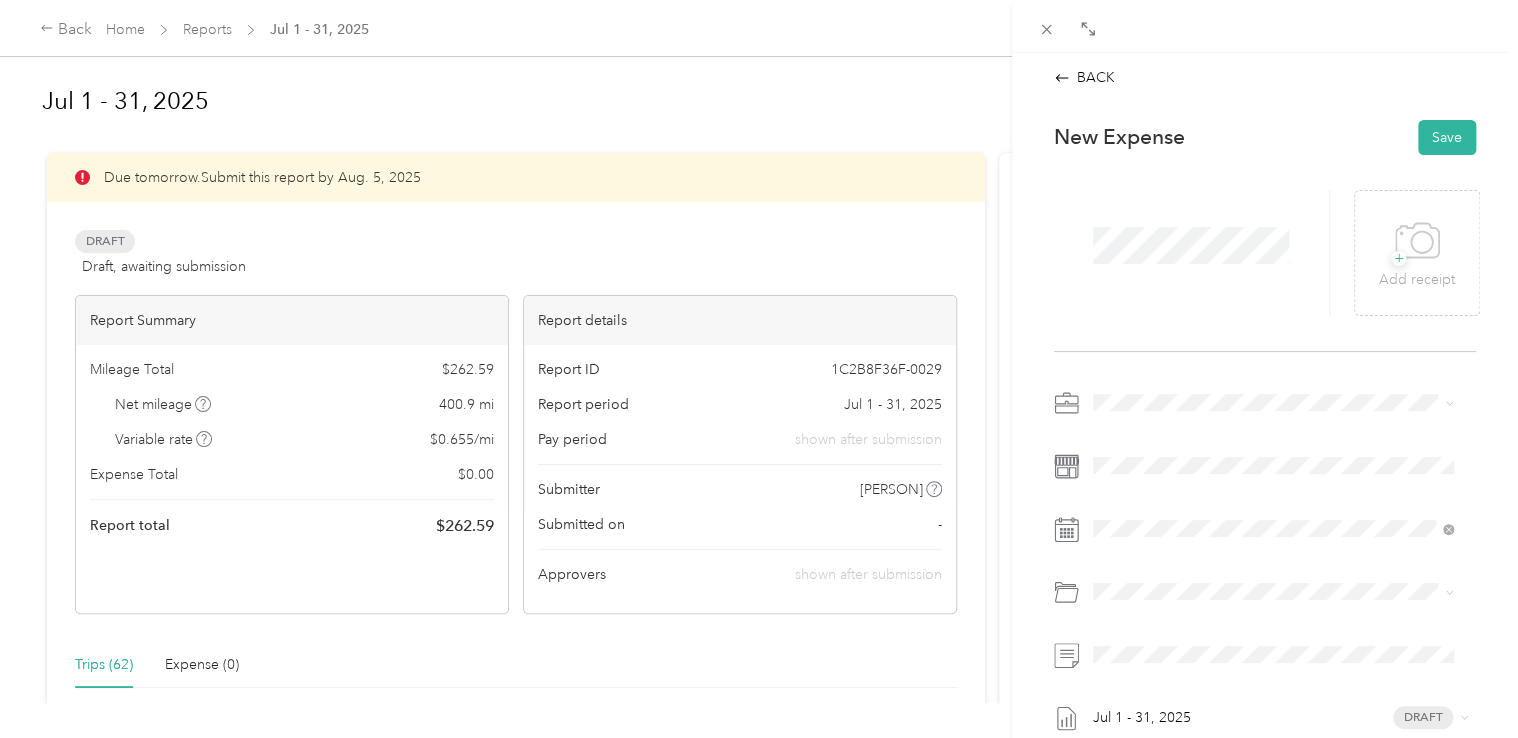 click on "New Expense Save + Add receipt [MONTH] [DAY] - [DAY], [YEAR] Draft" at bounding box center [1265, 492] 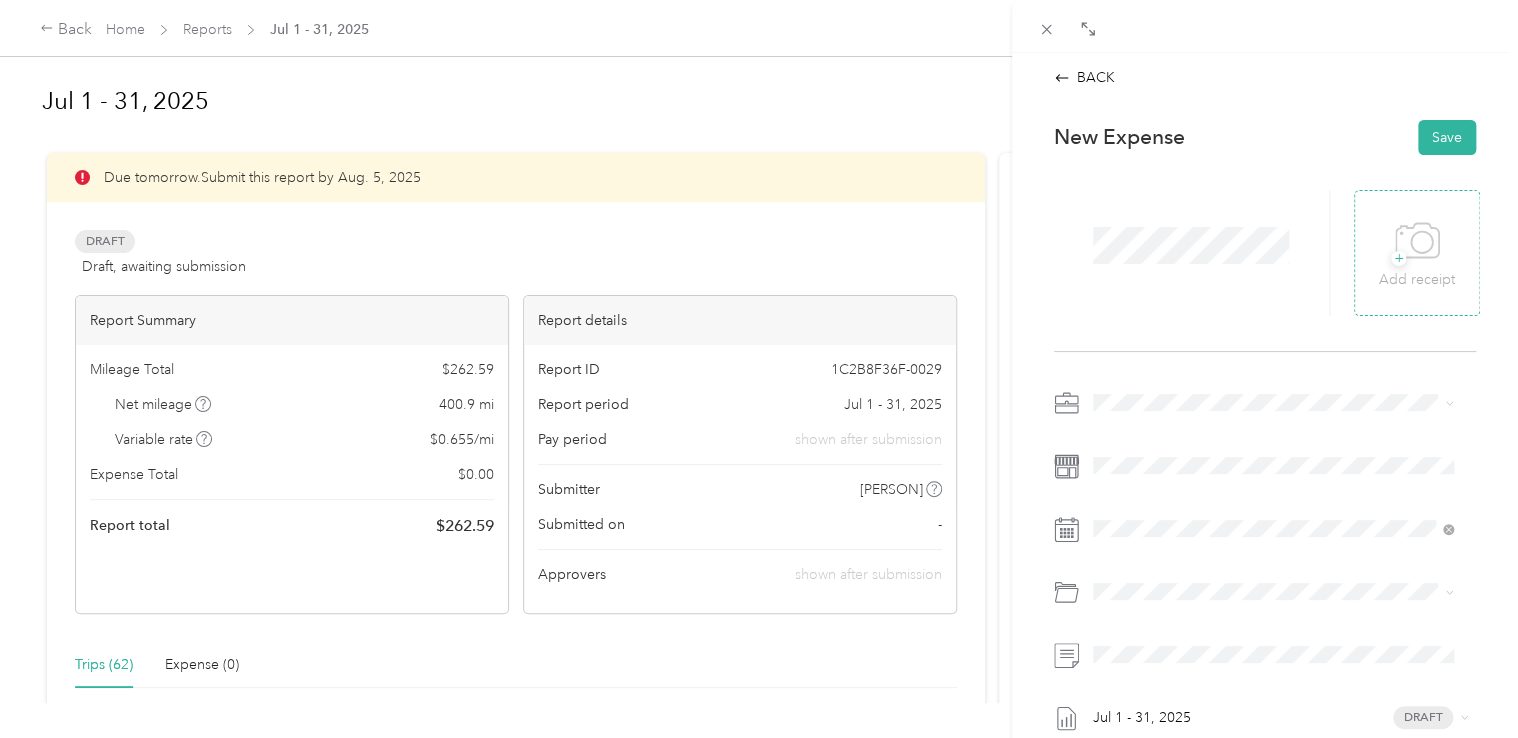 click on "+" at bounding box center (1398, 258) 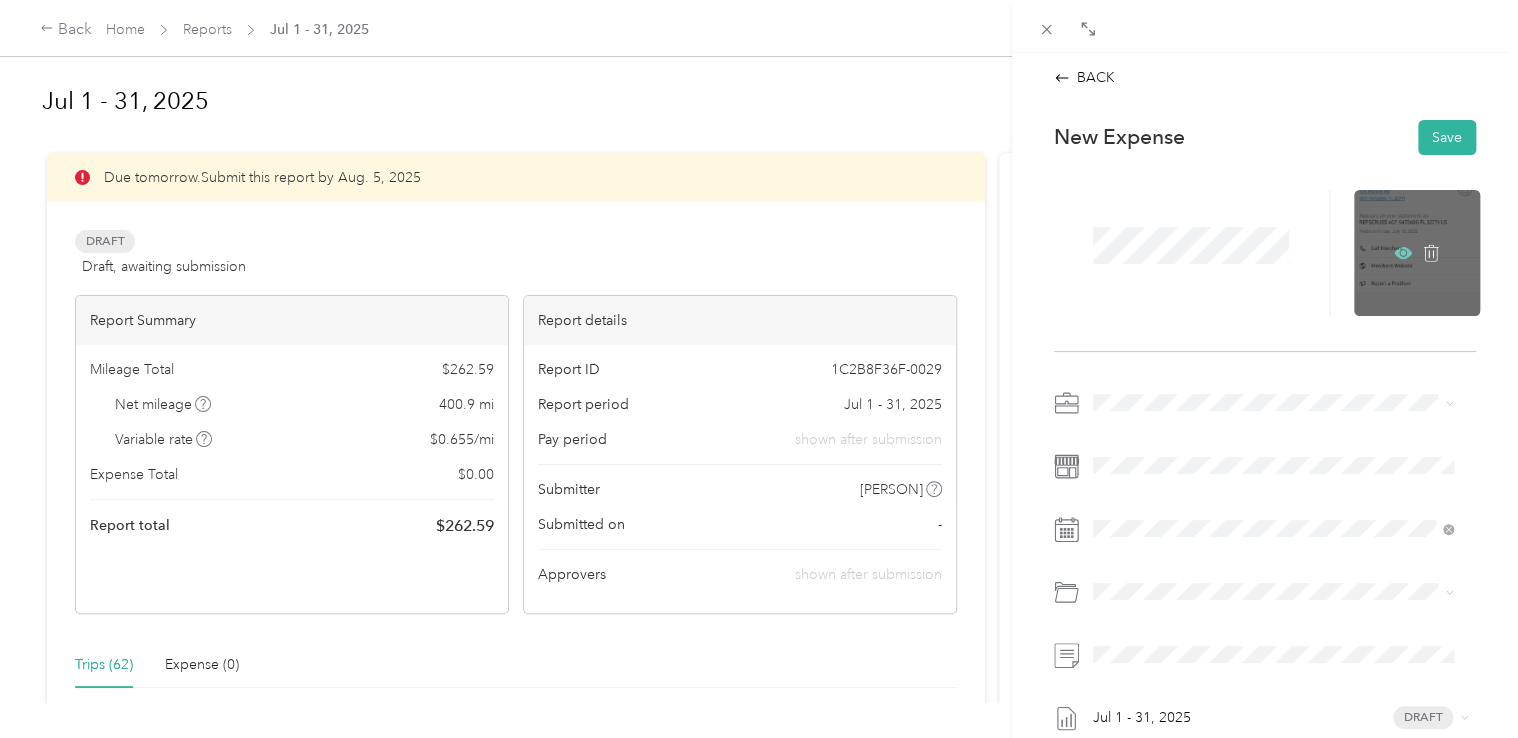 click 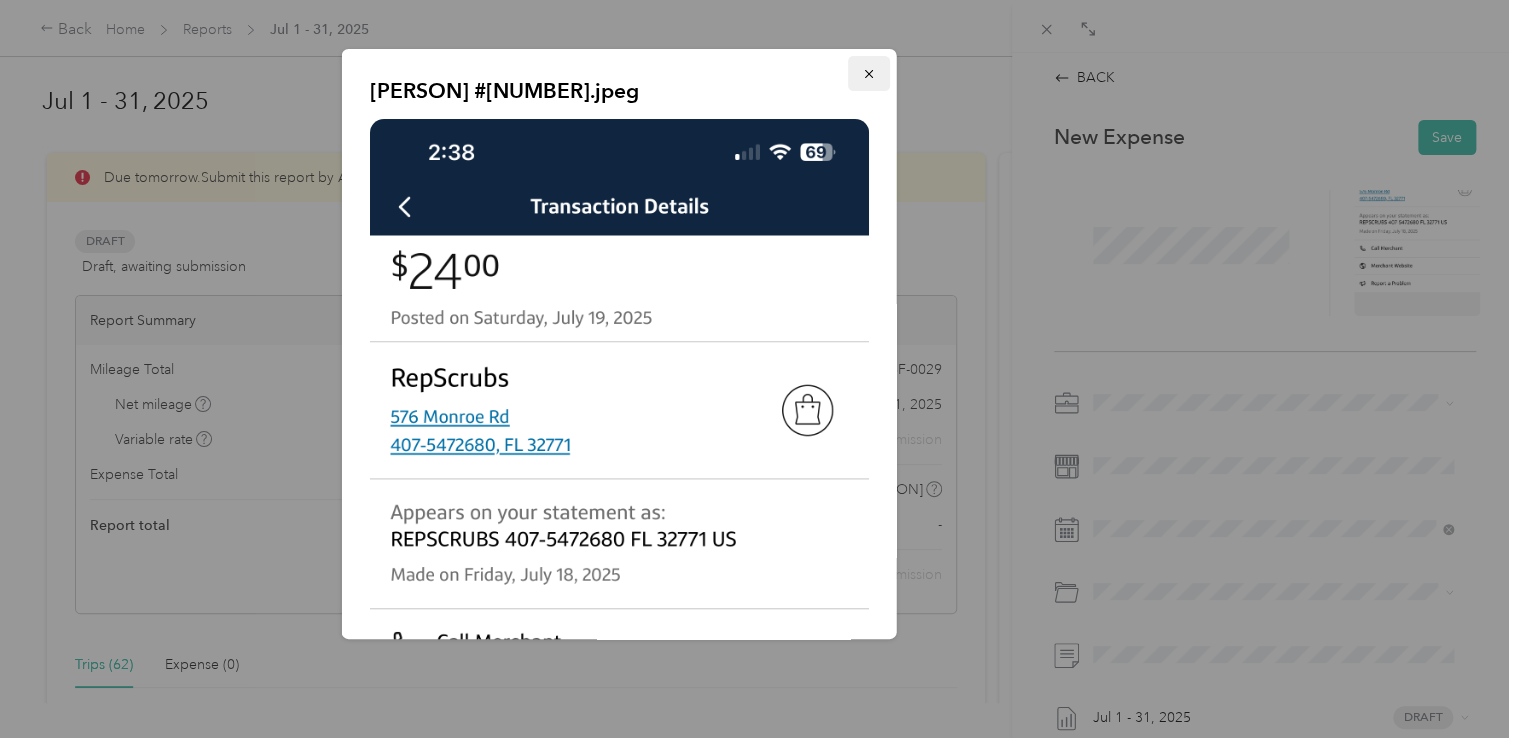 click at bounding box center [869, 73] 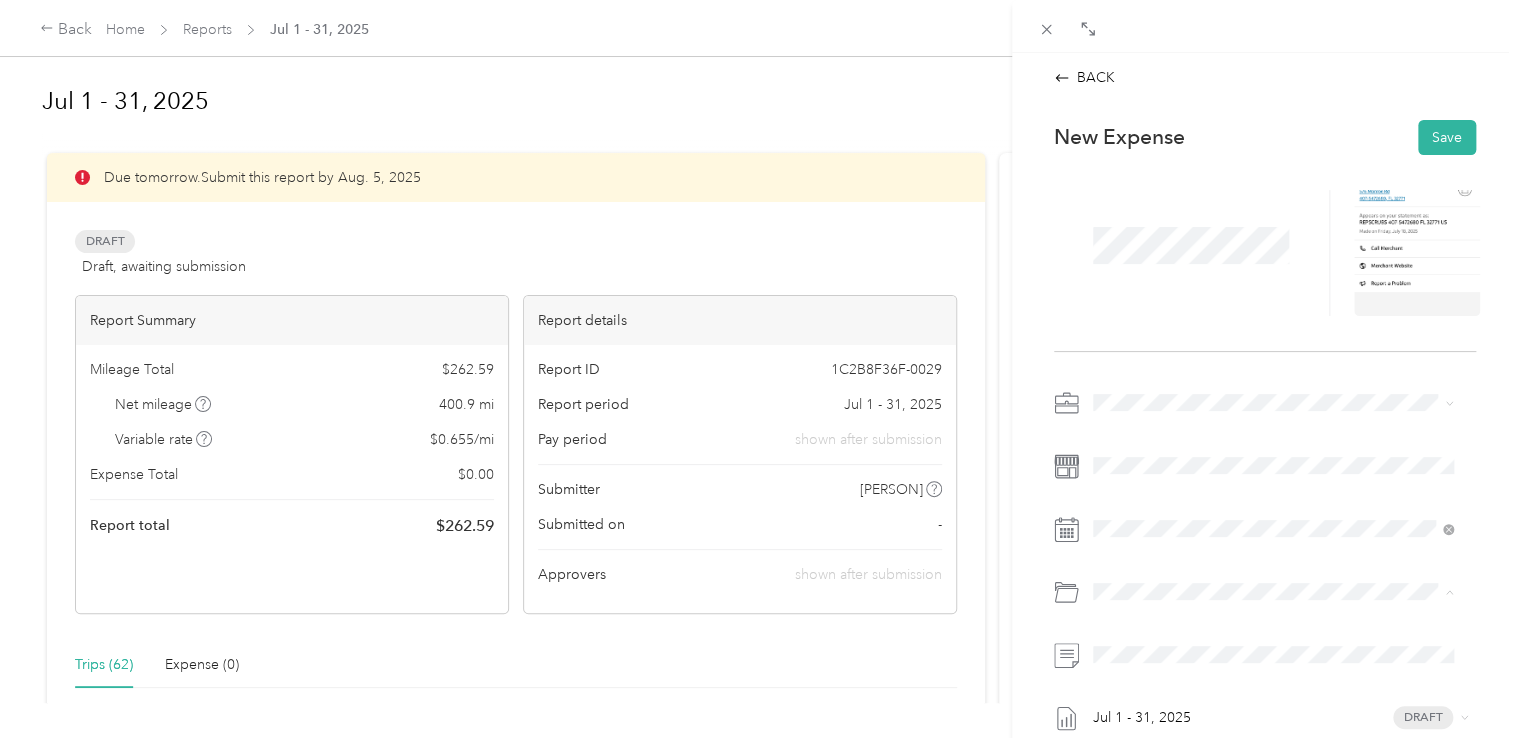 click on "Rep Scrubs" at bounding box center (1273, 483) 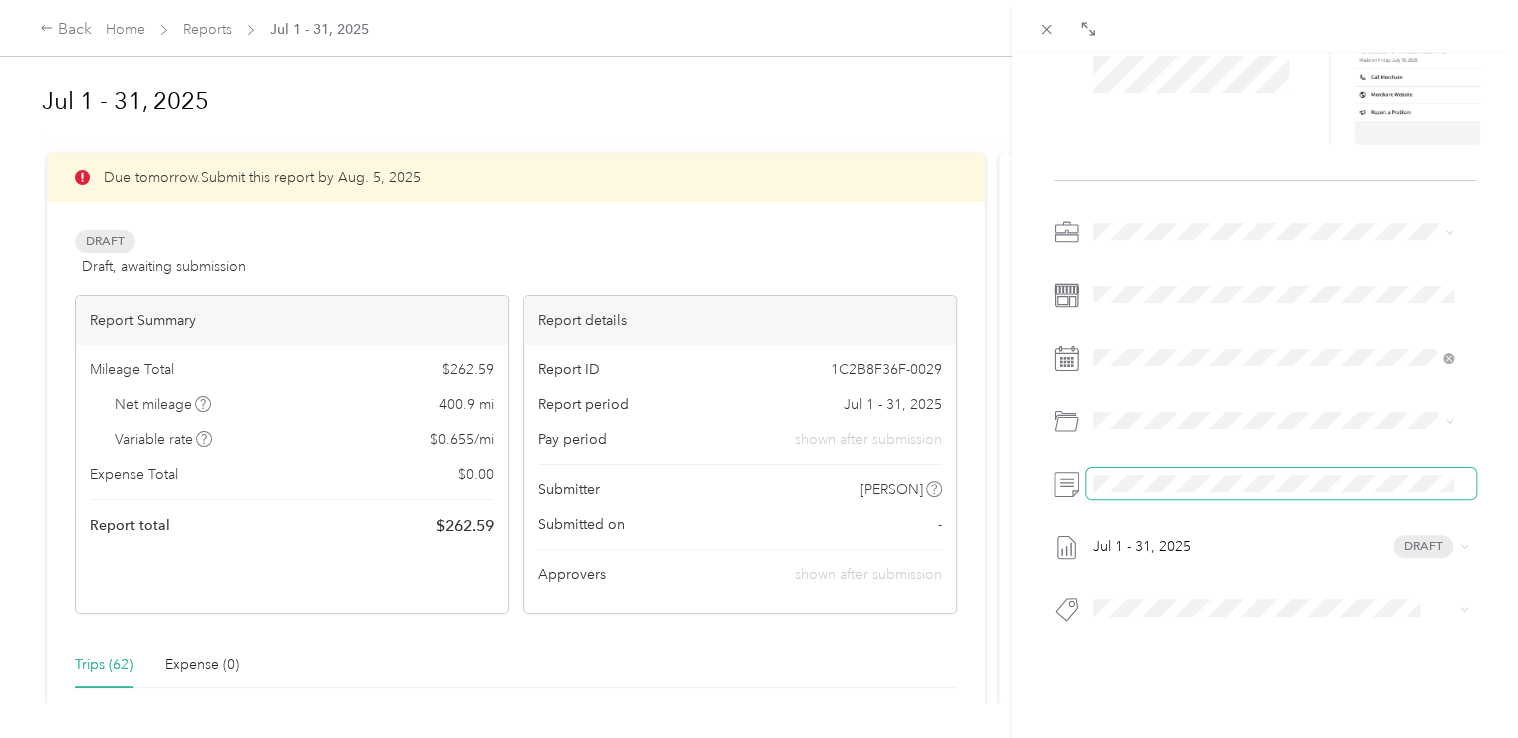 scroll, scrollTop: 176, scrollLeft: 0, axis: vertical 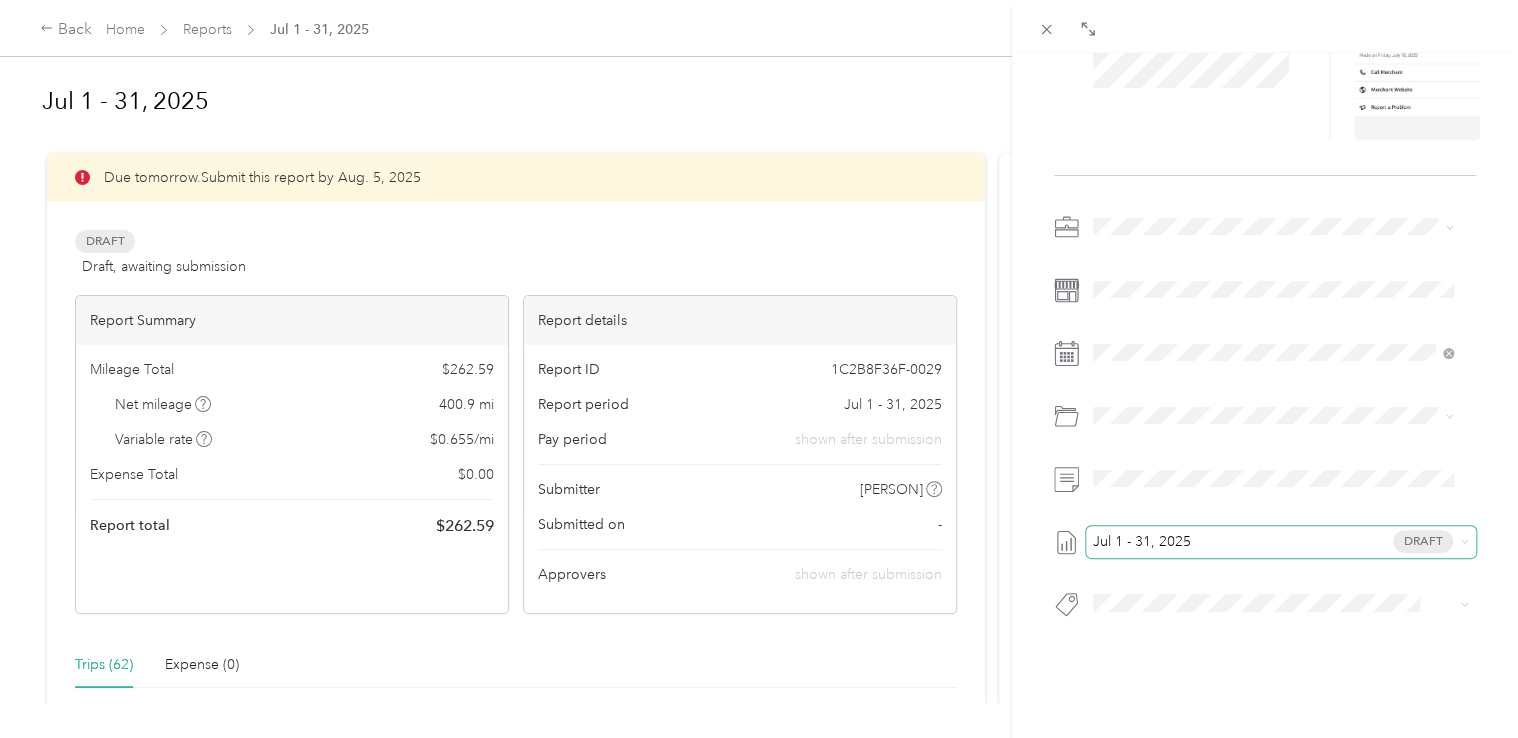click on "Jul 1 - 31, 2025 Draft" at bounding box center (1276, 542) 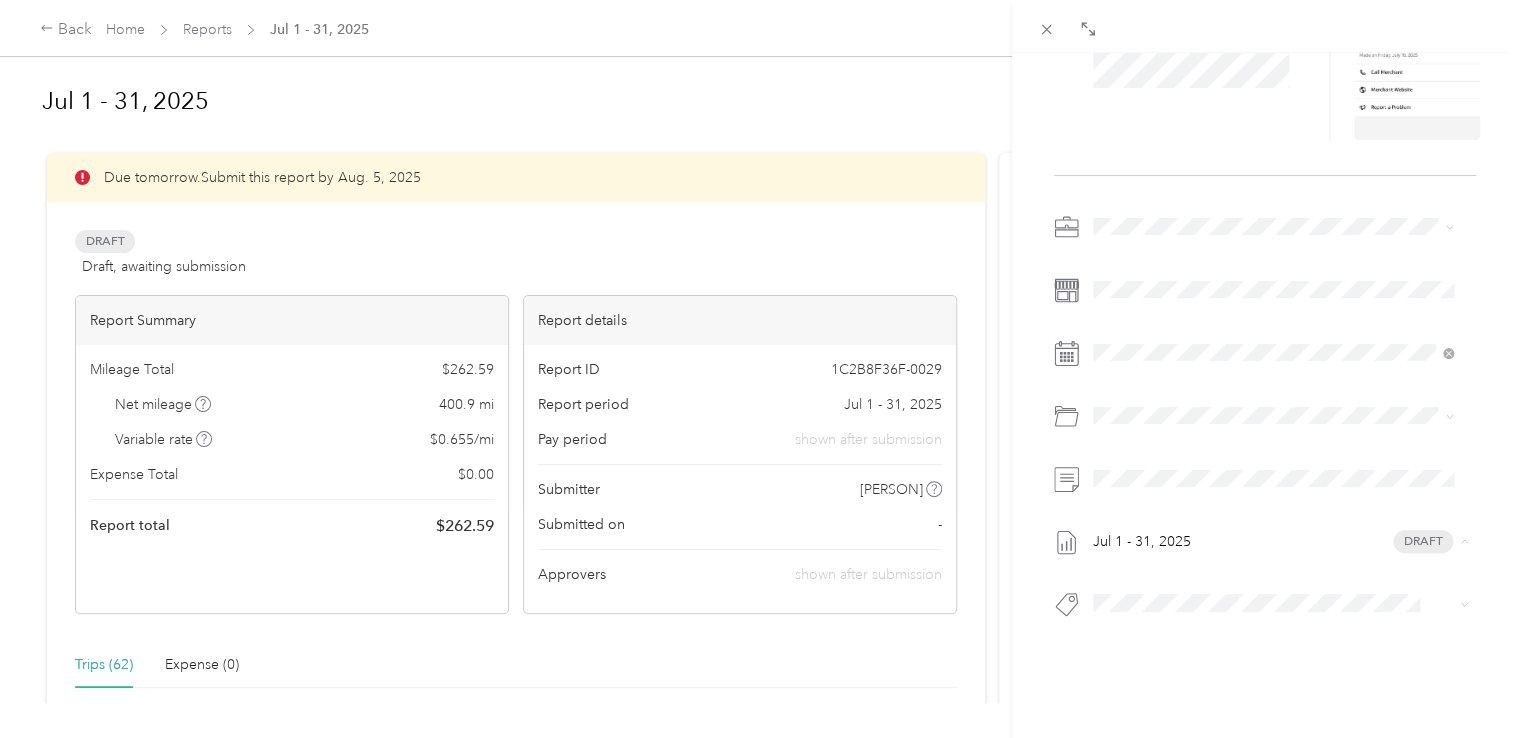 click on "BACK This expense cannot be edited because it is either under review, approved, or paid. Contact your Team Manager to edit it. New Expense Save [DATE] - [DATE] [YEAR] Draft" at bounding box center [759, 369] 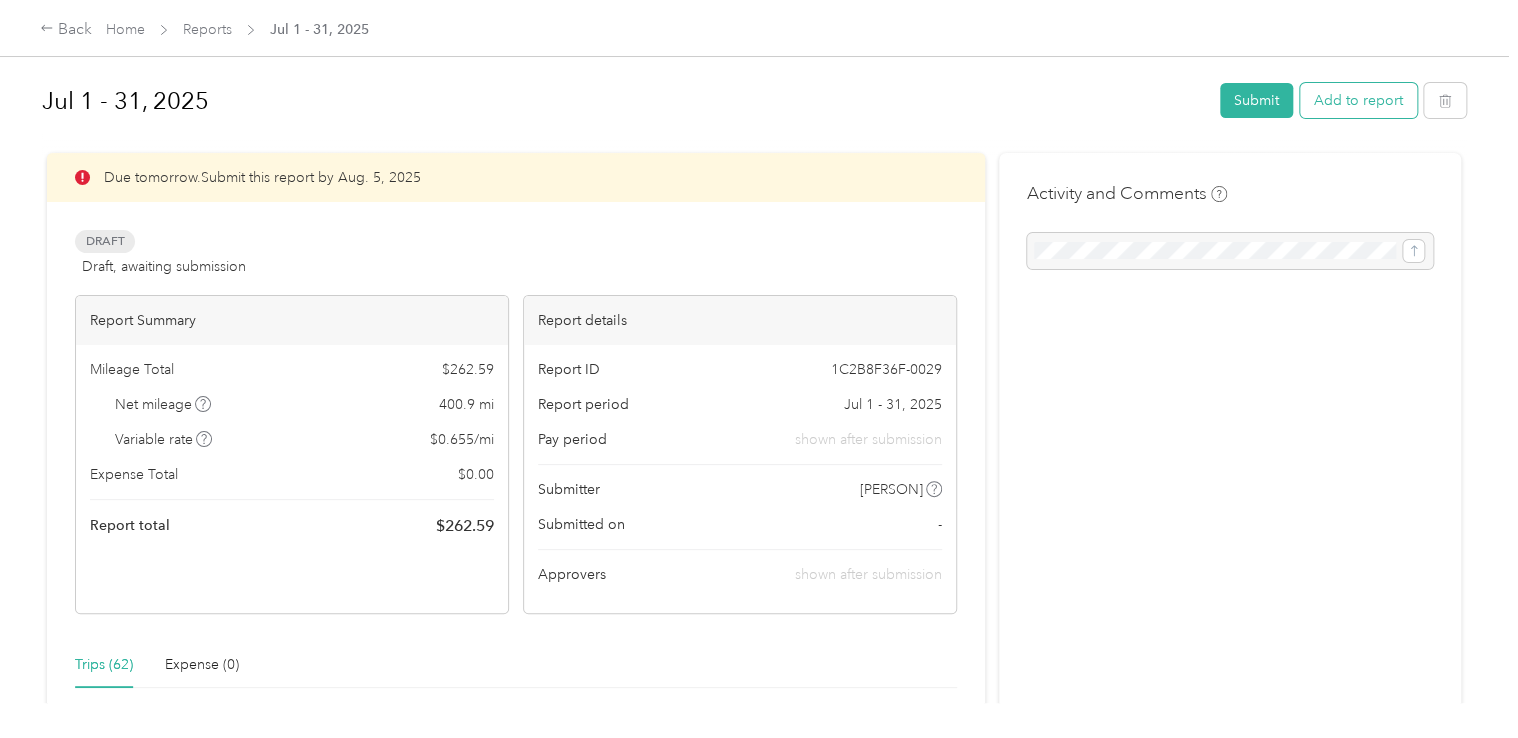 click on "Add to report" at bounding box center [1358, 100] 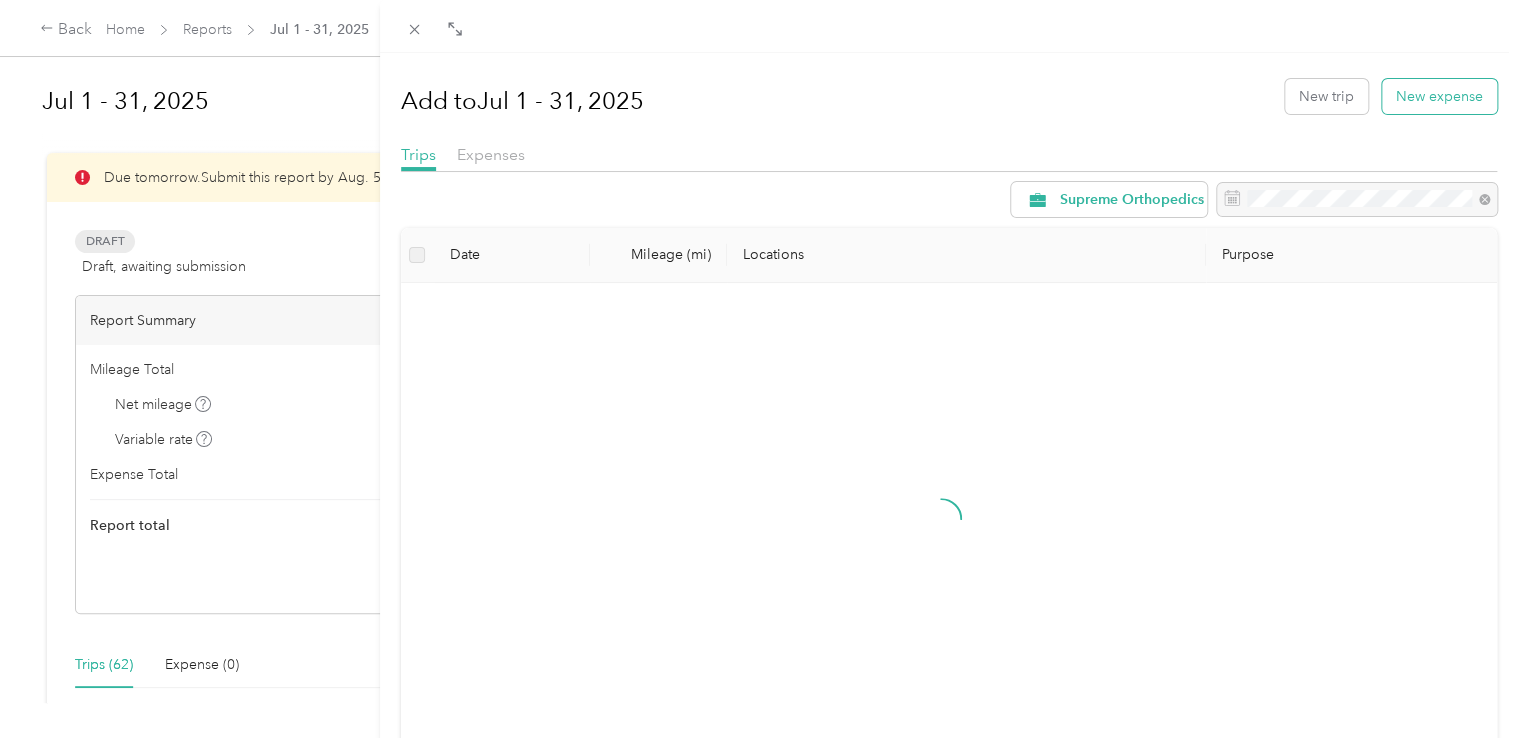 click on "New expense" at bounding box center (1439, 96) 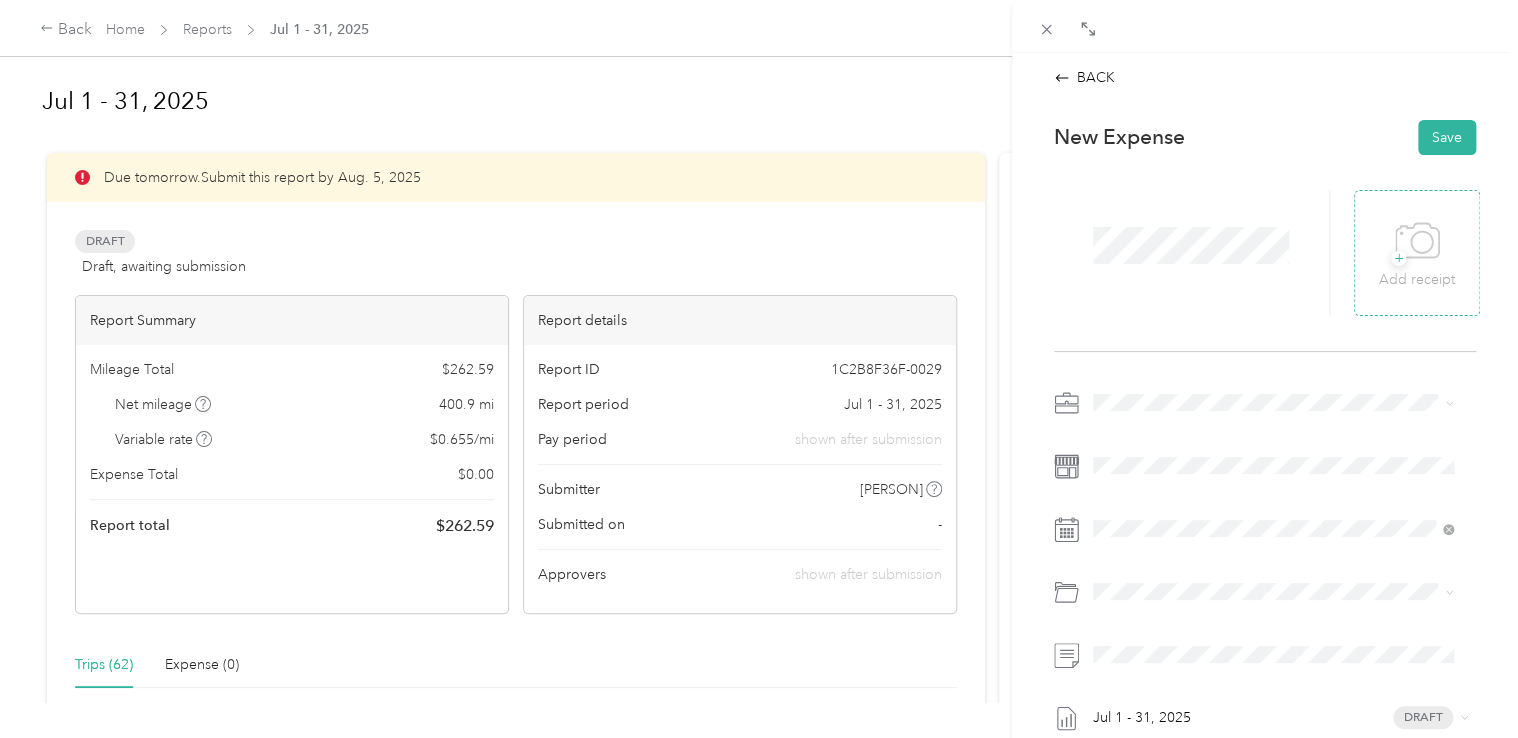 click on "+" at bounding box center [1398, 258] 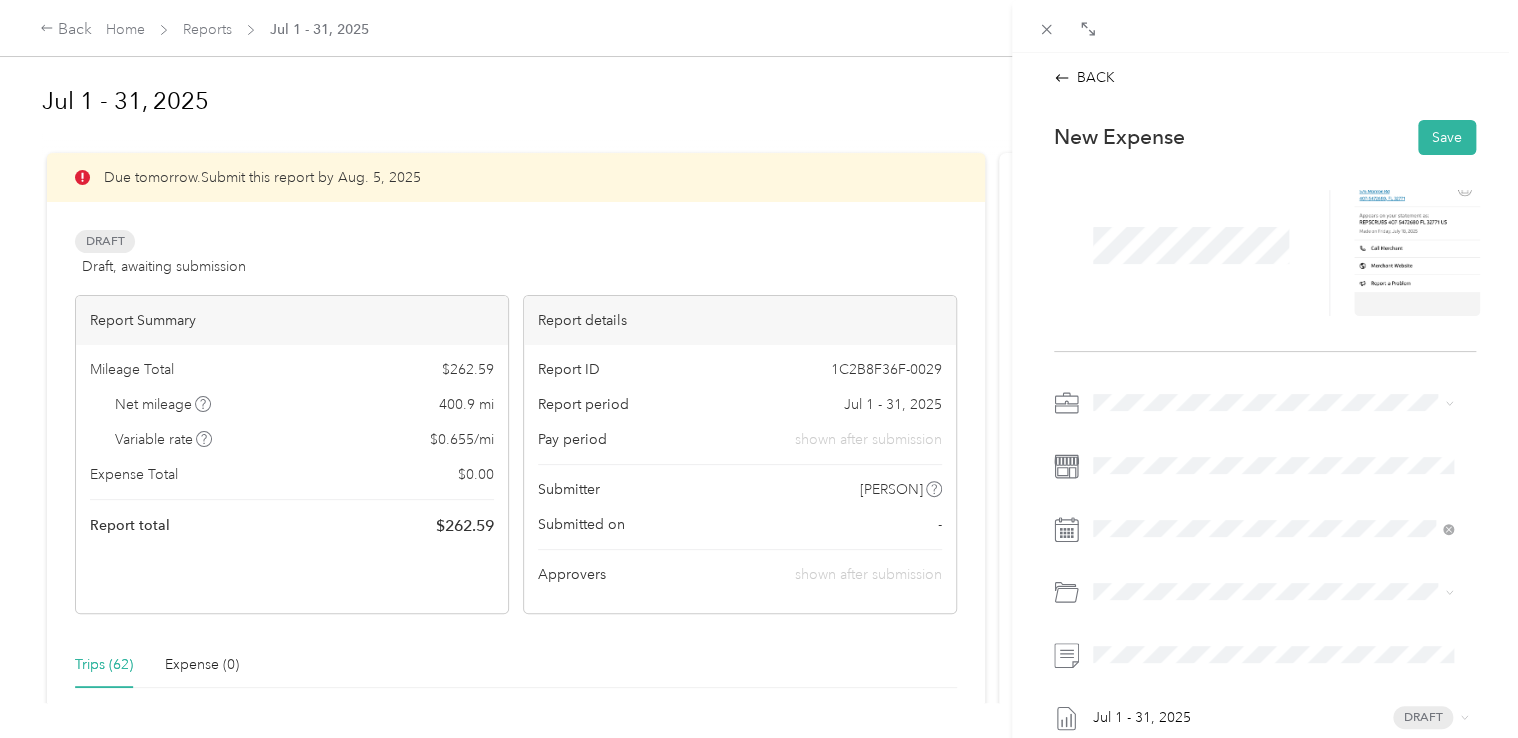 click 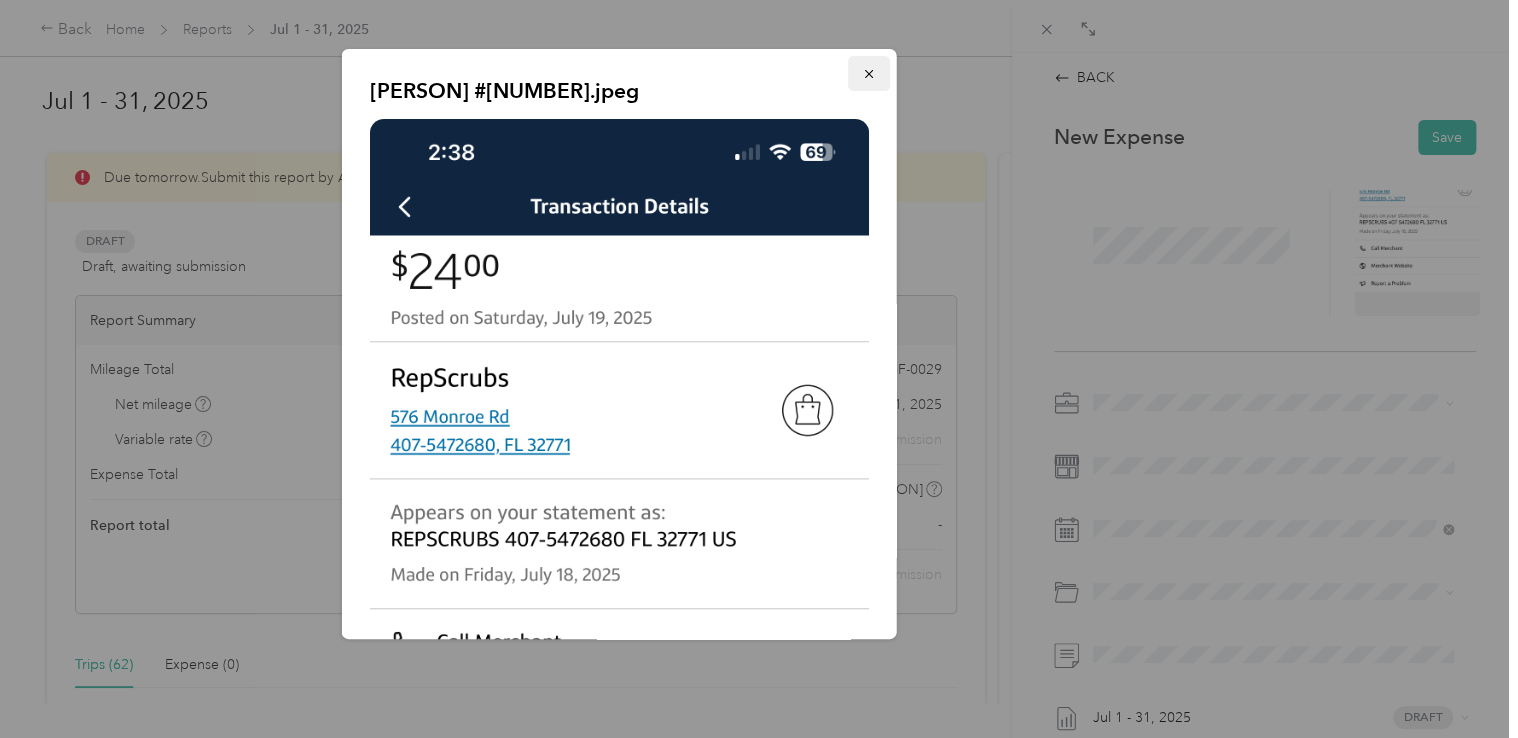 click 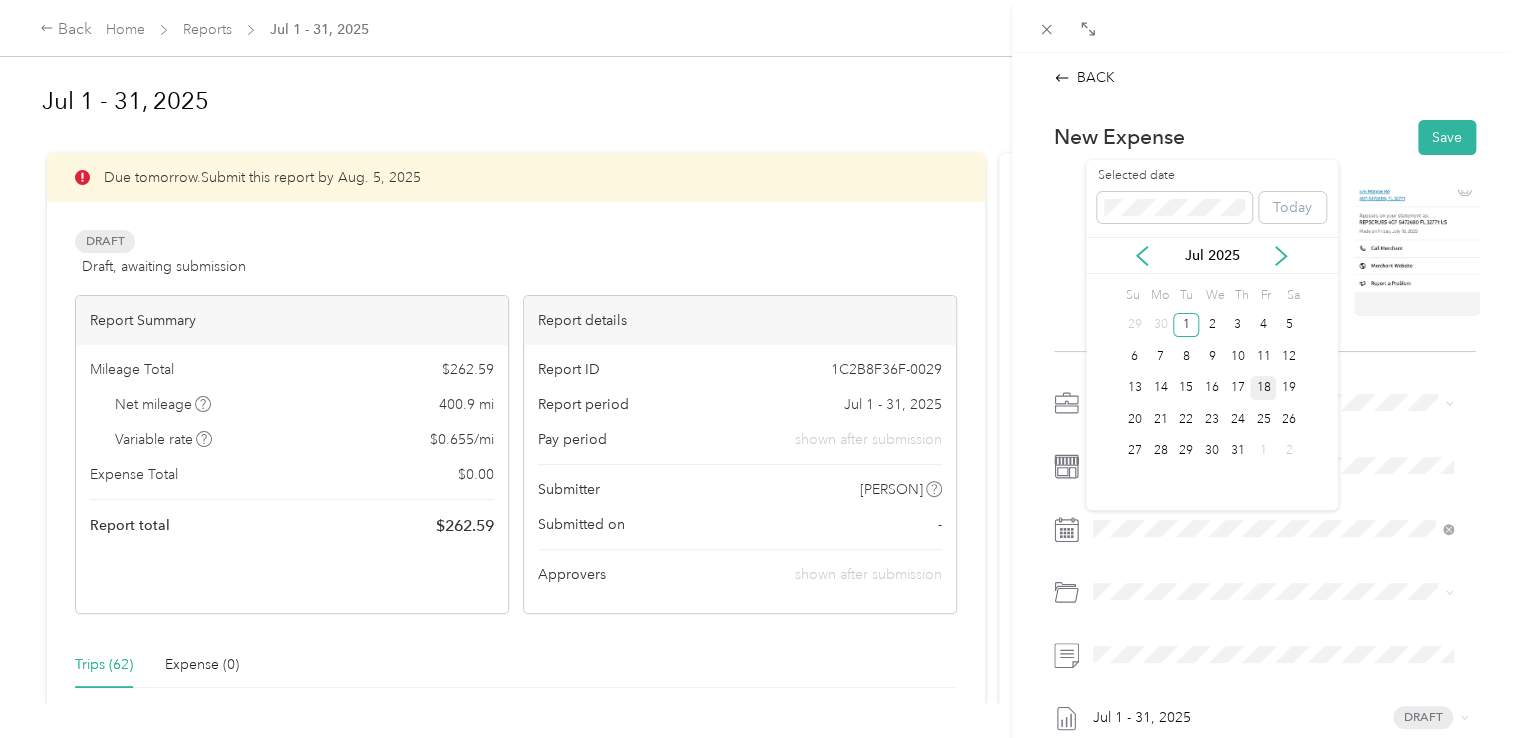 click on "18" at bounding box center [1263, 388] 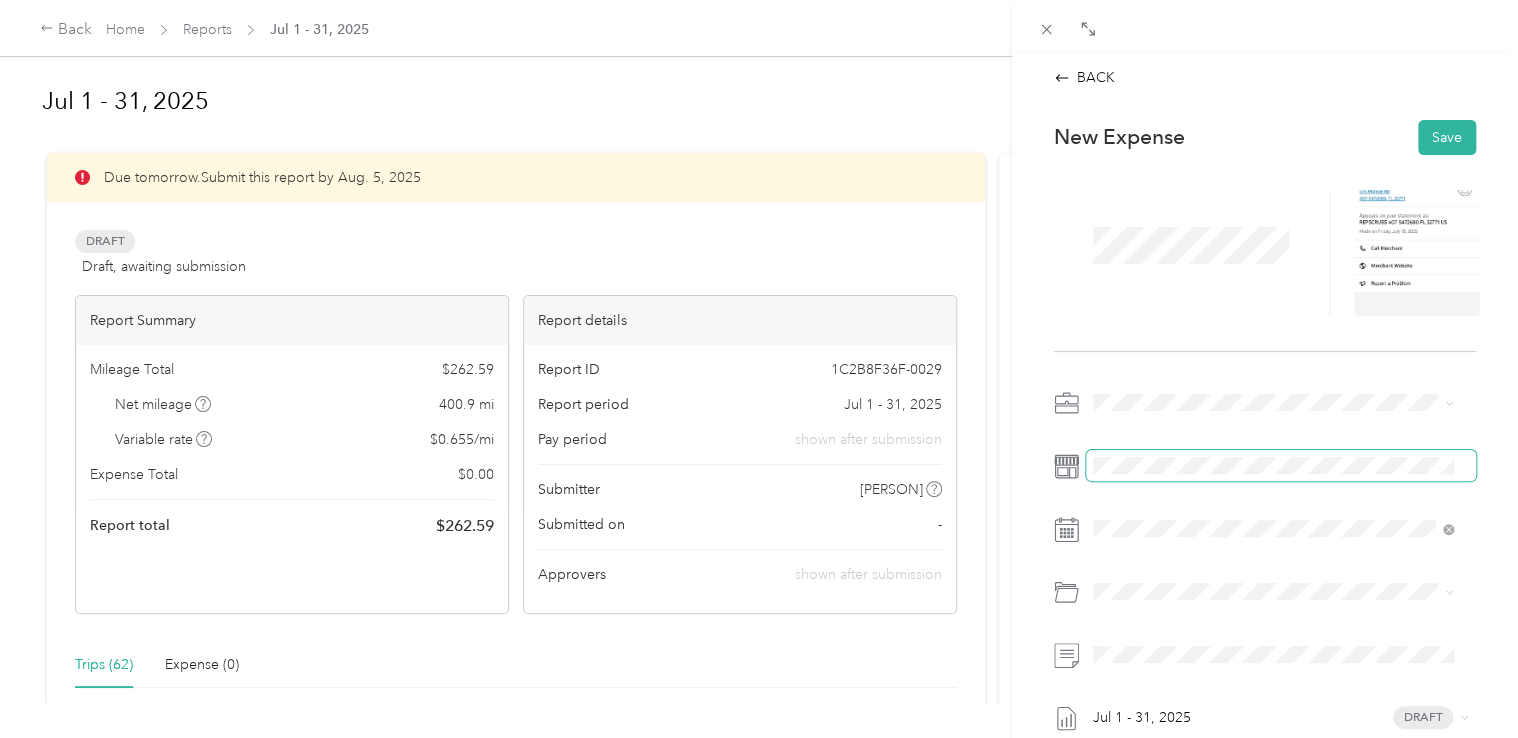 click at bounding box center (1281, 466) 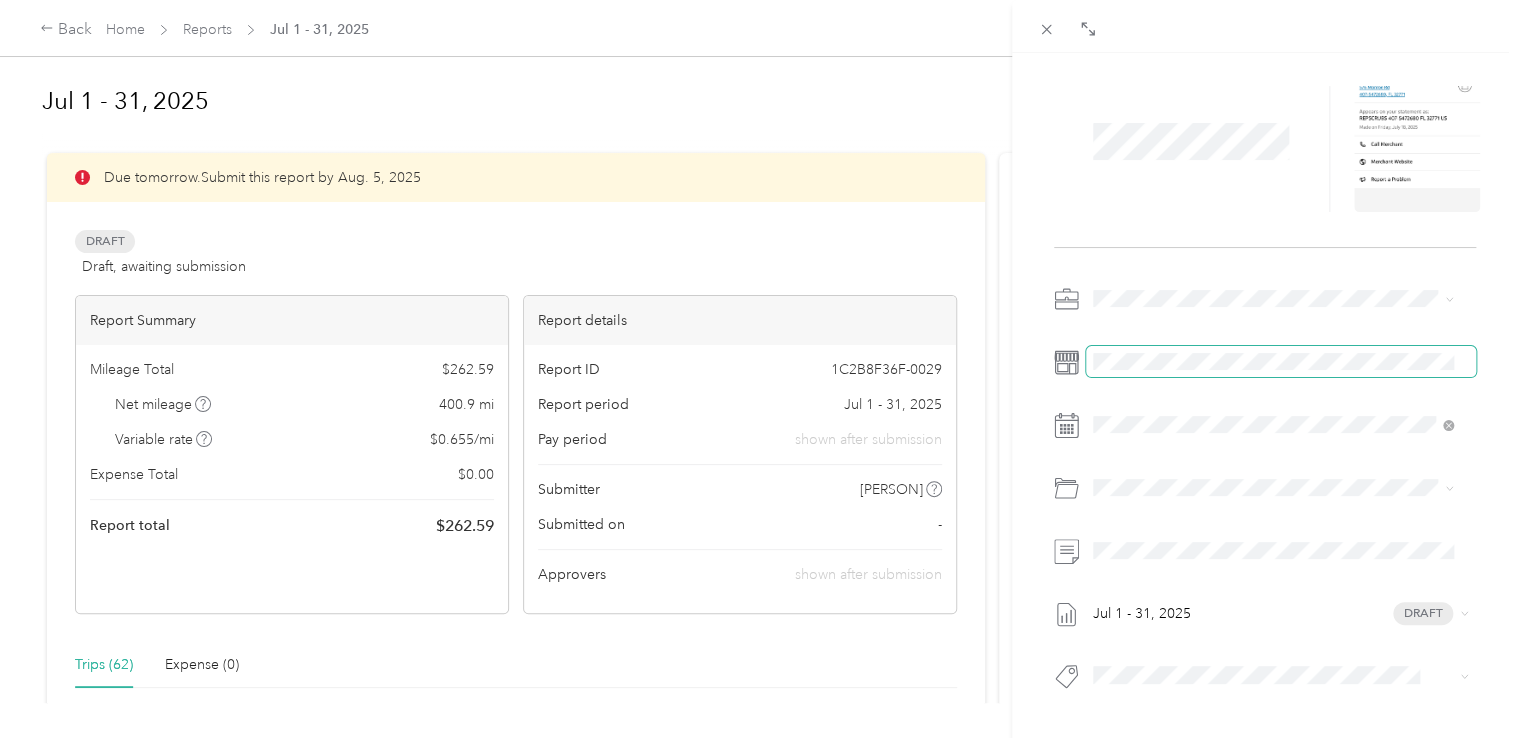 scroll, scrollTop: 116, scrollLeft: 0, axis: vertical 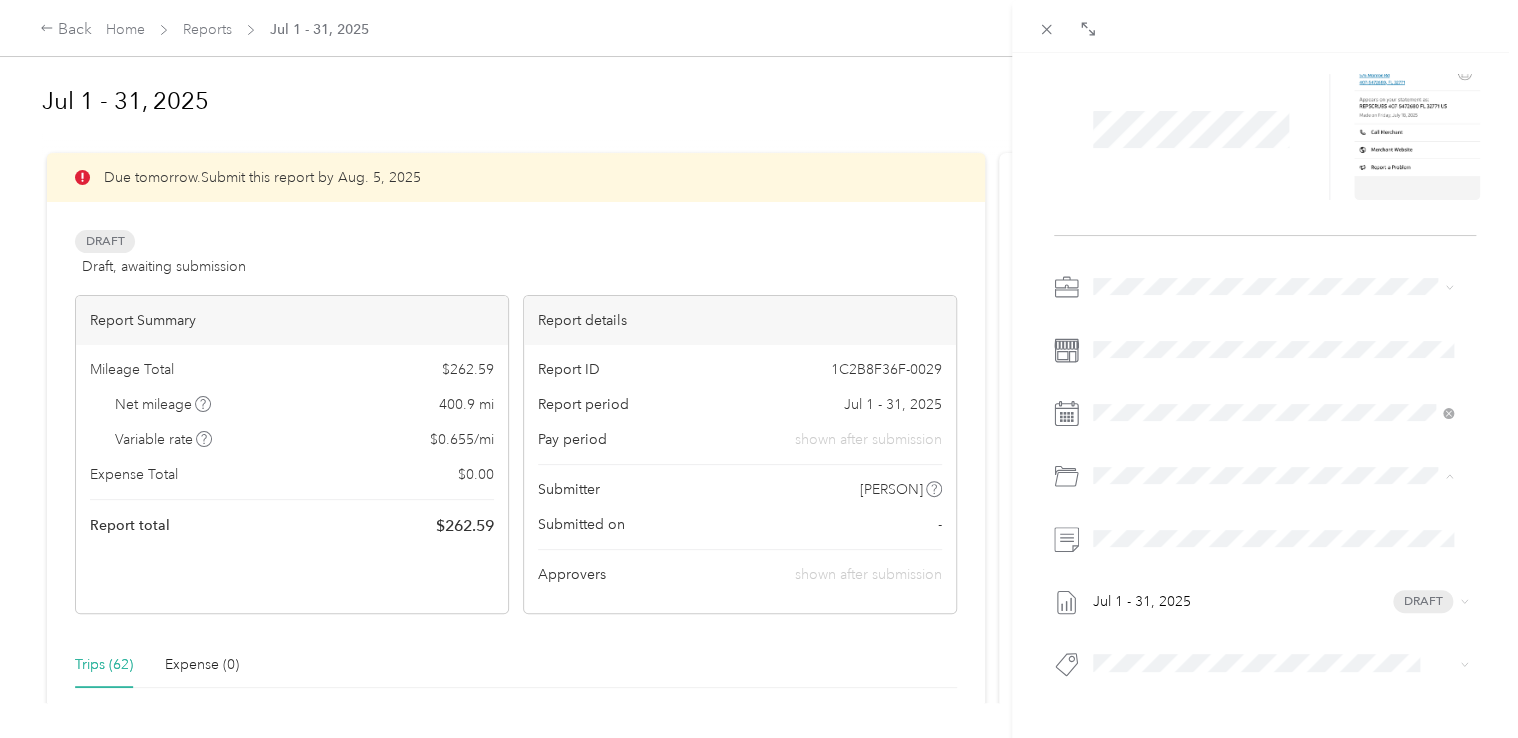 click on "Rep Scrubs" at bounding box center (1182, 588) 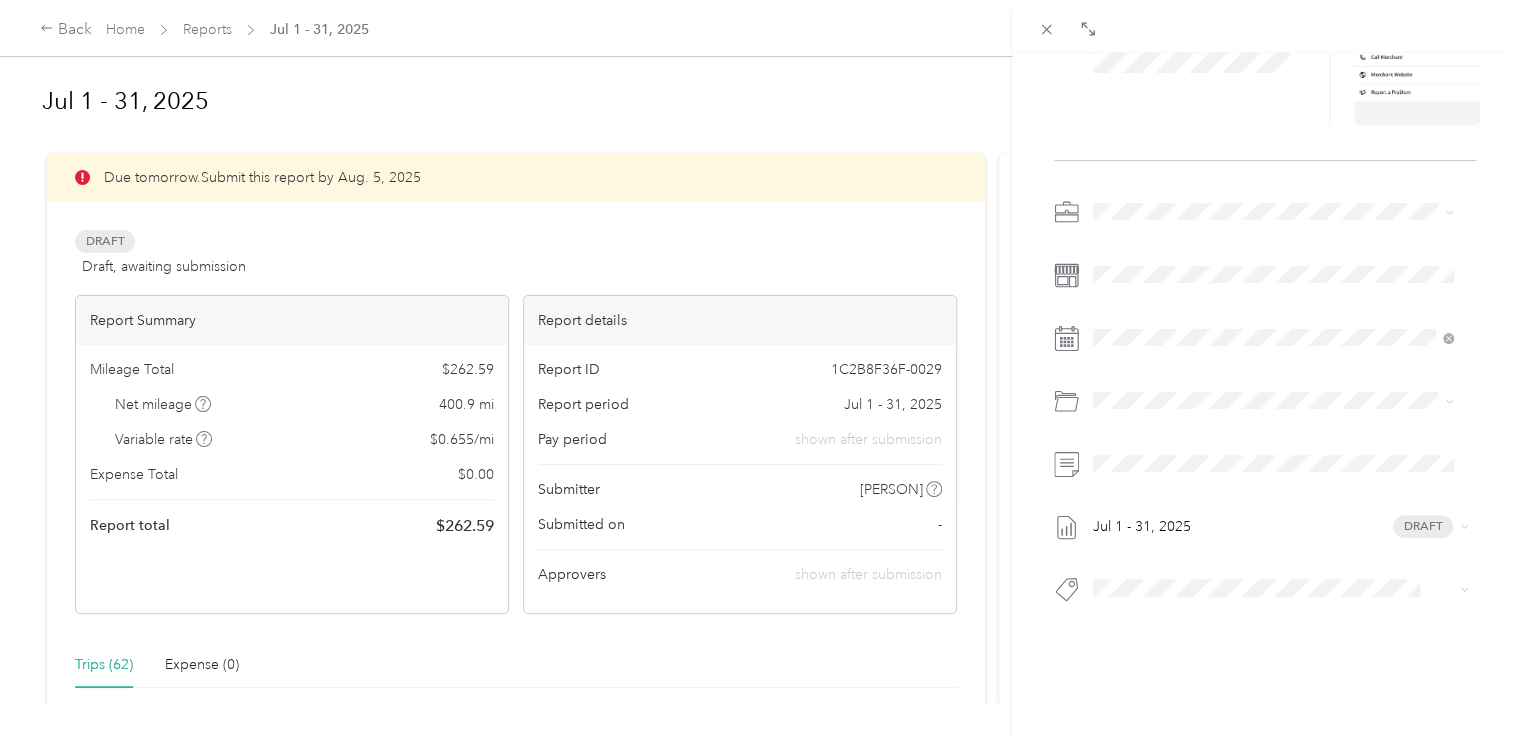 scroll, scrollTop: 0, scrollLeft: 0, axis: both 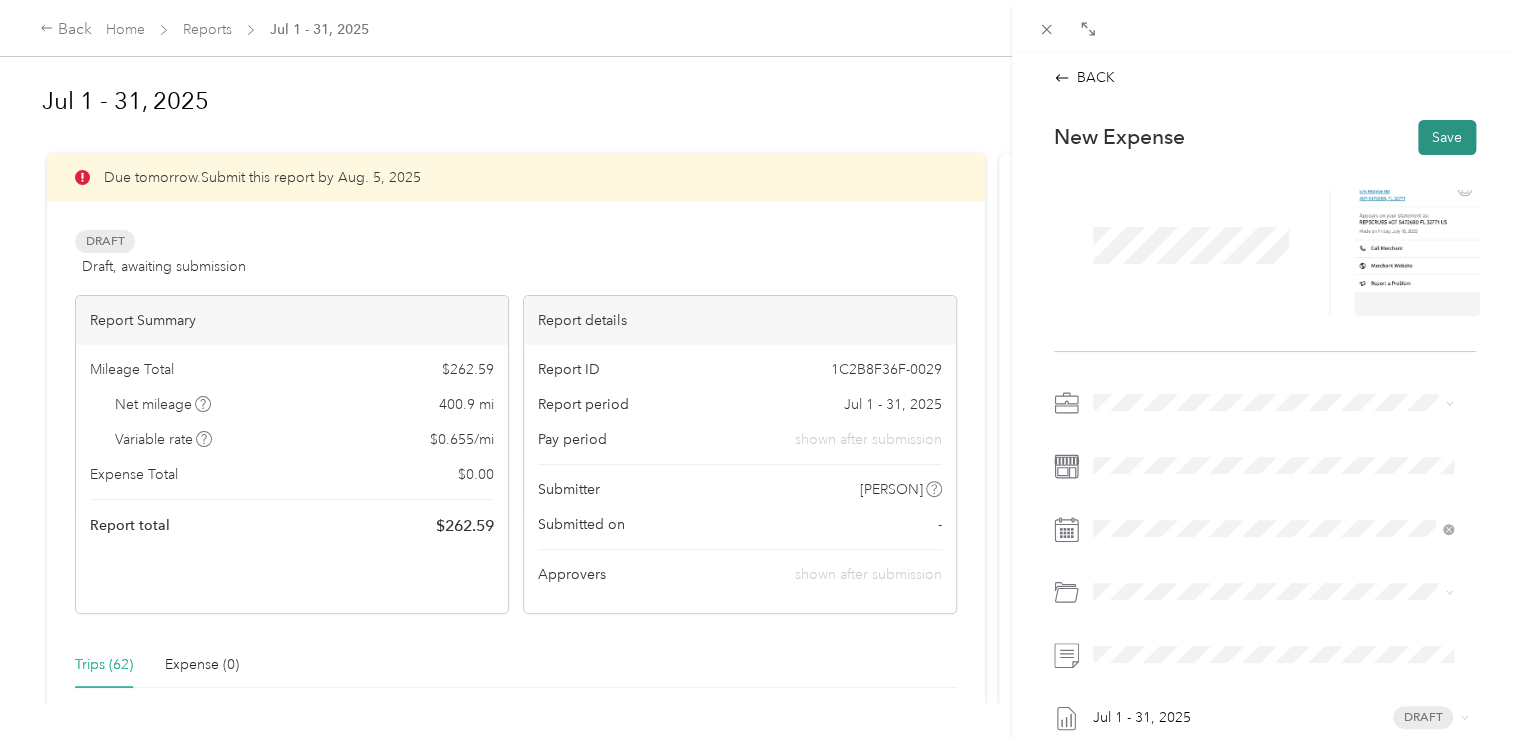 click on "Save" at bounding box center [1447, 137] 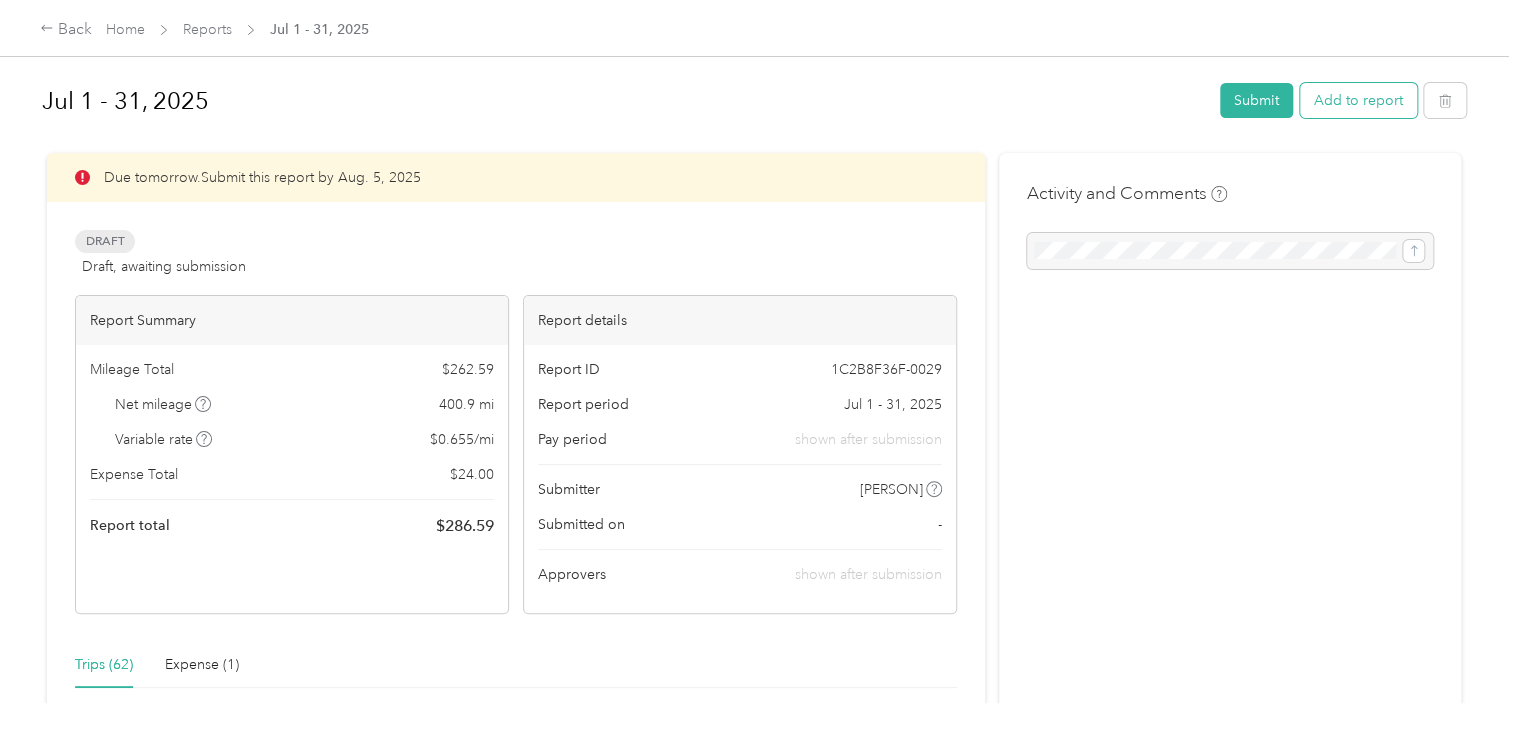 click on "Add to report" at bounding box center (1358, 100) 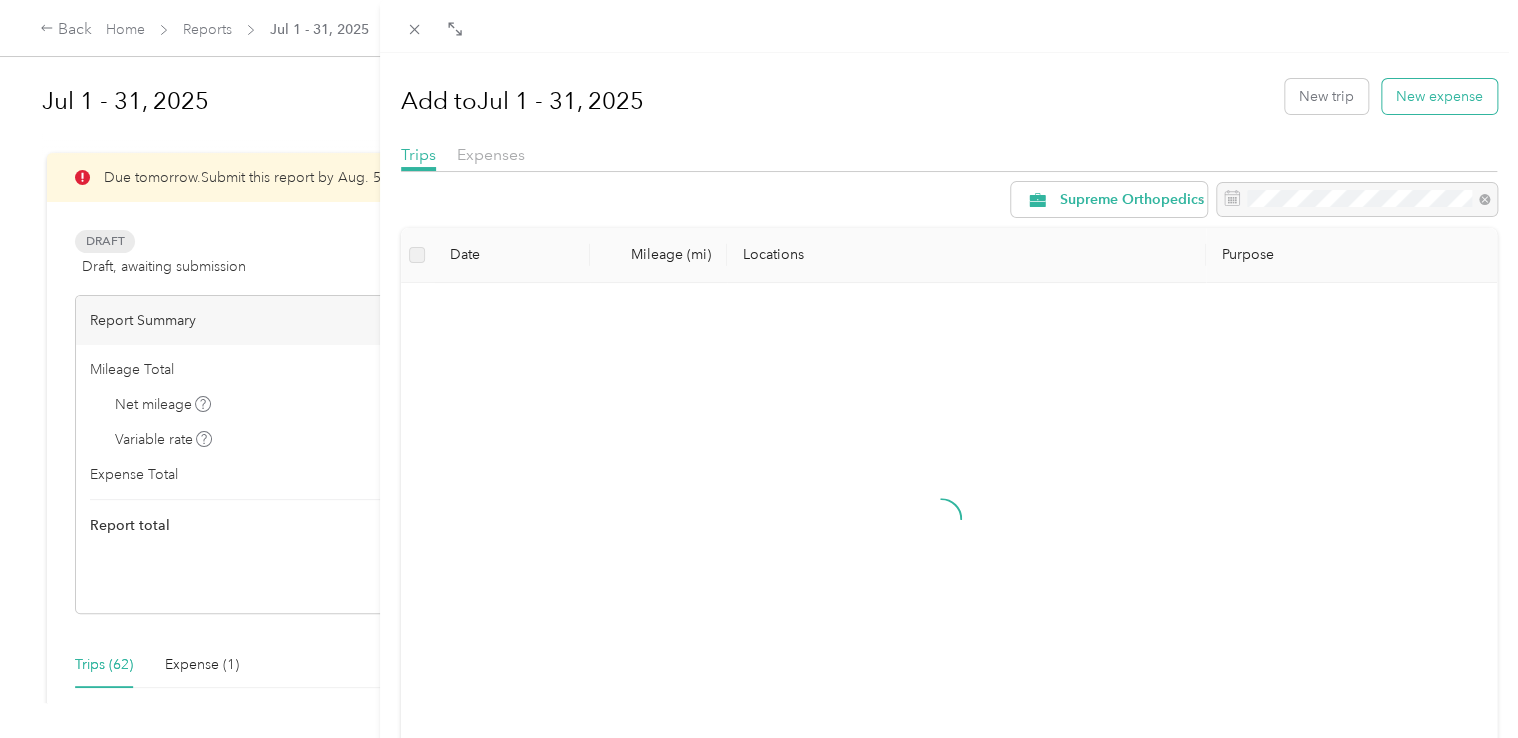 click on "New expense" at bounding box center (1439, 96) 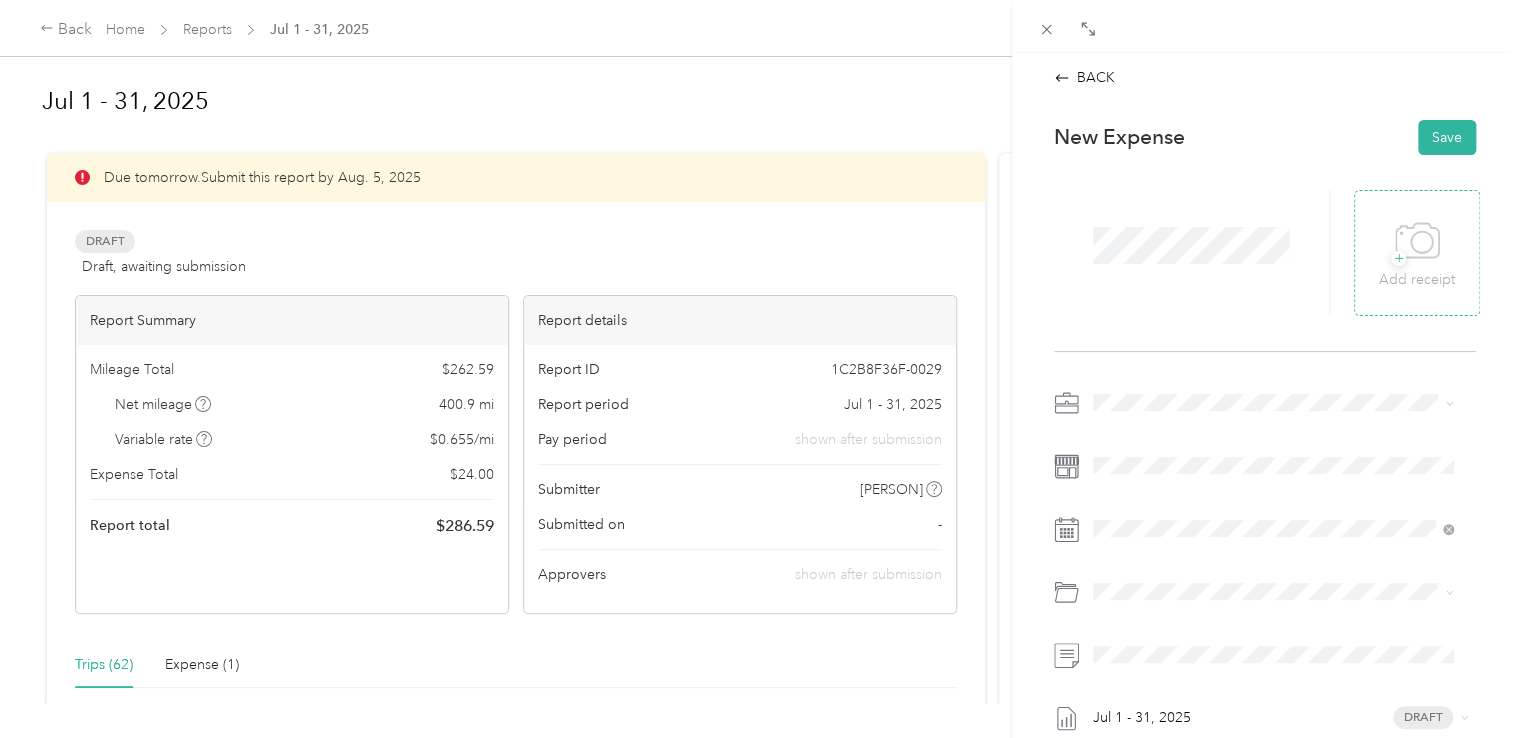 click on "+" at bounding box center [1398, 258] 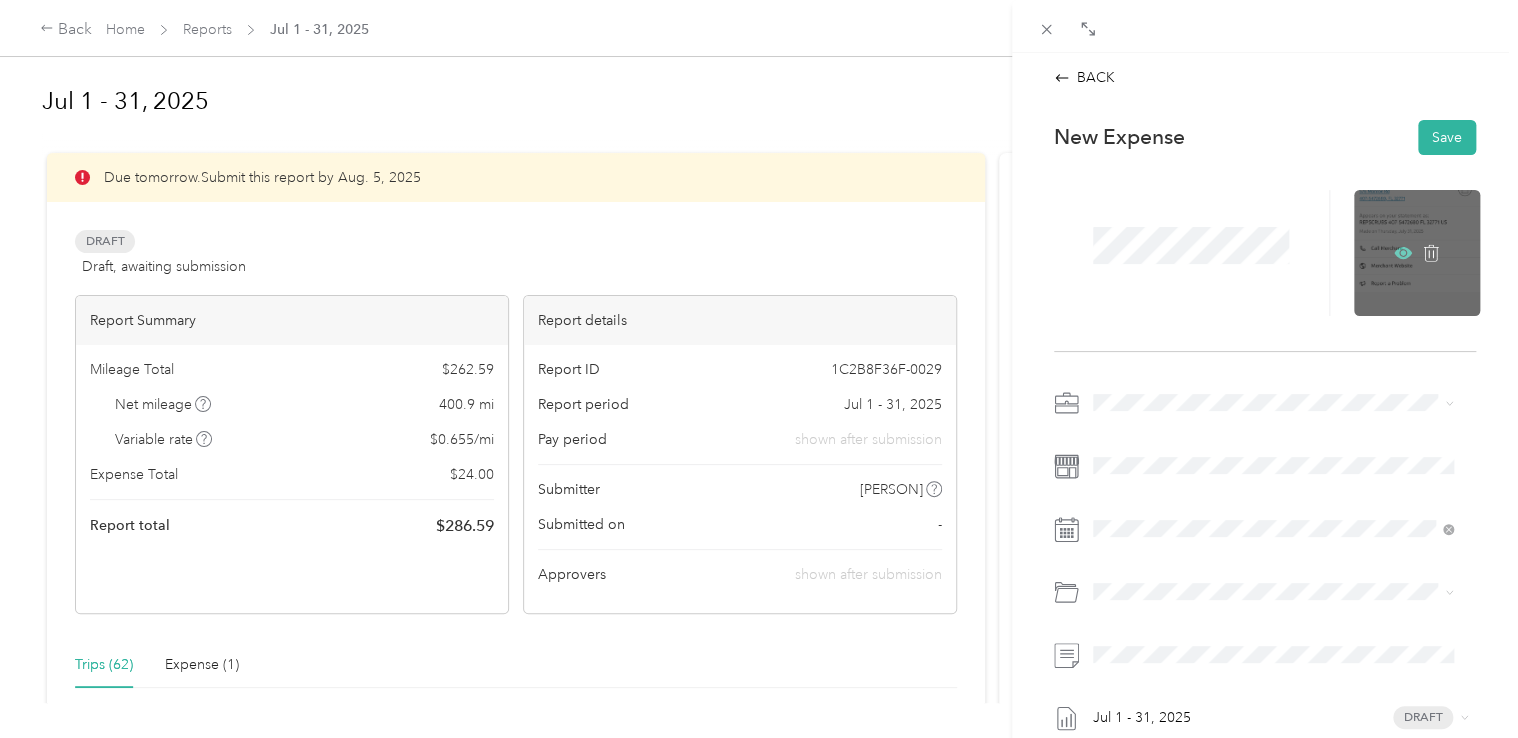 click 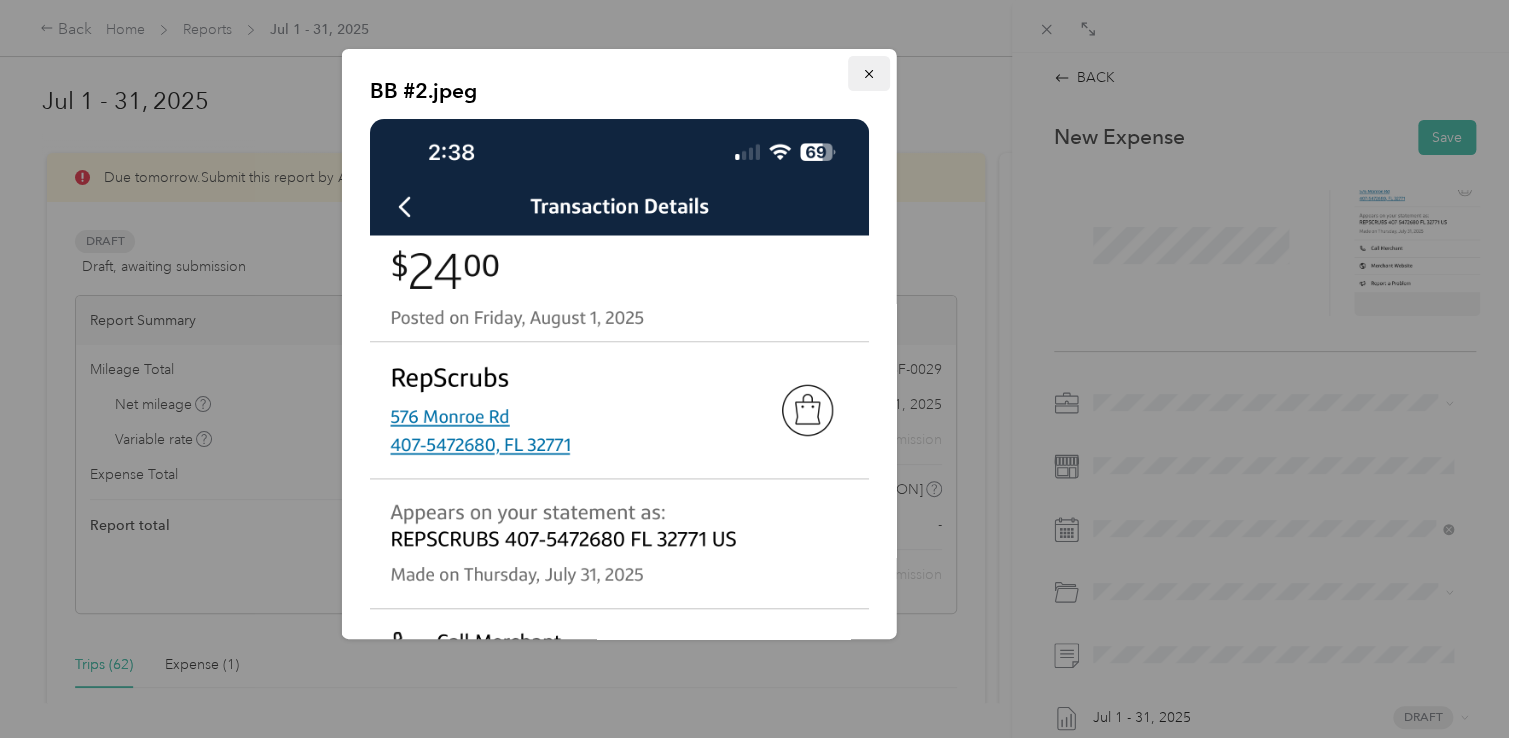 click 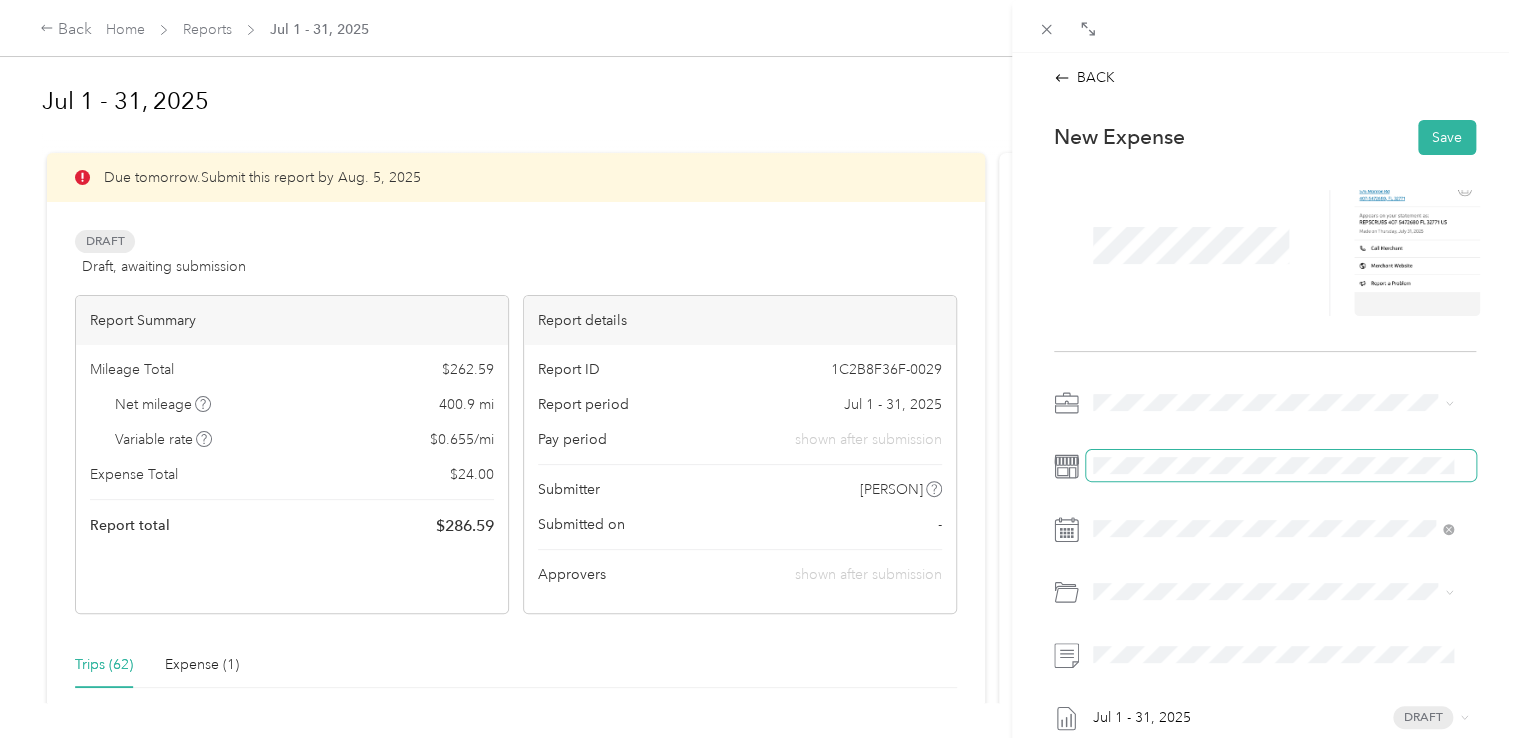 click at bounding box center (1281, 466) 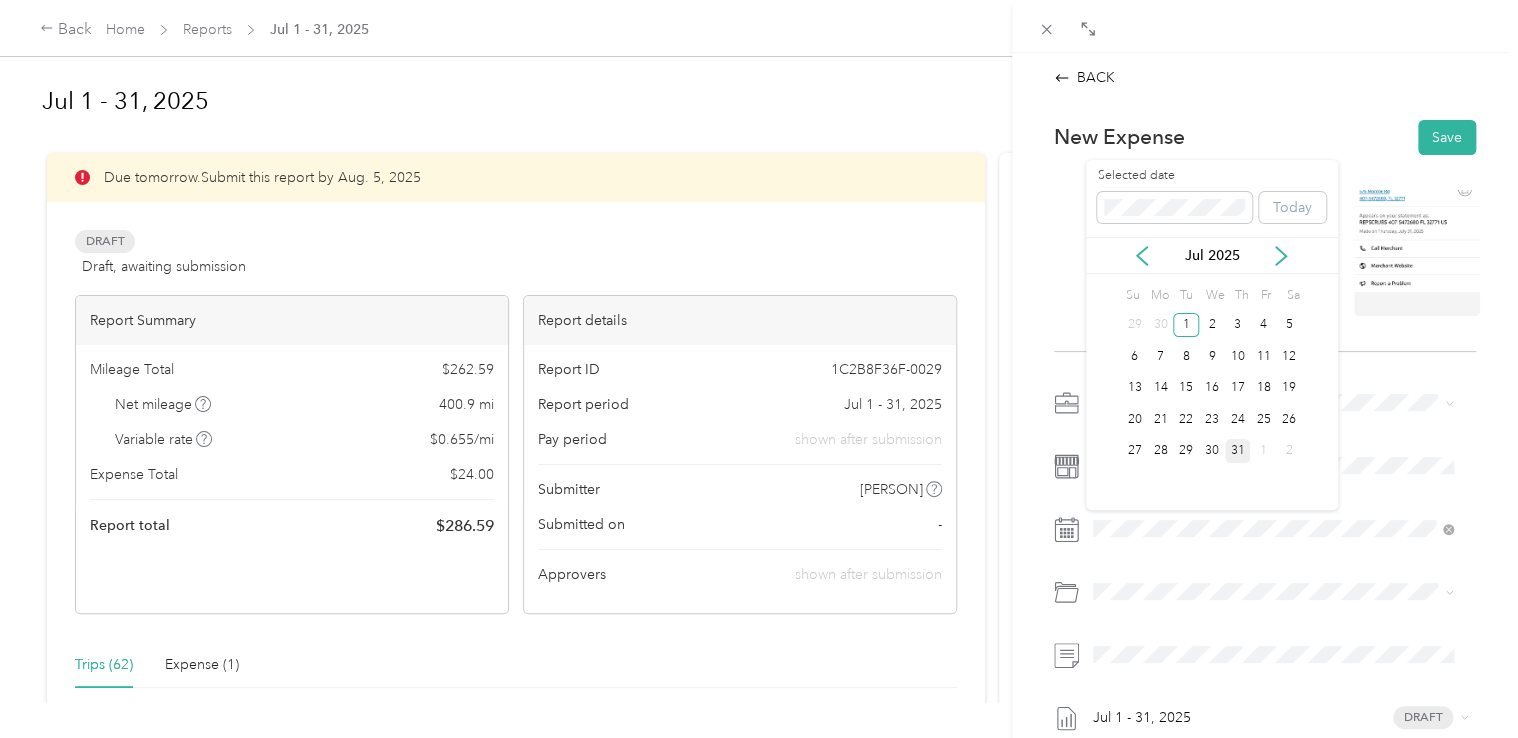 click on "31" at bounding box center (1238, 451) 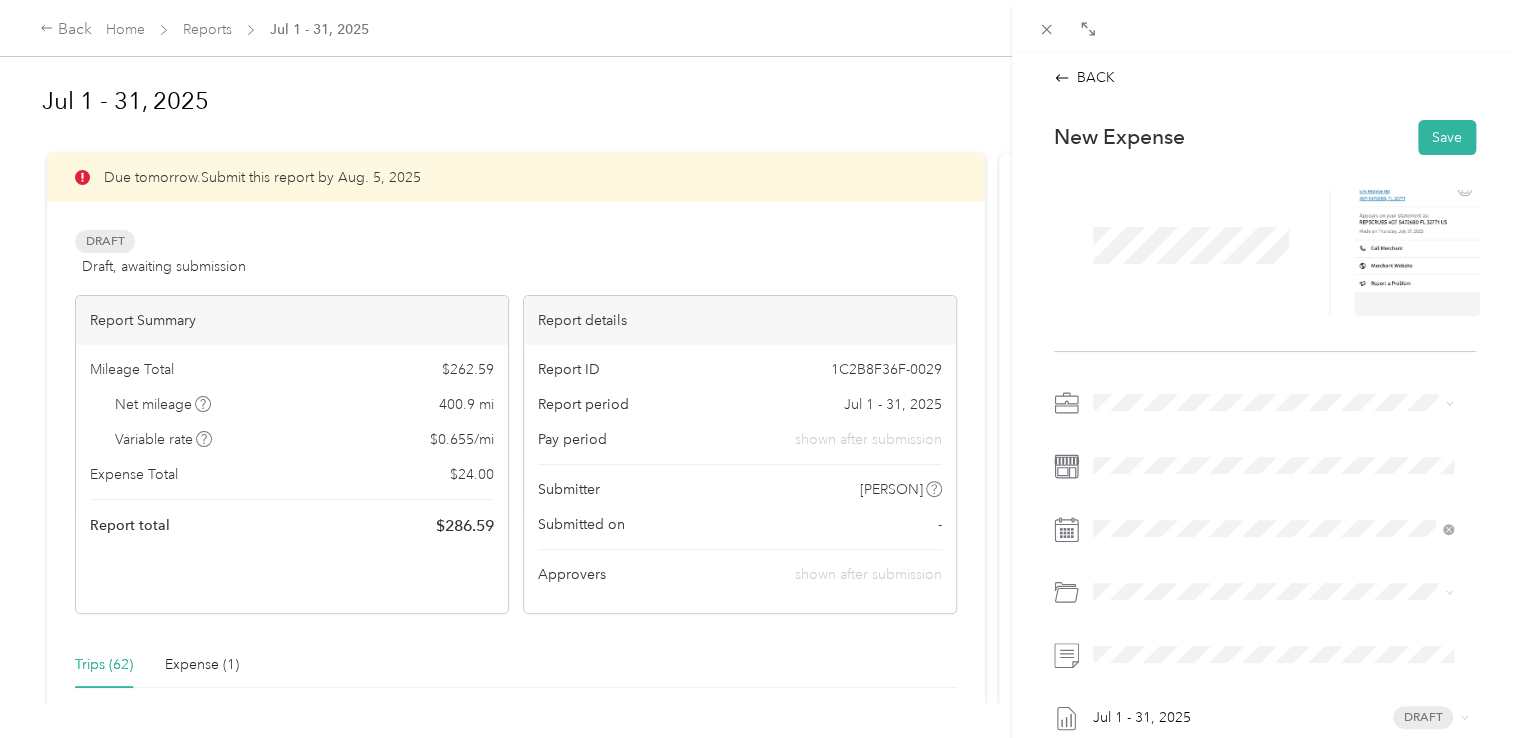 click on "Rep Scrubs" at bounding box center [1182, 482] 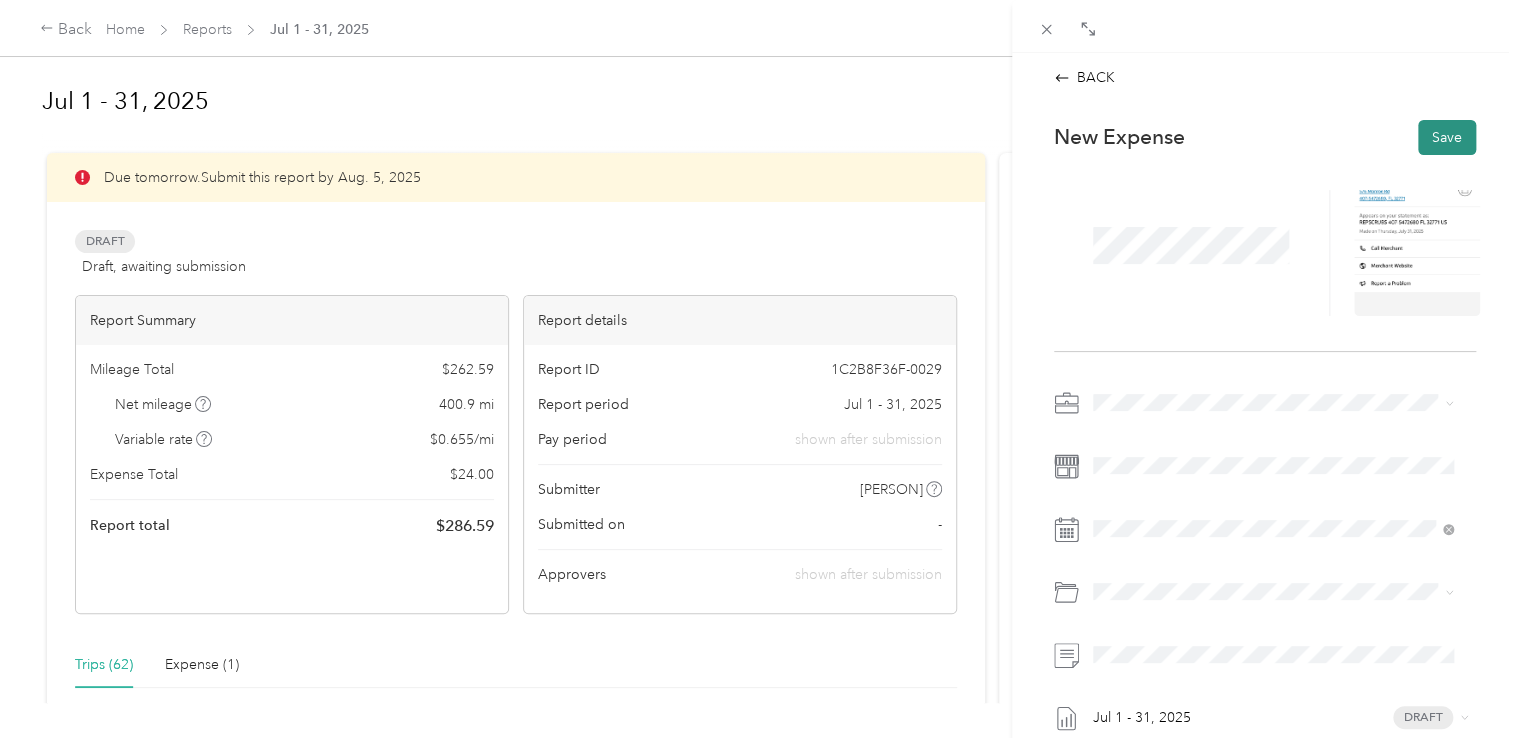 click on "Save" at bounding box center (1447, 137) 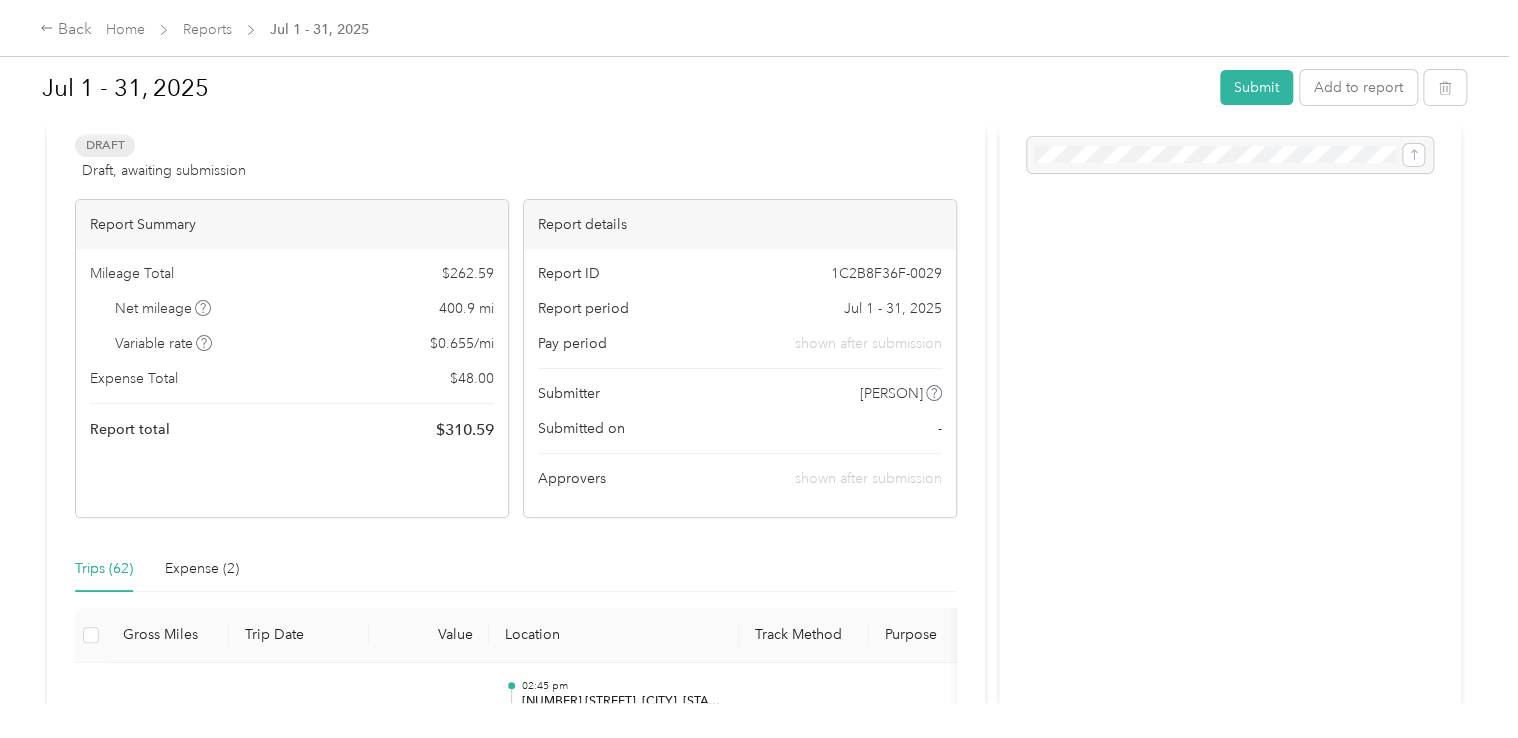 scroll, scrollTop: 0, scrollLeft: 0, axis: both 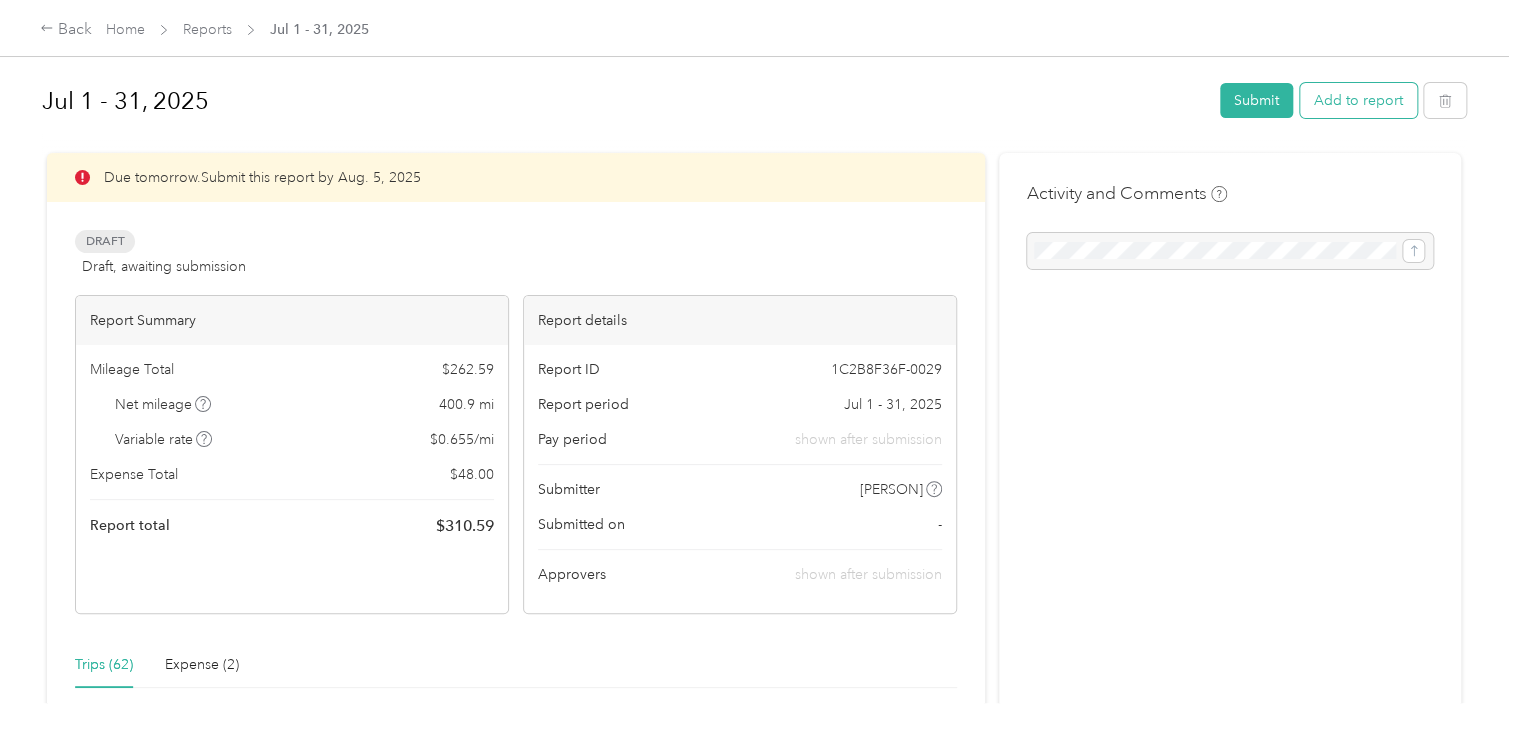click on "Add to report" at bounding box center (1358, 100) 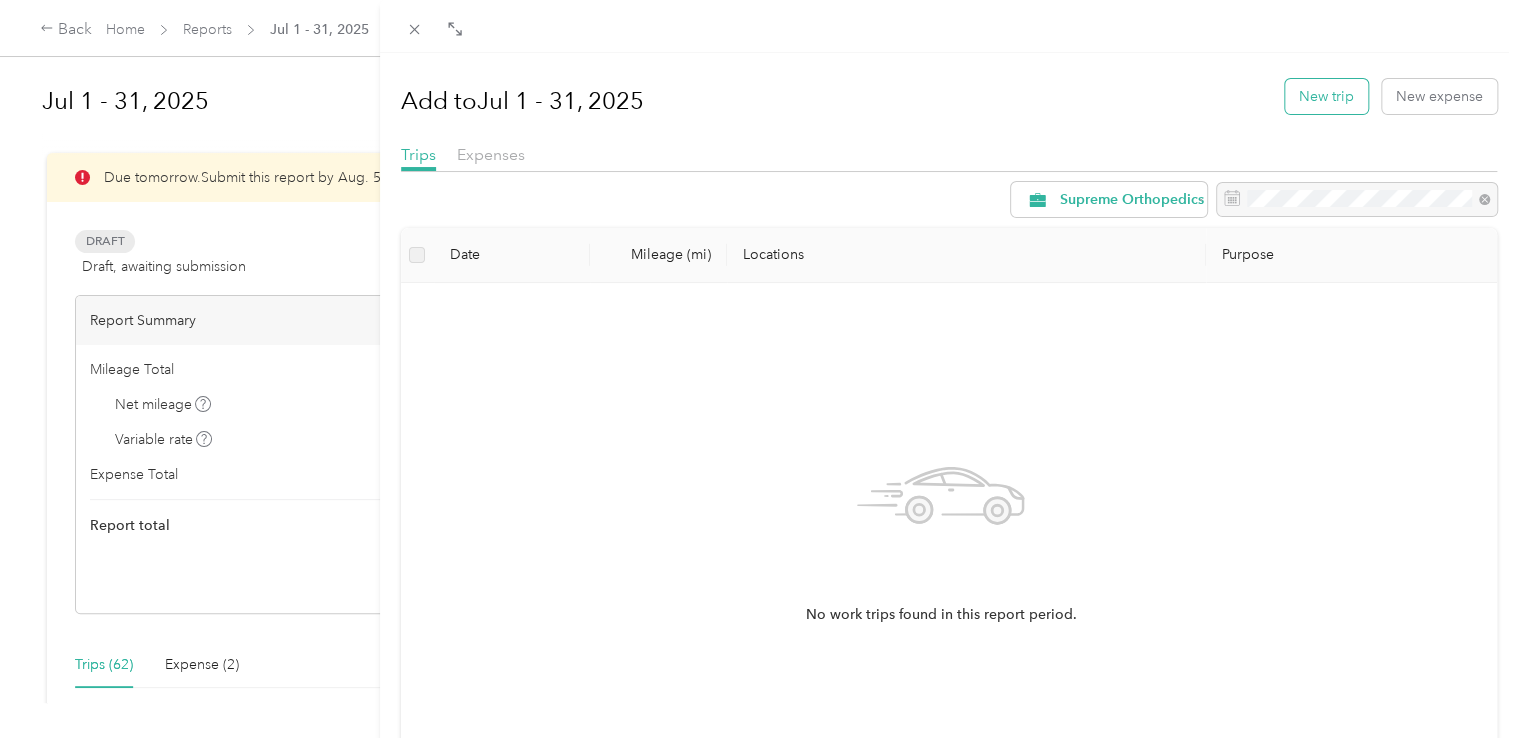 click on "New trip" at bounding box center [1326, 96] 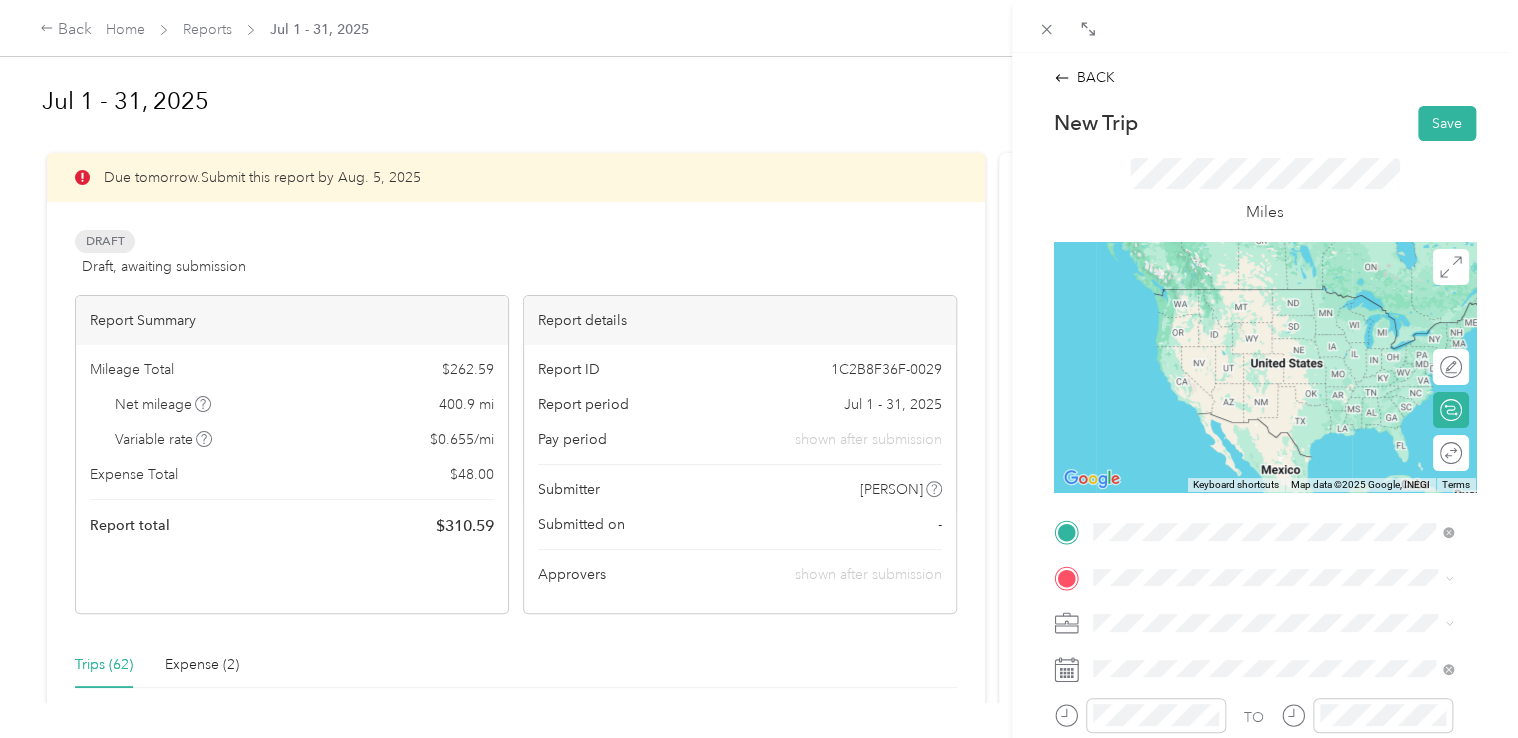 click on "[NUMBER] [STREET]
[CITY], [STATE] [POSTAL_CODE], [COUNTRY]" at bounding box center (1273, 297) 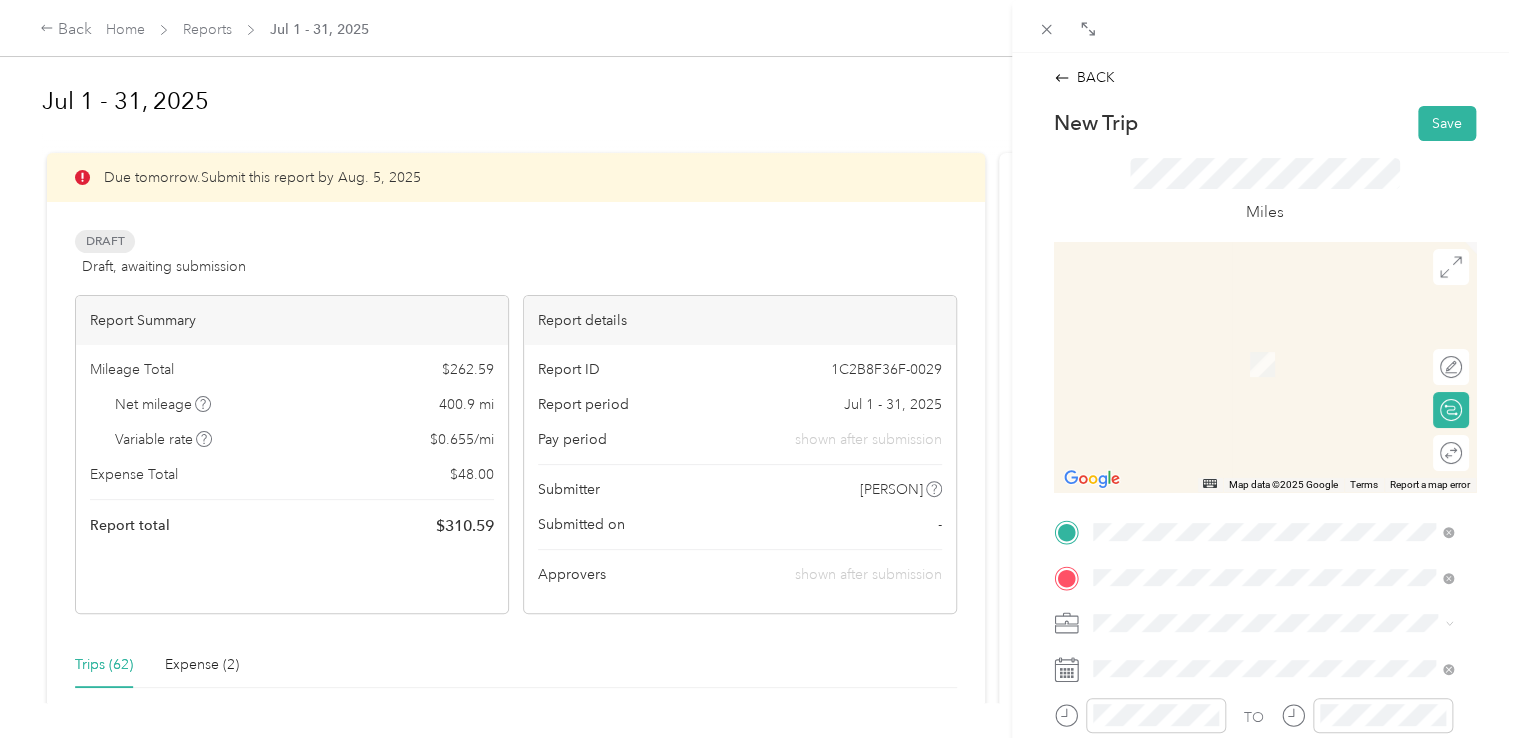 click on "[NUMBER] [STREET], [POSTAL_CODE], [CITY], [STATE]" at bounding box center (1276, 381) 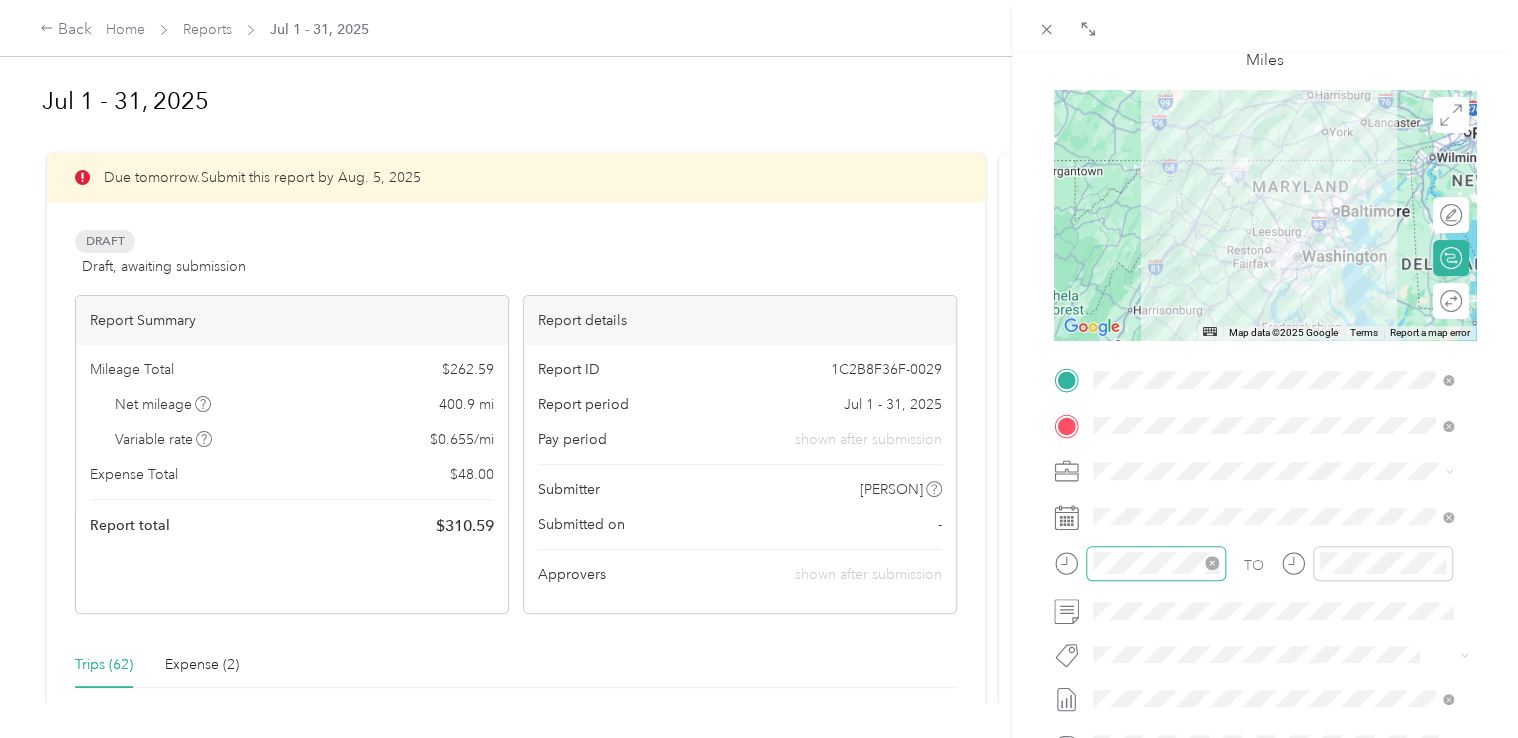 scroll, scrollTop: 163, scrollLeft: 0, axis: vertical 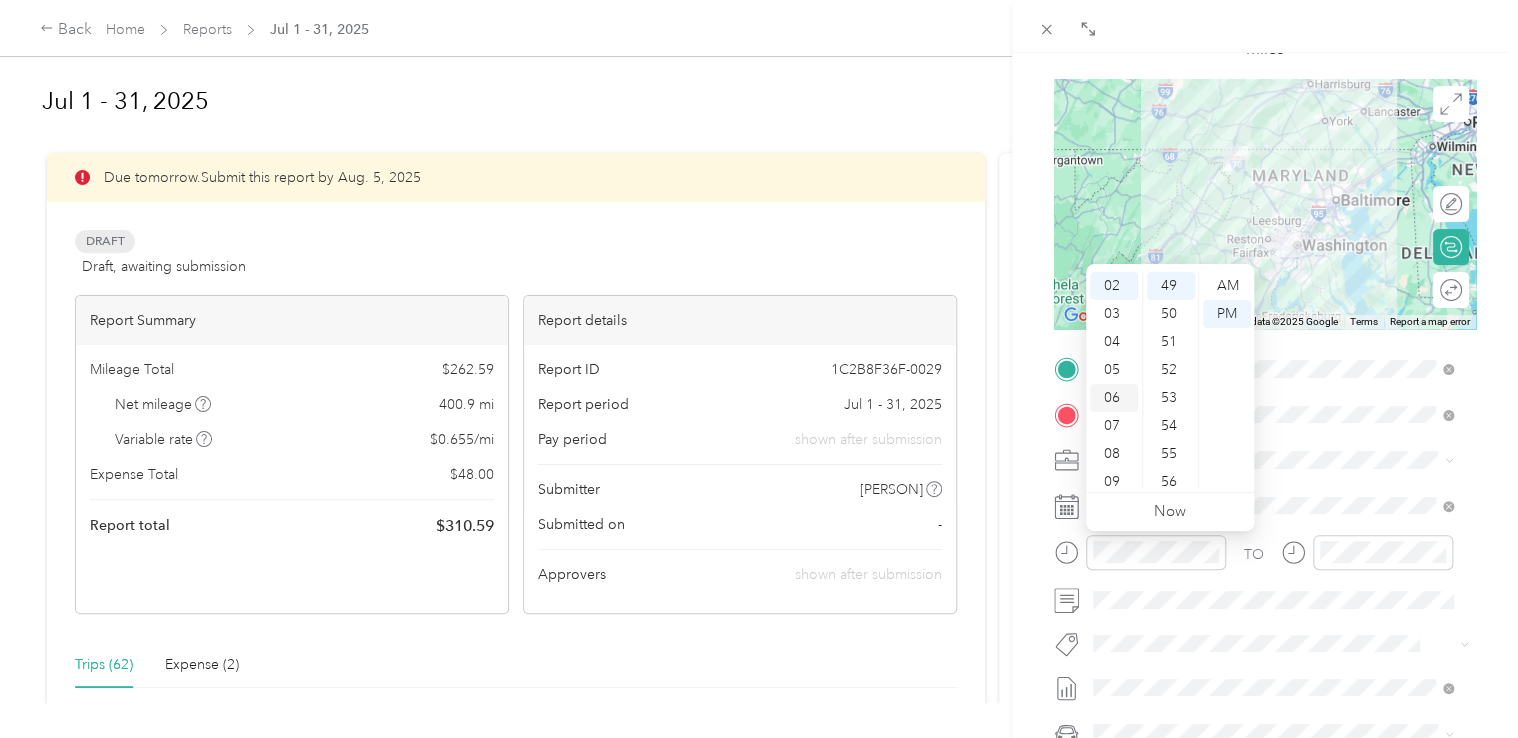 click on "06" at bounding box center [1114, 398] 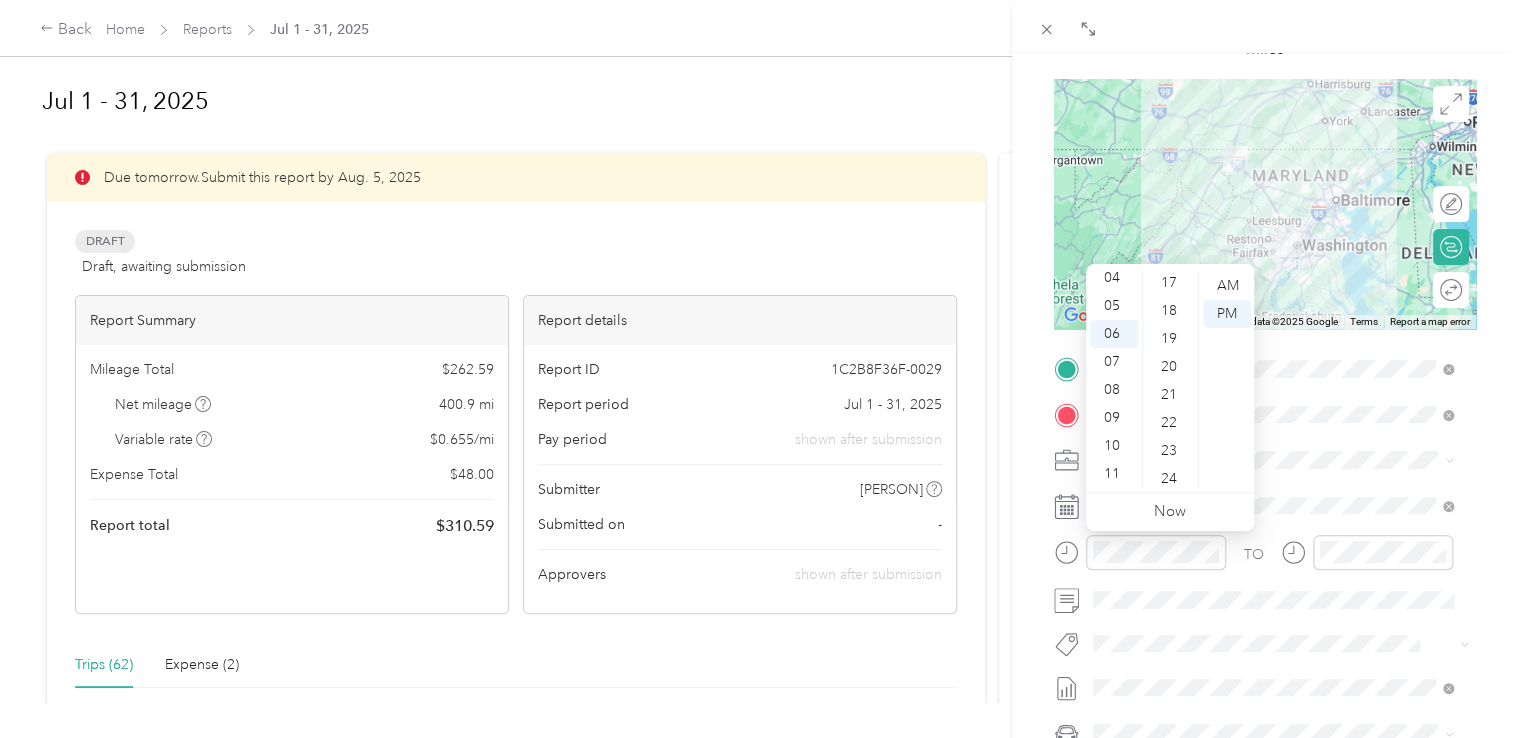 scroll, scrollTop: 244, scrollLeft: 0, axis: vertical 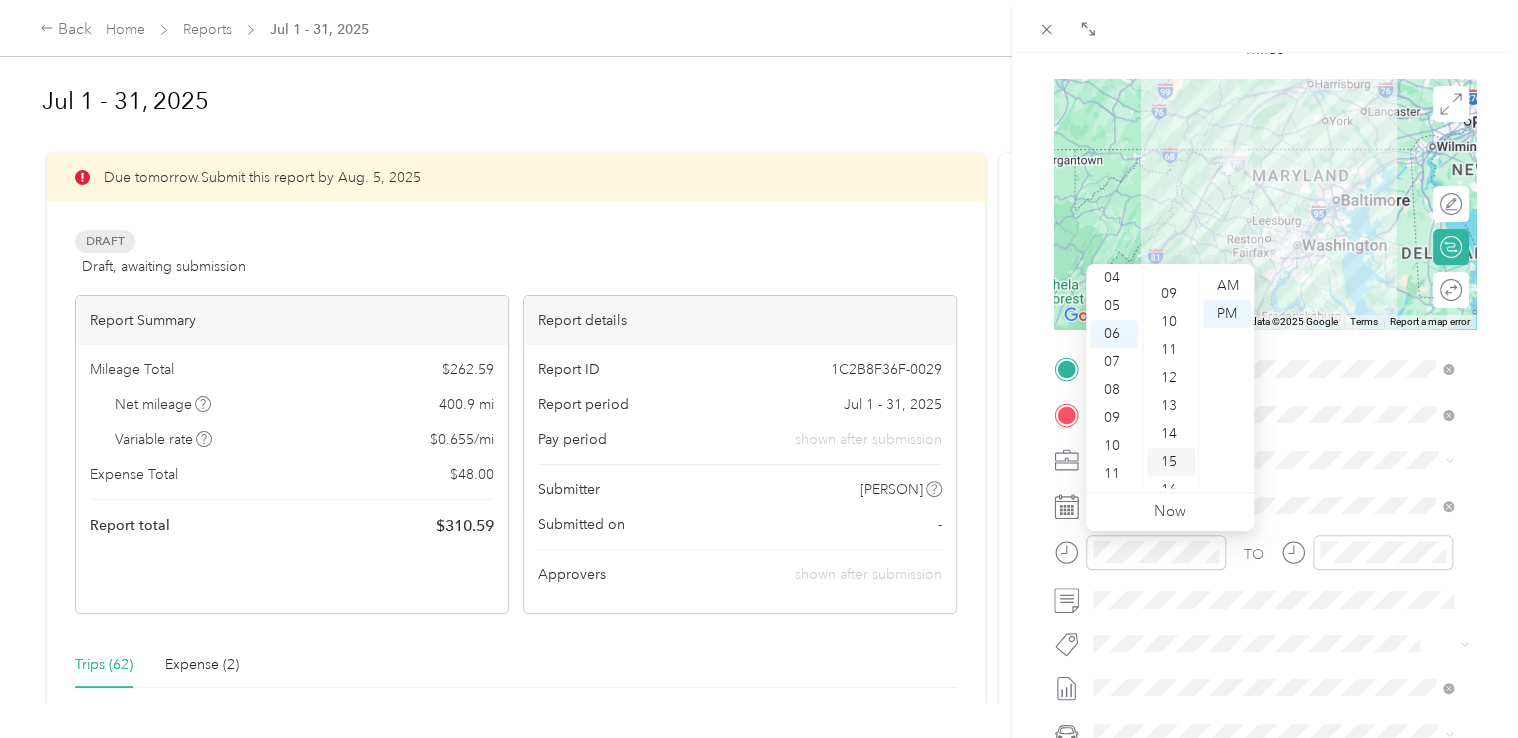 click on "15" at bounding box center [1171, 462] 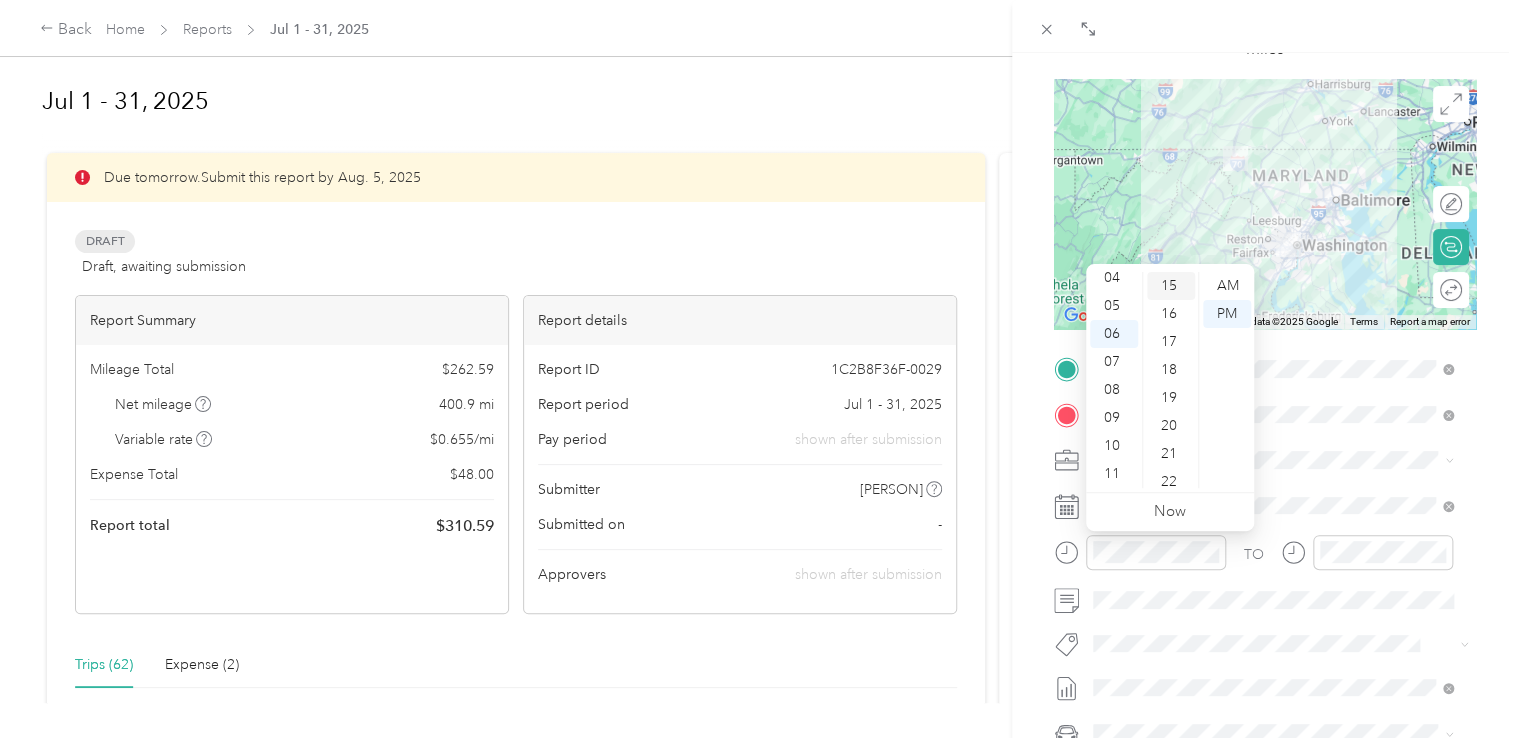 scroll, scrollTop: 420, scrollLeft: 0, axis: vertical 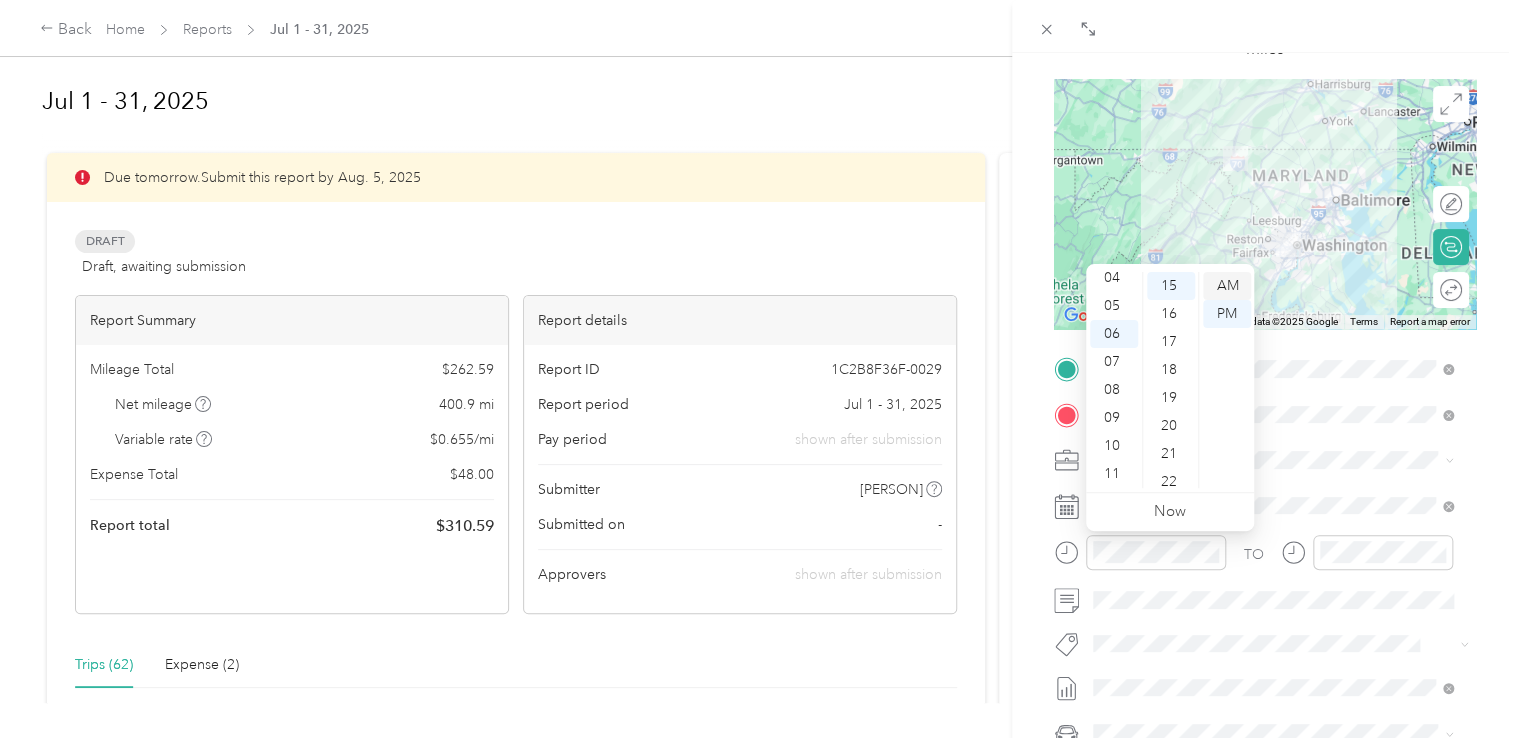click on "AM" at bounding box center (1227, 286) 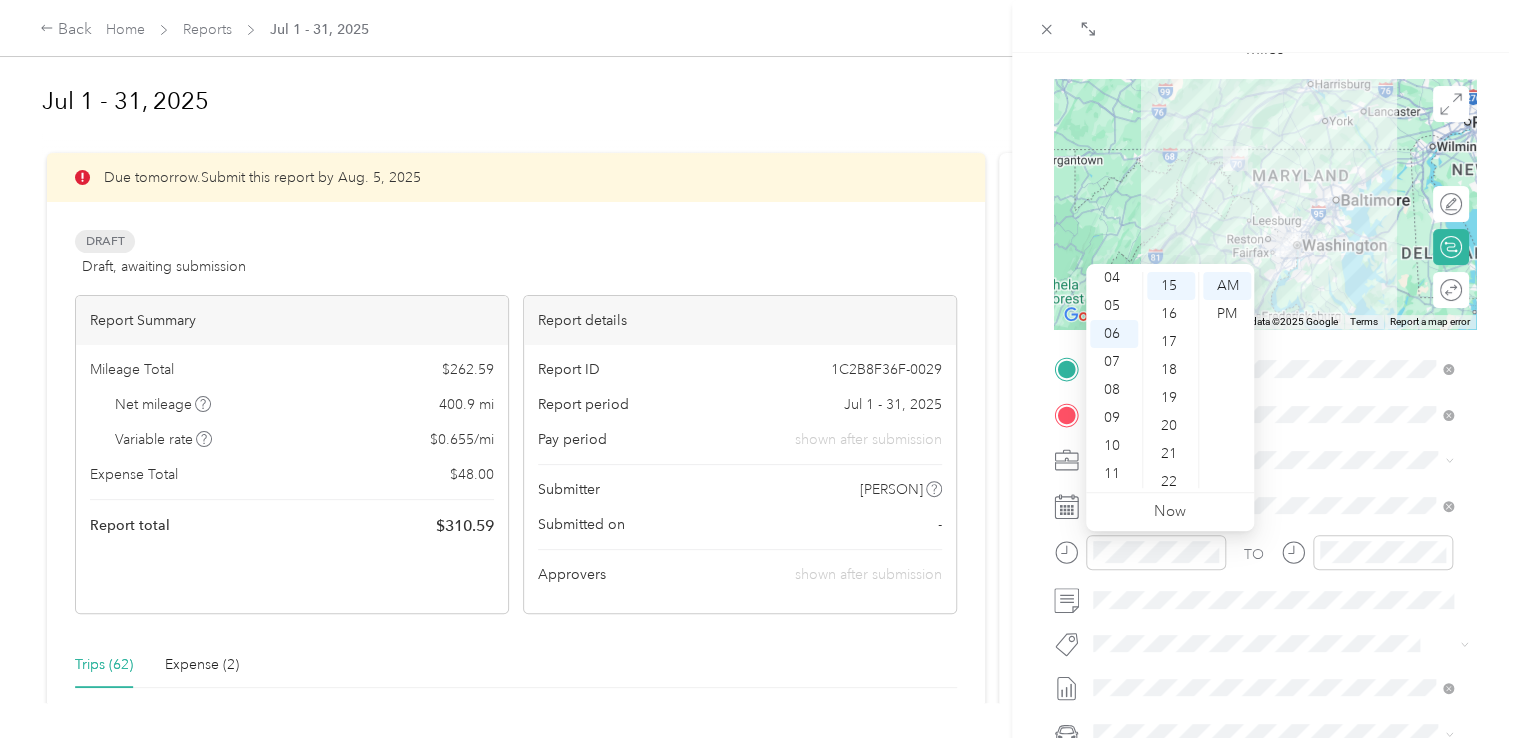 click at bounding box center (1367, 559) 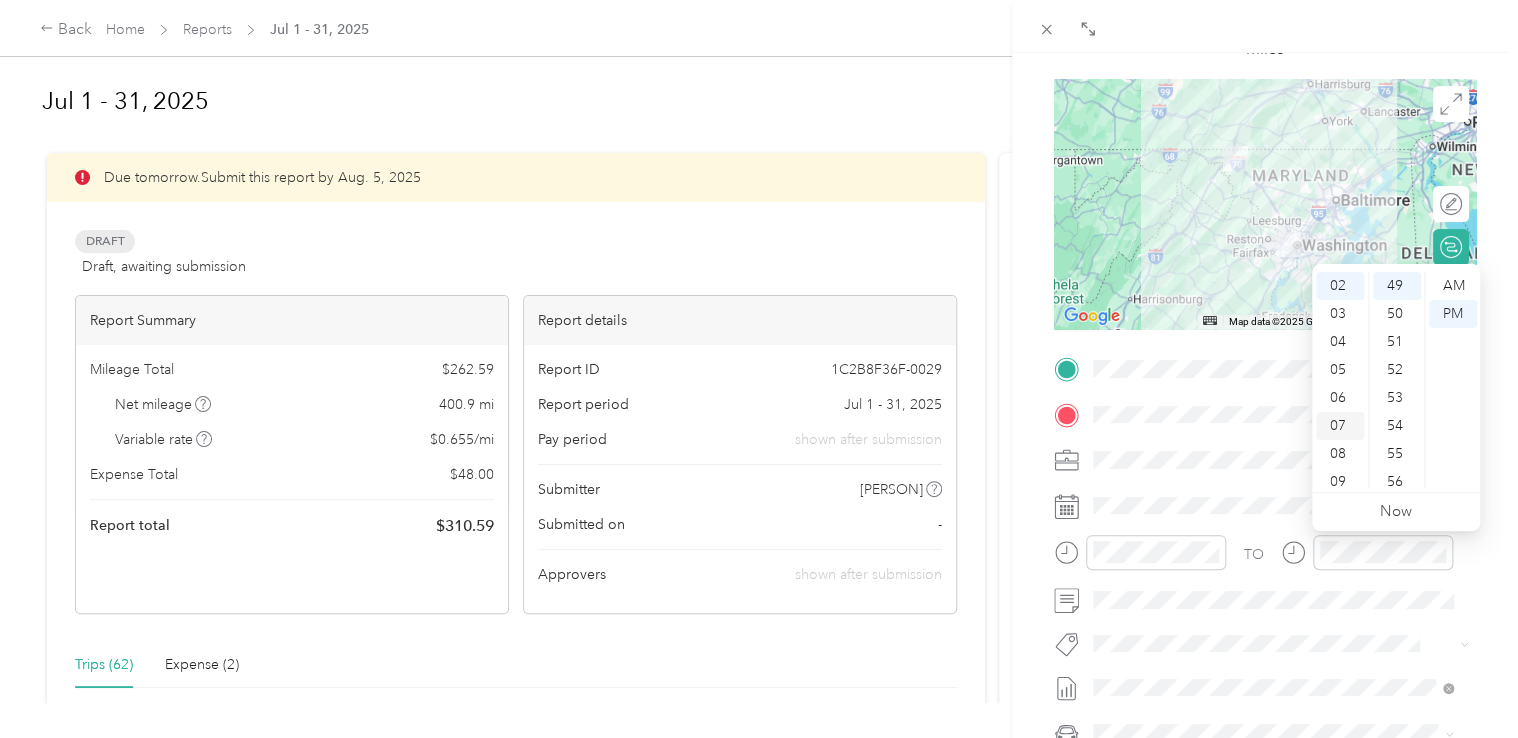 click on "07" at bounding box center [1340, 426] 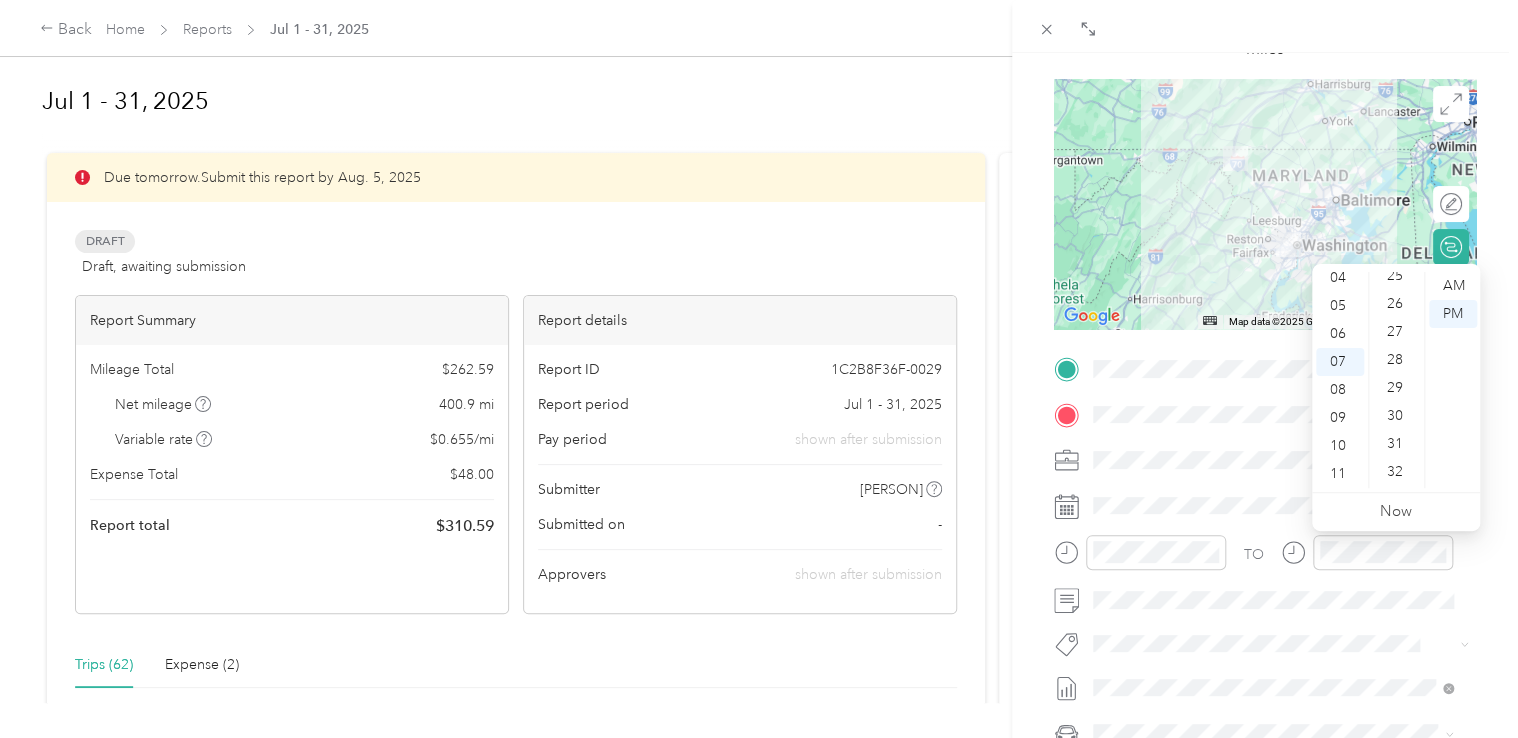scroll, scrollTop: 658, scrollLeft: 0, axis: vertical 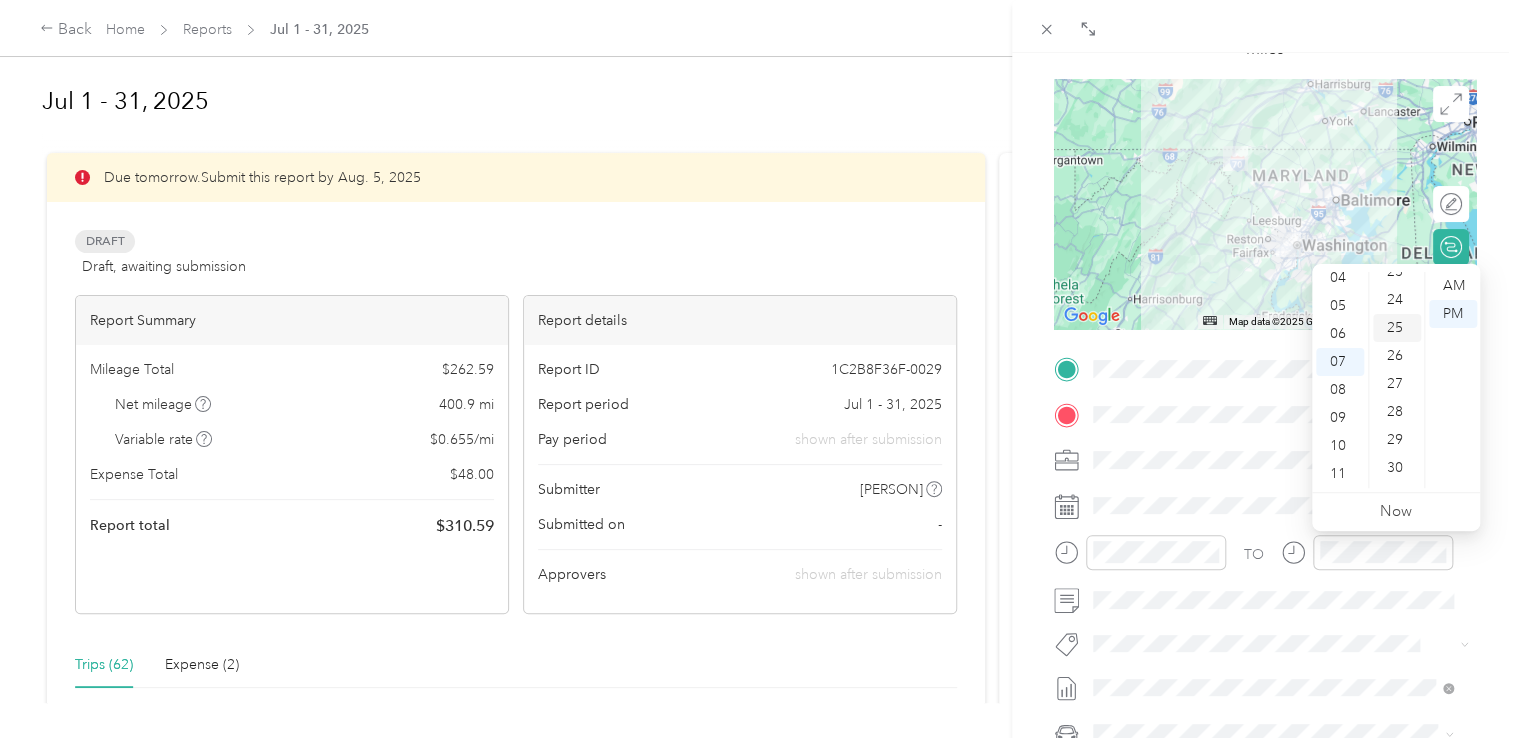 click on "25" at bounding box center [1397, 328] 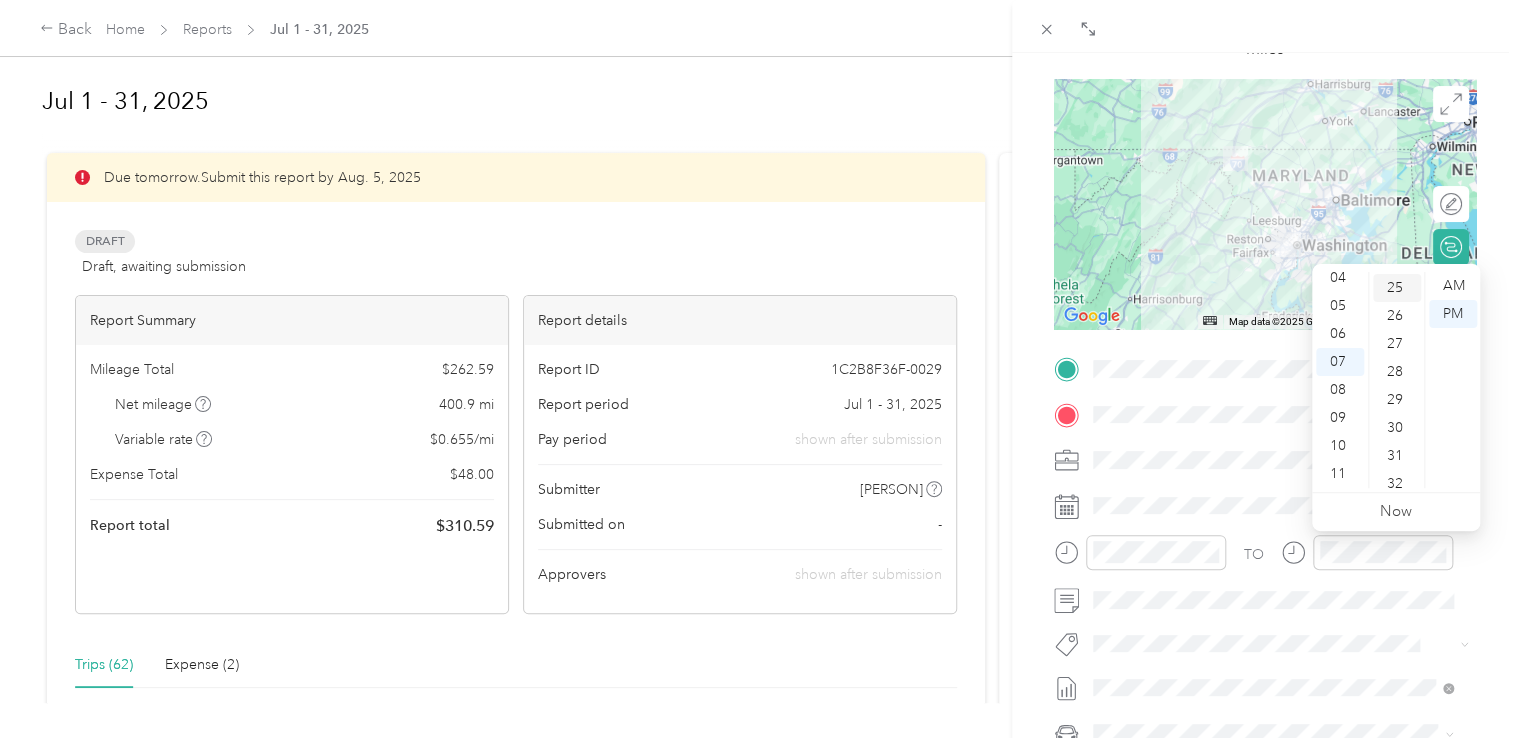 scroll, scrollTop: 700, scrollLeft: 0, axis: vertical 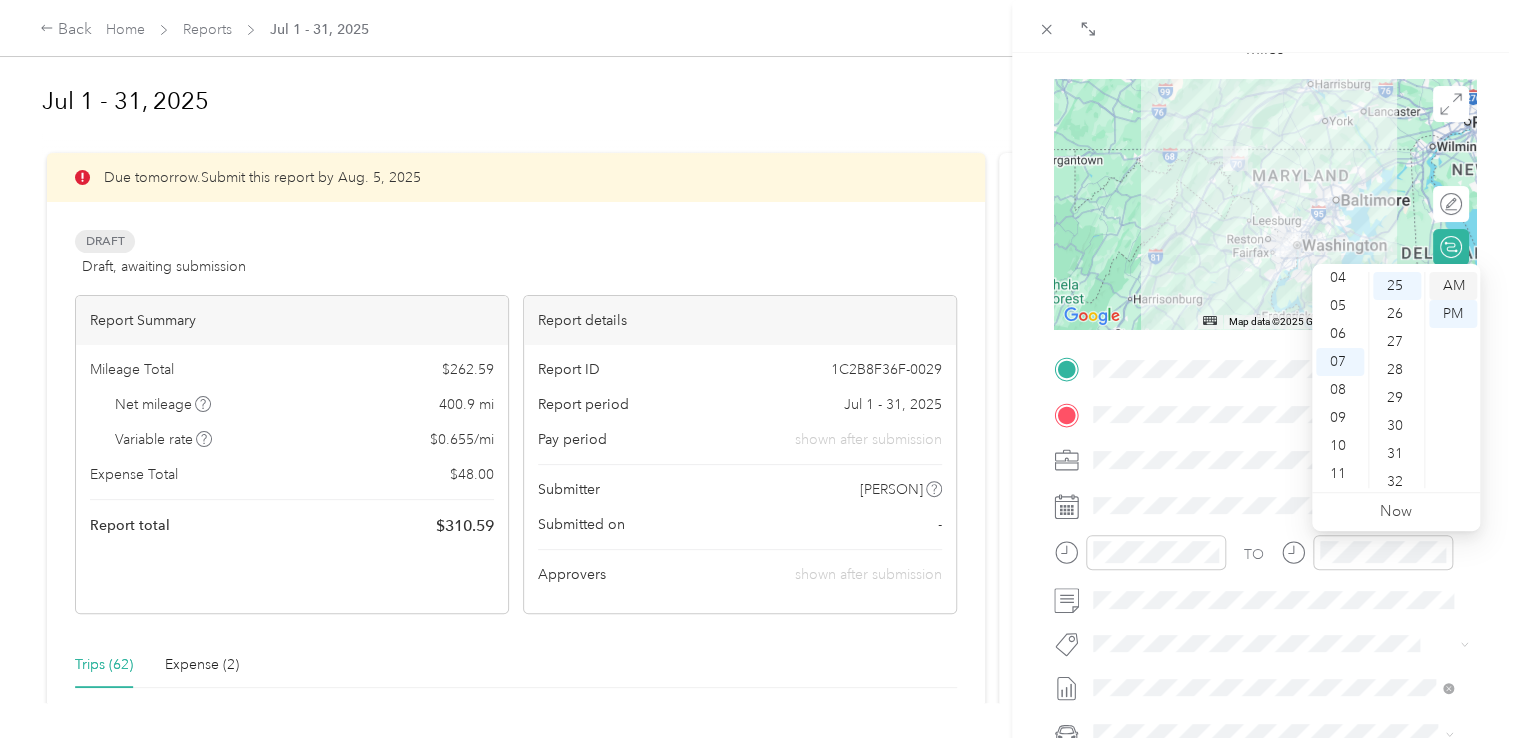 click on "AM" at bounding box center (1453, 286) 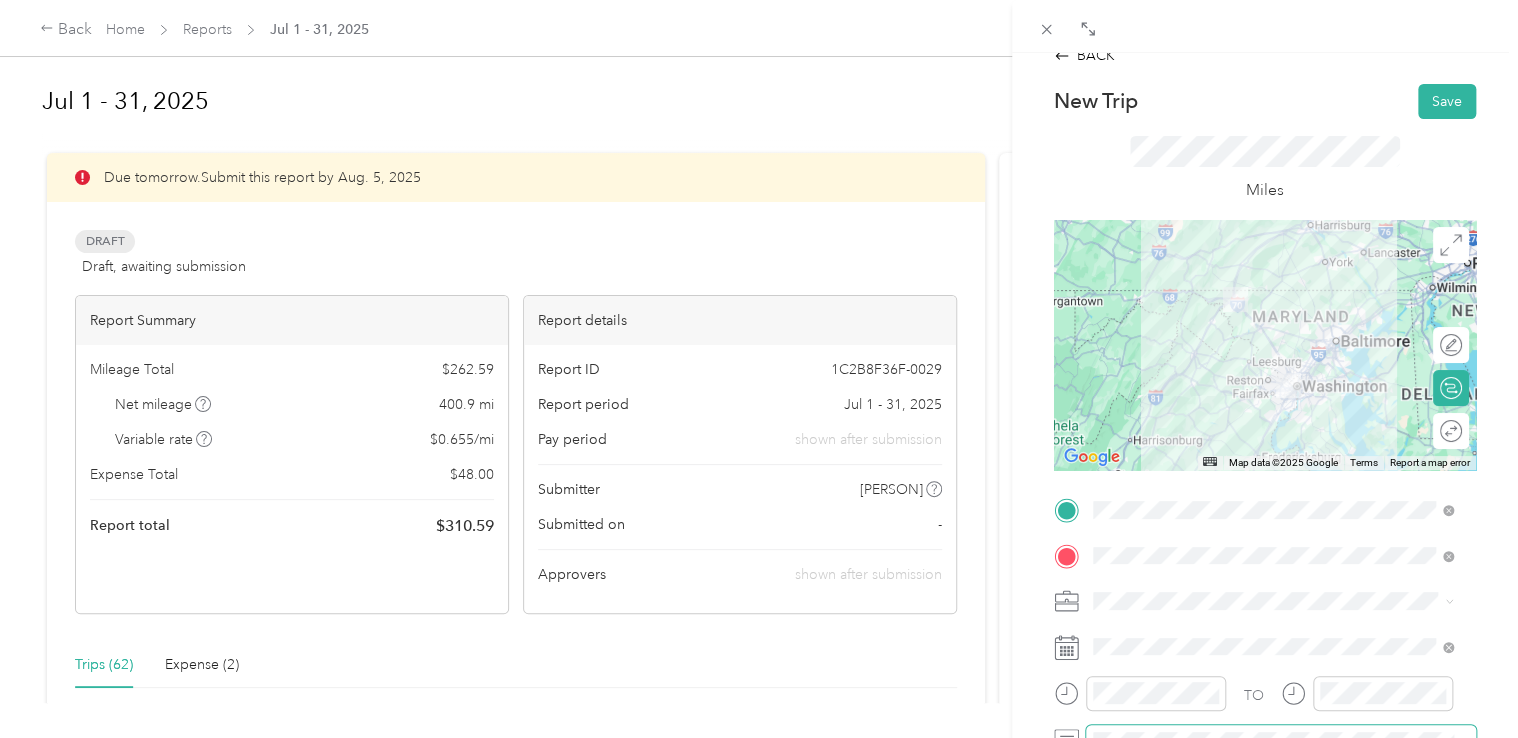 scroll, scrollTop: 0, scrollLeft: 0, axis: both 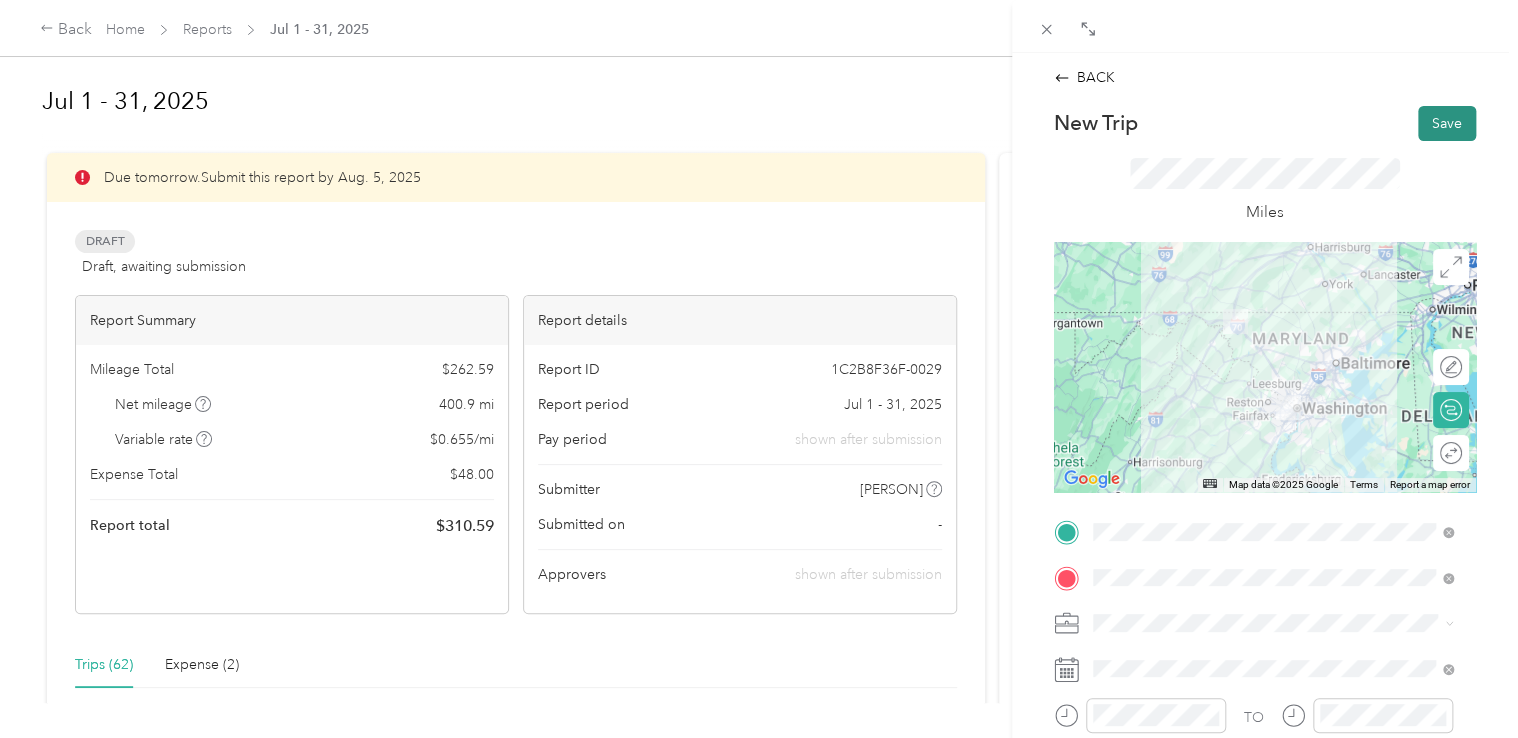click on "Save" at bounding box center (1447, 123) 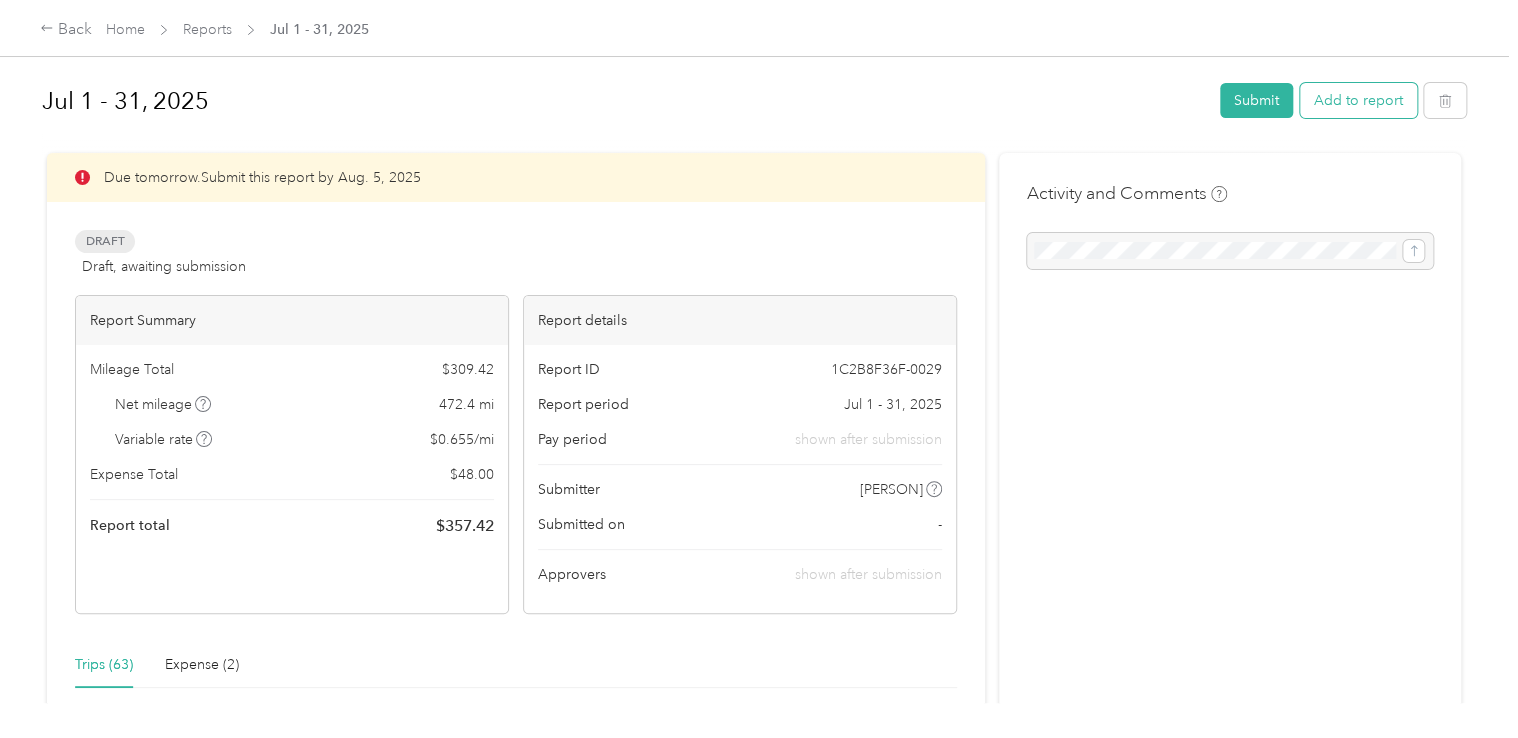 click on "Add to report" at bounding box center (1358, 100) 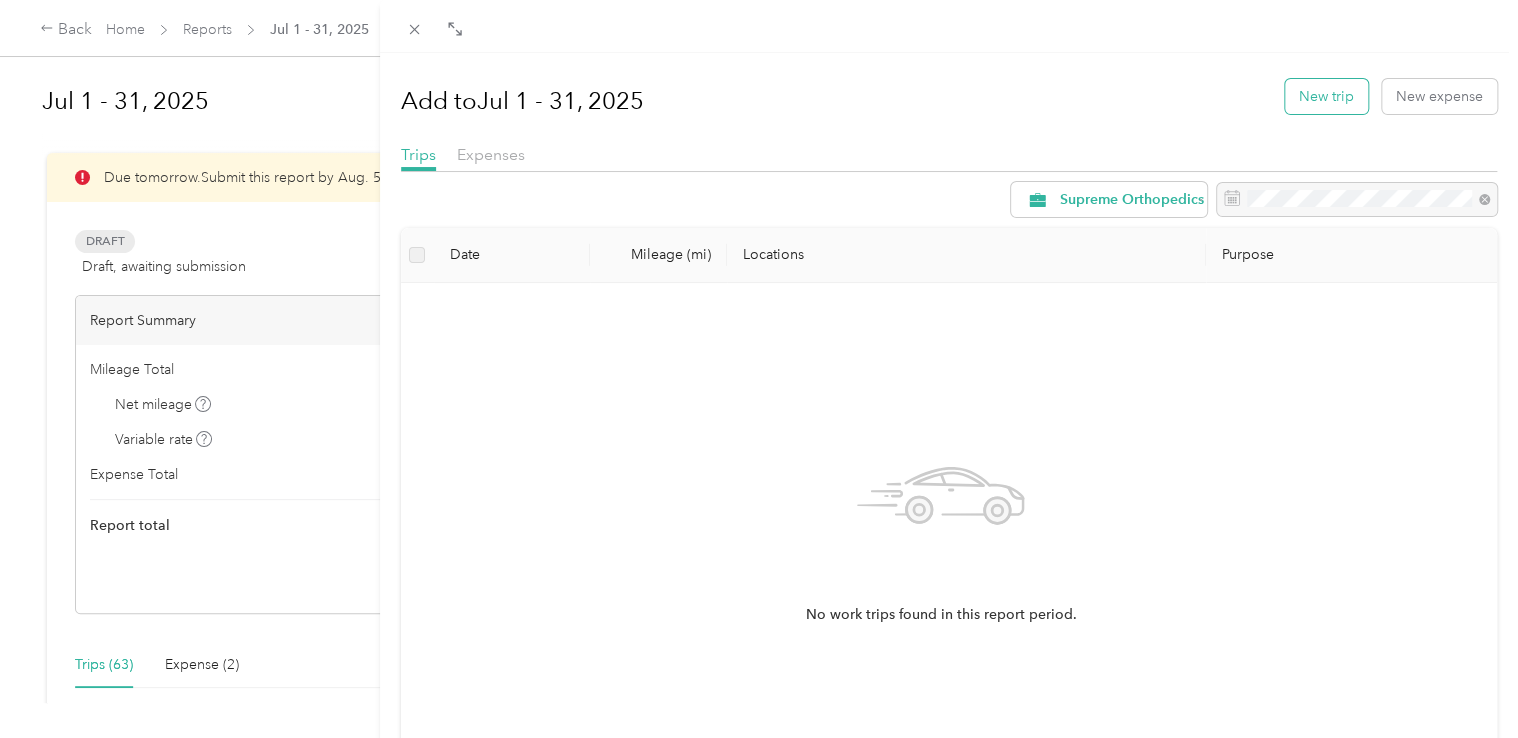 click on "New trip" at bounding box center (1326, 96) 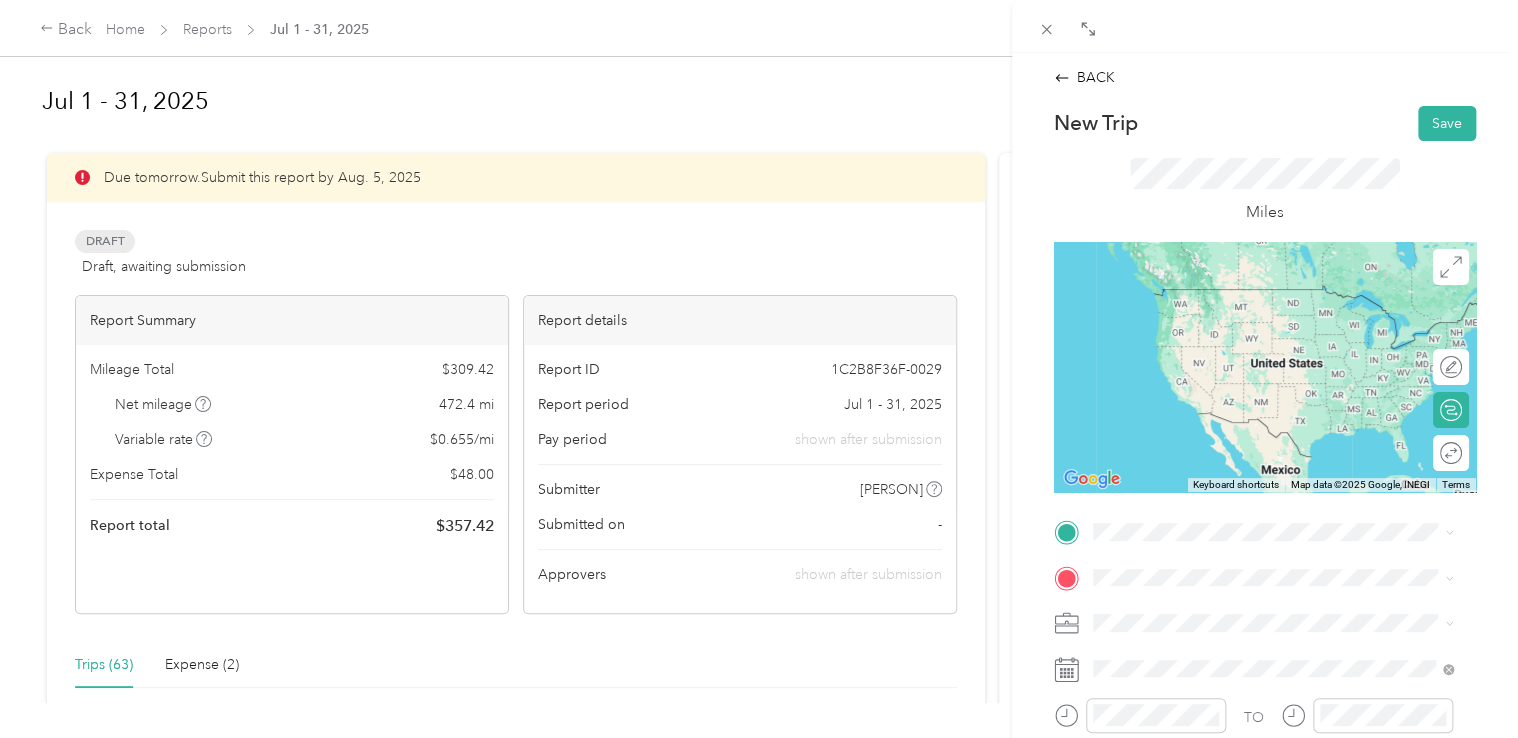 click on "[COMPANY_NAME] [NUMBER] [STREET], [POSTAL_CODE], [CITY], [STATE]" at bounding box center (1288, 313) 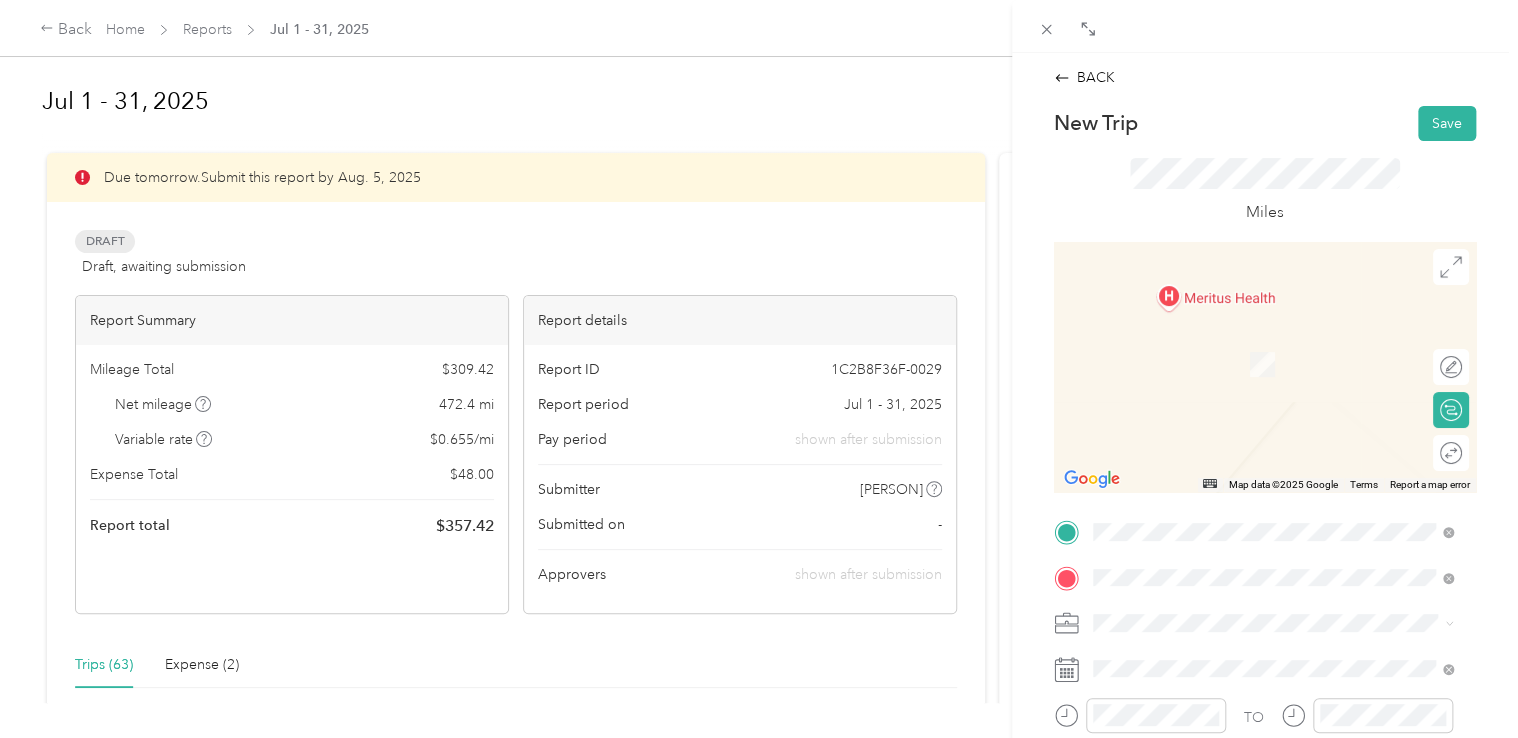 click on "[COMPANY_NAME] [CITY] [NUMBER] [STREET], [POSTAL_CODE], [CITY], [STATE], [COUNTRY]" at bounding box center (1288, 458) 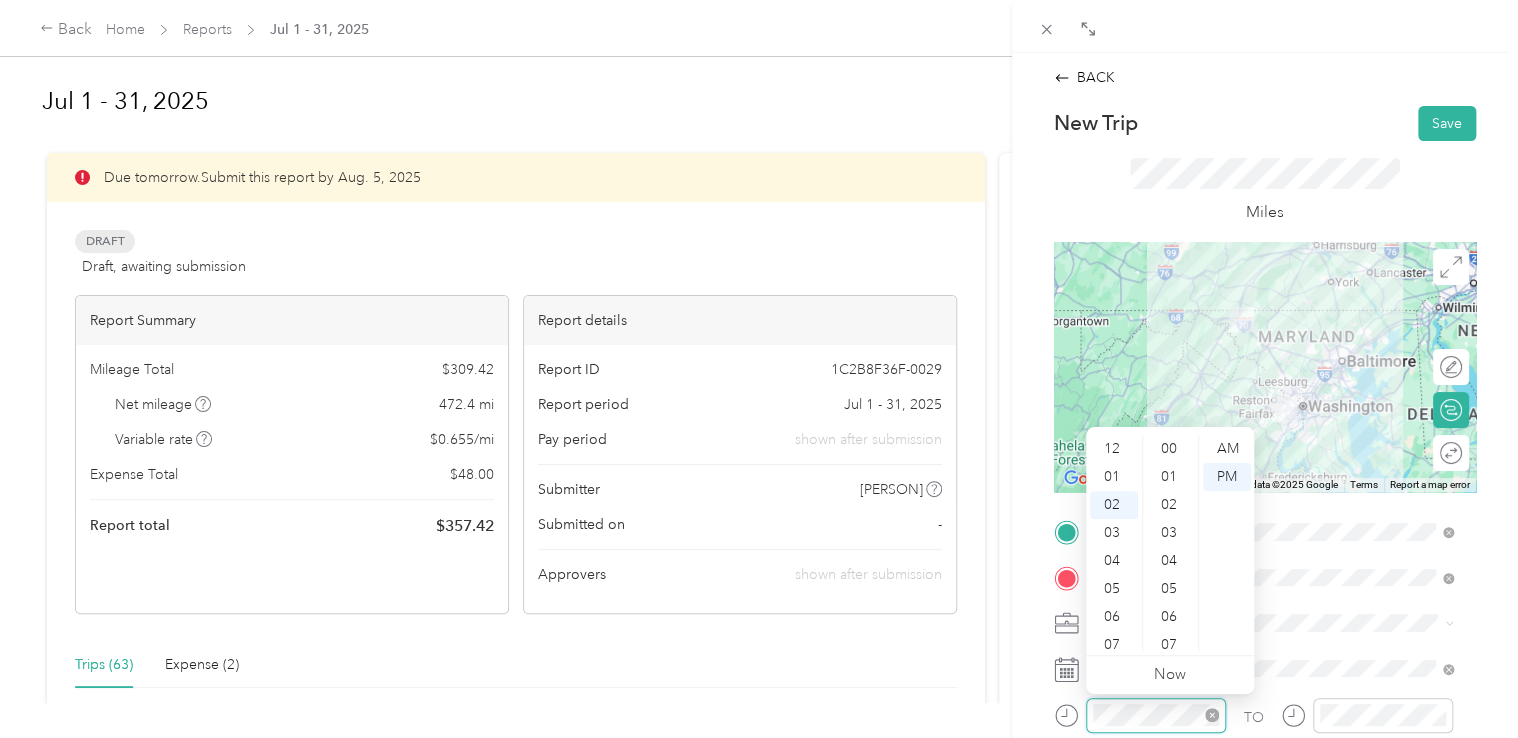 scroll, scrollTop: 56, scrollLeft: 0, axis: vertical 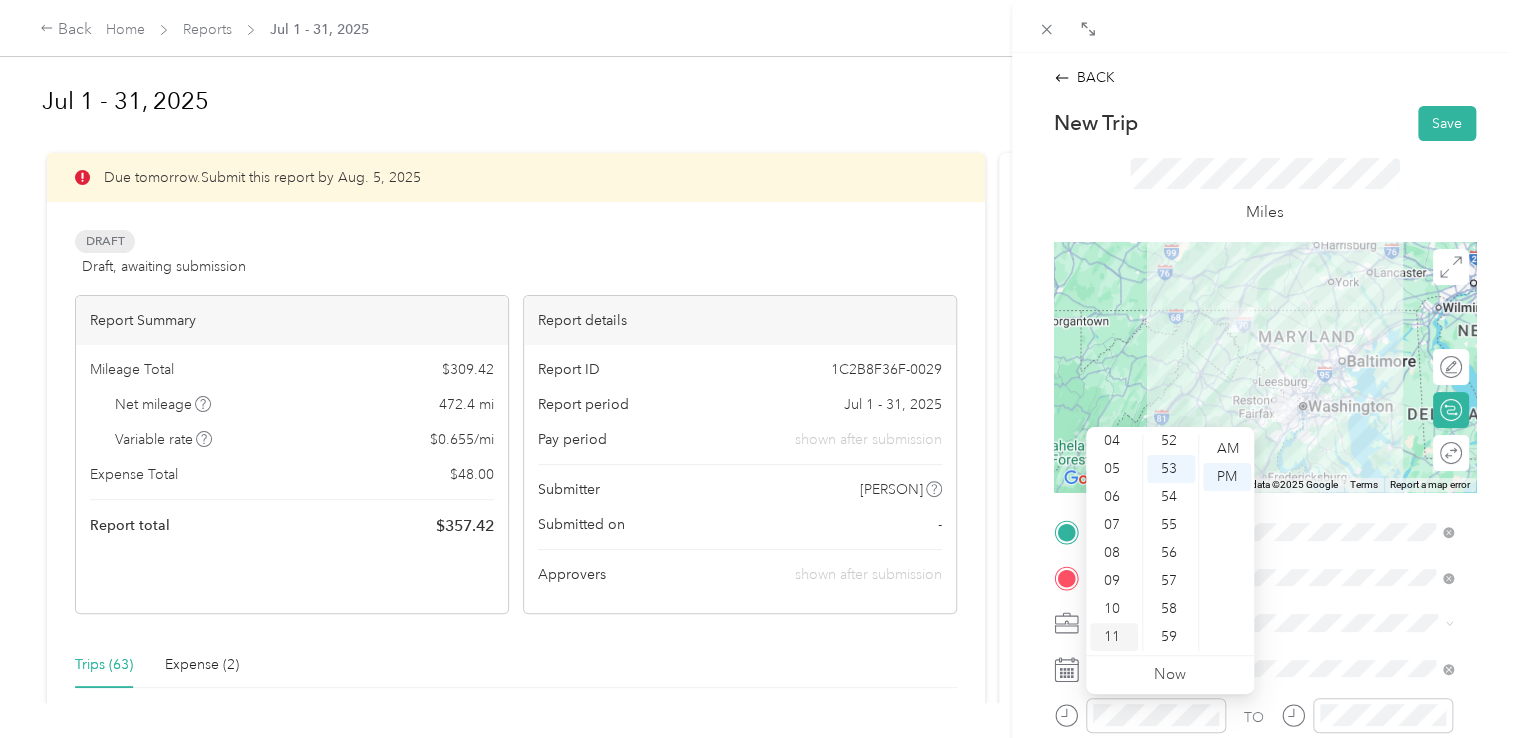 click on "11" at bounding box center (1114, 637) 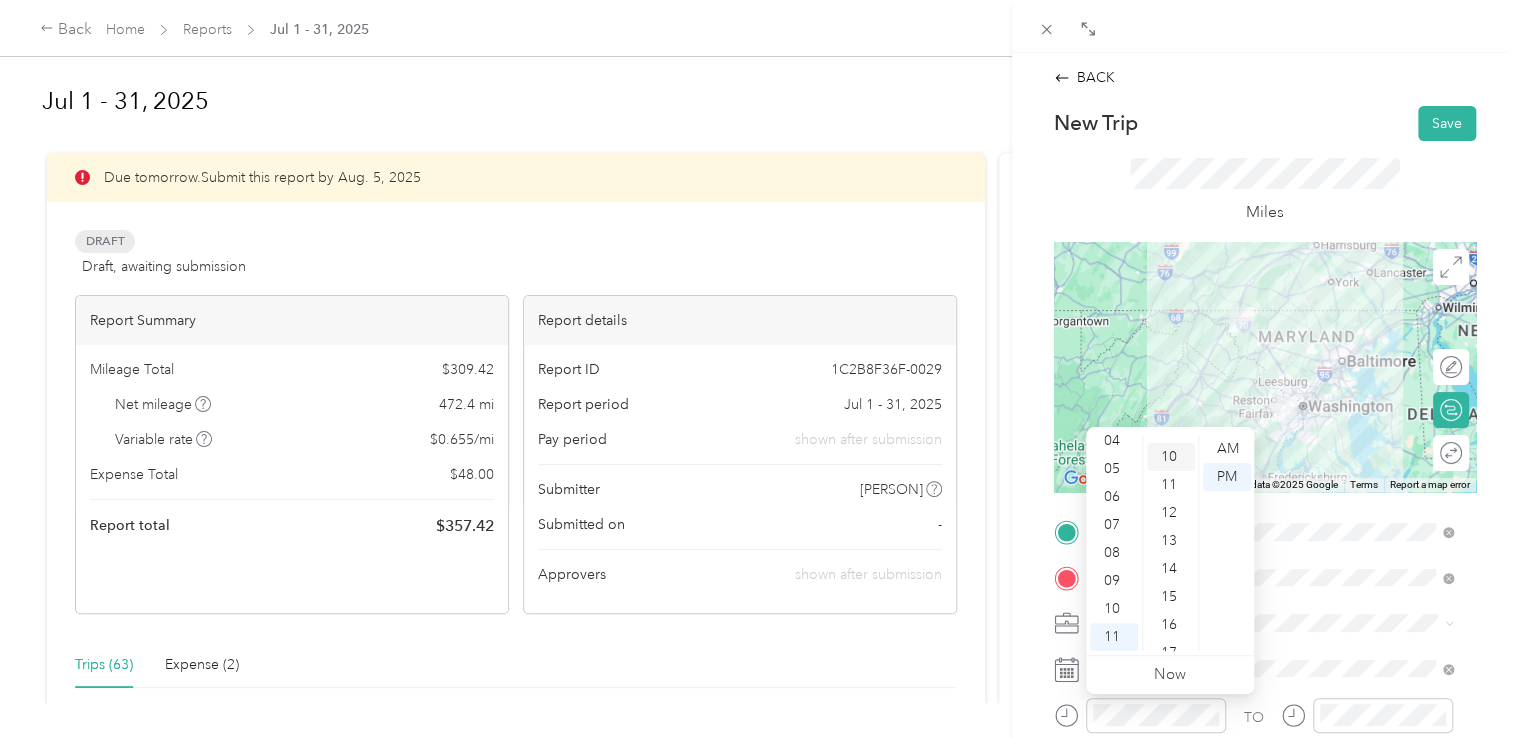 click on "10" at bounding box center [1171, 457] 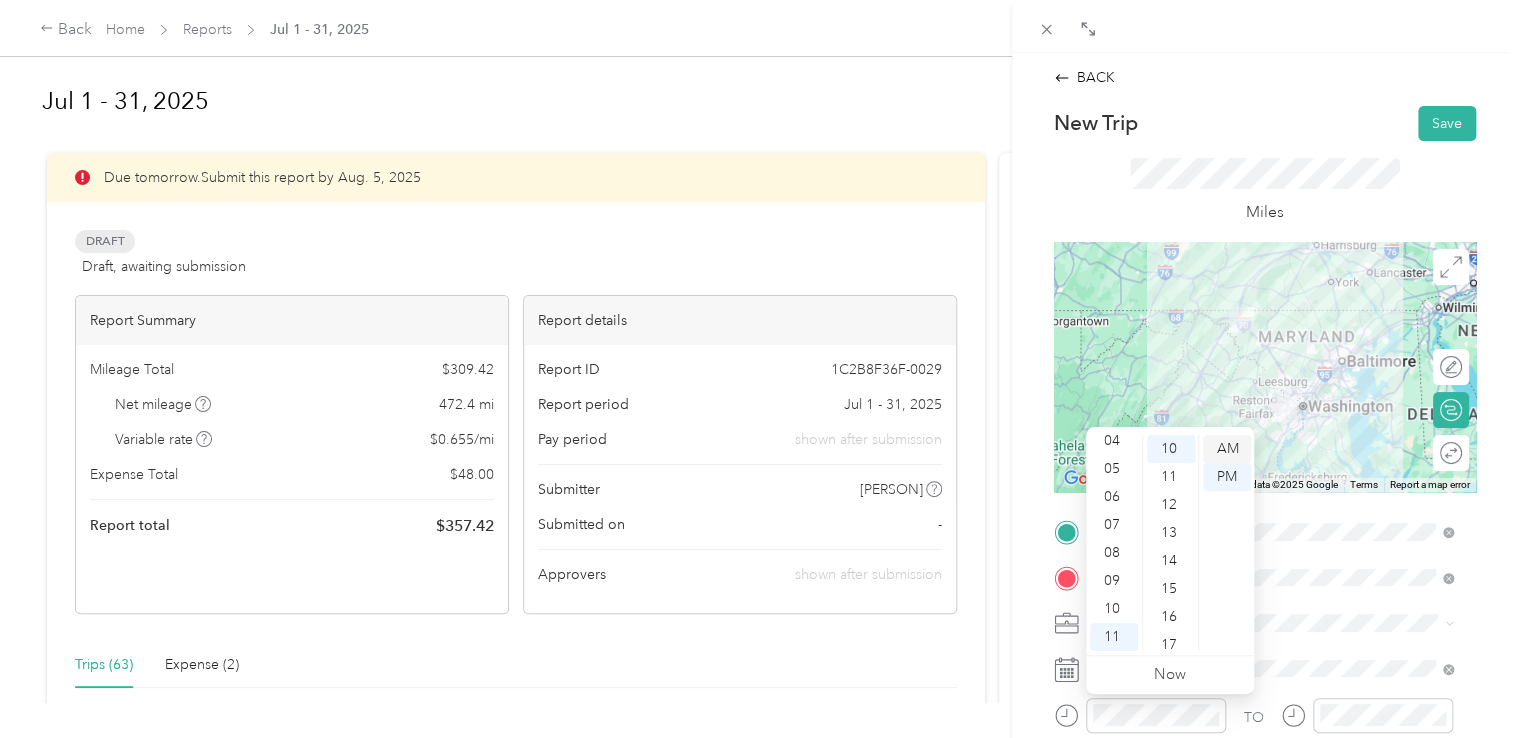click on "AM" at bounding box center [1227, 449] 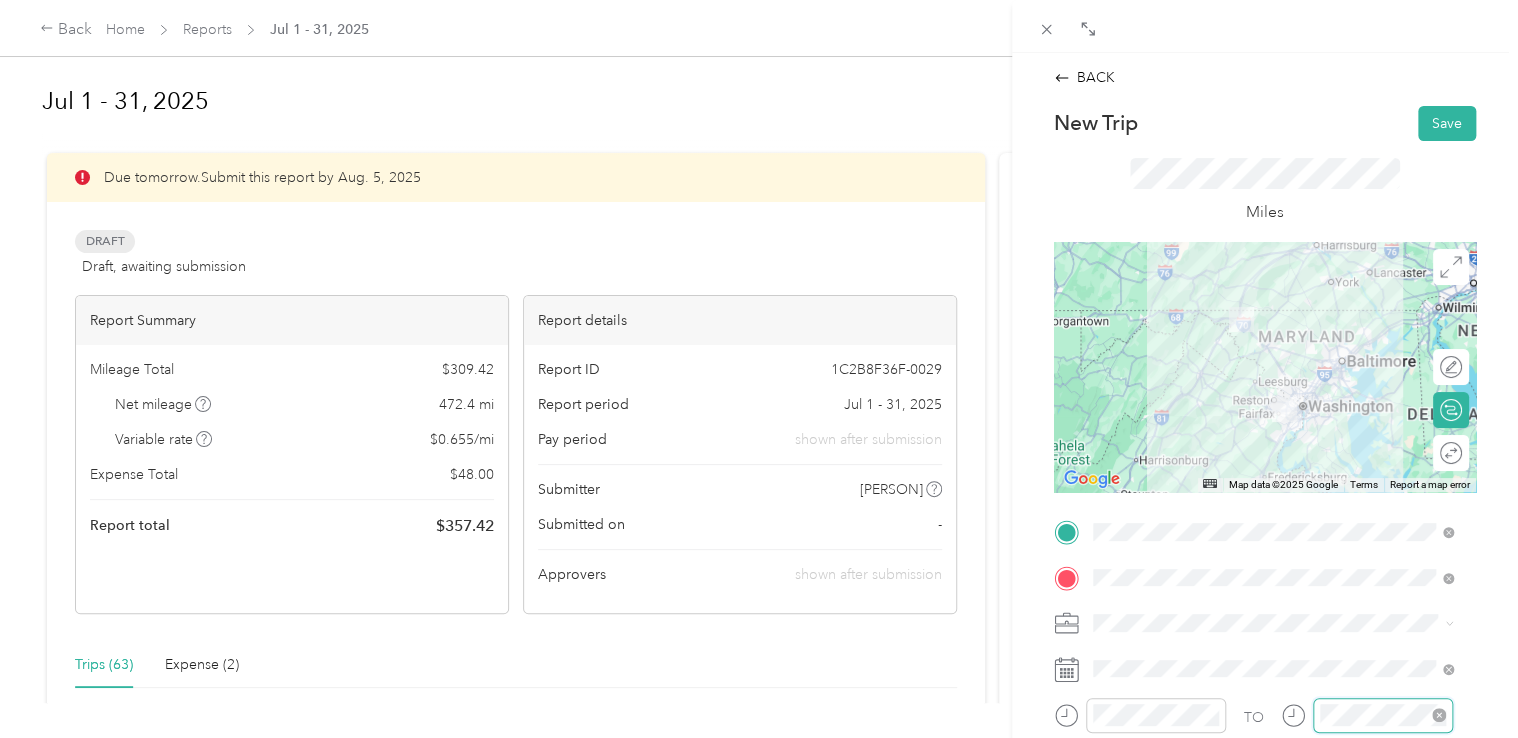 scroll, scrollTop: 56, scrollLeft: 0, axis: vertical 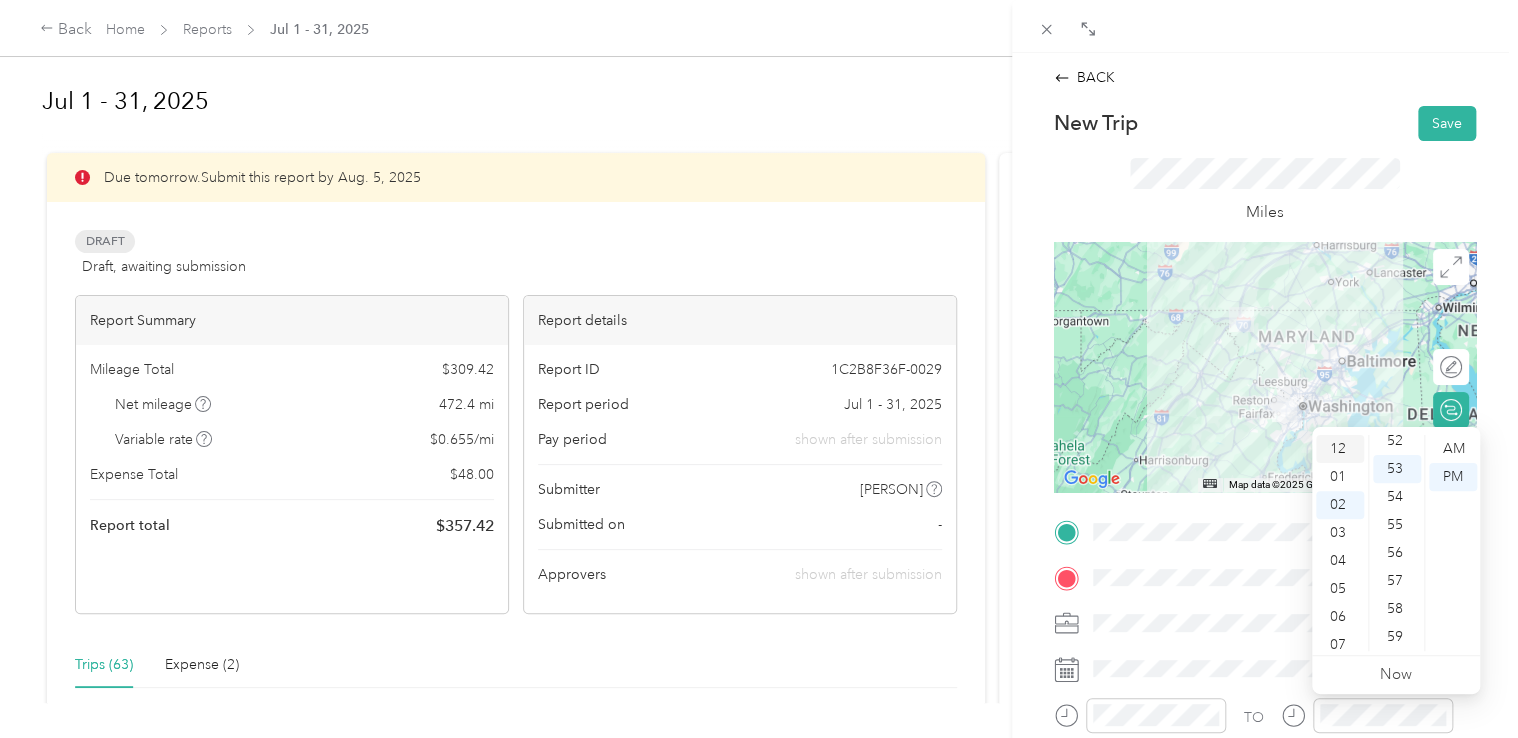 click on "12" at bounding box center [1340, 449] 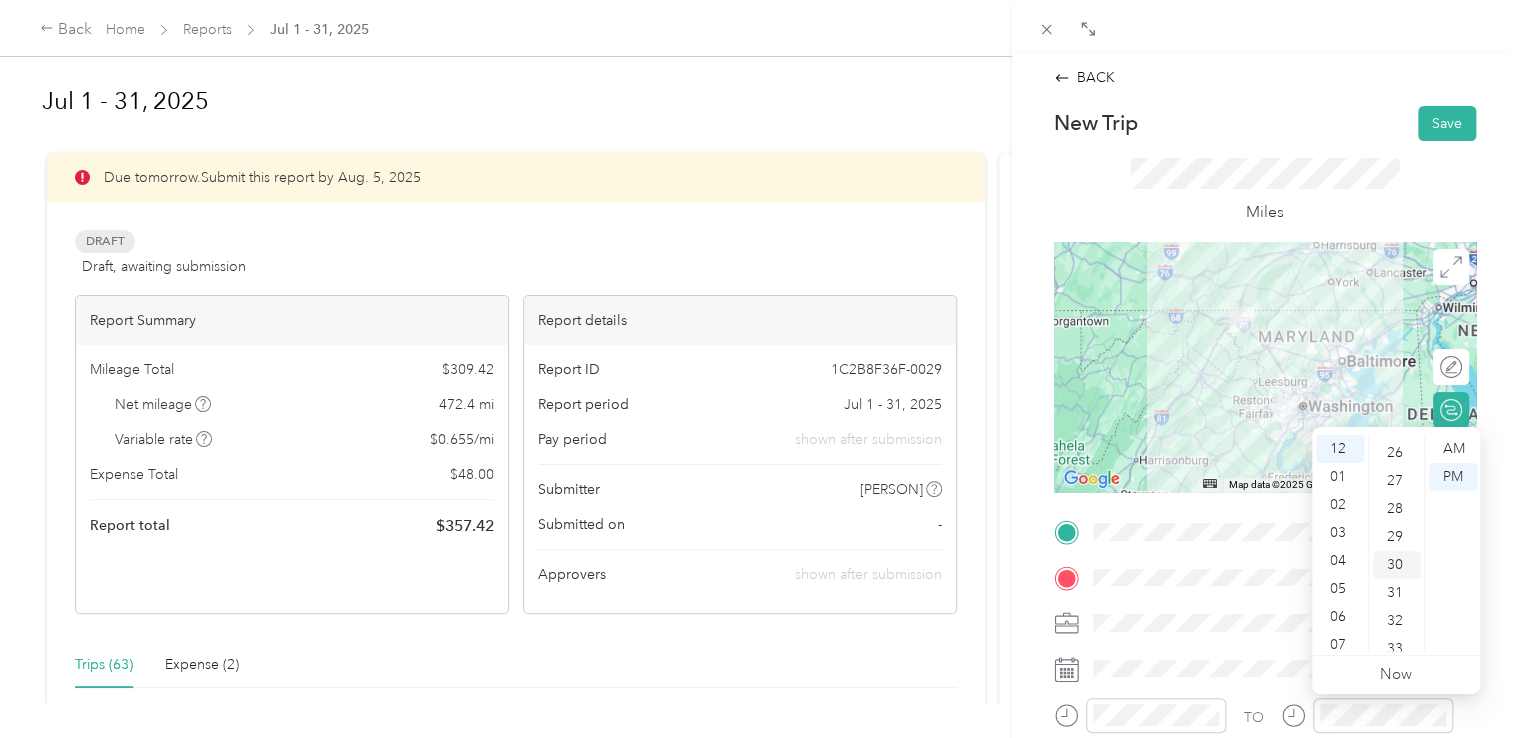 click on "30" at bounding box center (1397, 565) 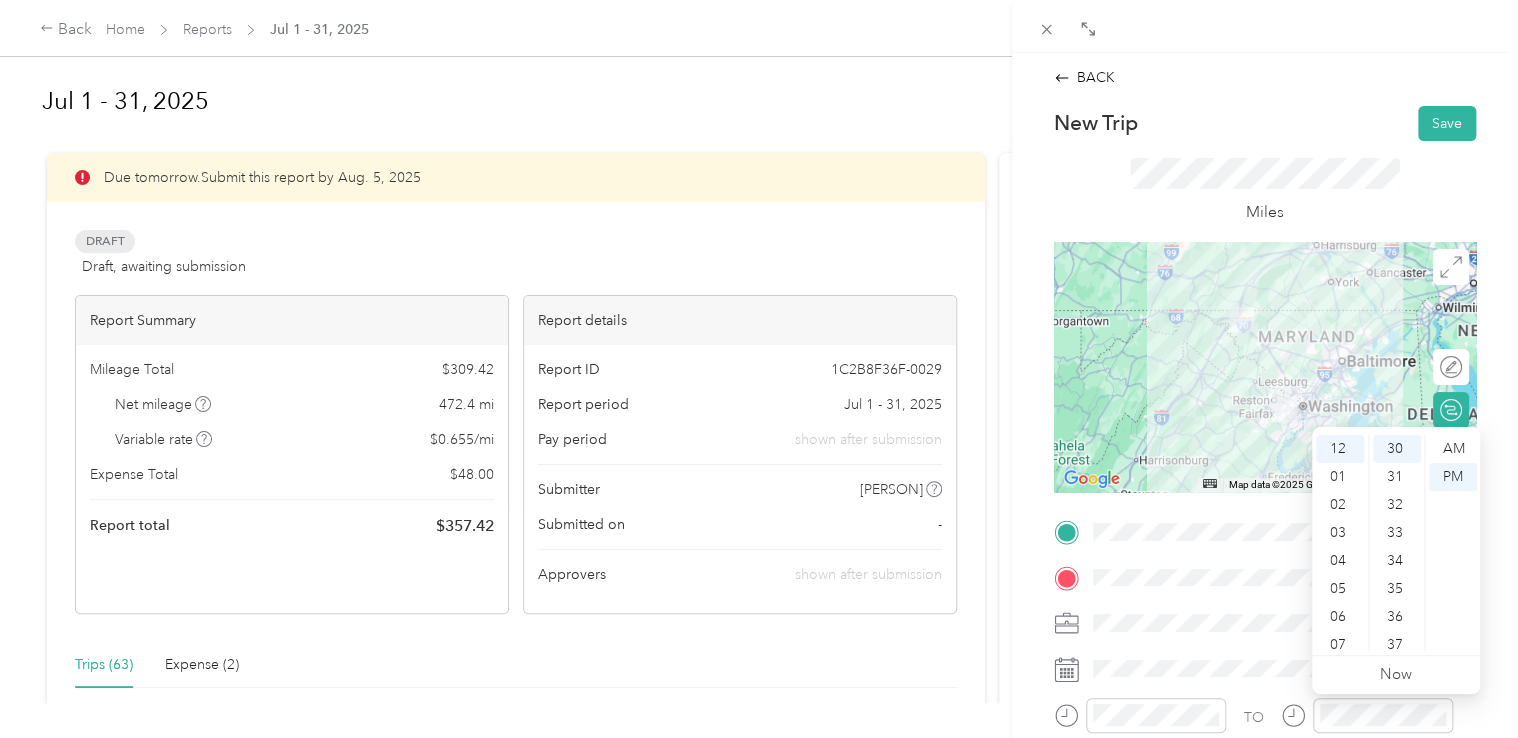 scroll, scrollTop: 840, scrollLeft: 0, axis: vertical 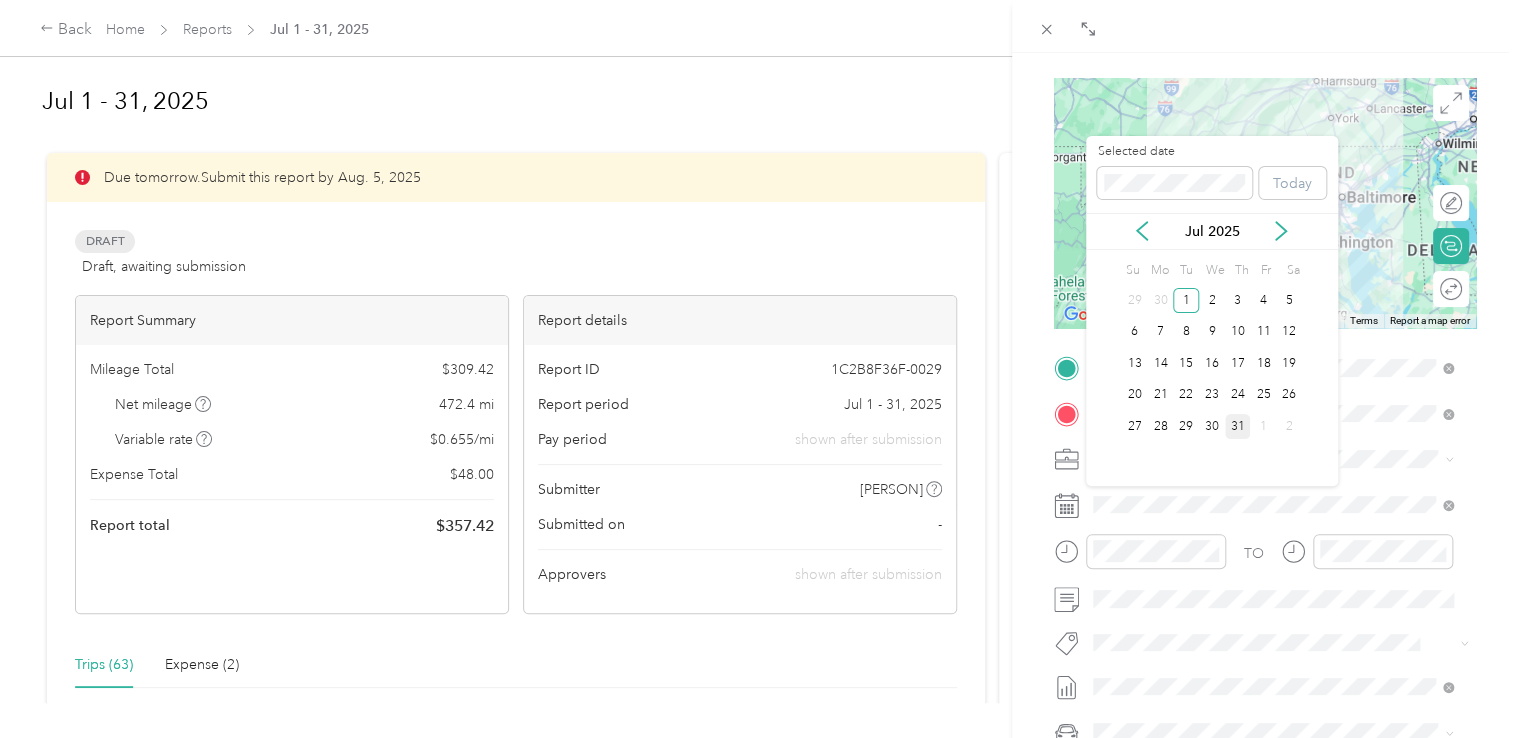 click on "31" at bounding box center (1238, 426) 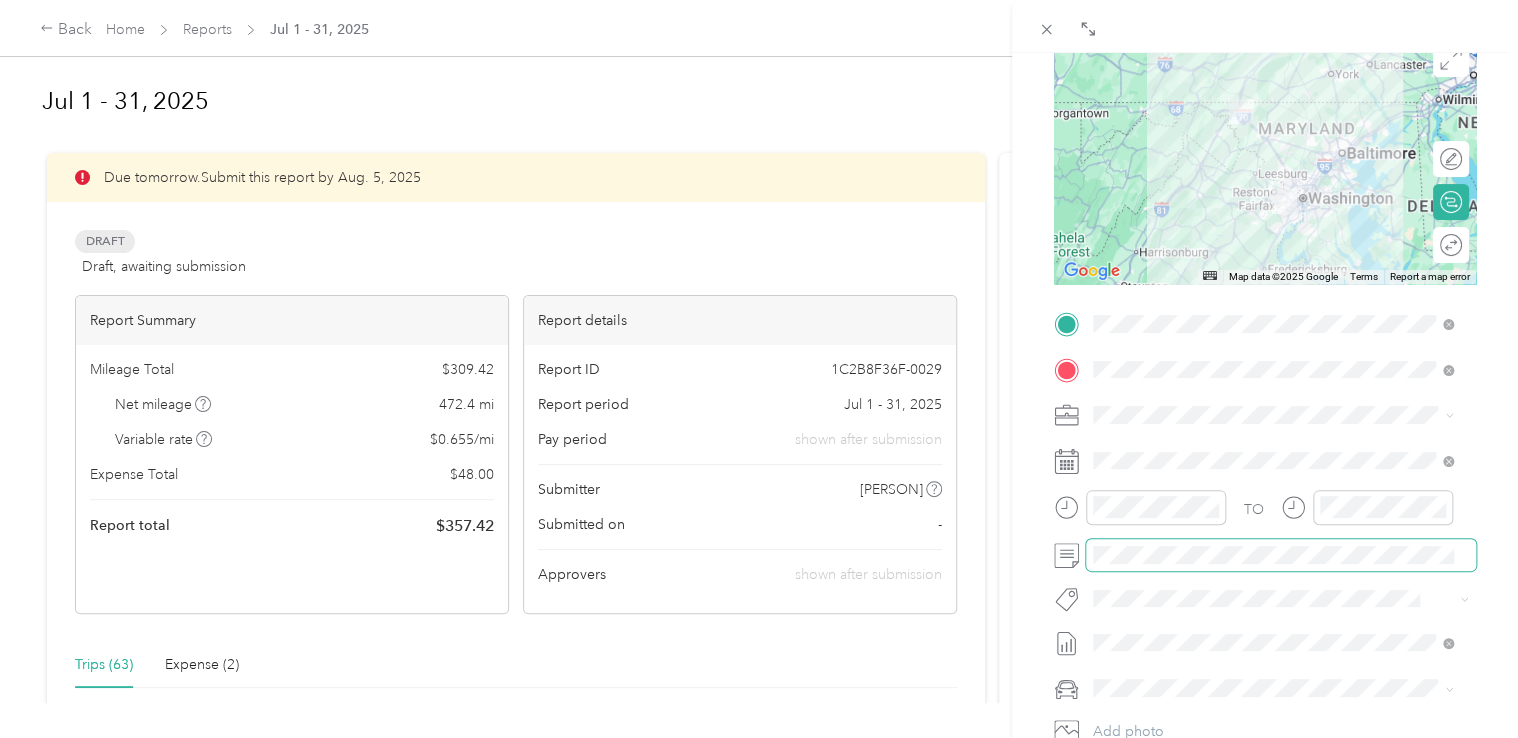 scroll, scrollTop: 208, scrollLeft: 0, axis: vertical 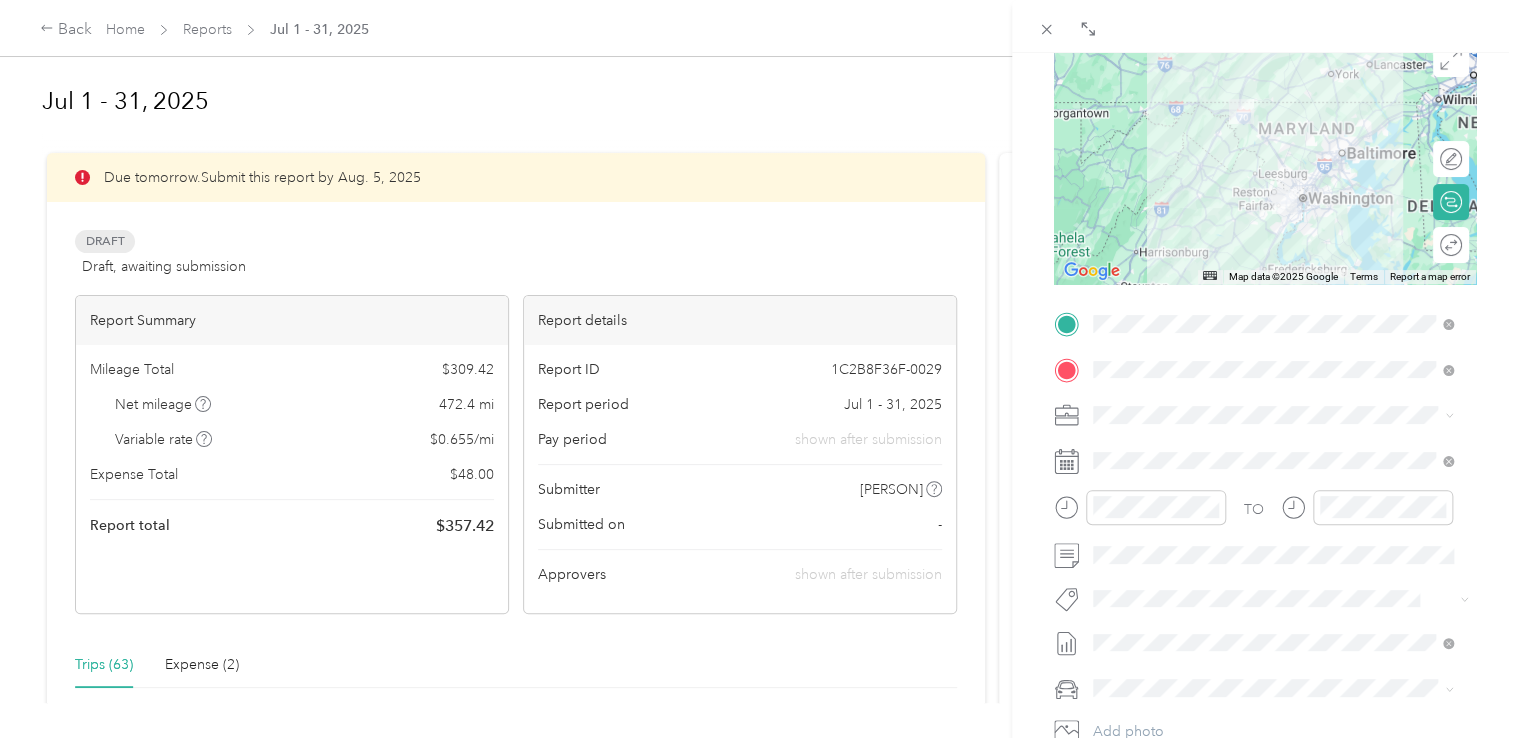 click on "BACK New Trip Save This trip cannot be edited because it is either under review, approved, or paid. Contact your Team Manager to edit it. Miles ← Move left → Move right ↑ Move up ↓ Move down + Zoom in - Zoom out Home Jump left by 75% End Jump right by 75% Page Up Jump up by 75% Page Down Jump down by 75% Map Data Map data ©2025 Google Map data ©2025 Google 50 km  Click to toggle between metric and imperial units Terms Report a map error Edit route Calculate route Round trip TO Add photo" at bounding box center (759, 369) 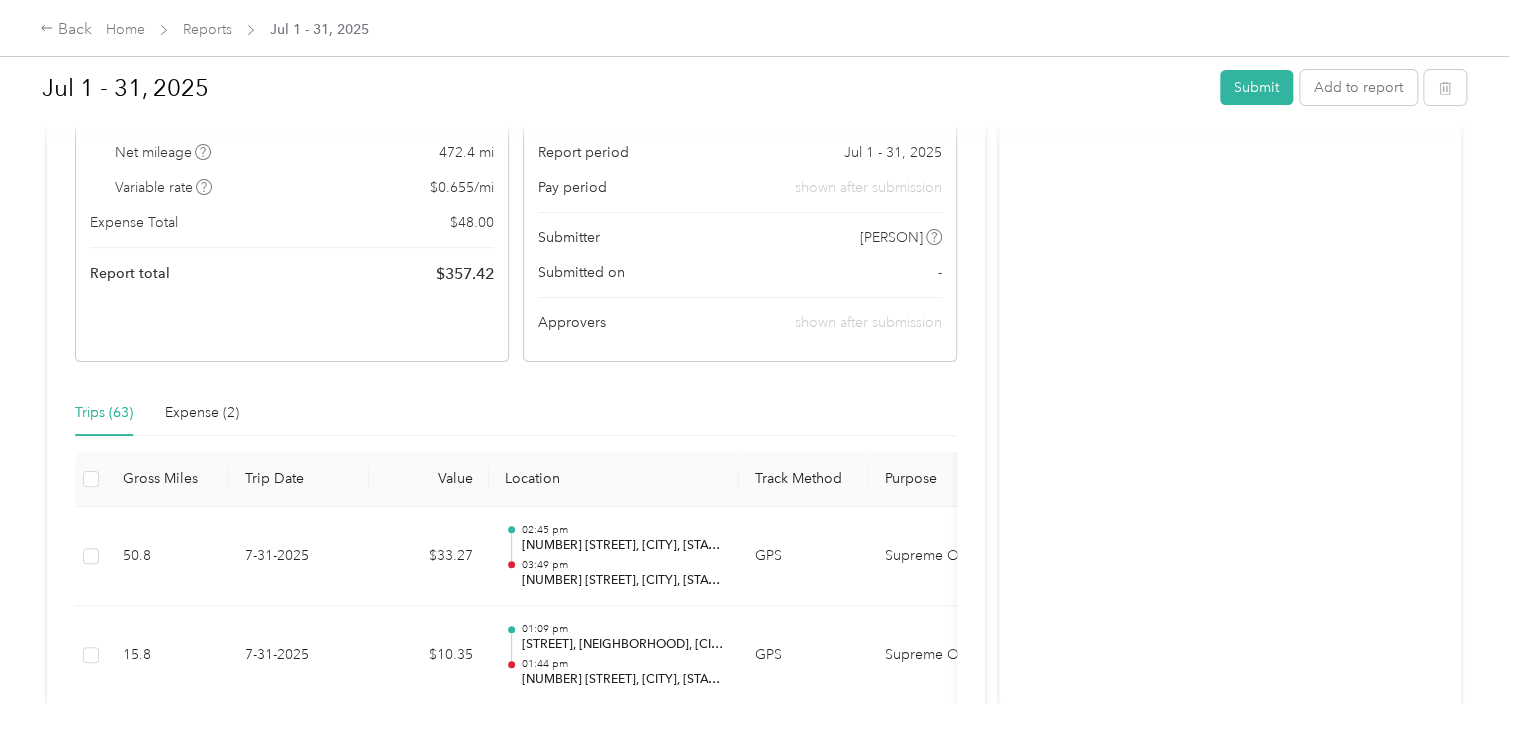 scroll, scrollTop: 0, scrollLeft: 0, axis: both 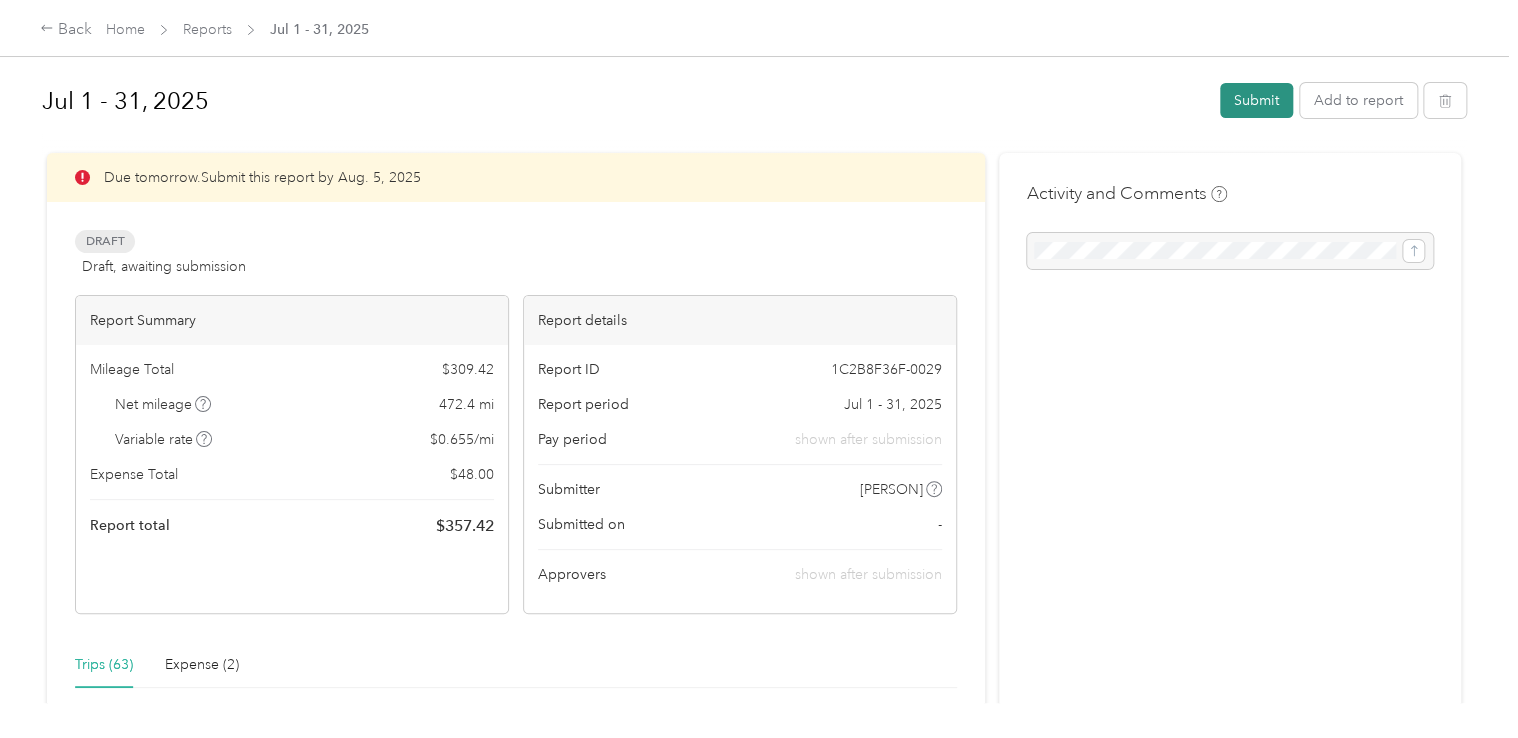 click on "Submit" at bounding box center (1256, 100) 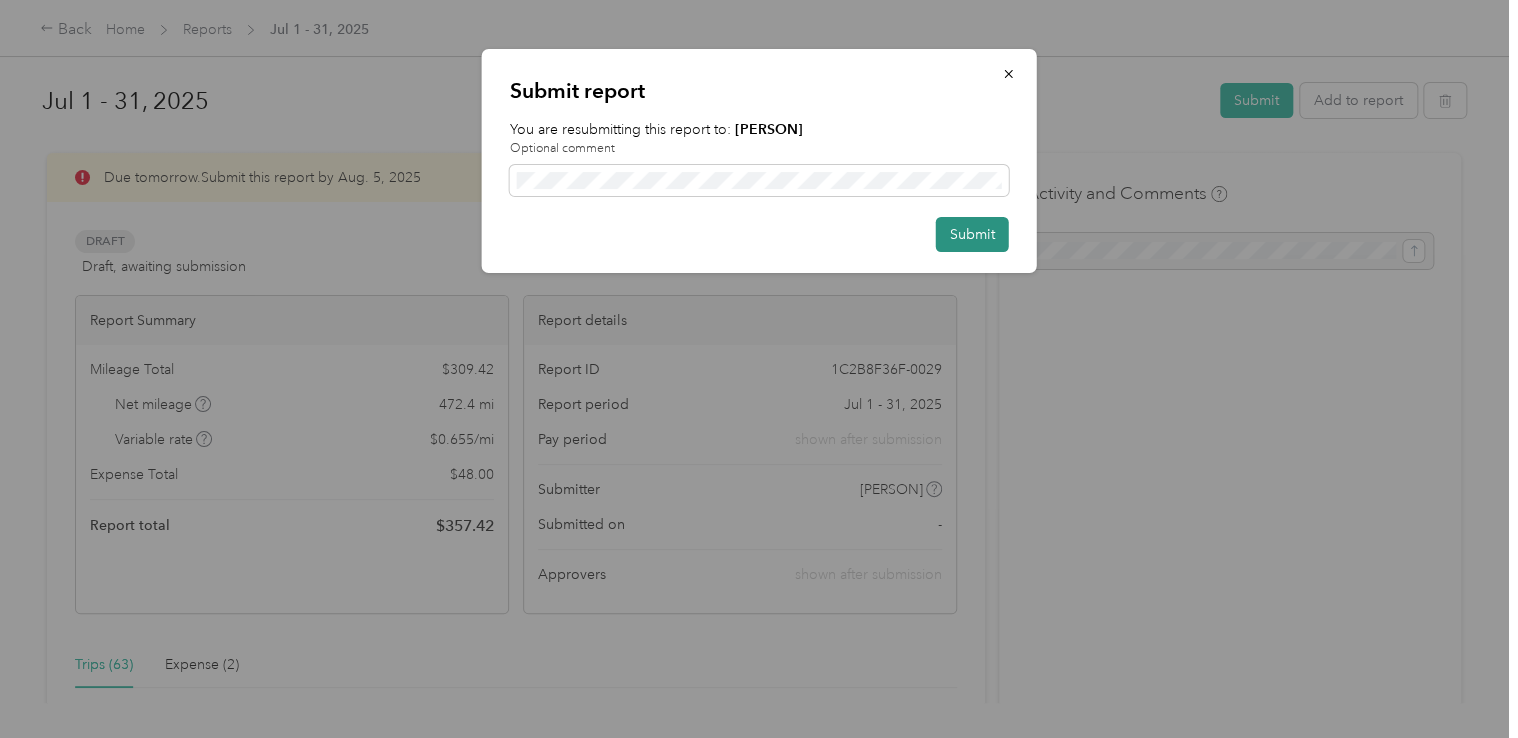 click on "Submit" at bounding box center (972, 234) 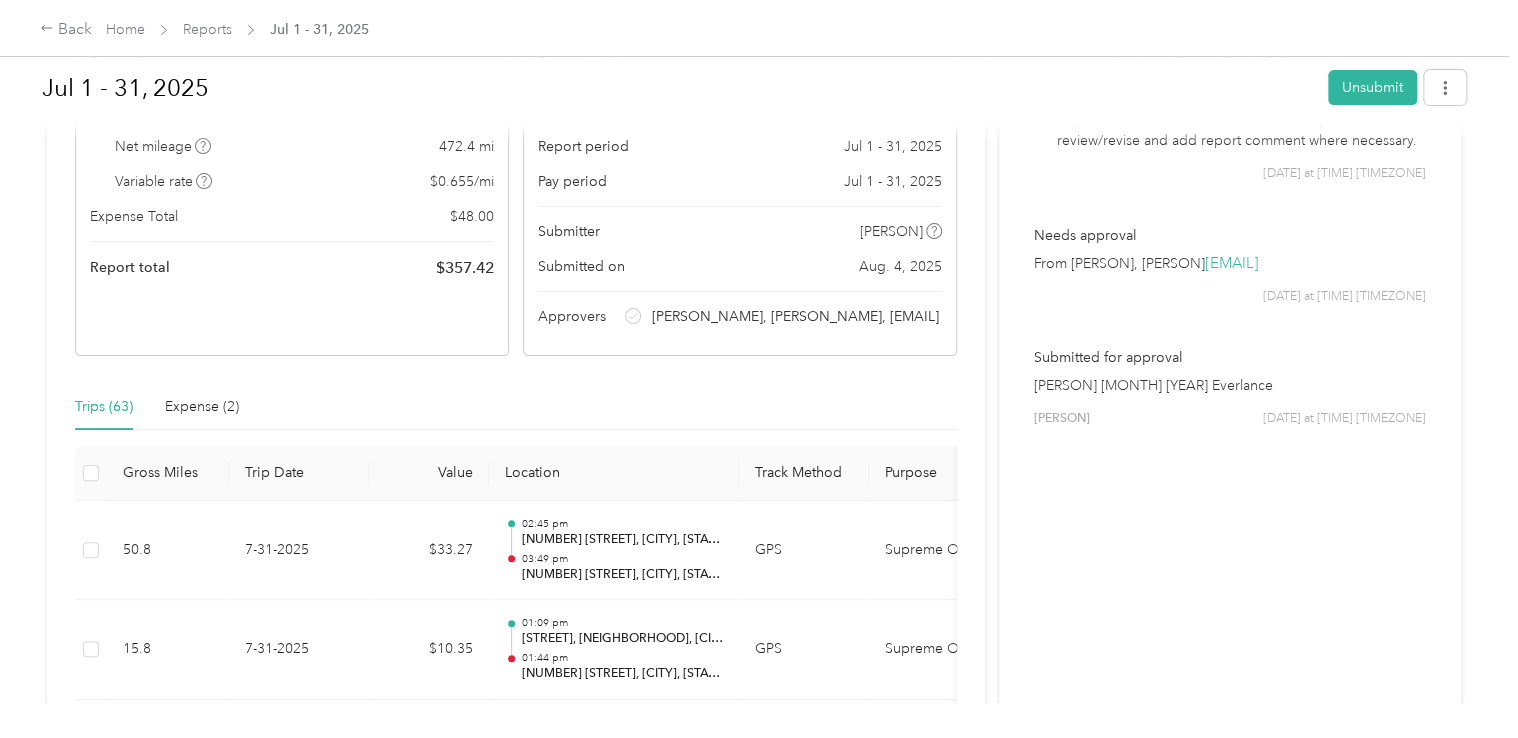 scroll, scrollTop: 0, scrollLeft: 0, axis: both 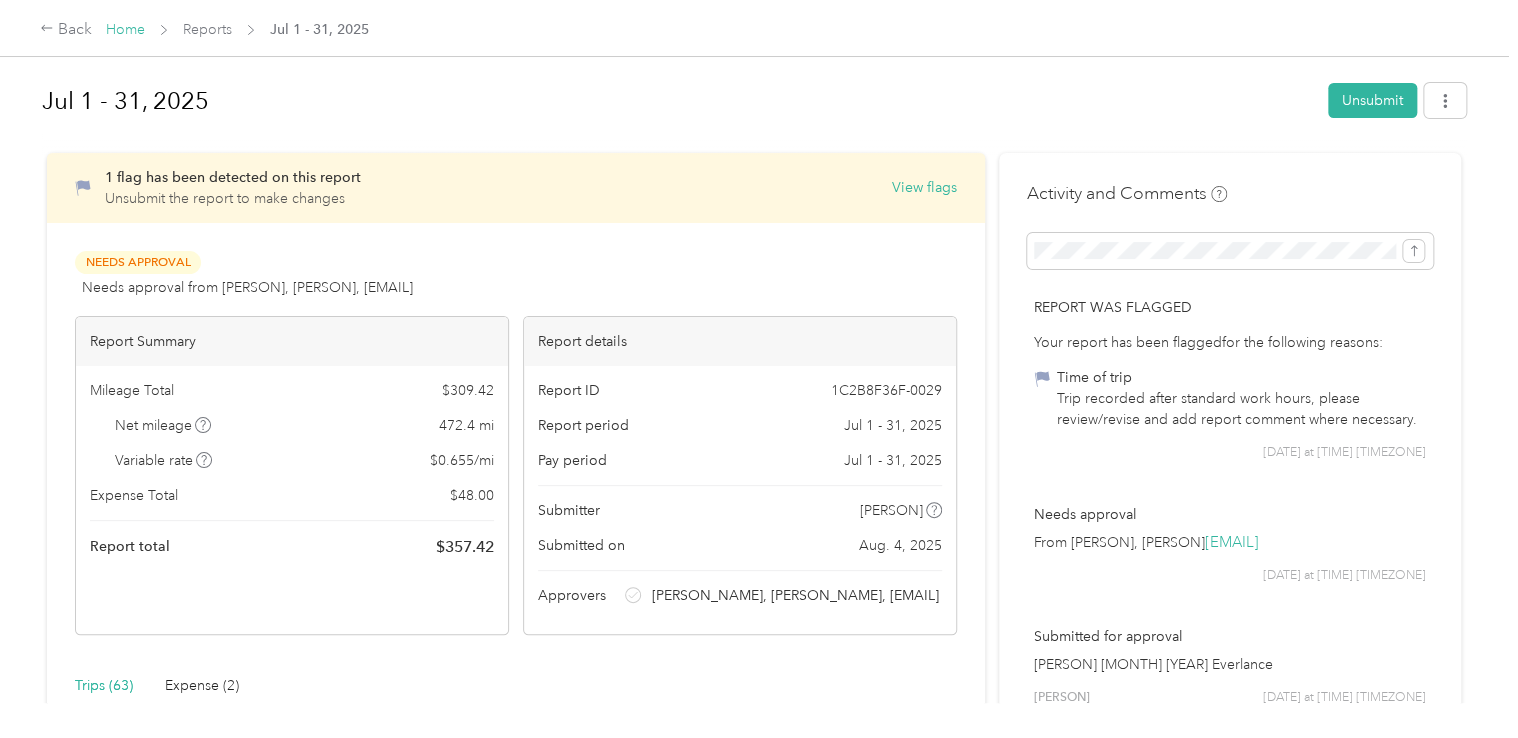 click on "Home" at bounding box center (125, 29) 